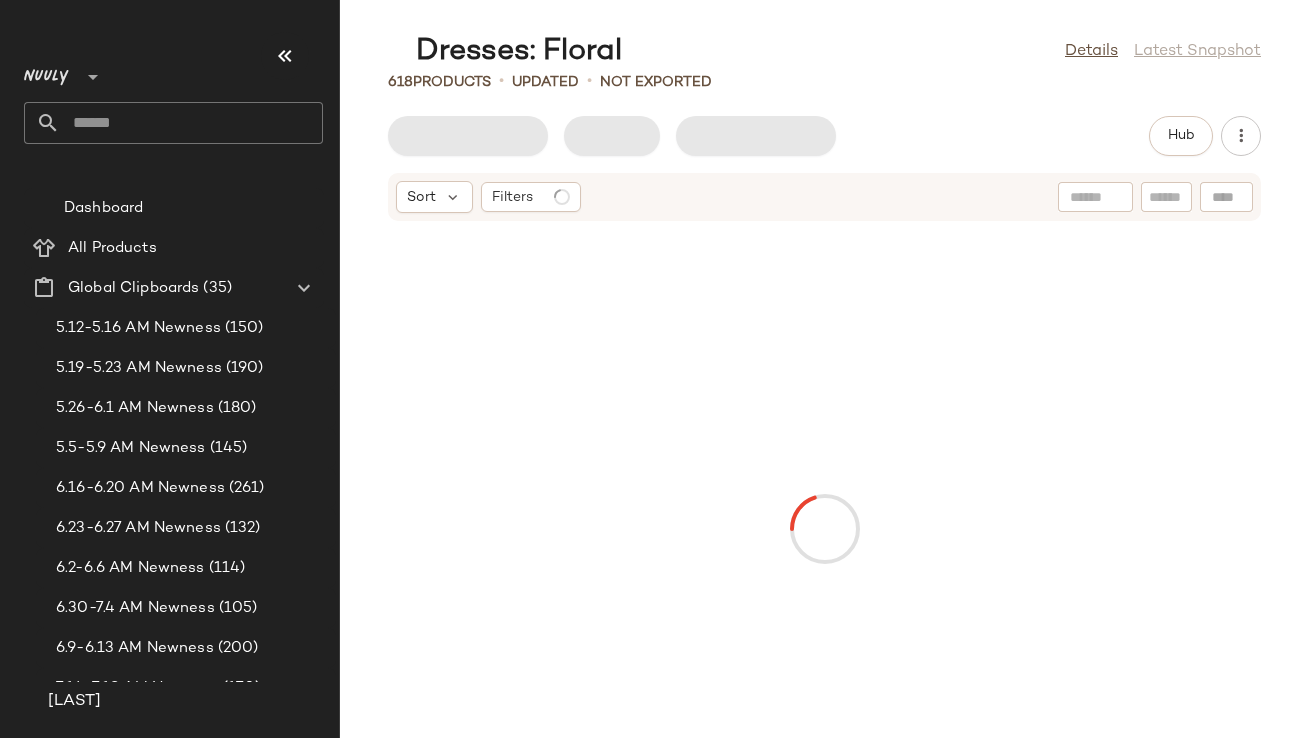 scroll, scrollTop: 0, scrollLeft: 0, axis: both 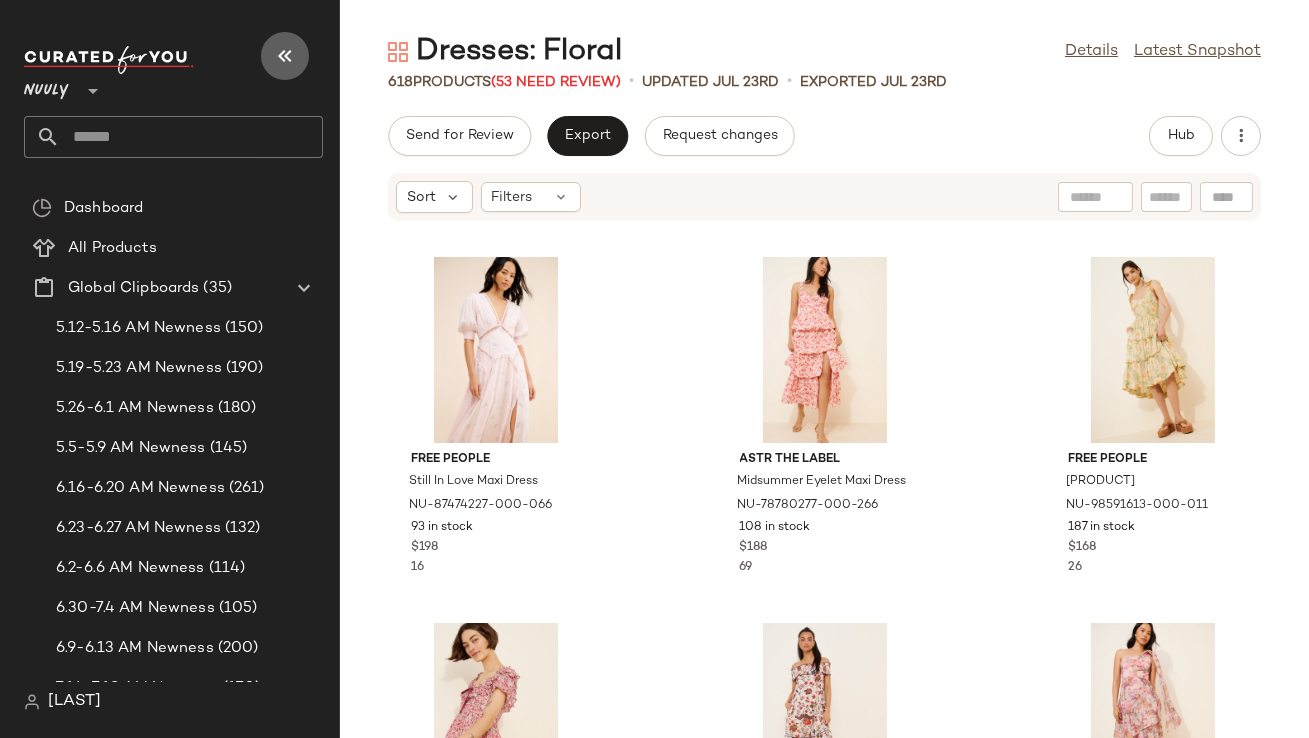 click at bounding box center (285, 56) 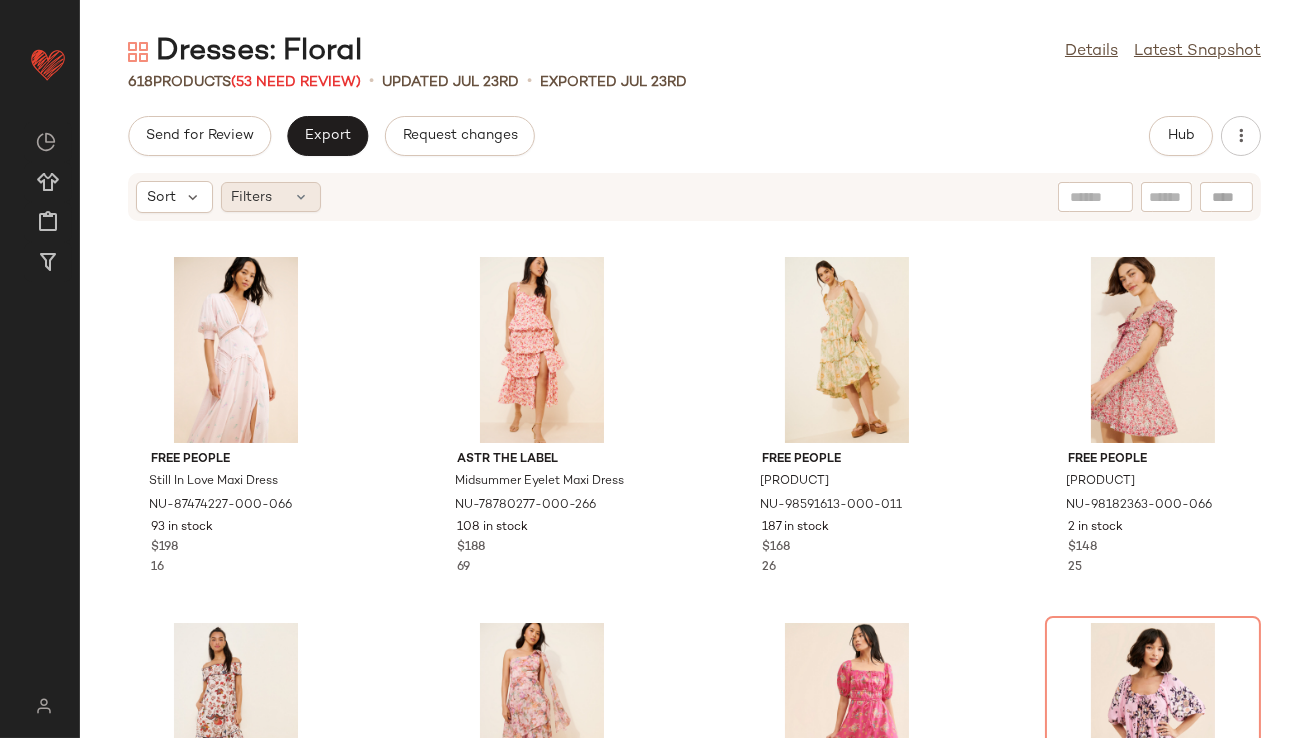 click on "Filters" 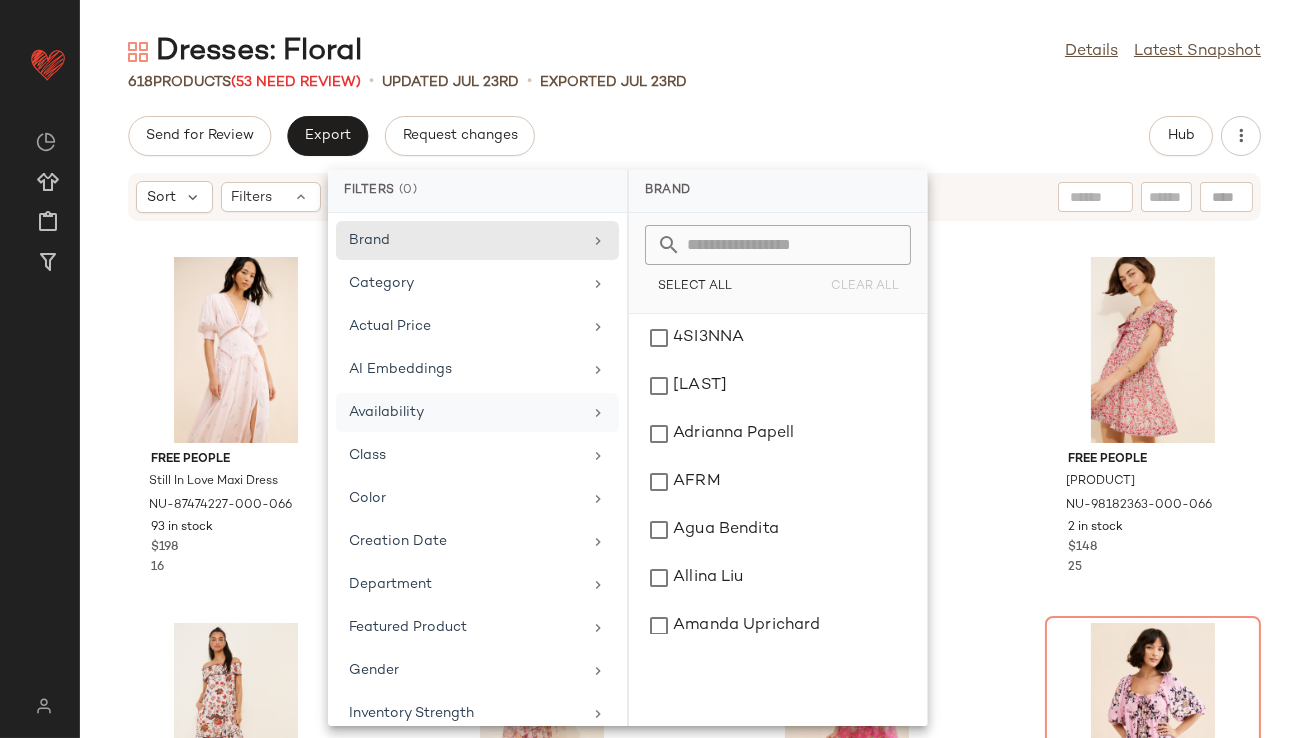 click on "Availability" at bounding box center (465, 412) 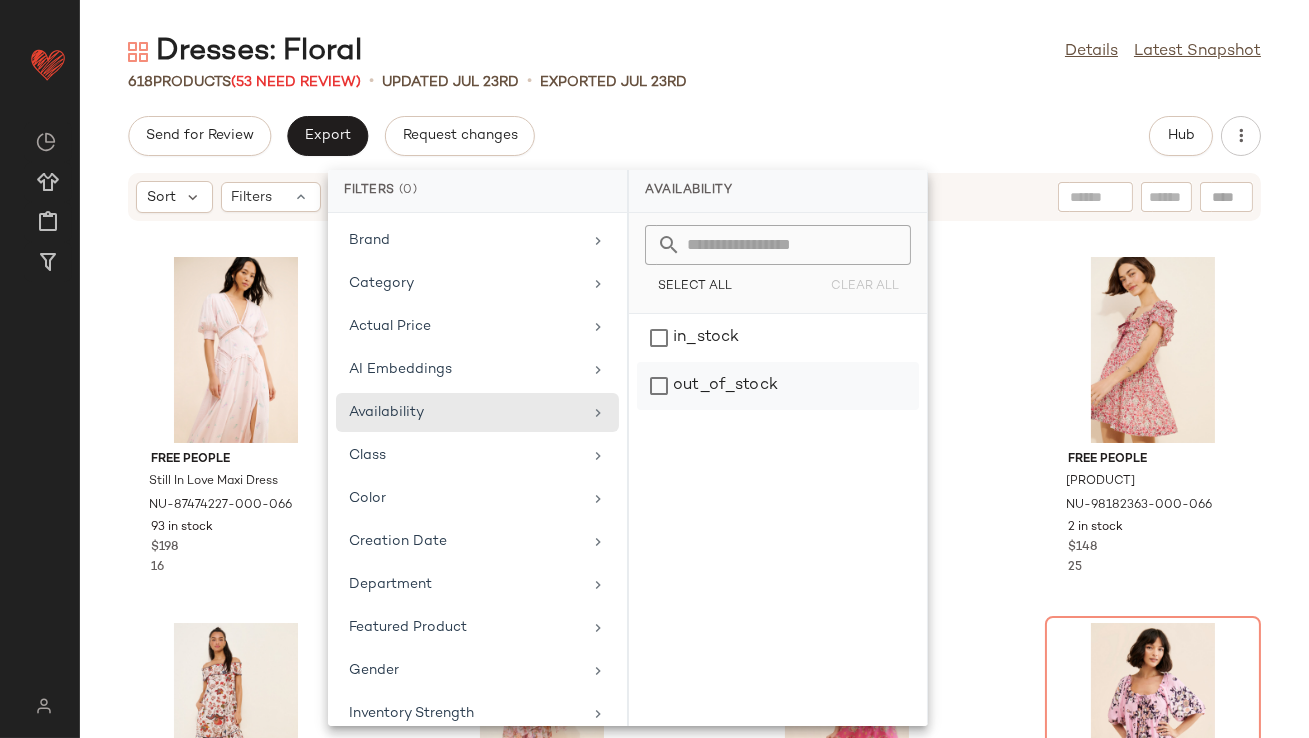 click on "out_of_stock" 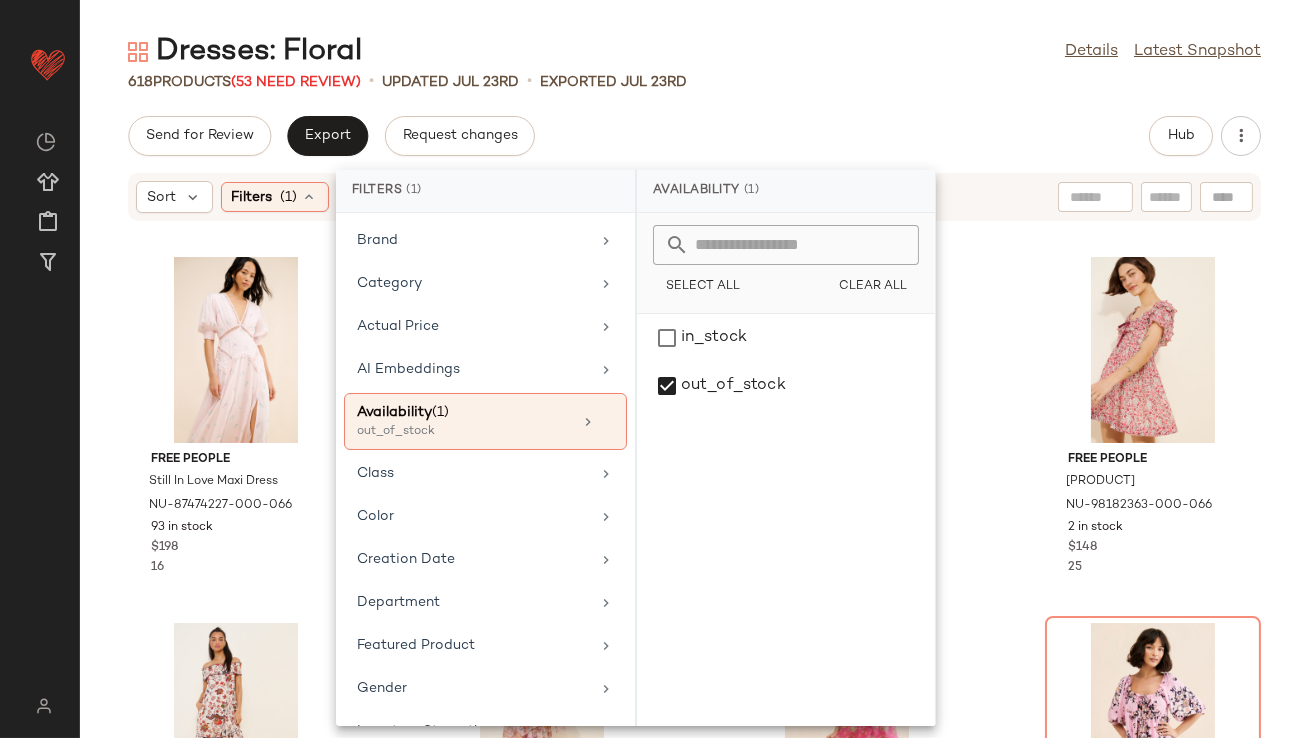 click on "Dresses: Floral  Details   Latest Snapshot  618   Products   (53 Need Review)   •   updated Jul 23rd  •  Exported Jul 23rd  Send for Review   Export   Request changes   Hub  Sort  Filters  (1)   Reset  Free People Still In Love Maxi Dress NU-87474227-000-066 93 in stock $198 16 ASTR The Label Midsummer Eyelet Maxi Dress NU-78780277-000-266 108 in stock $188 69 Free People Adriel Midi Dress NU-98591613-000-011 187 in stock $168 26 Free People Tasha Mini Dress NU-98182363-000-066 2 in stock $148 25 Payal Jain Off-The-Shoulder Midi Dress NU-98935968-000-000 73 in stock $218 18 Lulus Amara One Shoulder Tiered Maxi Dress NU-100173442-000-066 57 in stock $138 71 Spell Solstice Linen Soiree Dress NU-79855292-000-066 142 in stock $299 3 Kinga Csilla Lennon Liberty Mini Dress NU-83066084-000-000 Out of stock $195 1 Urban Outfitters Ellis Bell Sleeve Milkmaid Mini Dress NU-100796960-000-079 Out of stock $69 82 Kachel Tie-Strap Linen Dress NU-80929516-000-000 Out of stock $180 9 En Saison Amari Maxi Dress $148 65" at bounding box center [694, 385] 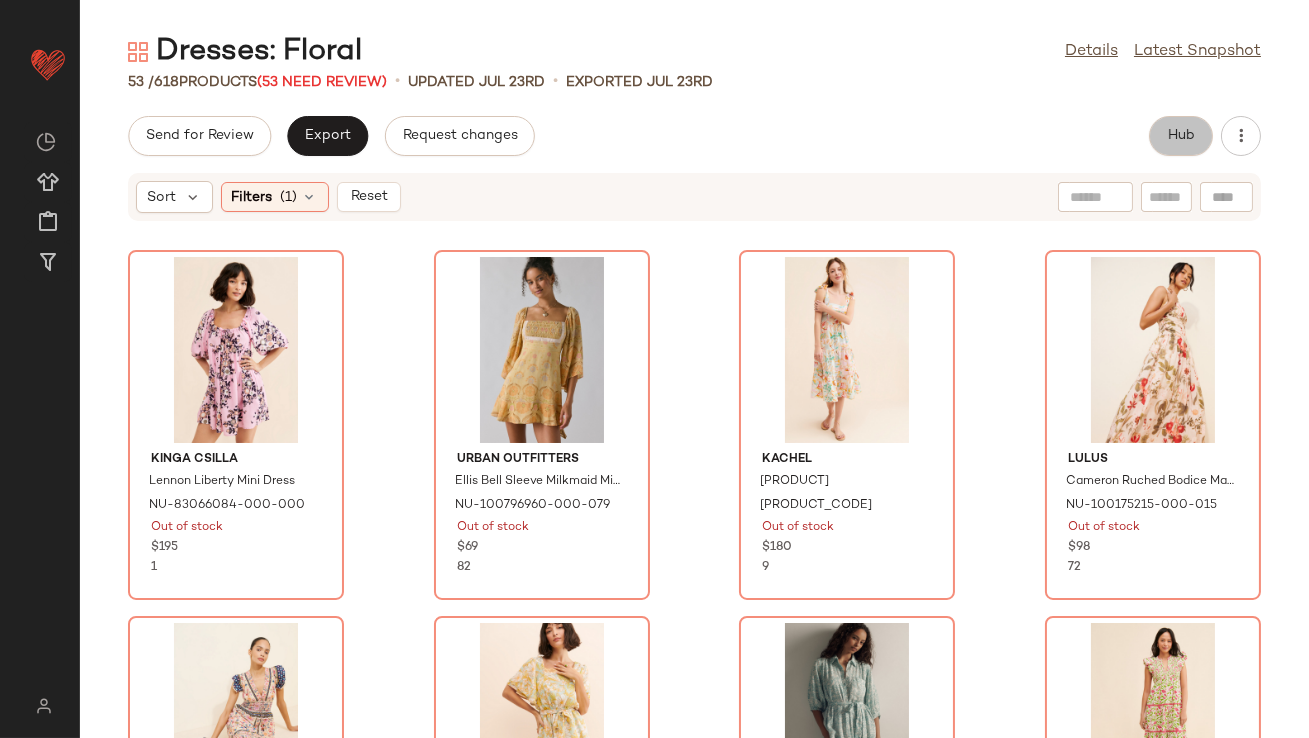 click on "Hub" at bounding box center [1181, 136] 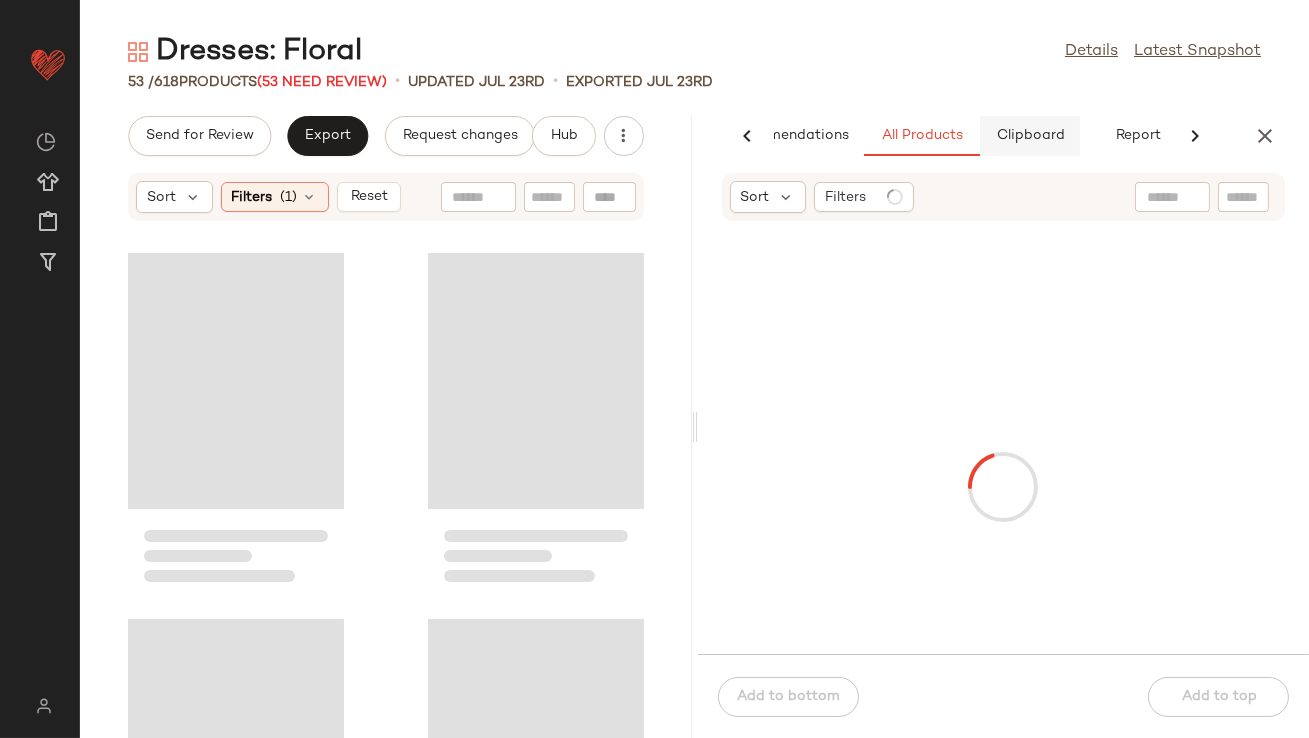 scroll, scrollTop: 0, scrollLeft: 112, axis: horizontal 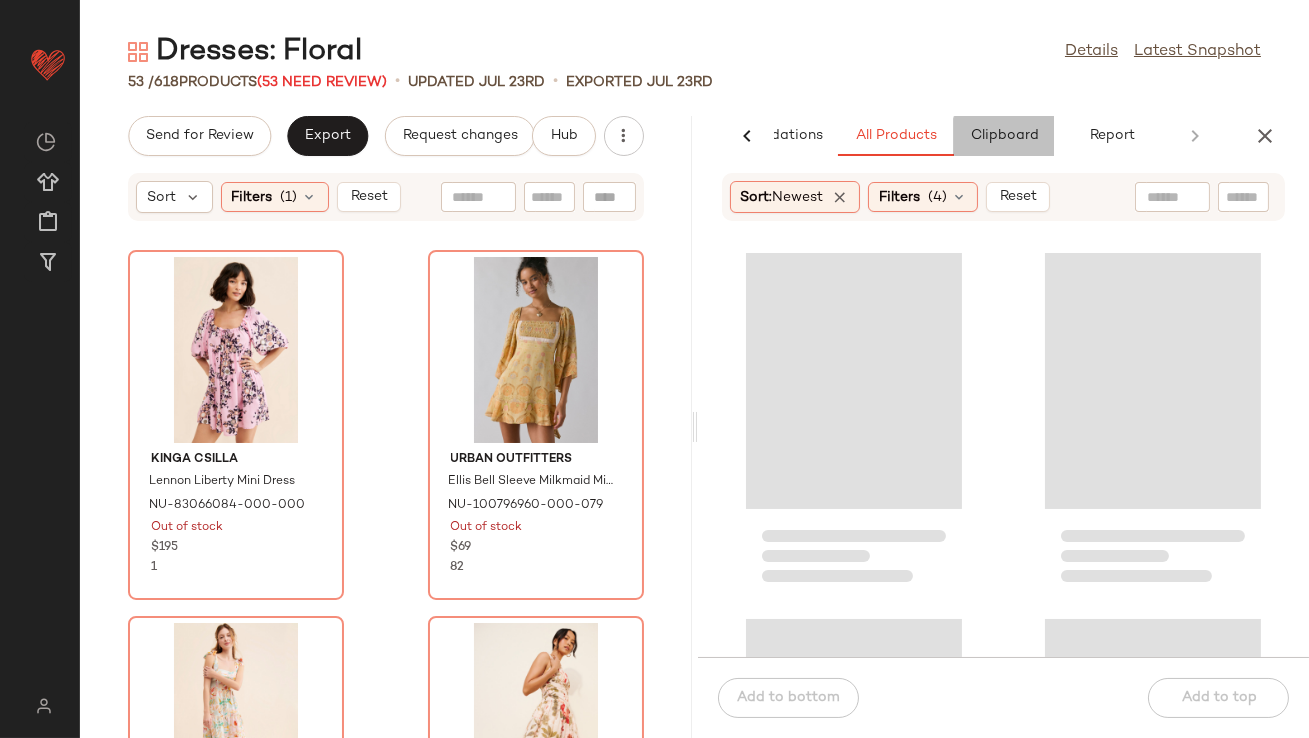 click on "Clipboard" at bounding box center [1004, 136] 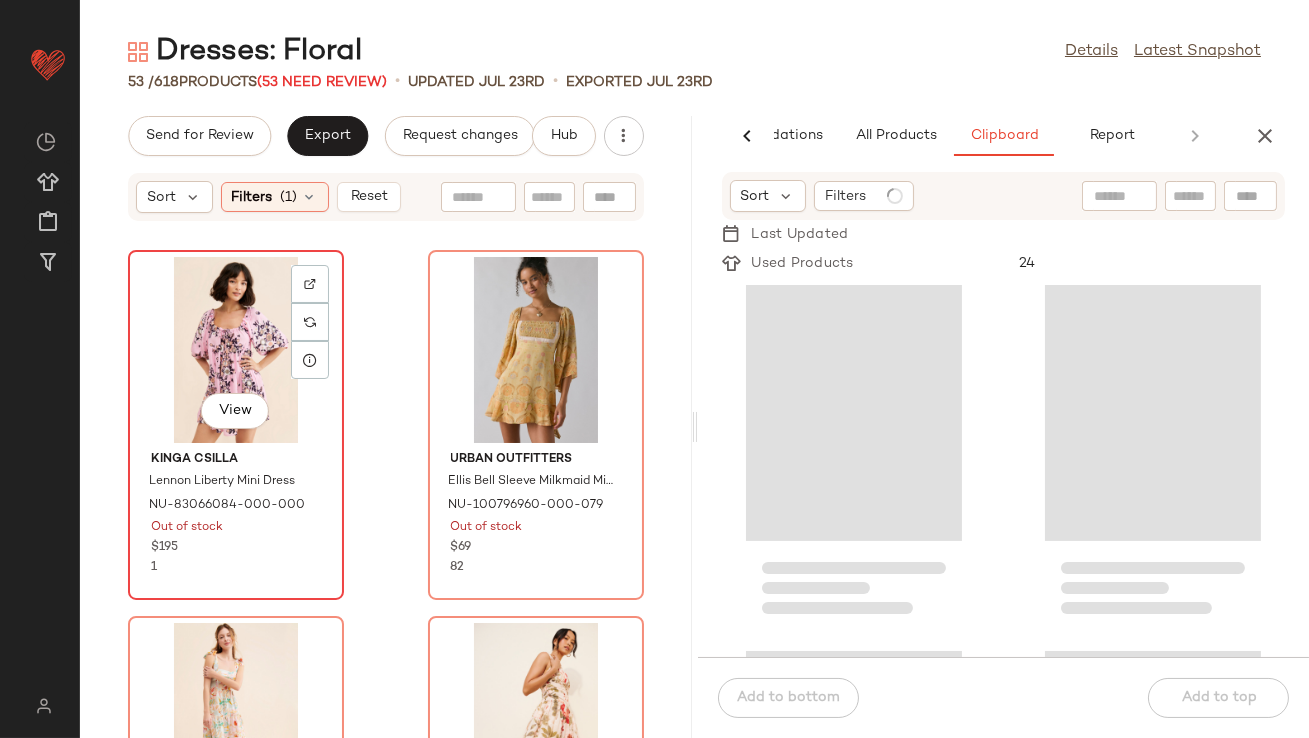 click on "View" 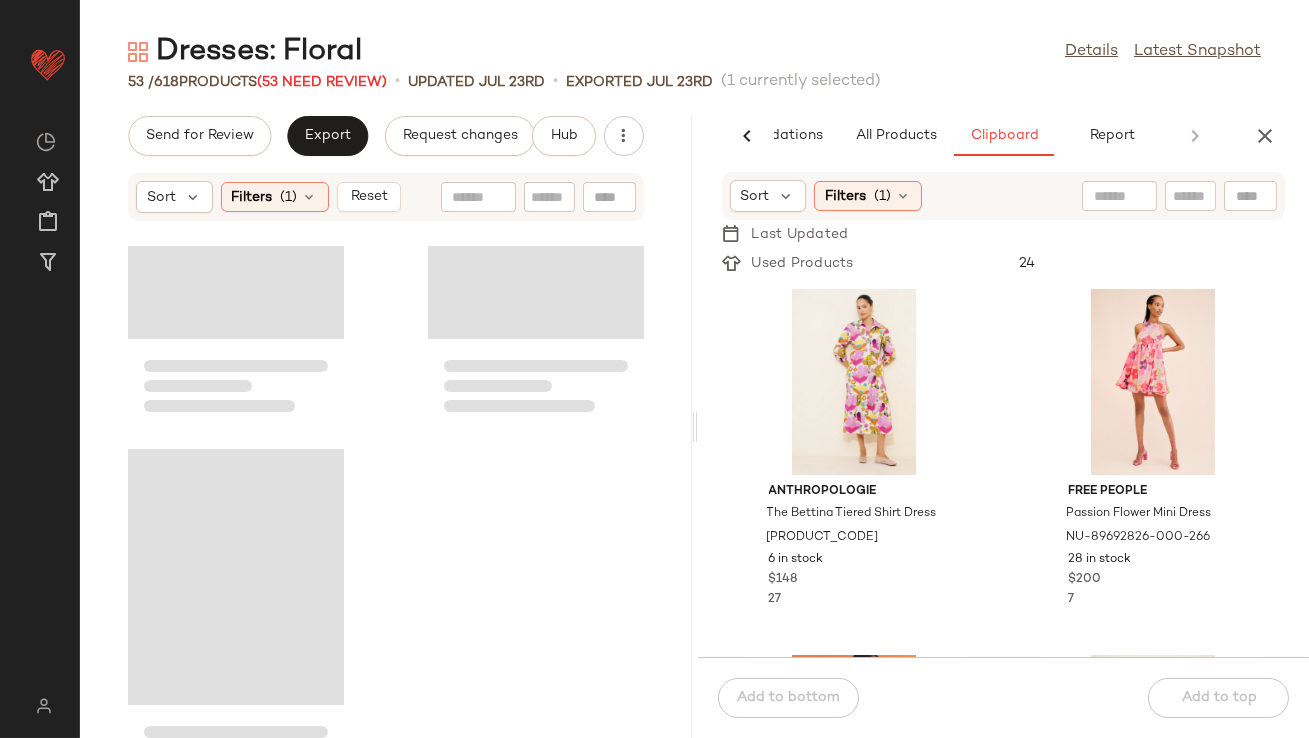 scroll, scrollTop: 9393, scrollLeft: 0, axis: vertical 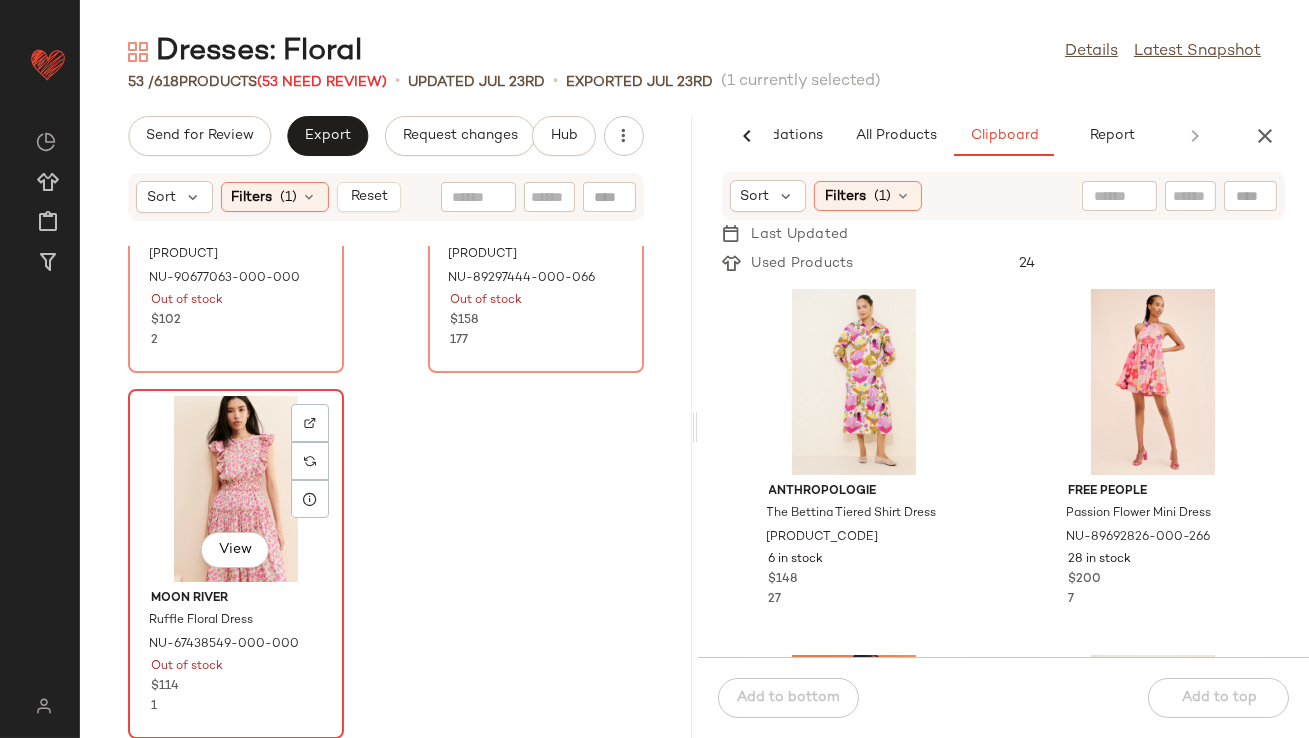 click on "View" 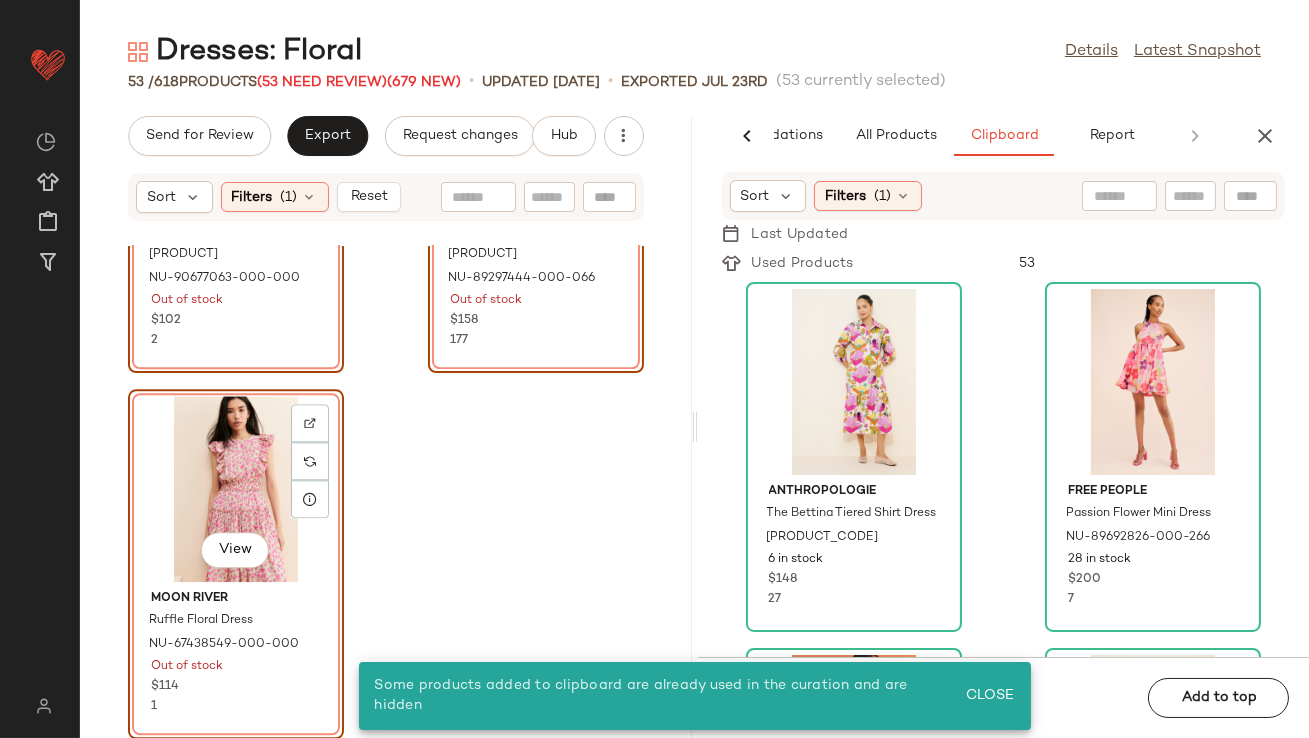 click on "View" 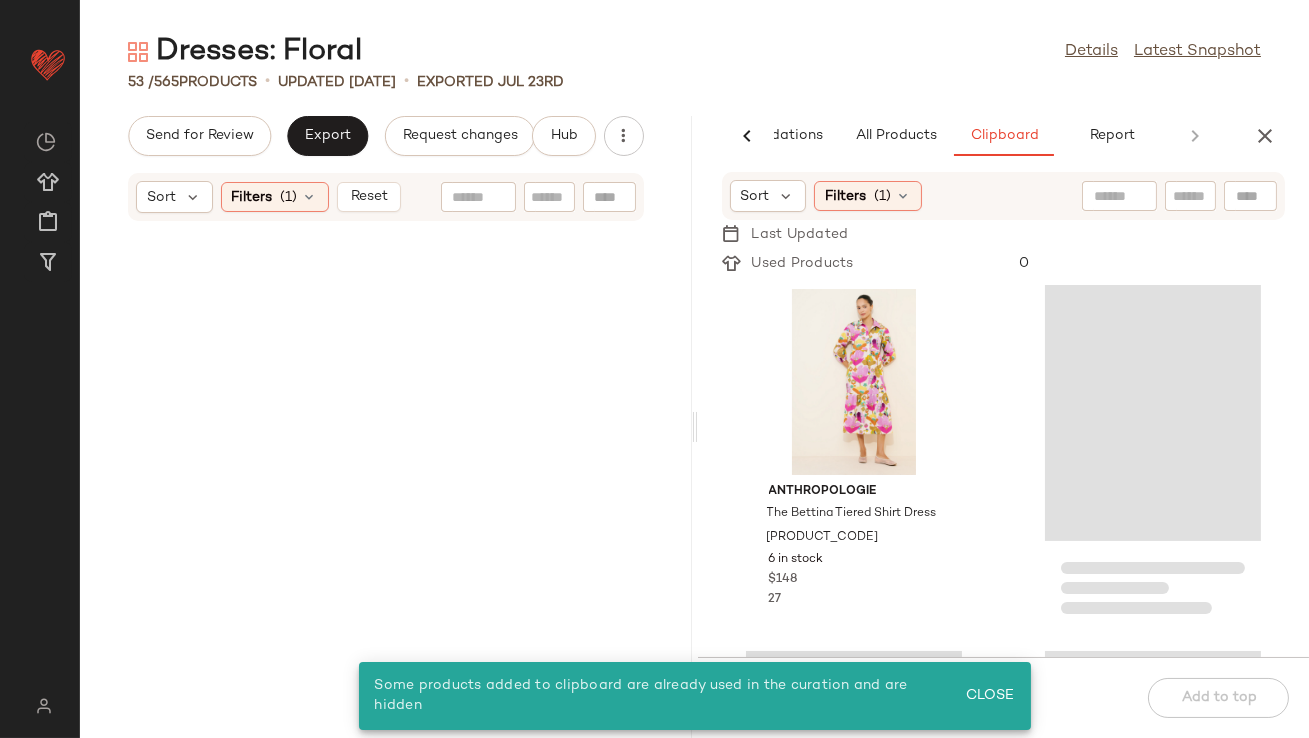 scroll, scrollTop: 0, scrollLeft: 0, axis: both 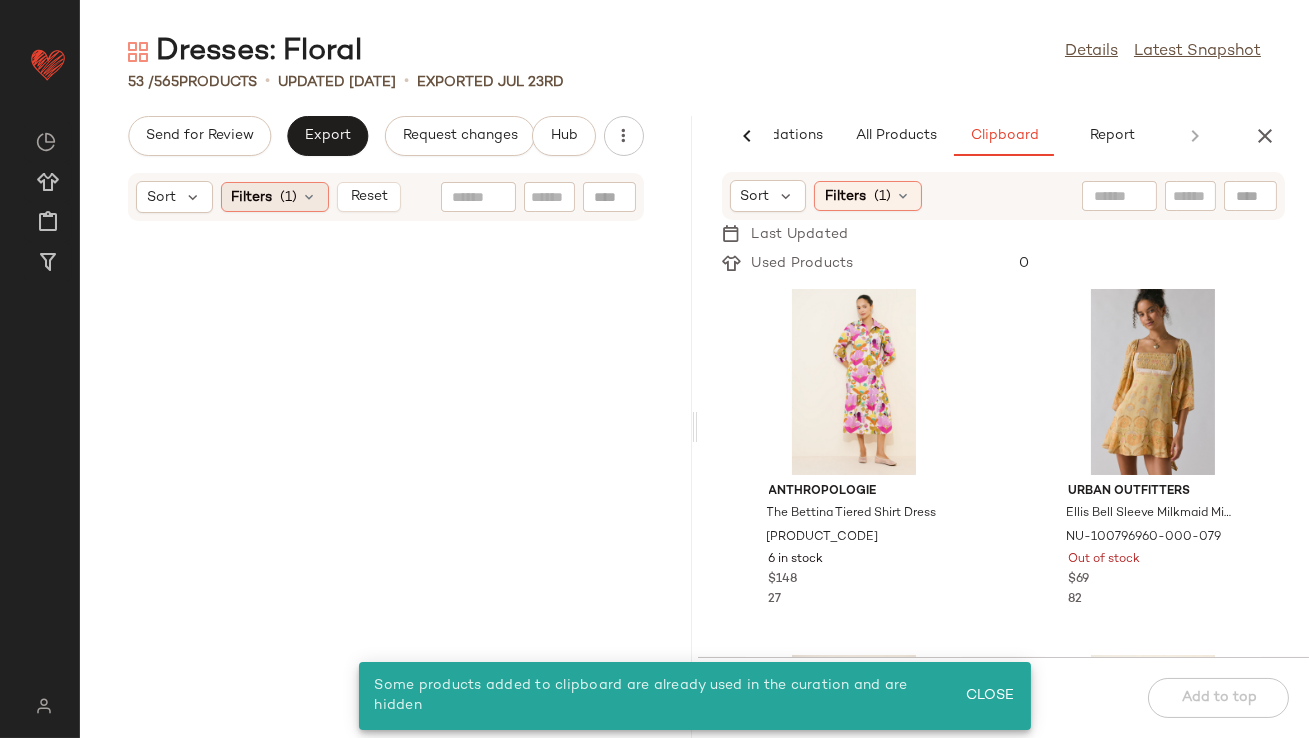 click on "Filters  (1)" 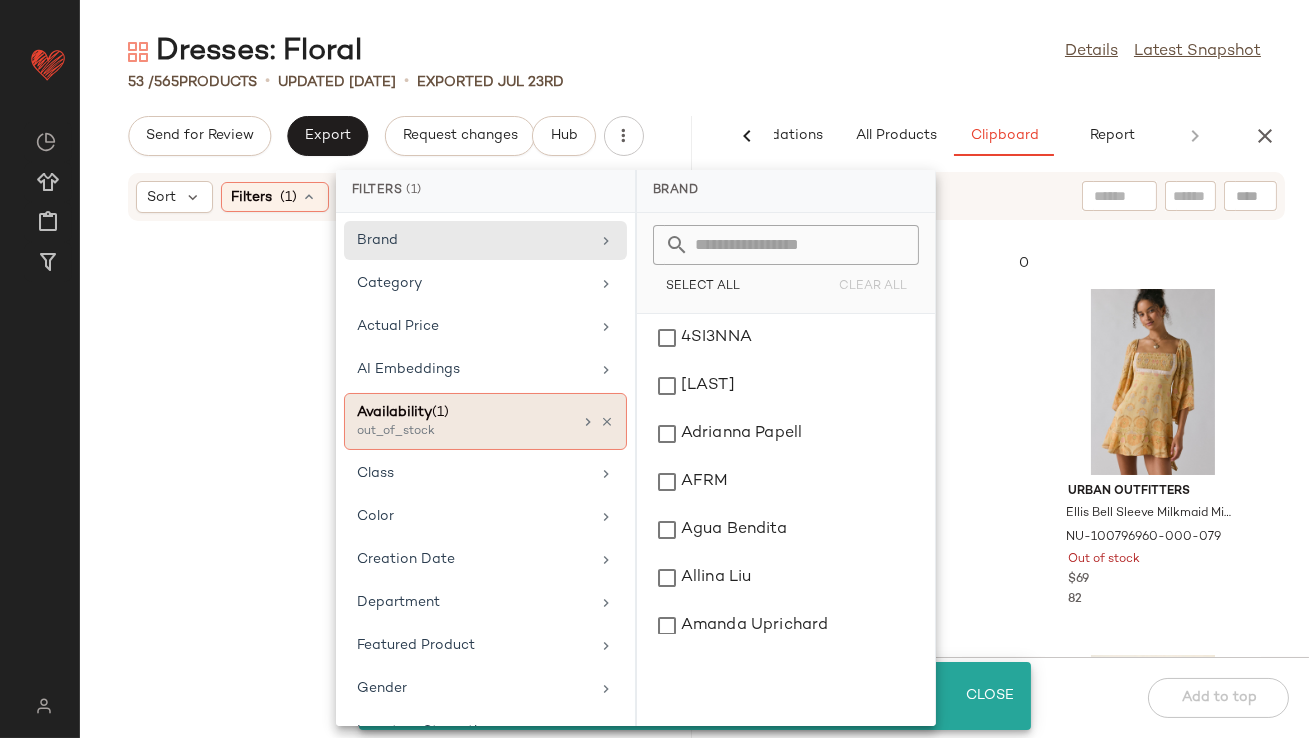click at bounding box center (607, 422) 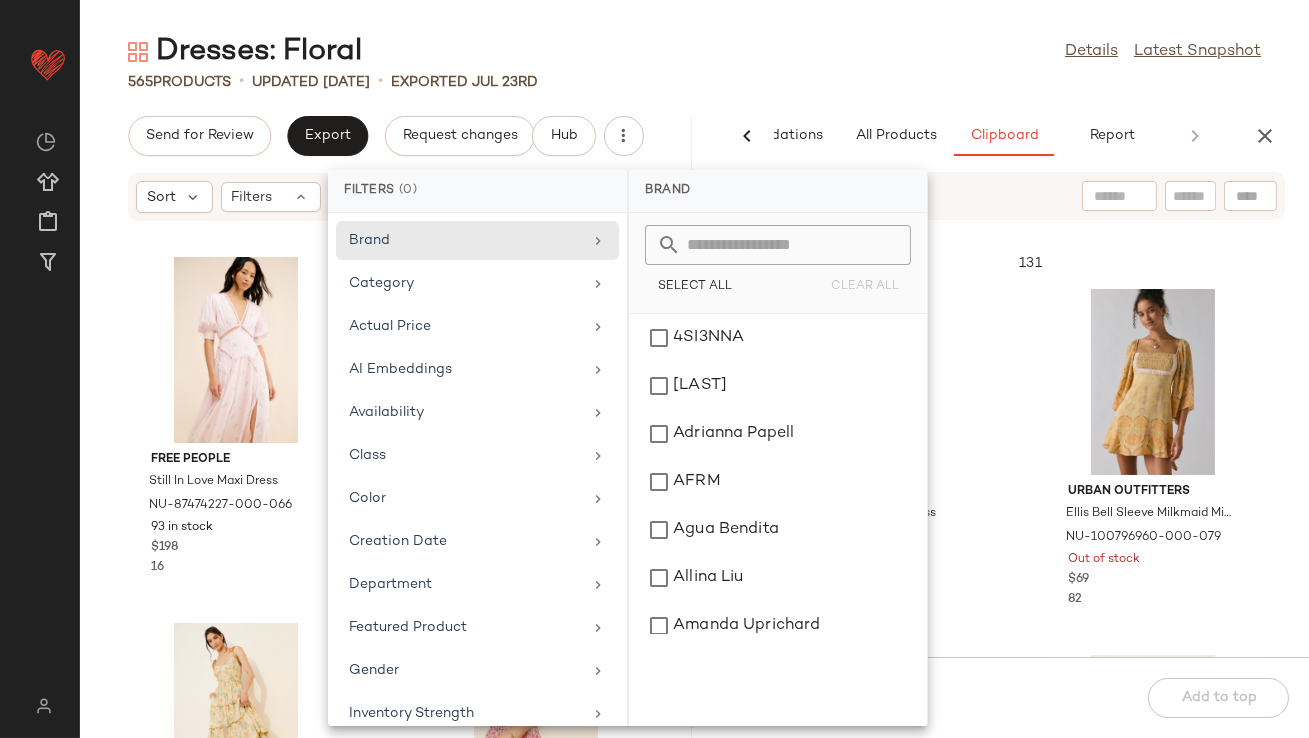 click on "565   Products   •   updated Jul 29th  •  Exported Jul 23rd" 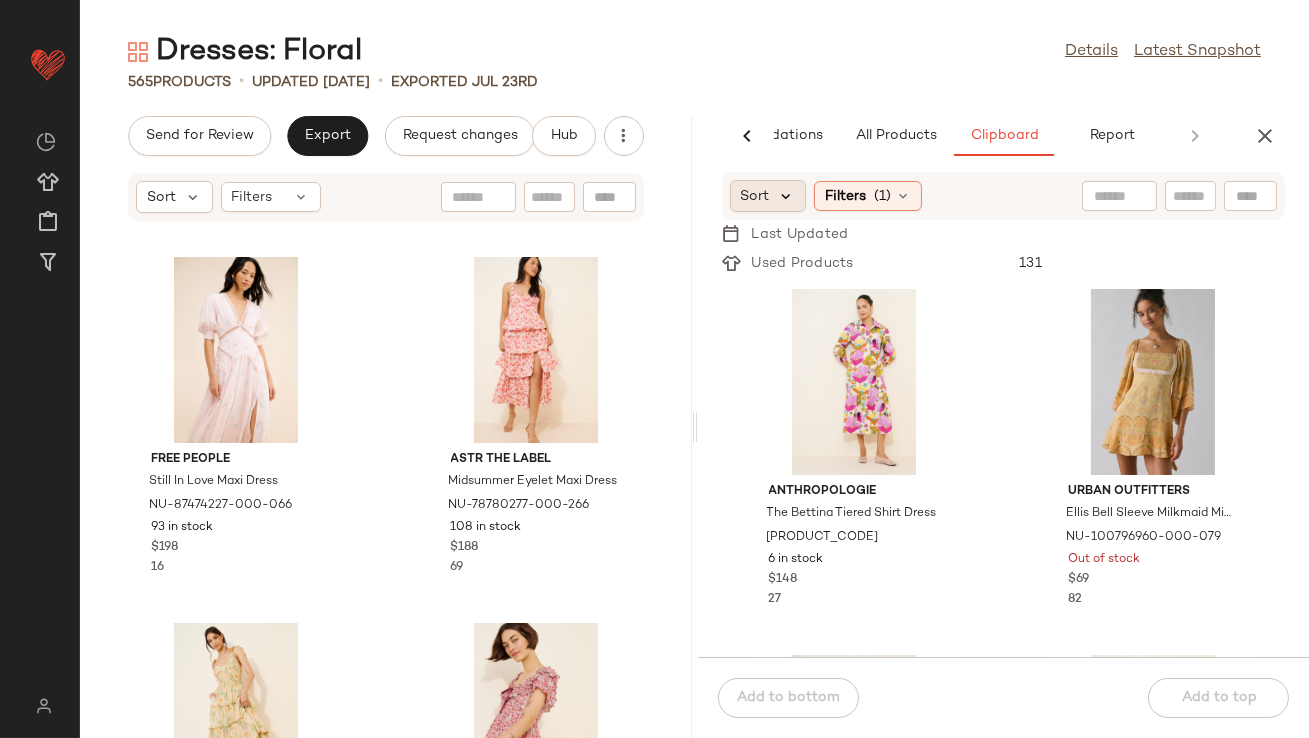 click at bounding box center [787, 196] 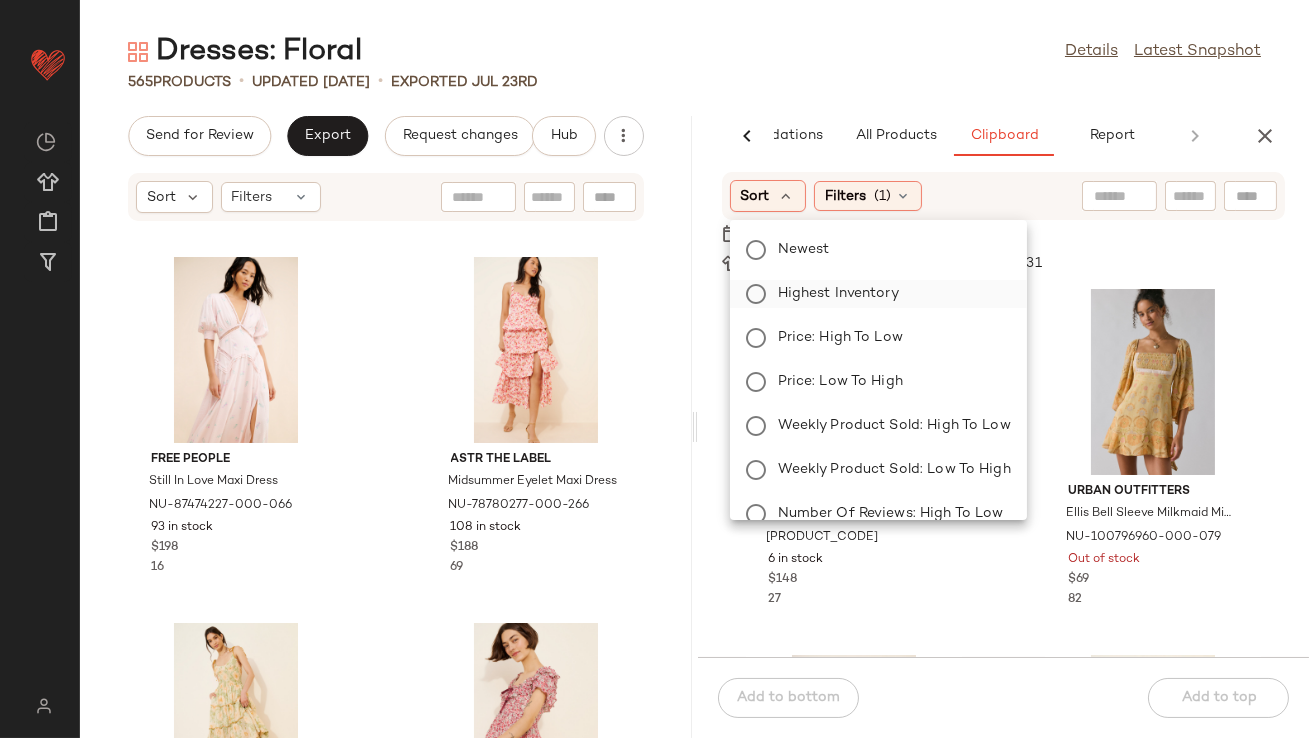 click on "Highest Inventory" 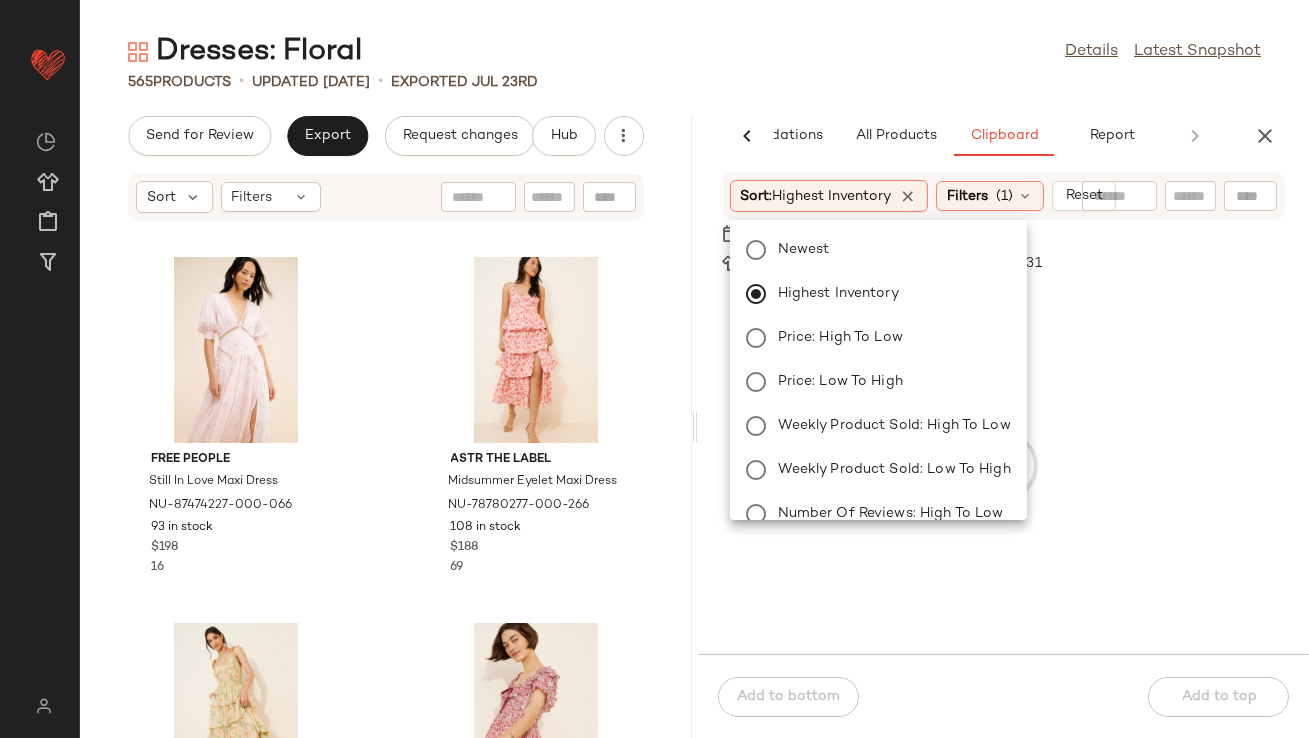click on "565   Products   •   updated Jul 29th  •  Exported Jul 23rd" 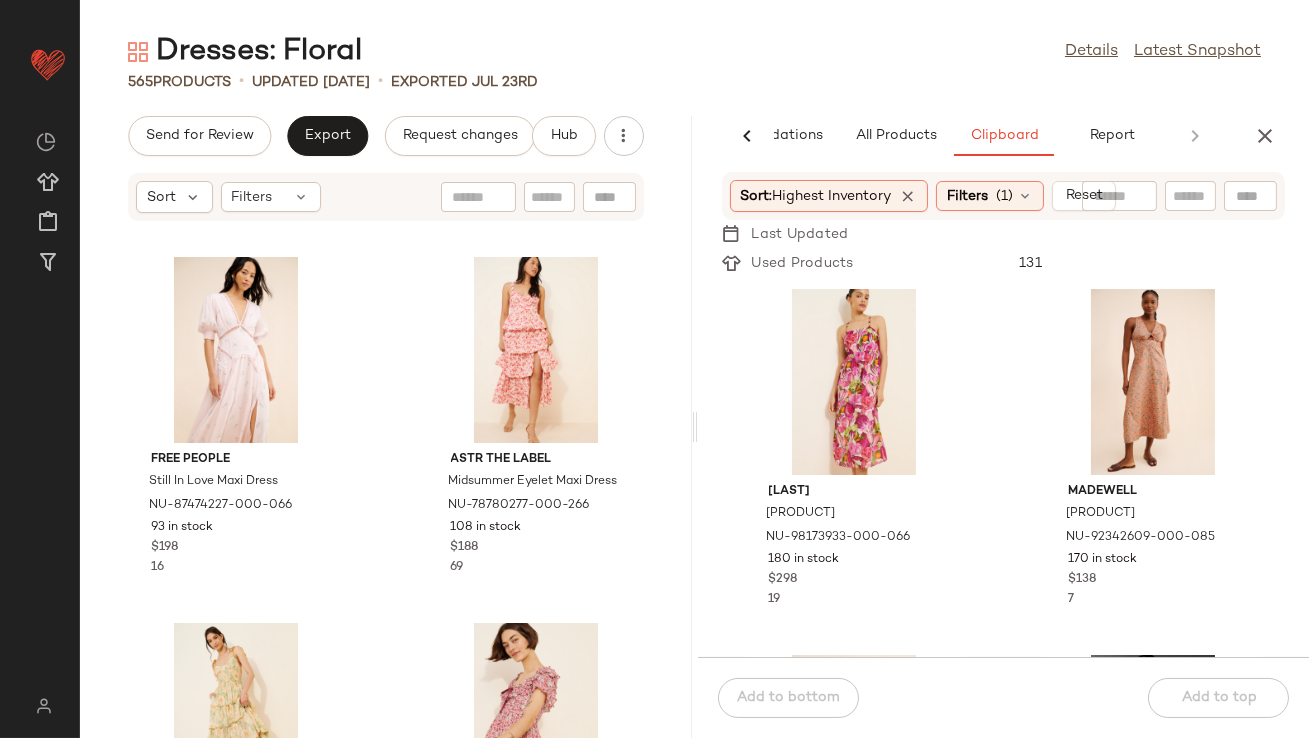 scroll, scrollTop: 0, scrollLeft: 0, axis: both 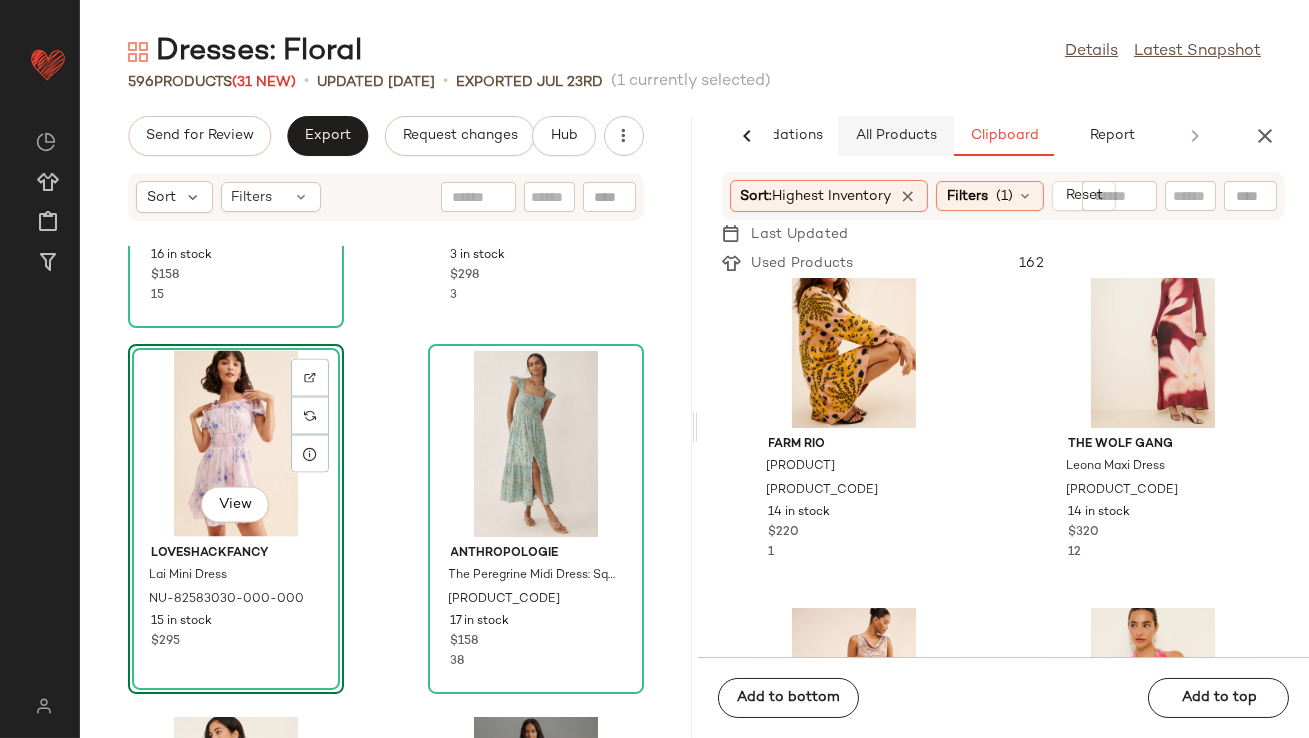click on "All Products" 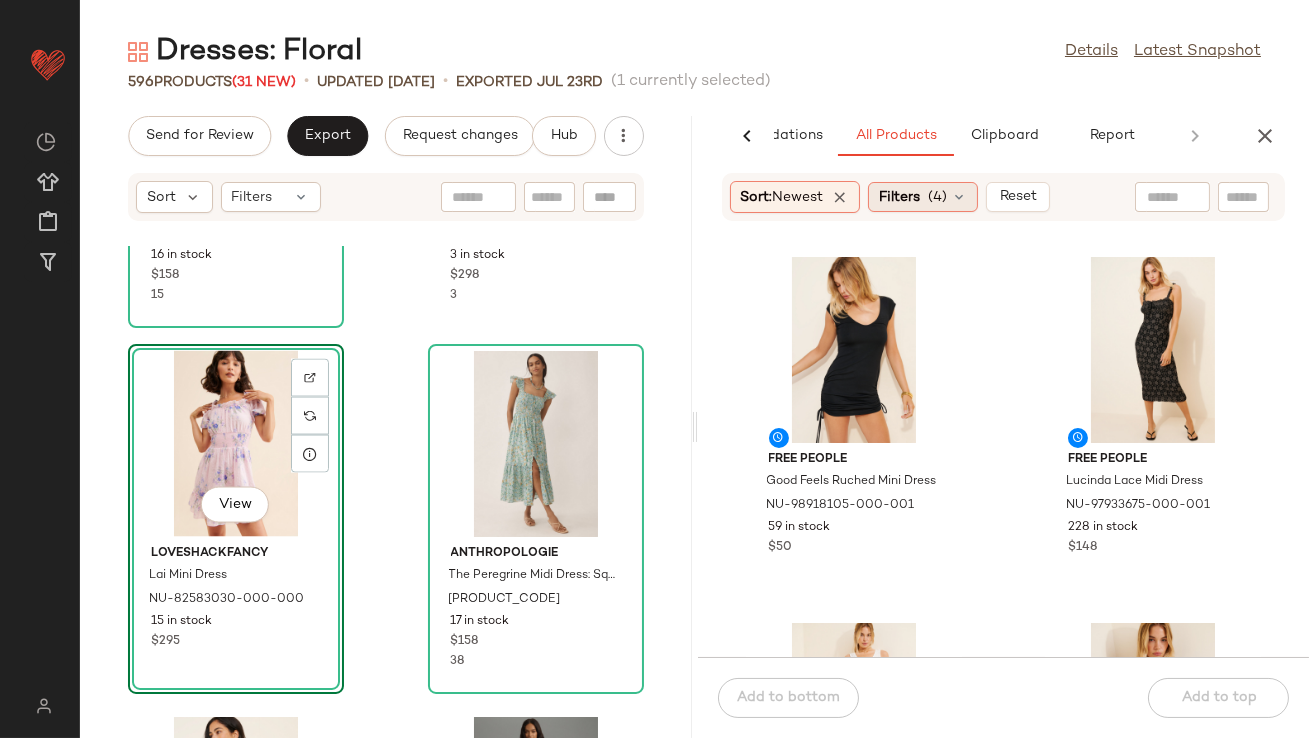 click on "Filters" at bounding box center (899, 197) 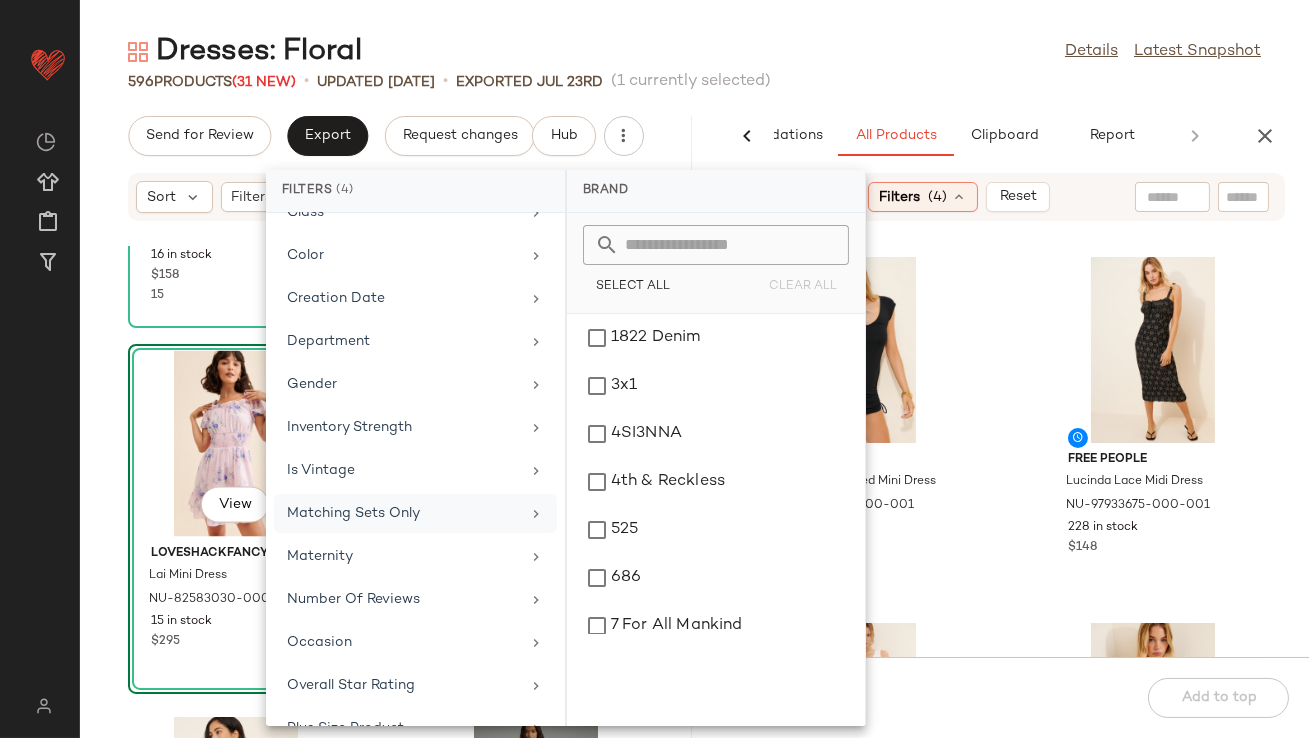 scroll, scrollTop: 339, scrollLeft: 0, axis: vertical 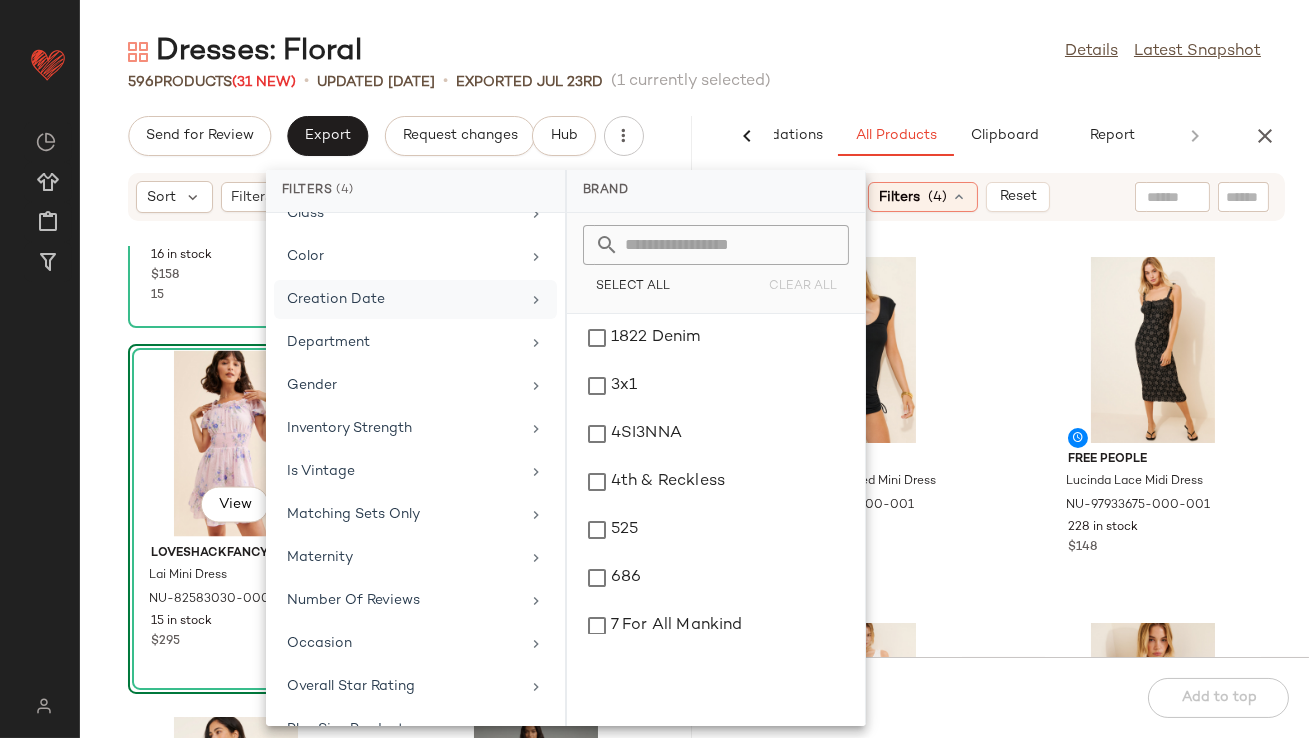 click on "Creation Date" 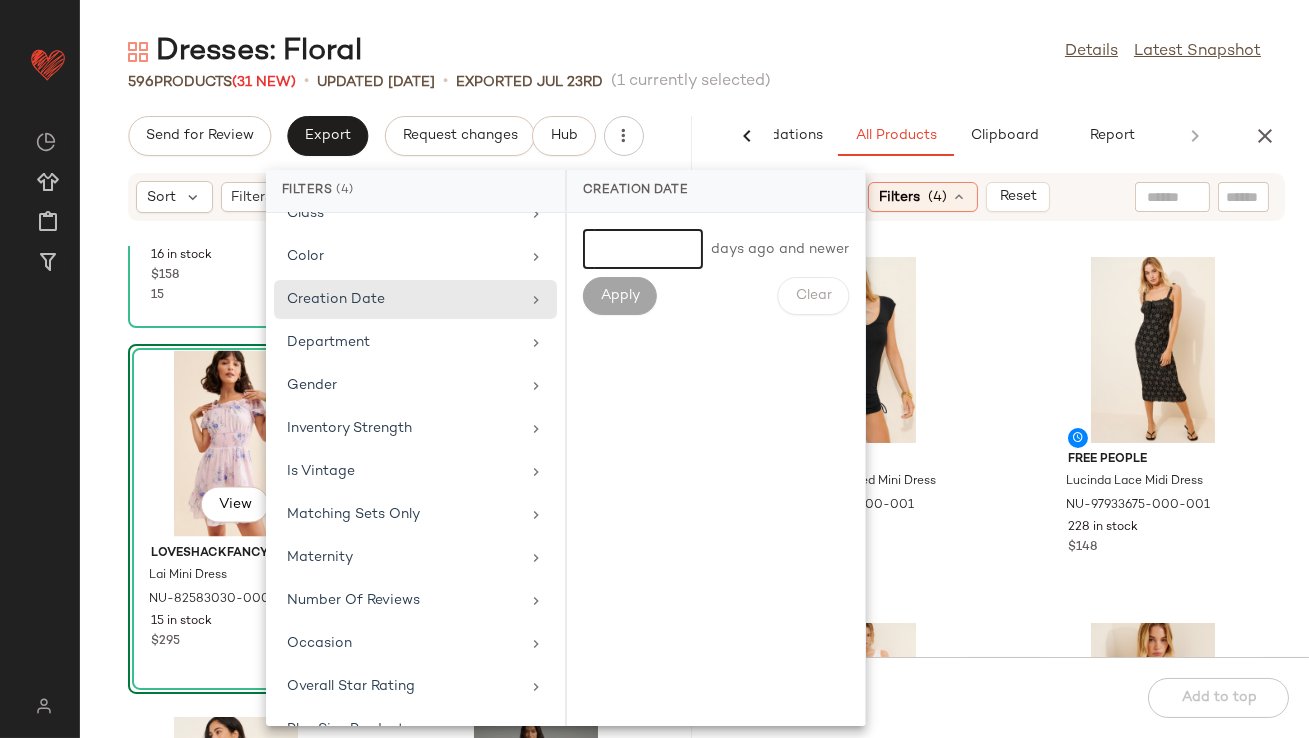 click 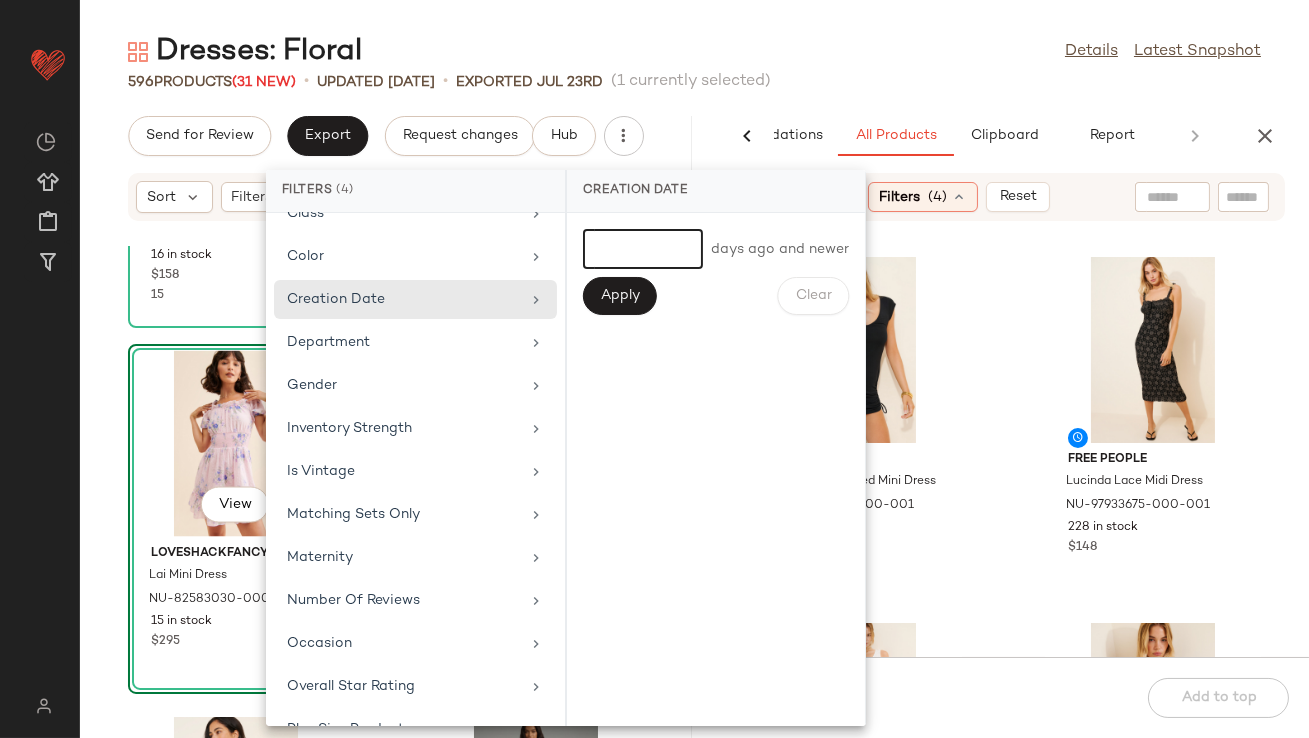 type on "*" 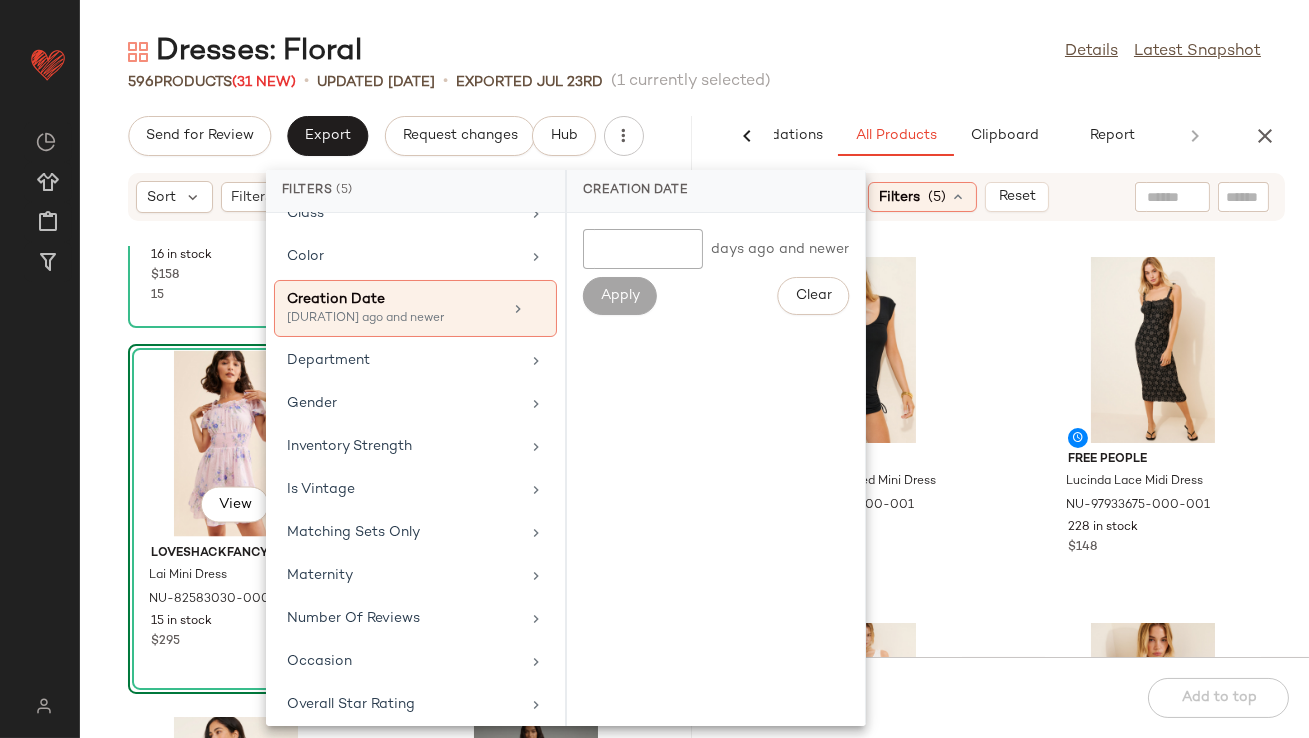 click on "Dresses: Floral  Details   Latest Snapshot" 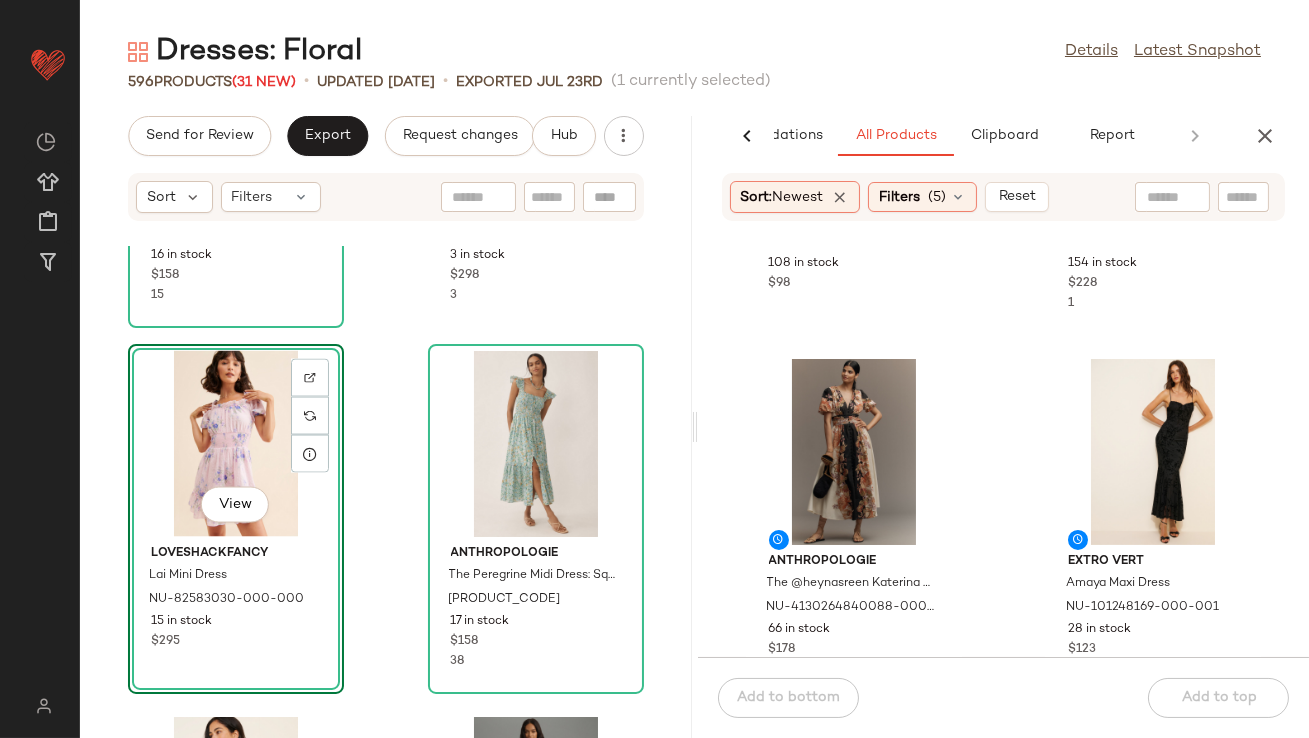 scroll, scrollTop: 1373, scrollLeft: 0, axis: vertical 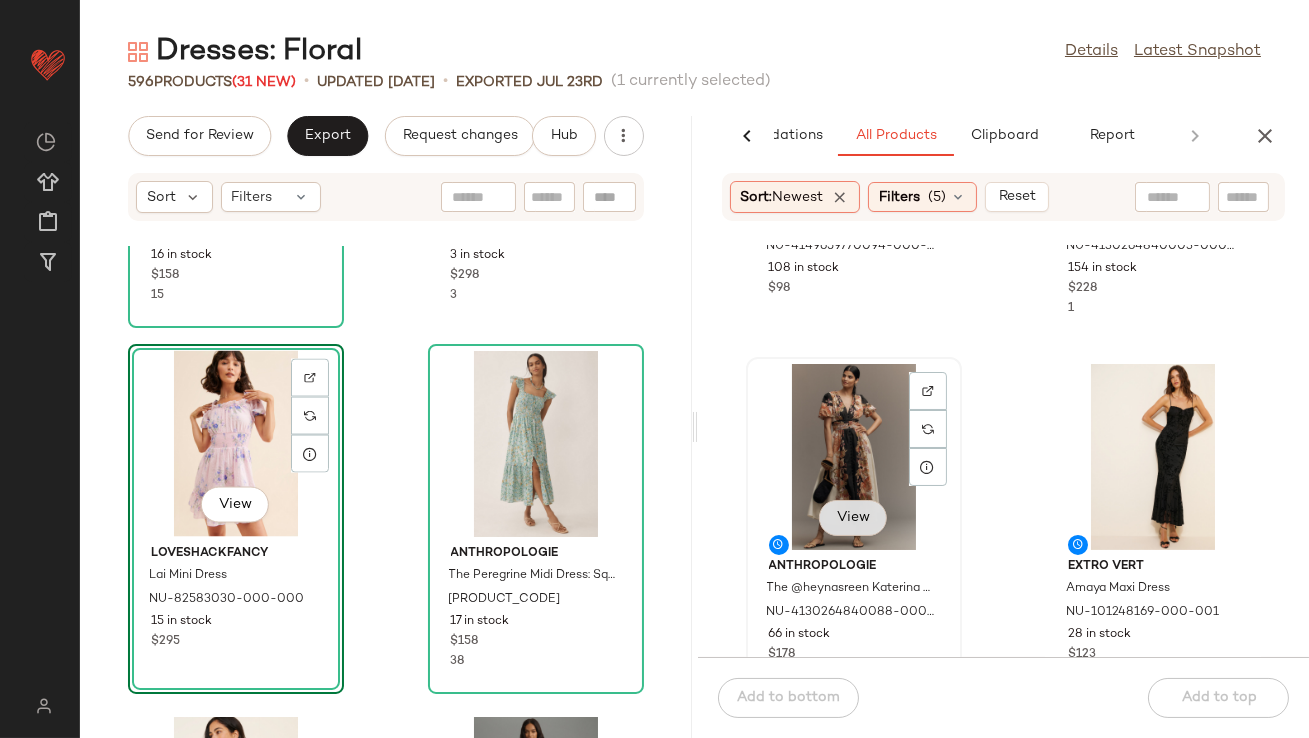 click on "View" 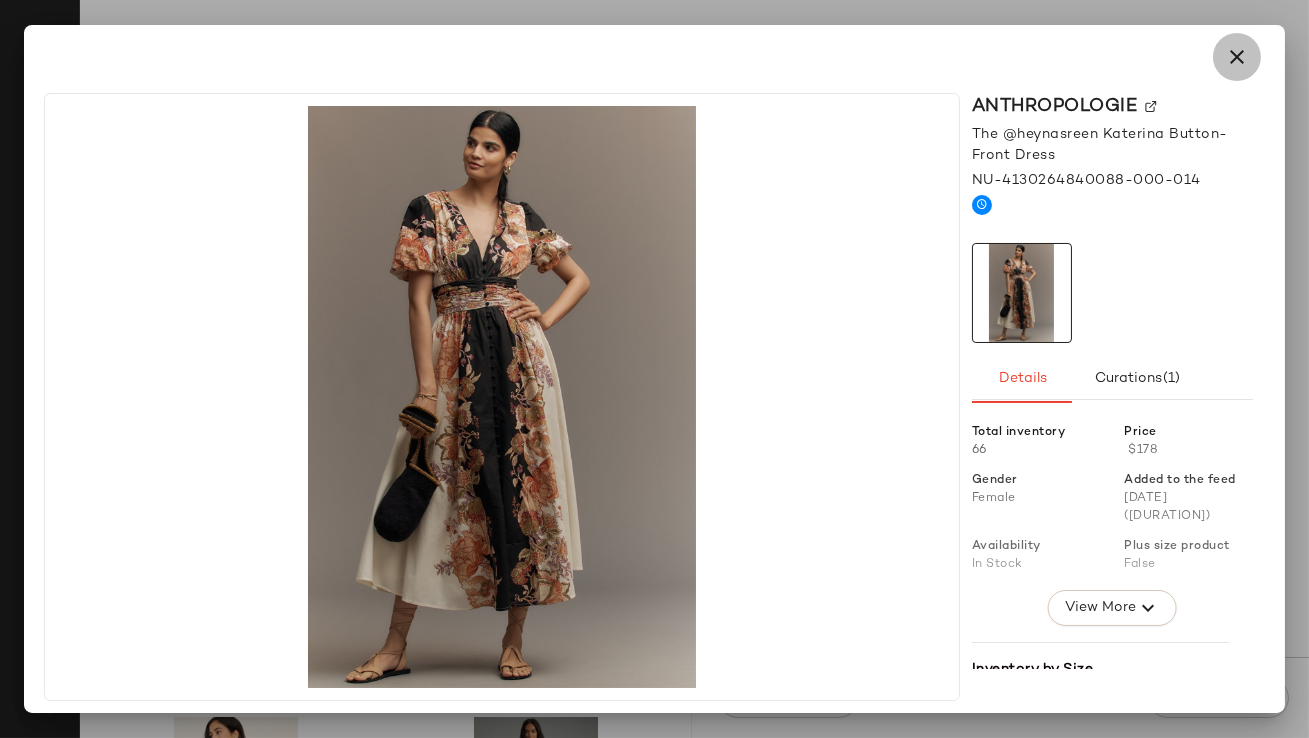 click at bounding box center (1237, 57) 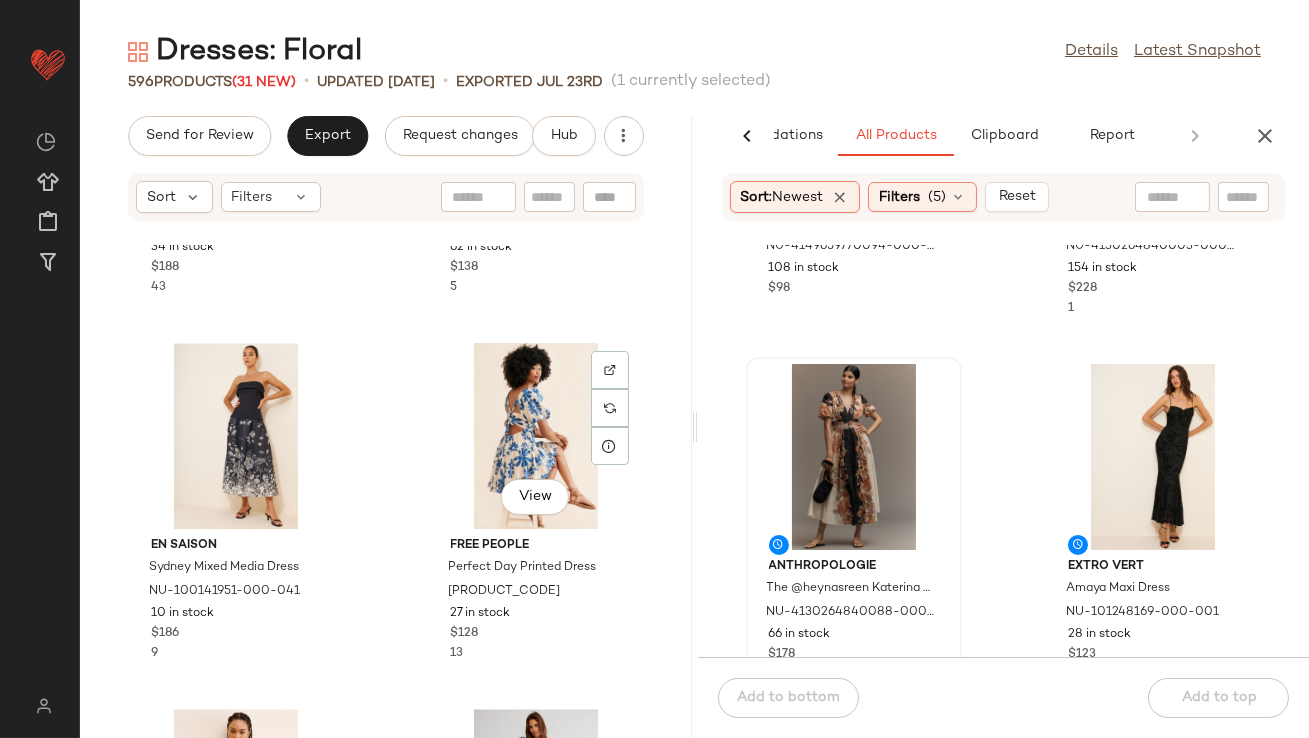 scroll, scrollTop: 23739, scrollLeft: 0, axis: vertical 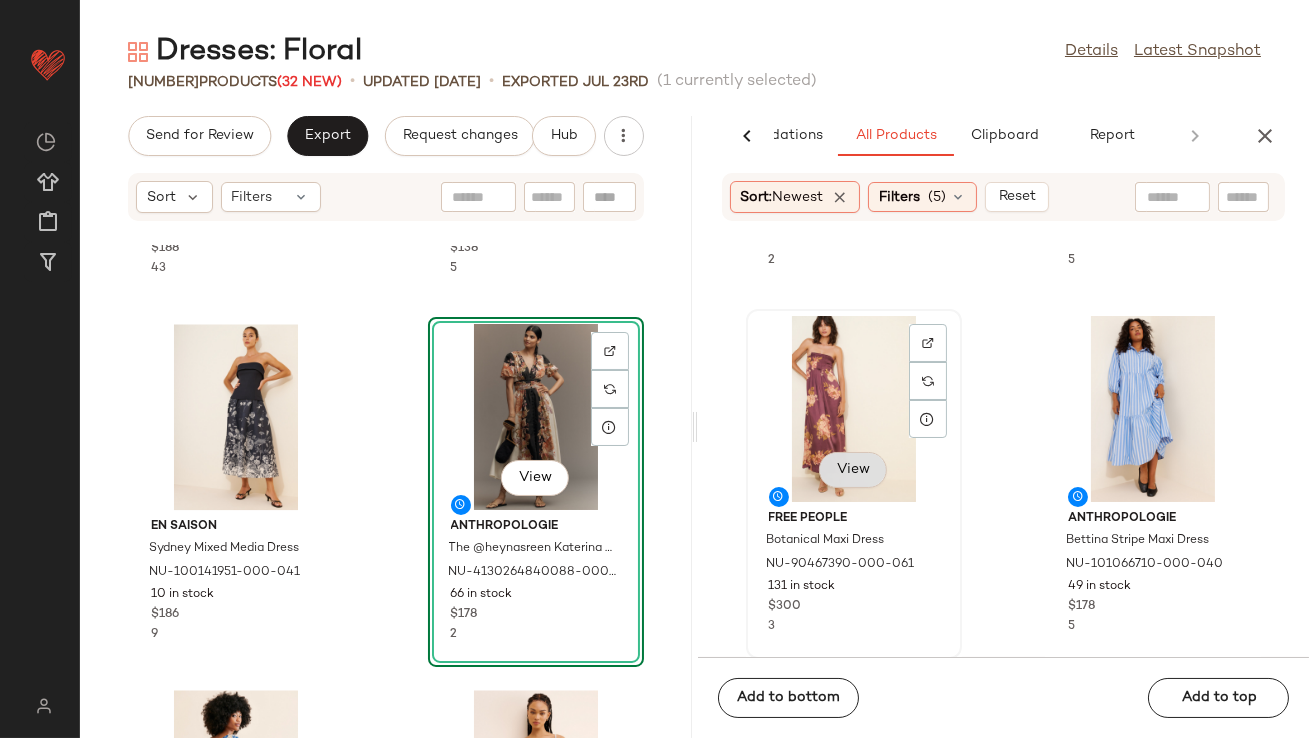 click on "View" at bounding box center (853, 470) 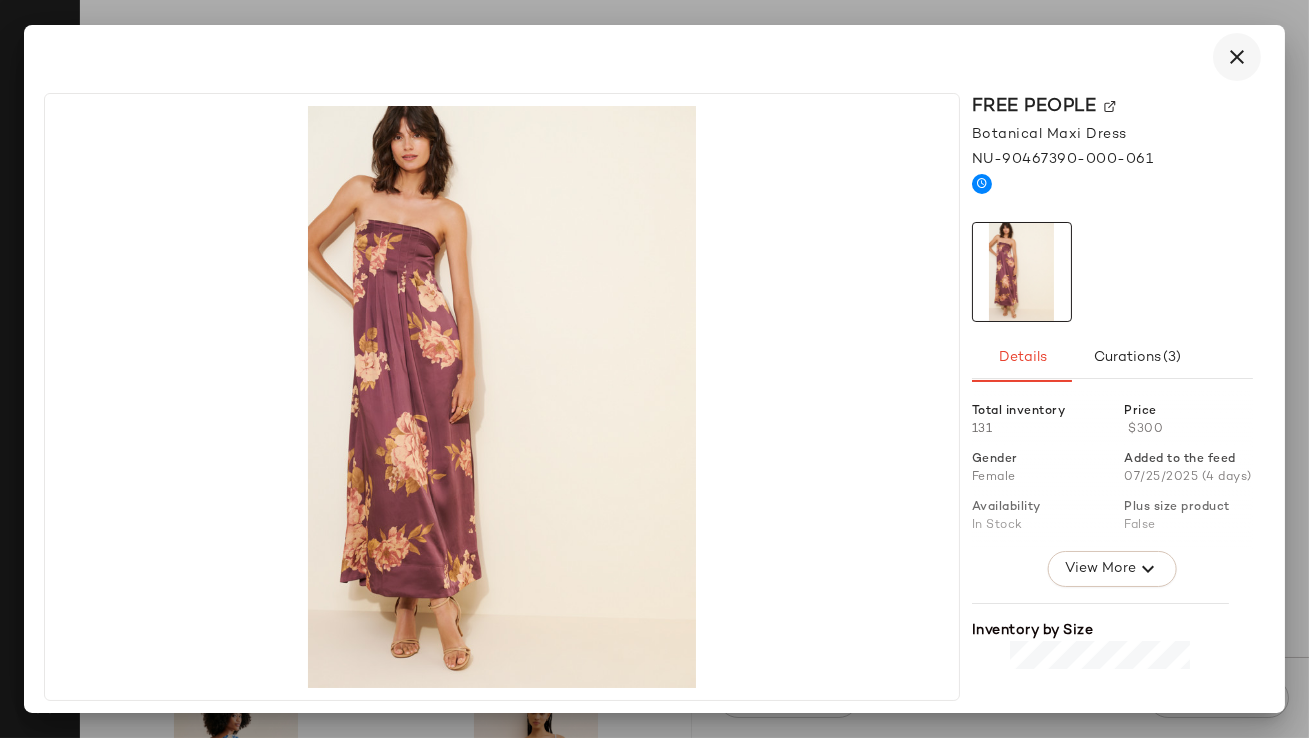 click at bounding box center (1237, 57) 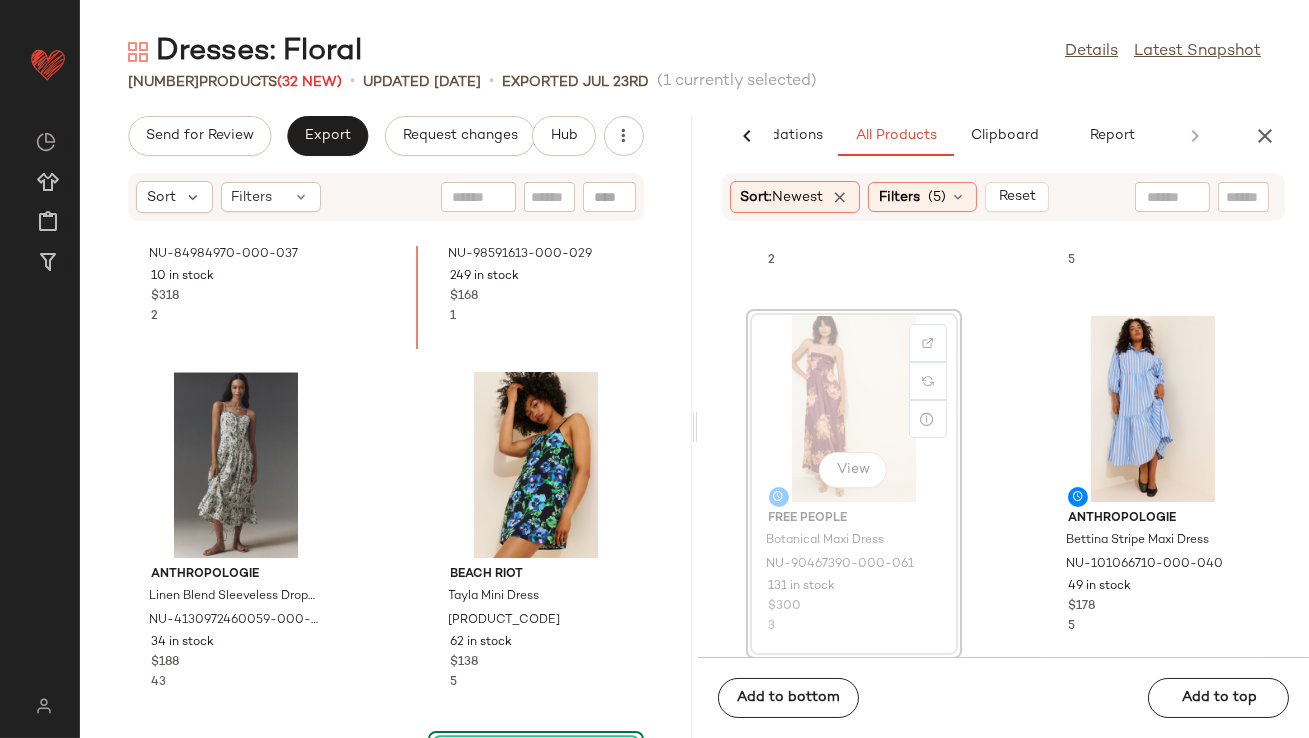 scroll, scrollTop: 23202, scrollLeft: 0, axis: vertical 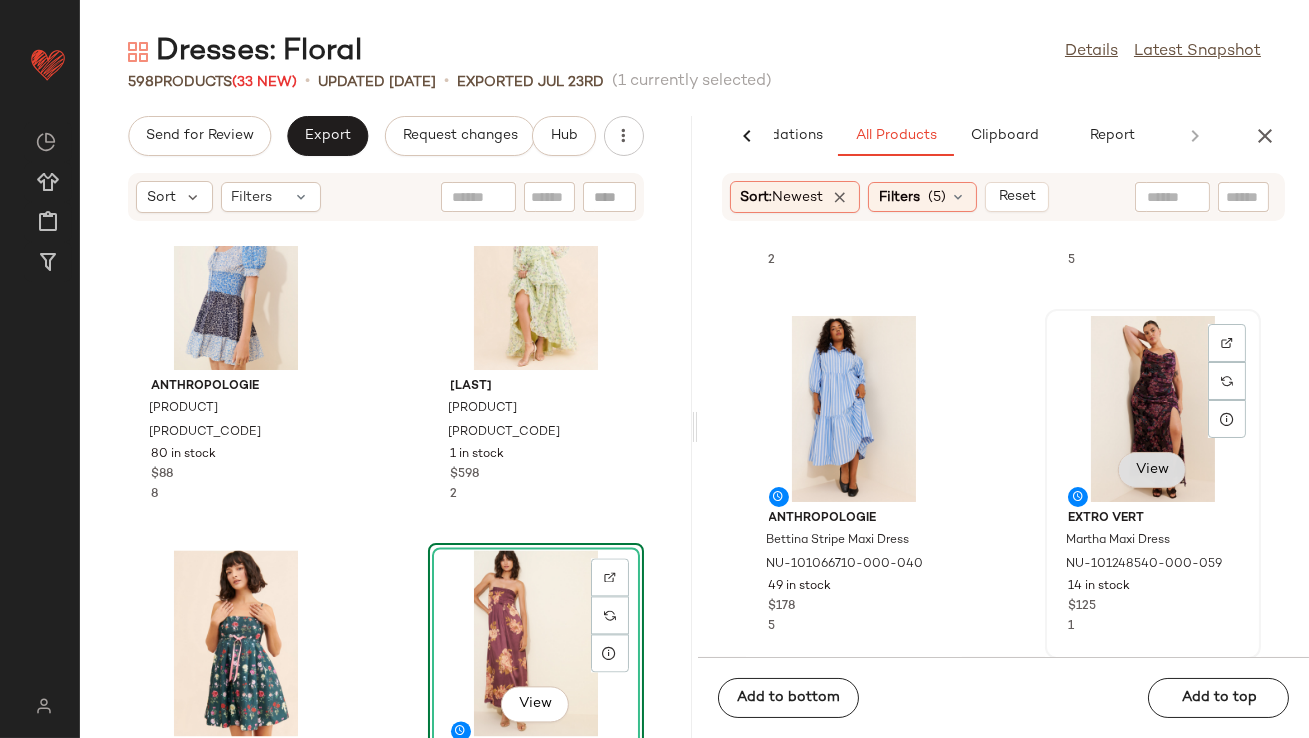 click on "View" at bounding box center [1152, 470] 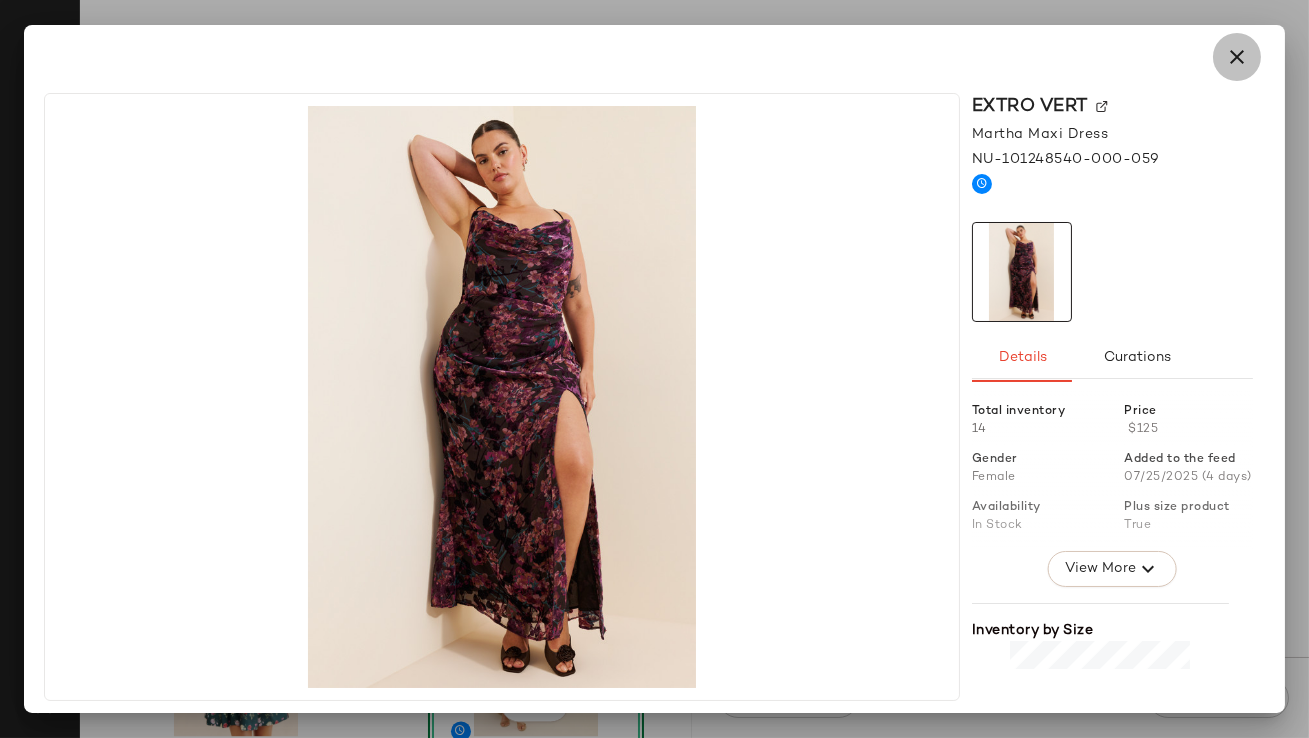 click at bounding box center (1237, 57) 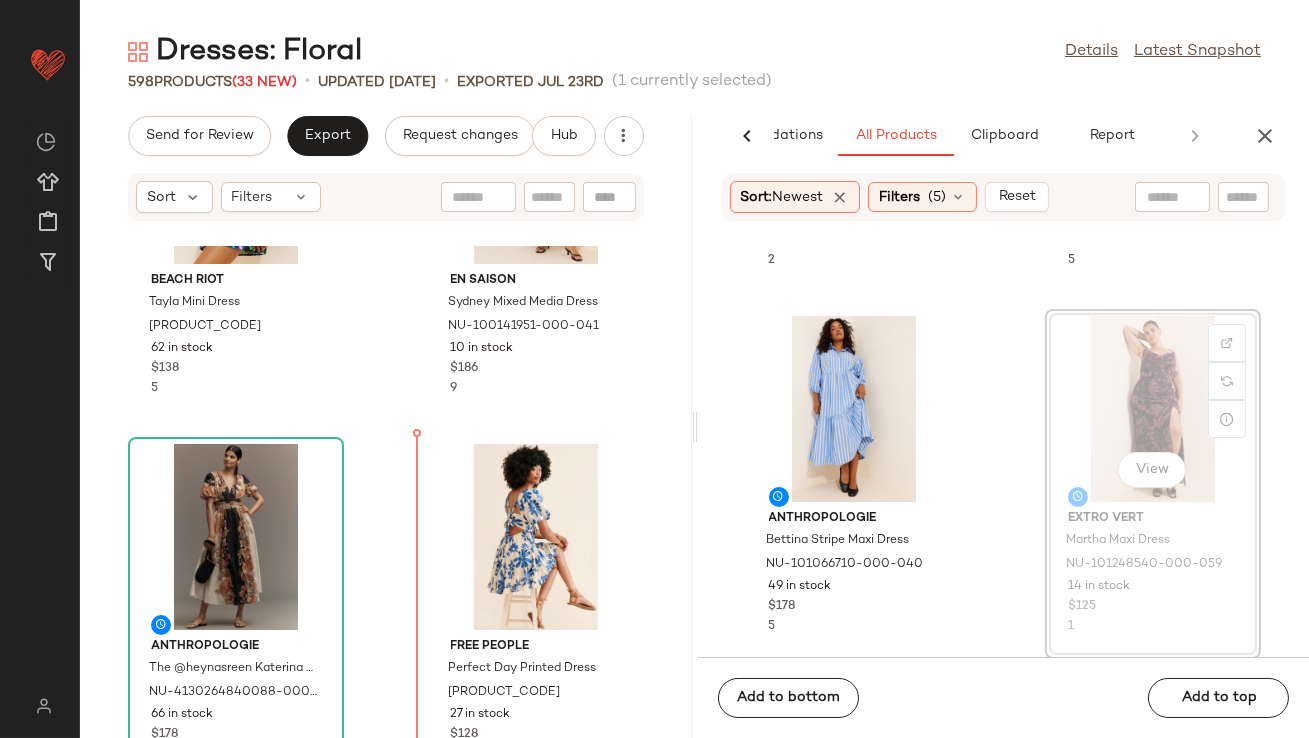scroll, scrollTop: 23991, scrollLeft: 0, axis: vertical 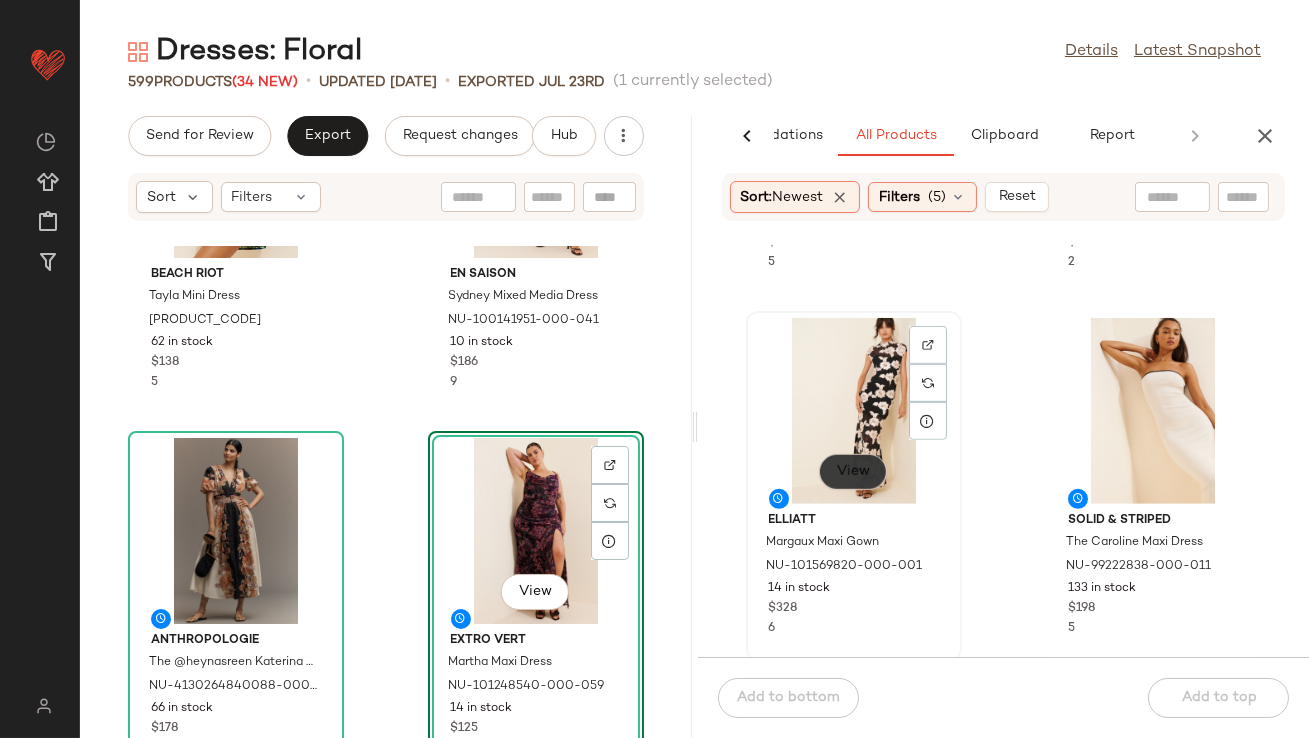 click on "View" 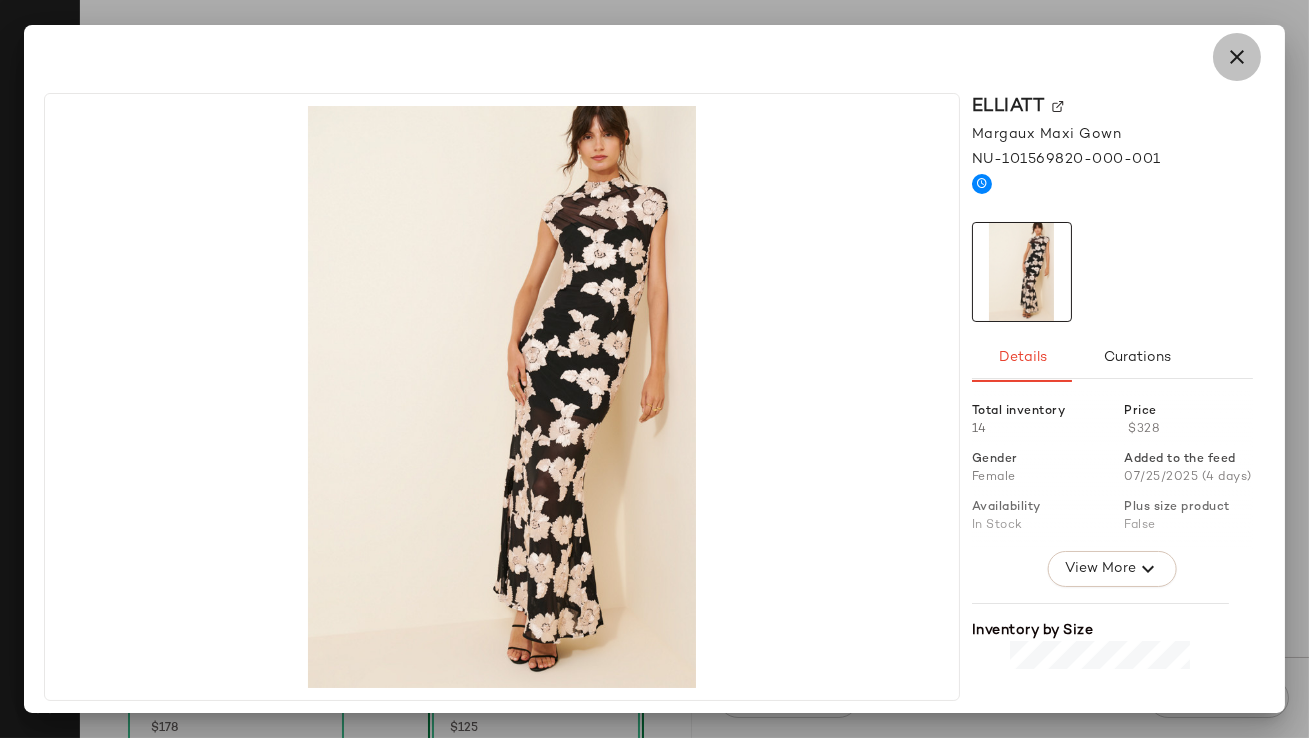 click at bounding box center (1237, 57) 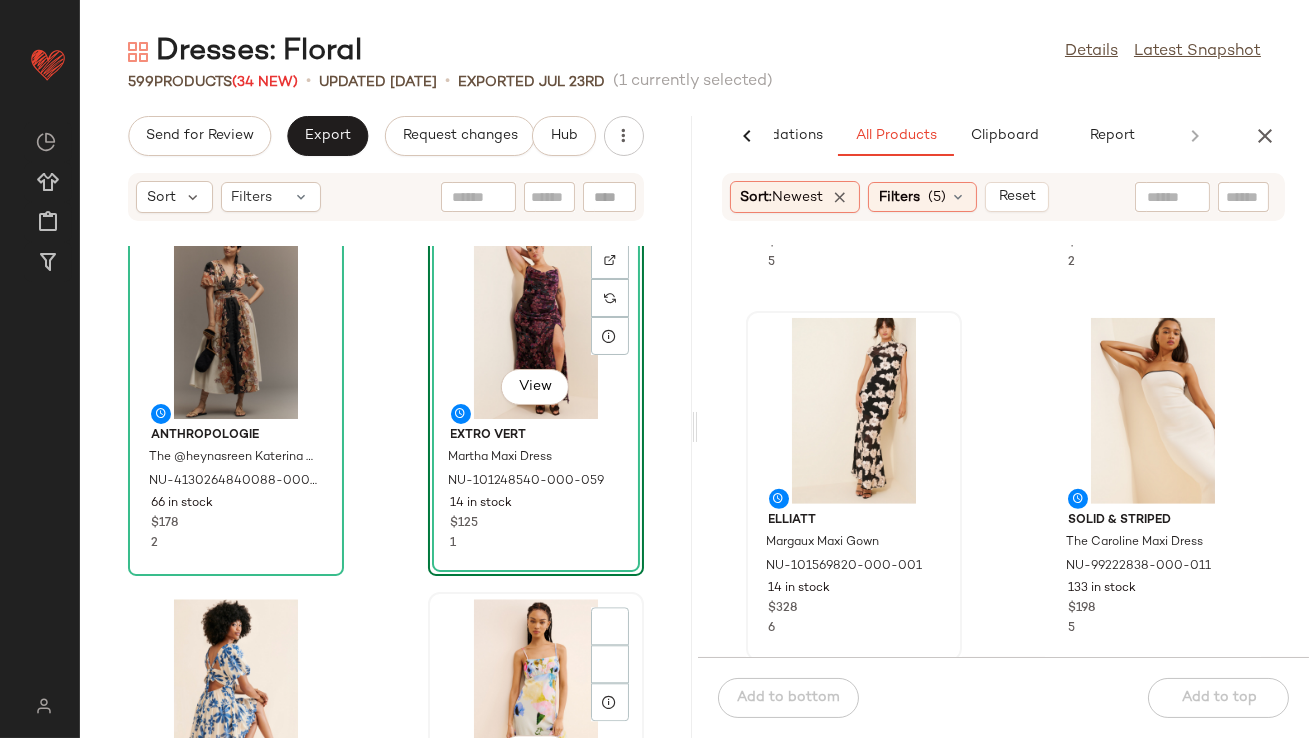 scroll, scrollTop: 24485, scrollLeft: 0, axis: vertical 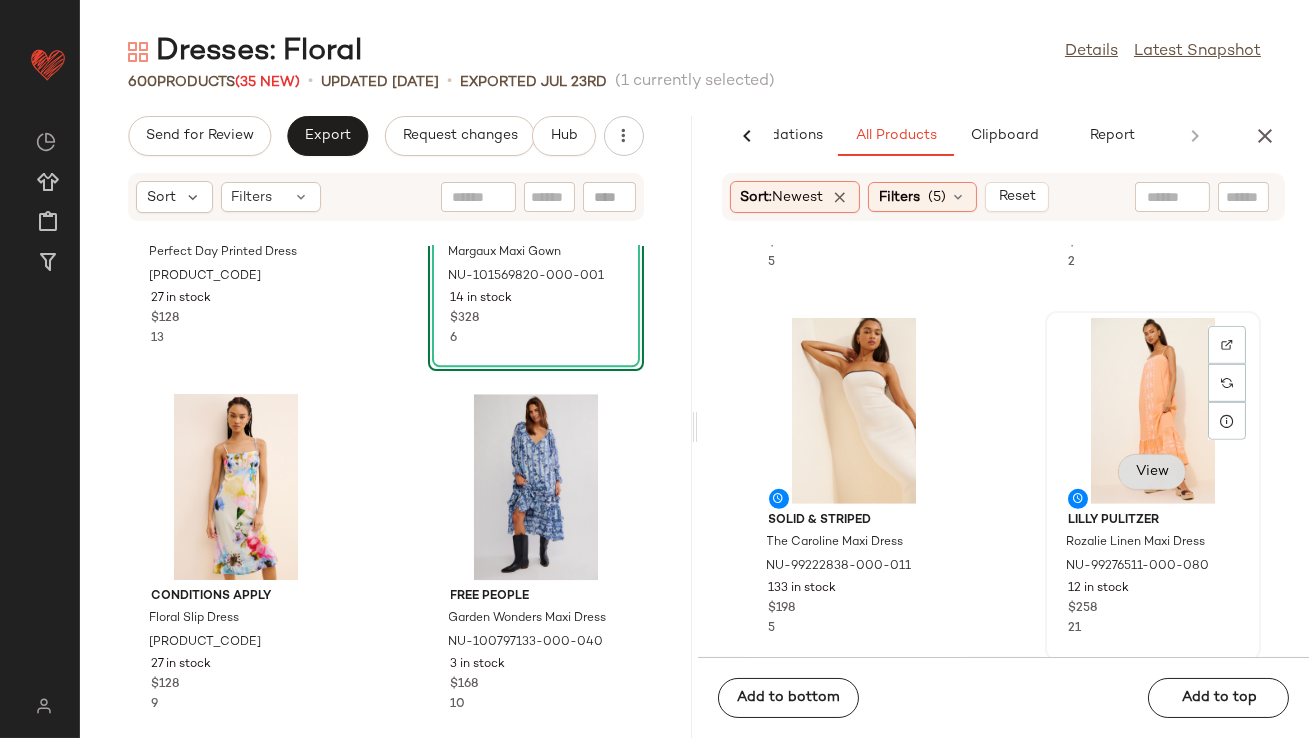 click on "View" at bounding box center [1152, 472] 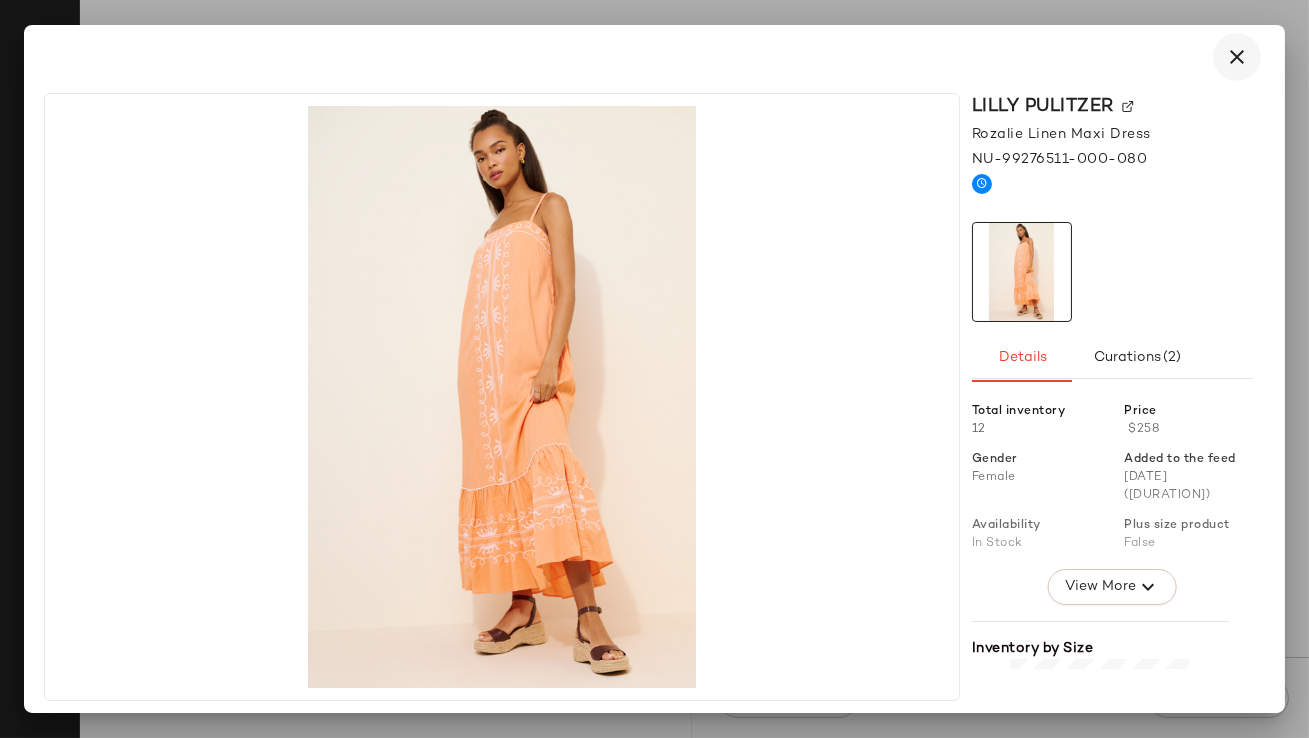 click at bounding box center (1237, 57) 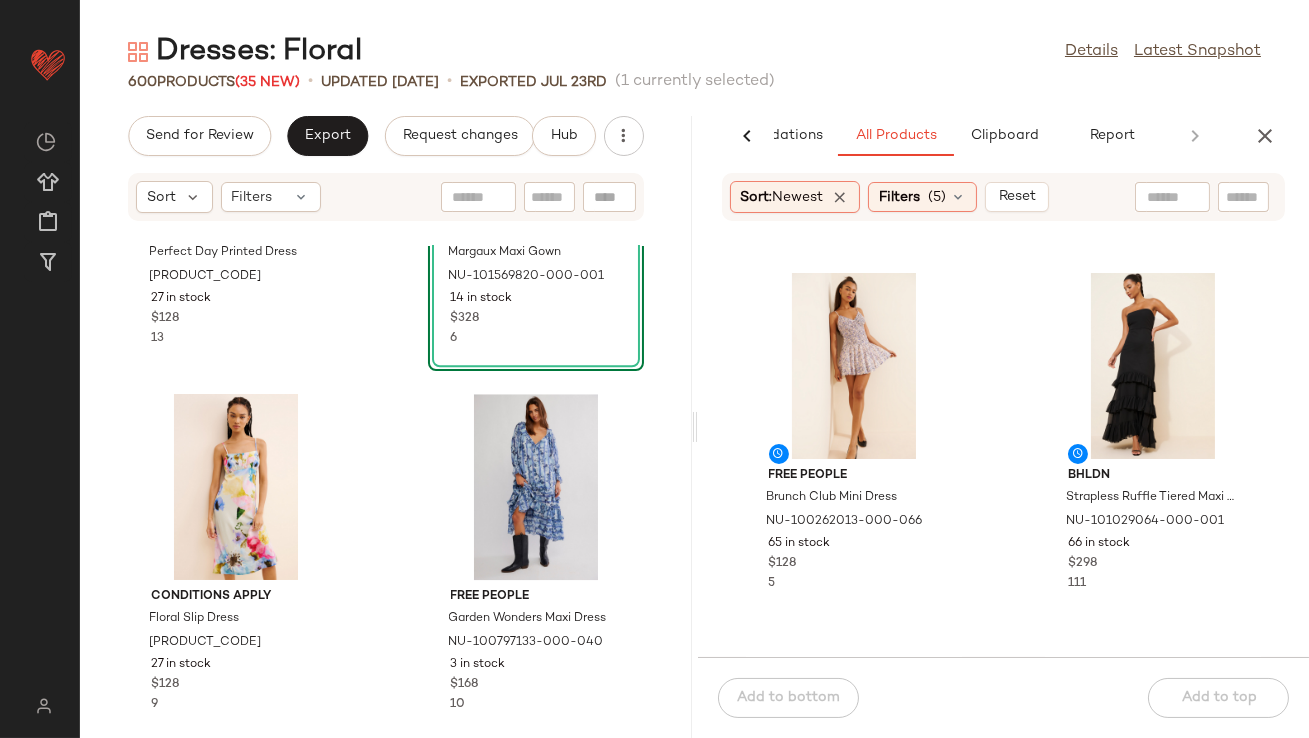 scroll, scrollTop: 4027, scrollLeft: 0, axis: vertical 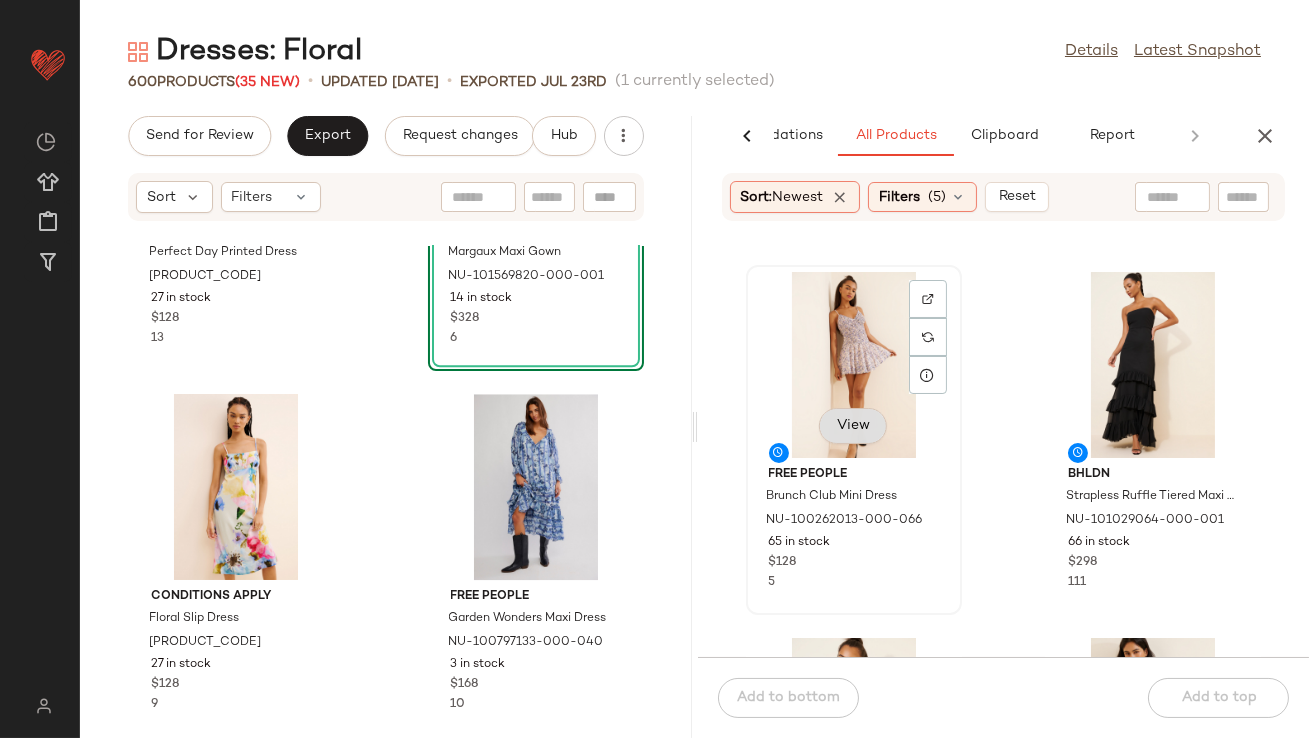 click on "View" at bounding box center [853, 426] 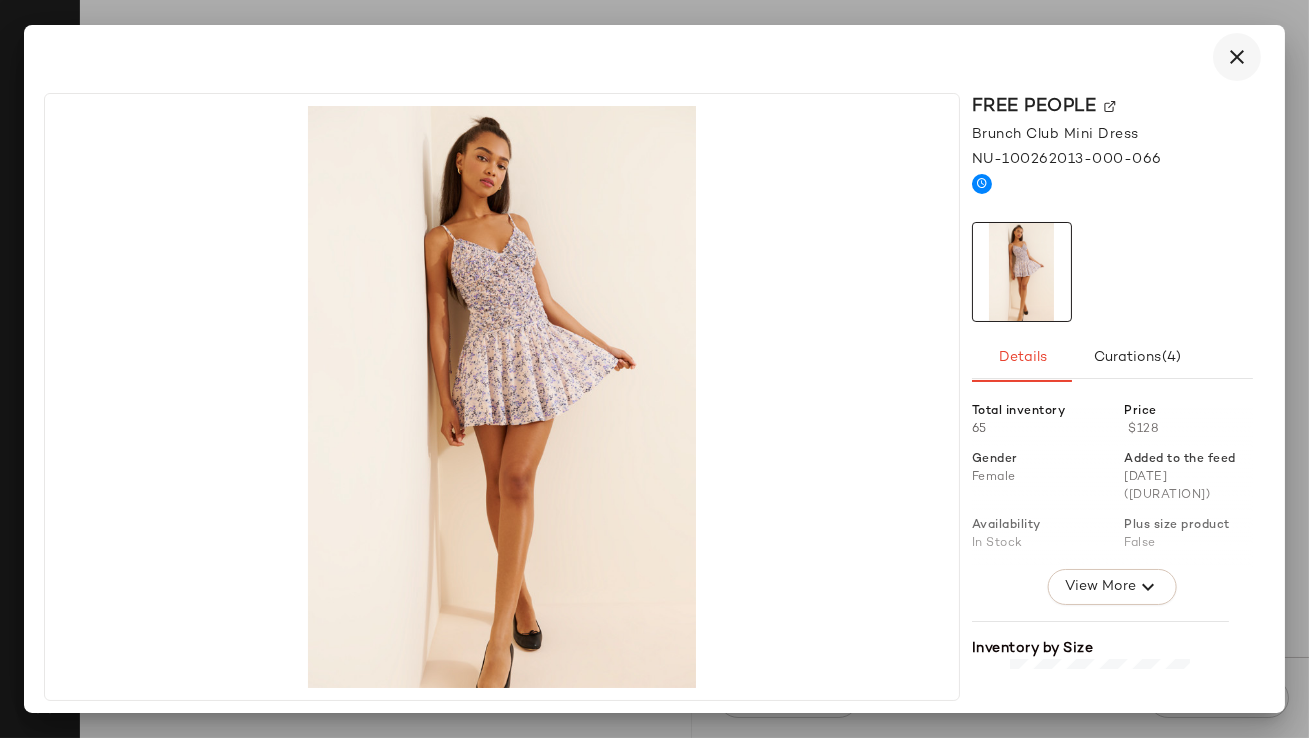 click at bounding box center [1237, 57] 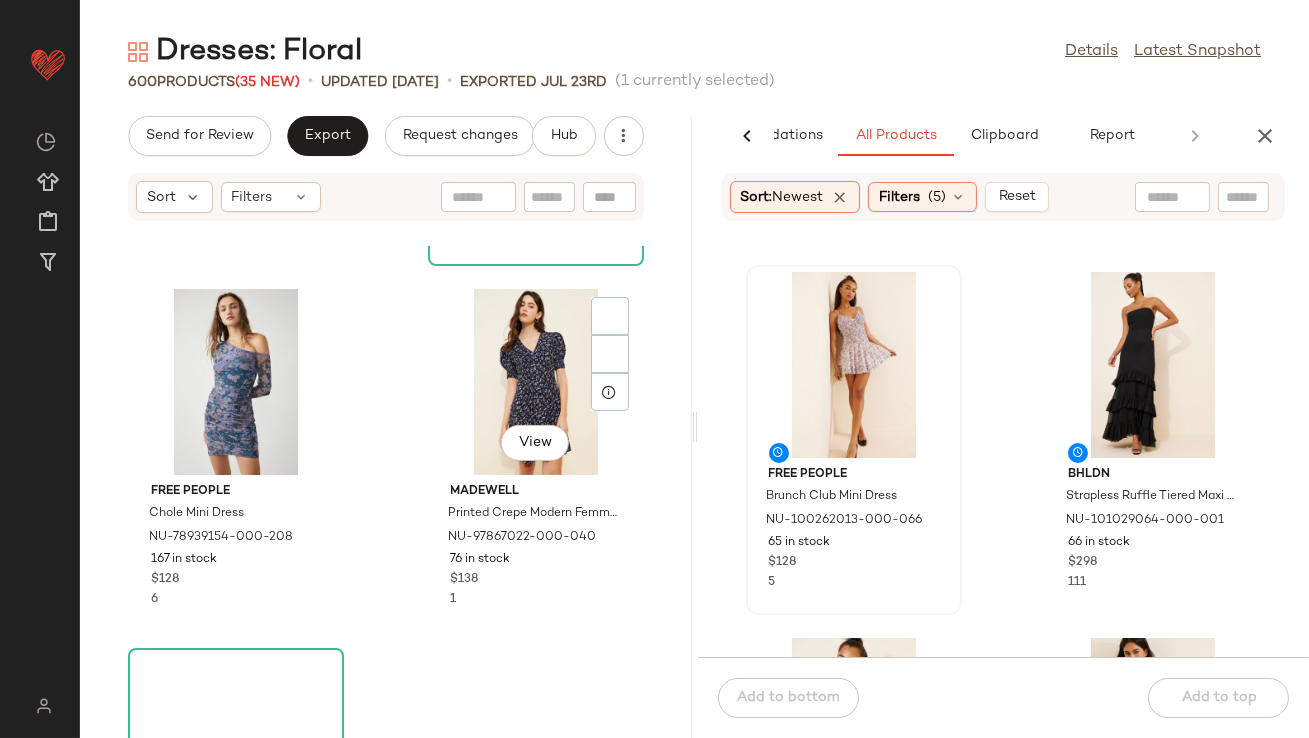 scroll, scrollTop: 30049, scrollLeft: 0, axis: vertical 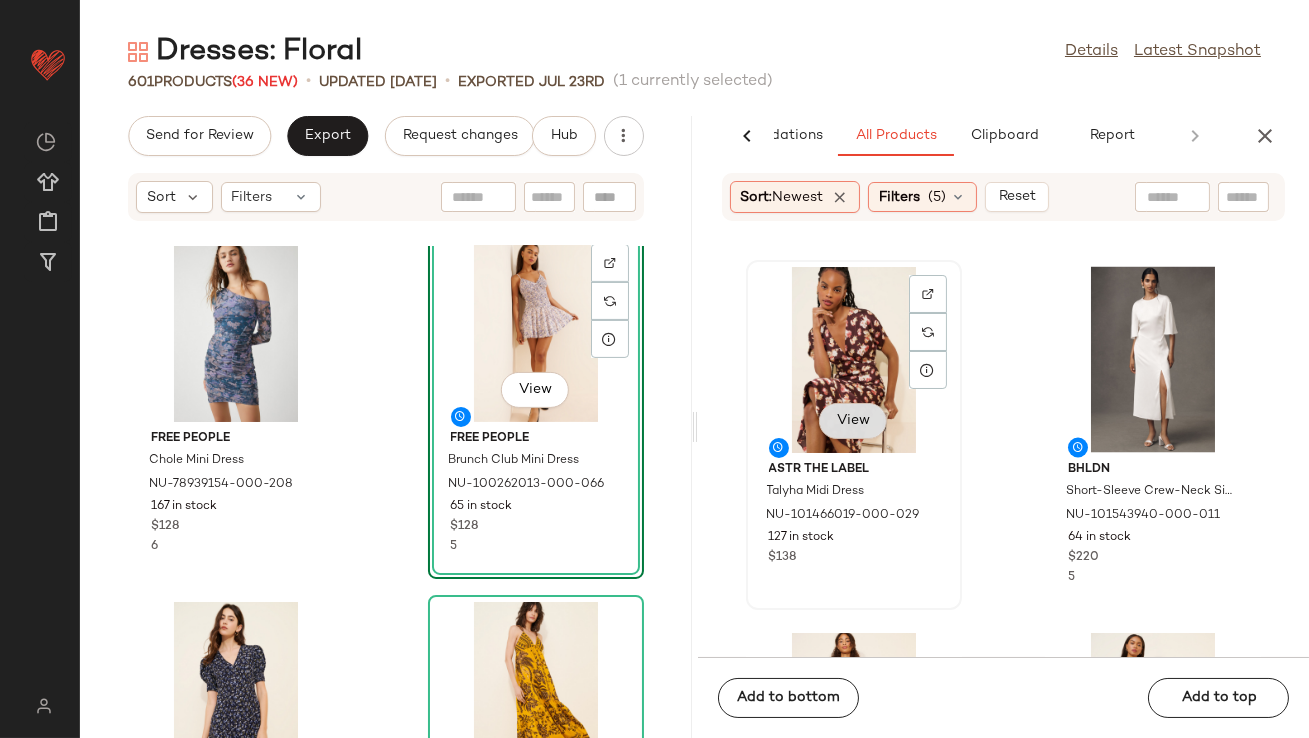 click on "View" 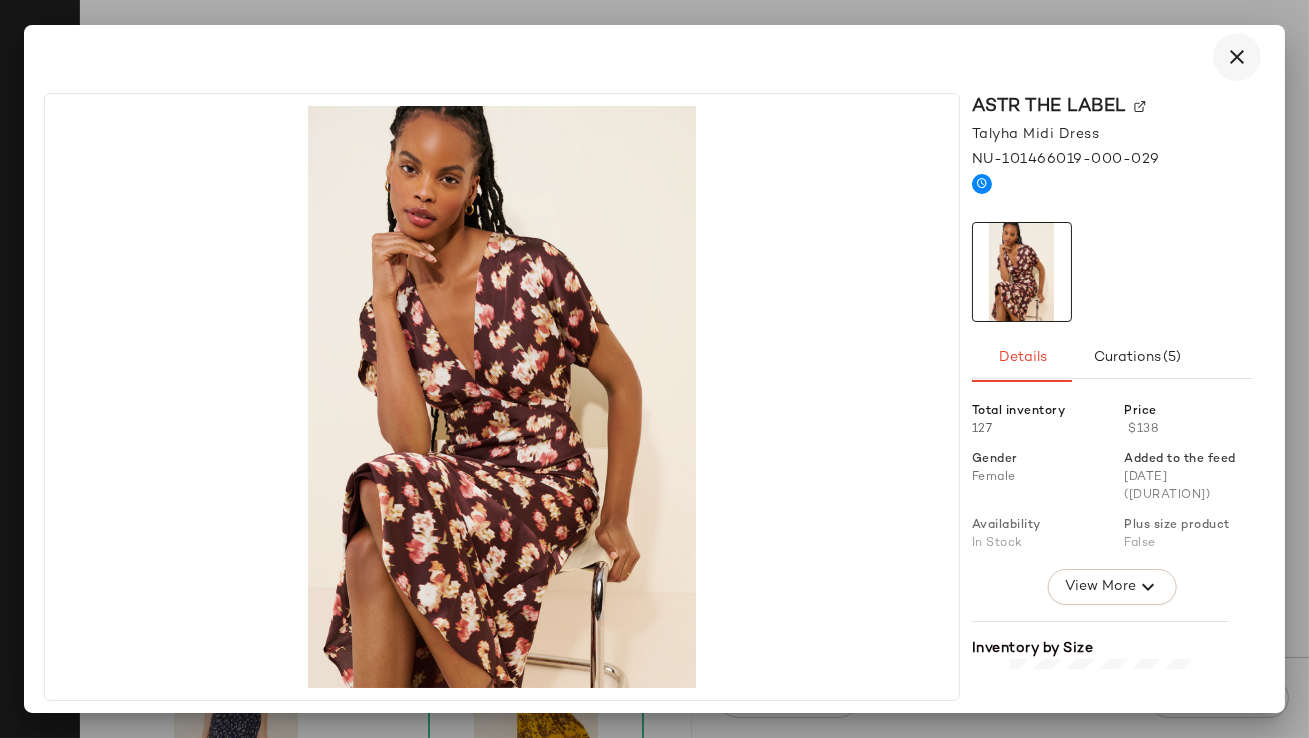click at bounding box center [1237, 57] 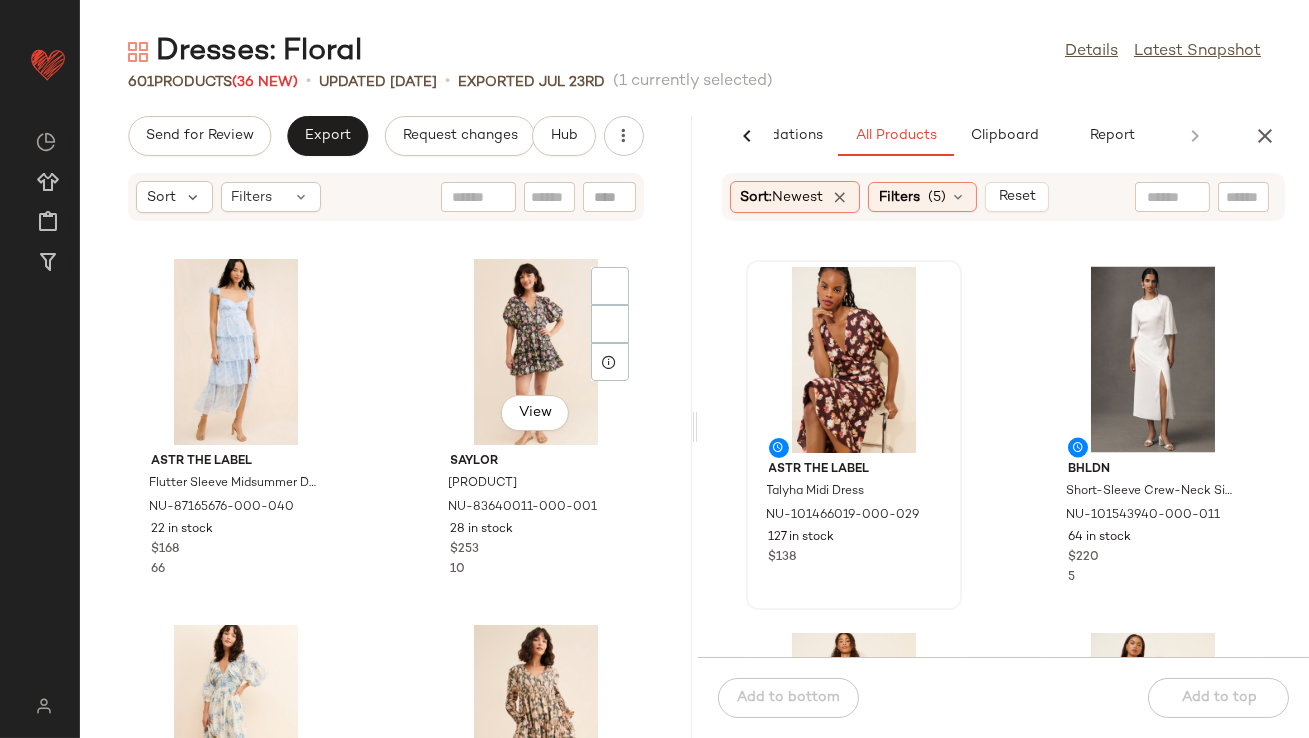 scroll, scrollTop: 30731, scrollLeft: 0, axis: vertical 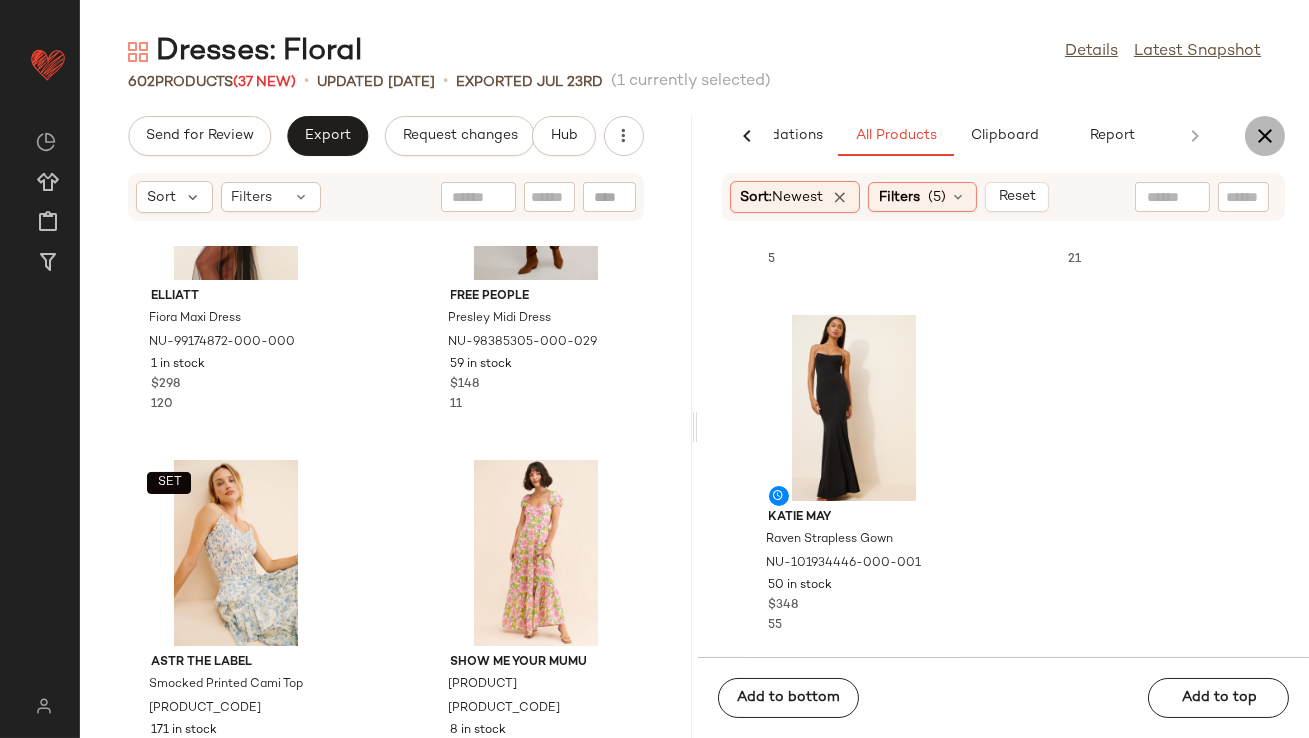 click at bounding box center [1265, 136] 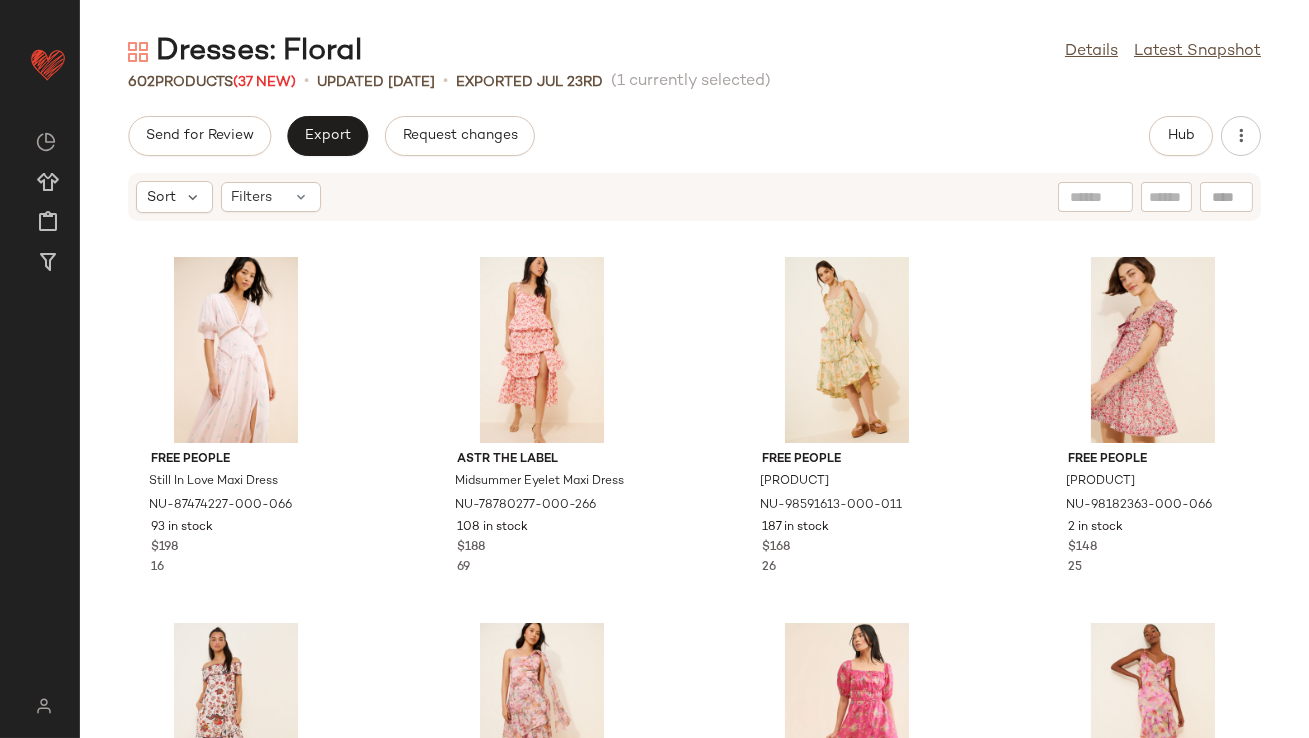 scroll, scrollTop: 59, scrollLeft: 0, axis: vertical 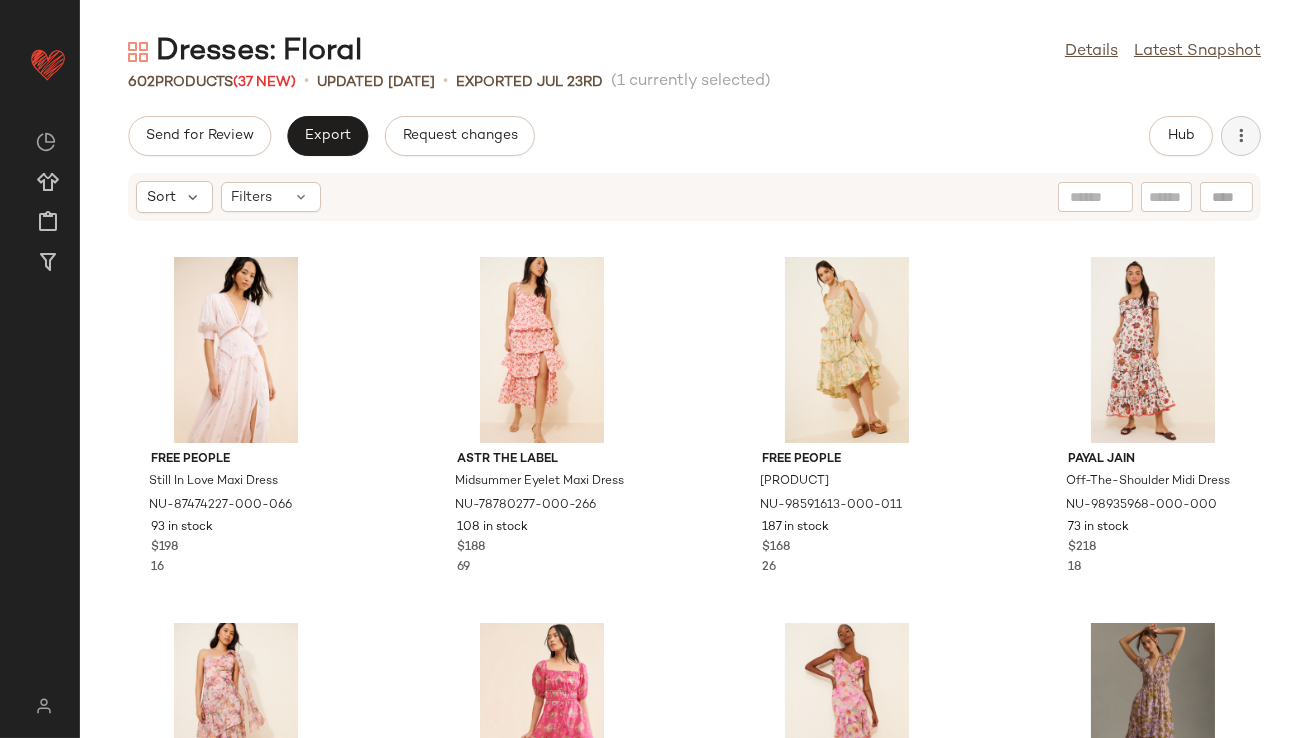 click 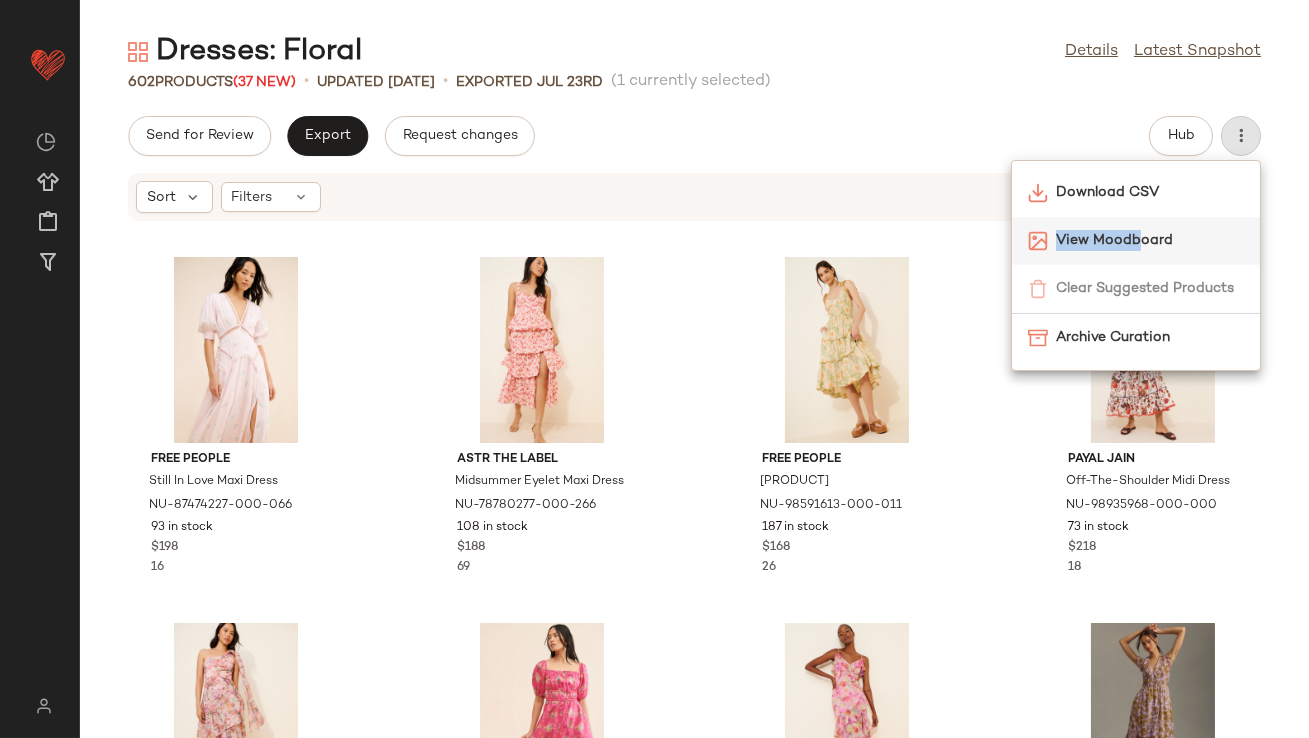 click on "View Moodboard" at bounding box center (1150, 240) 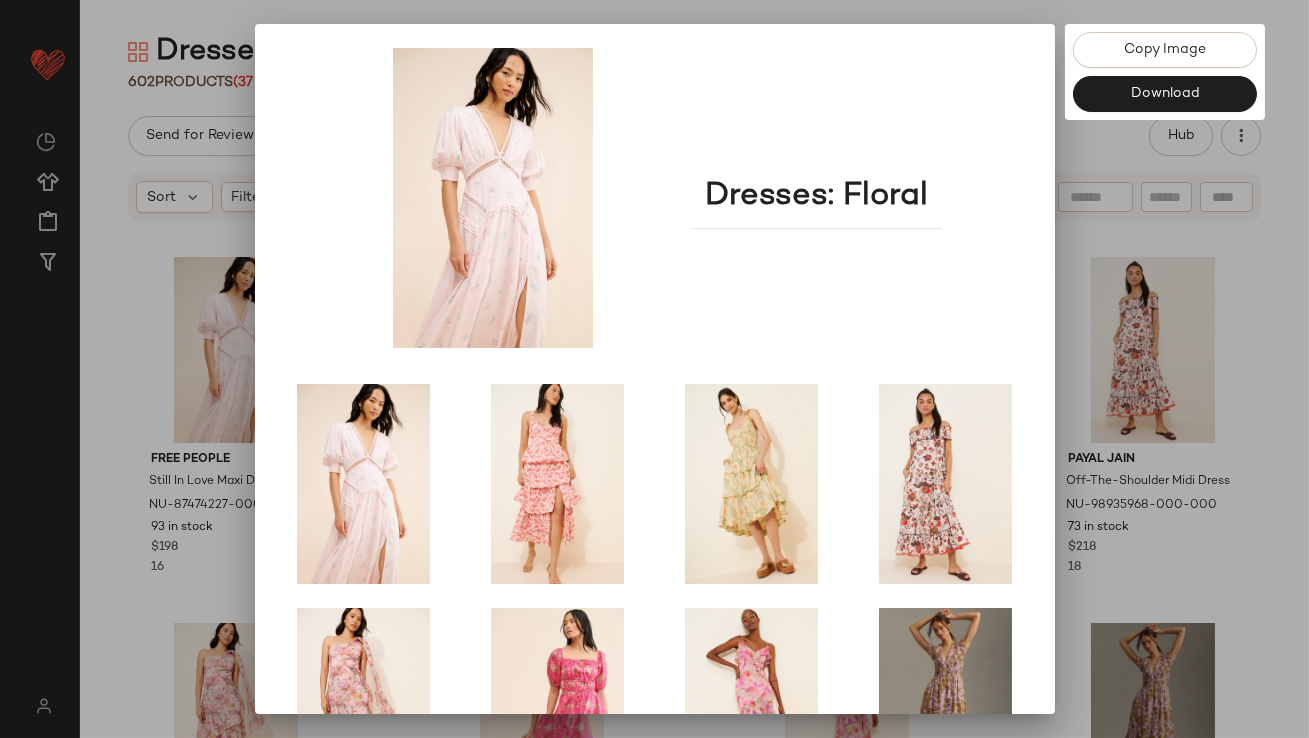 scroll, scrollTop: 341, scrollLeft: 0, axis: vertical 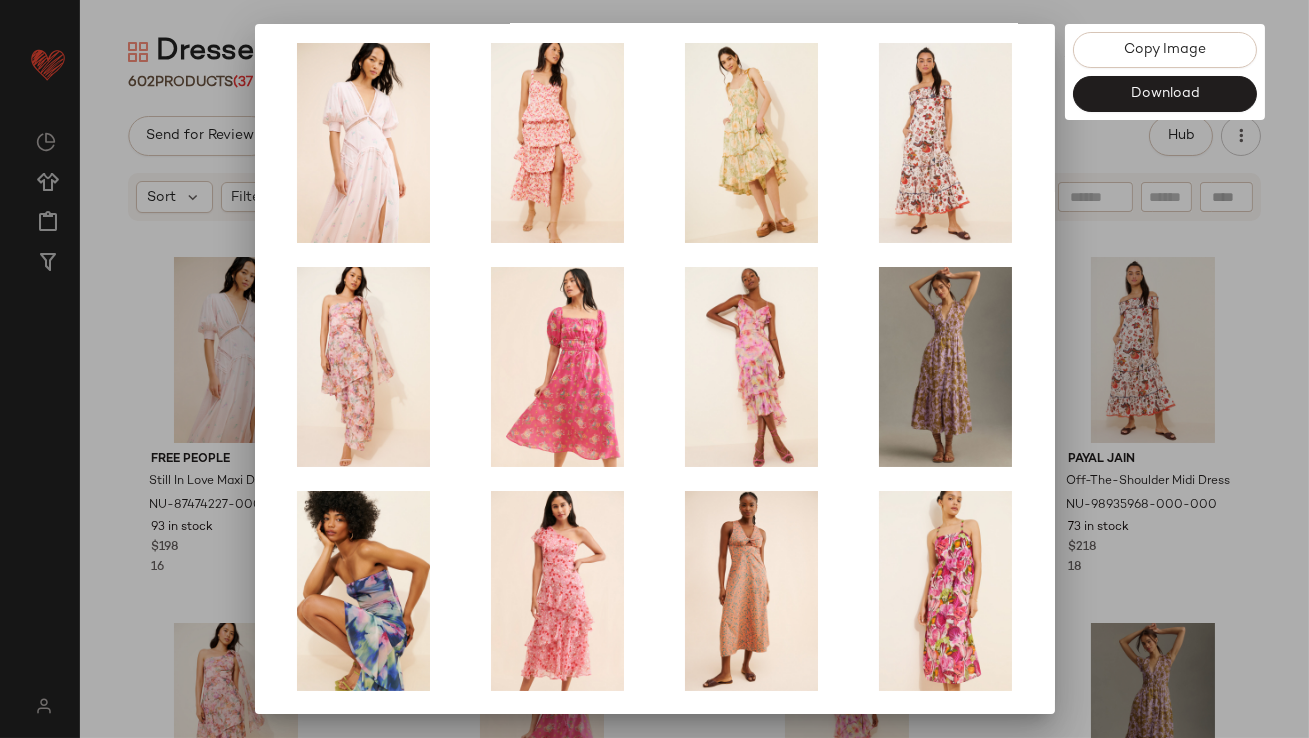 click at bounding box center [654, 369] 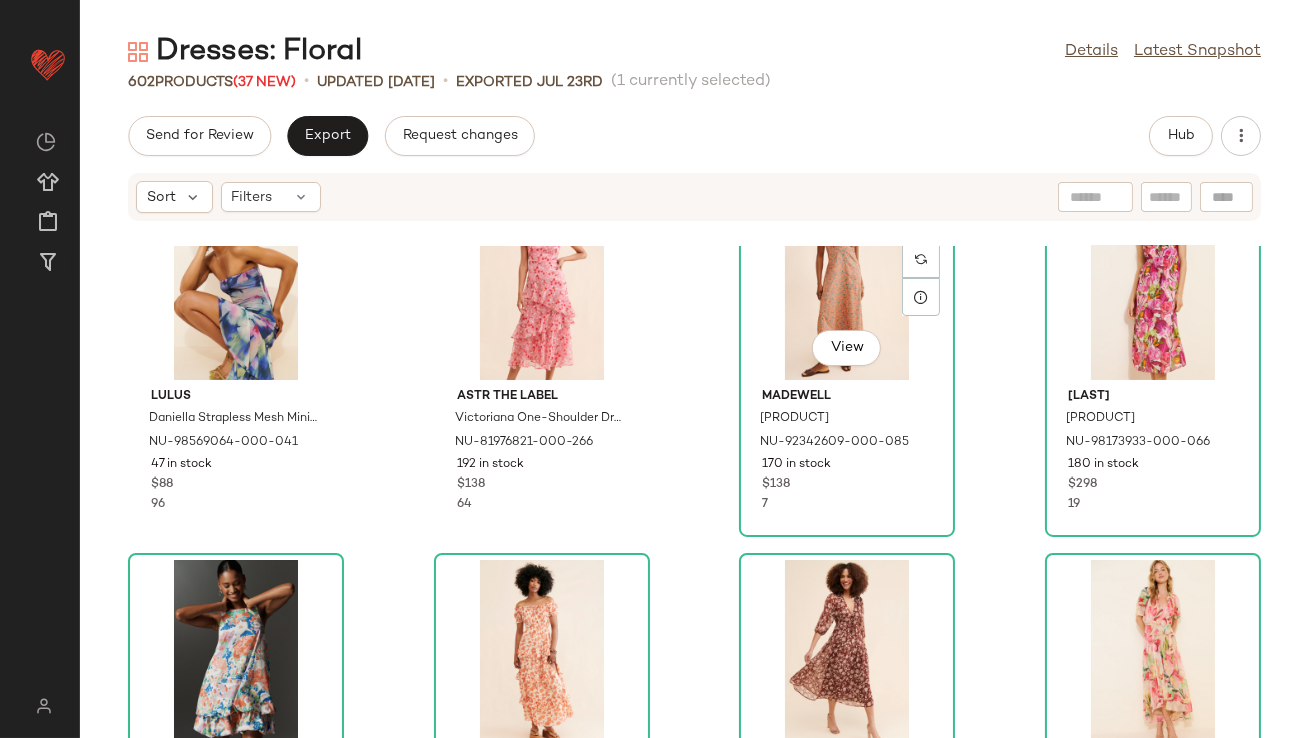 scroll, scrollTop: 1162, scrollLeft: 0, axis: vertical 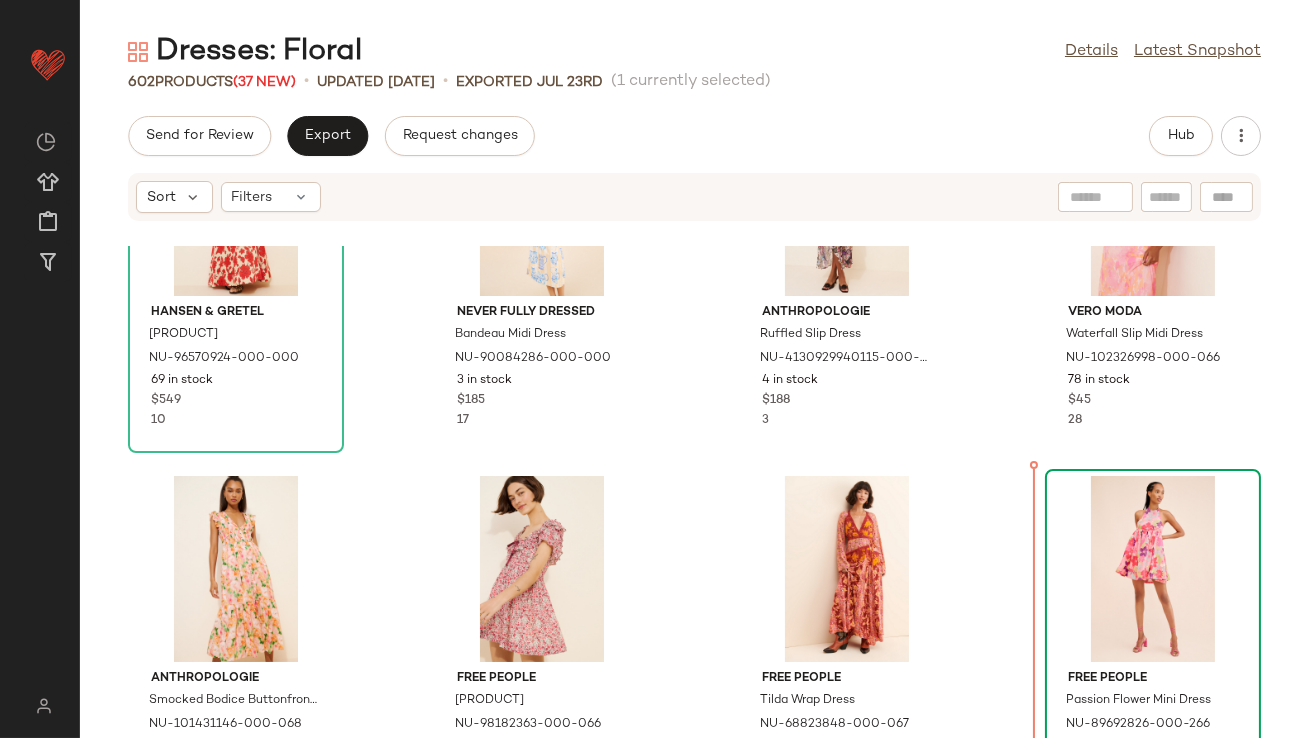 drag, startPoint x: 543, startPoint y: 508, endPoint x: 1060, endPoint y: 624, distance: 529.85376 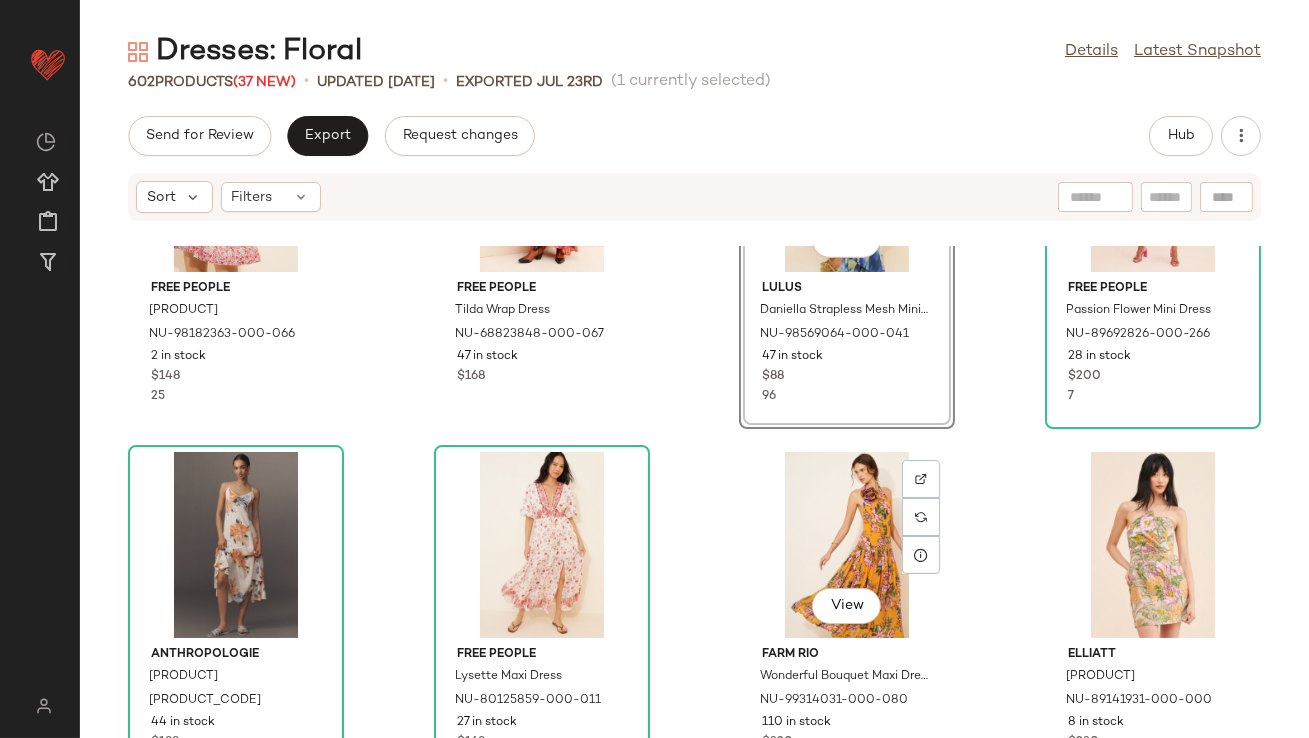 scroll, scrollTop: 3135, scrollLeft: 0, axis: vertical 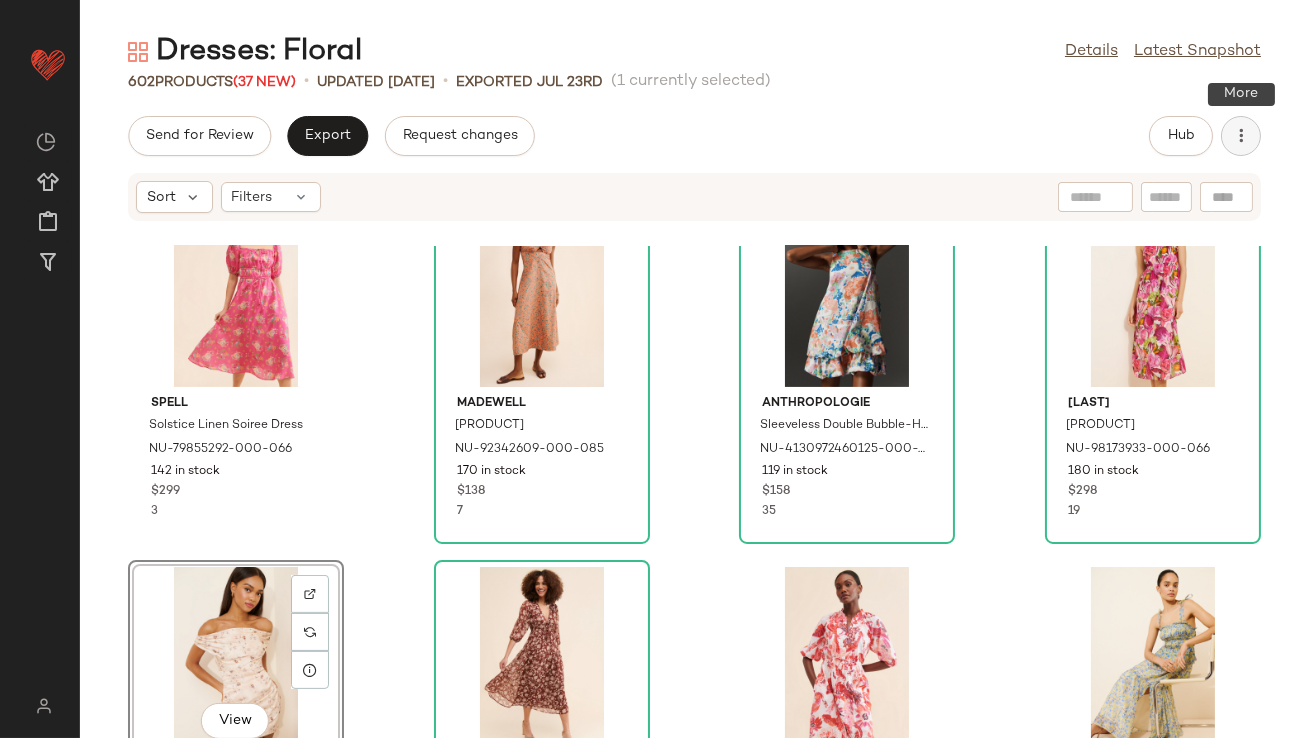 click 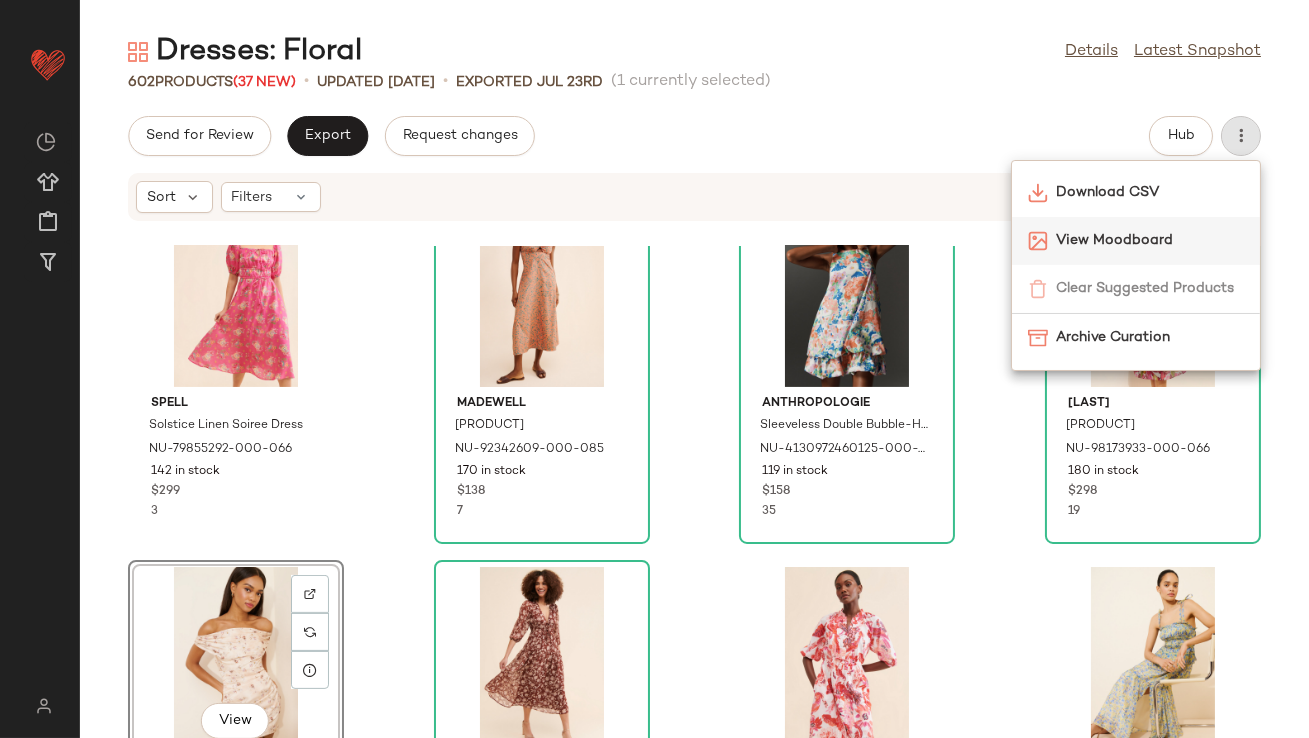 click on "View Moodboard" 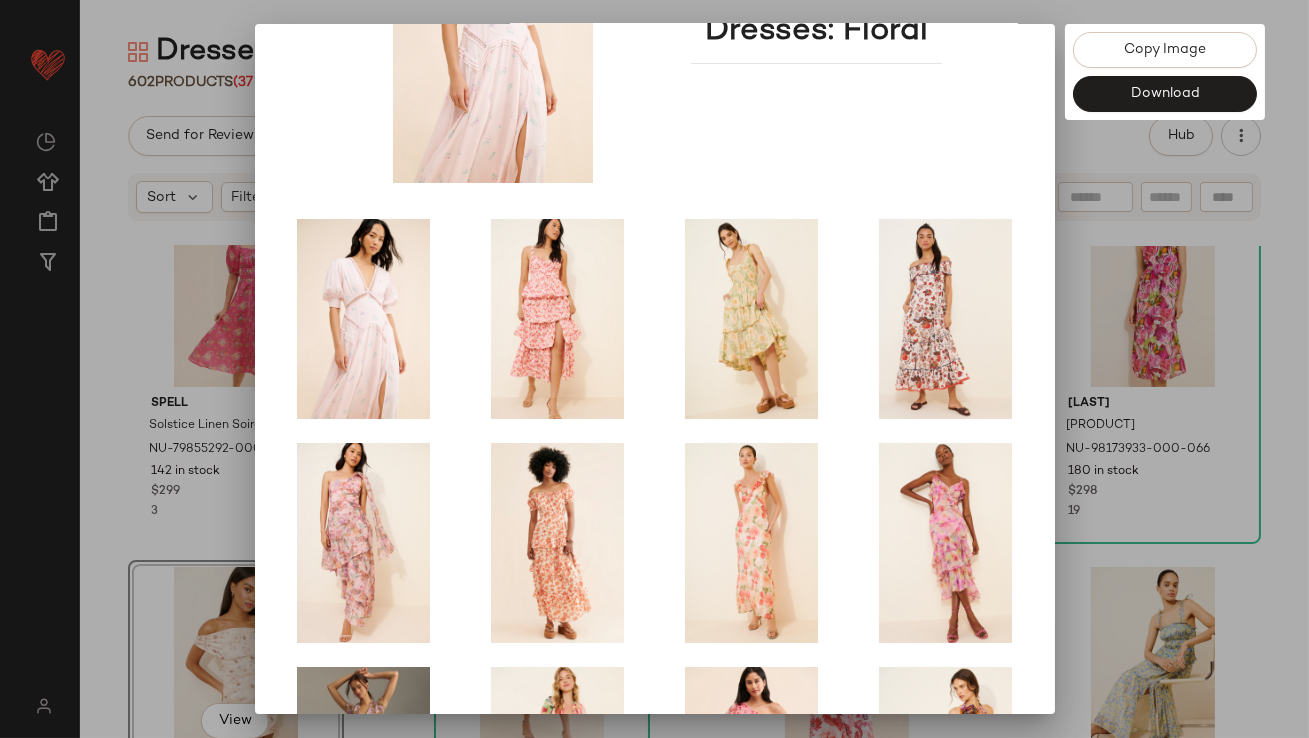 scroll, scrollTop: 341, scrollLeft: 0, axis: vertical 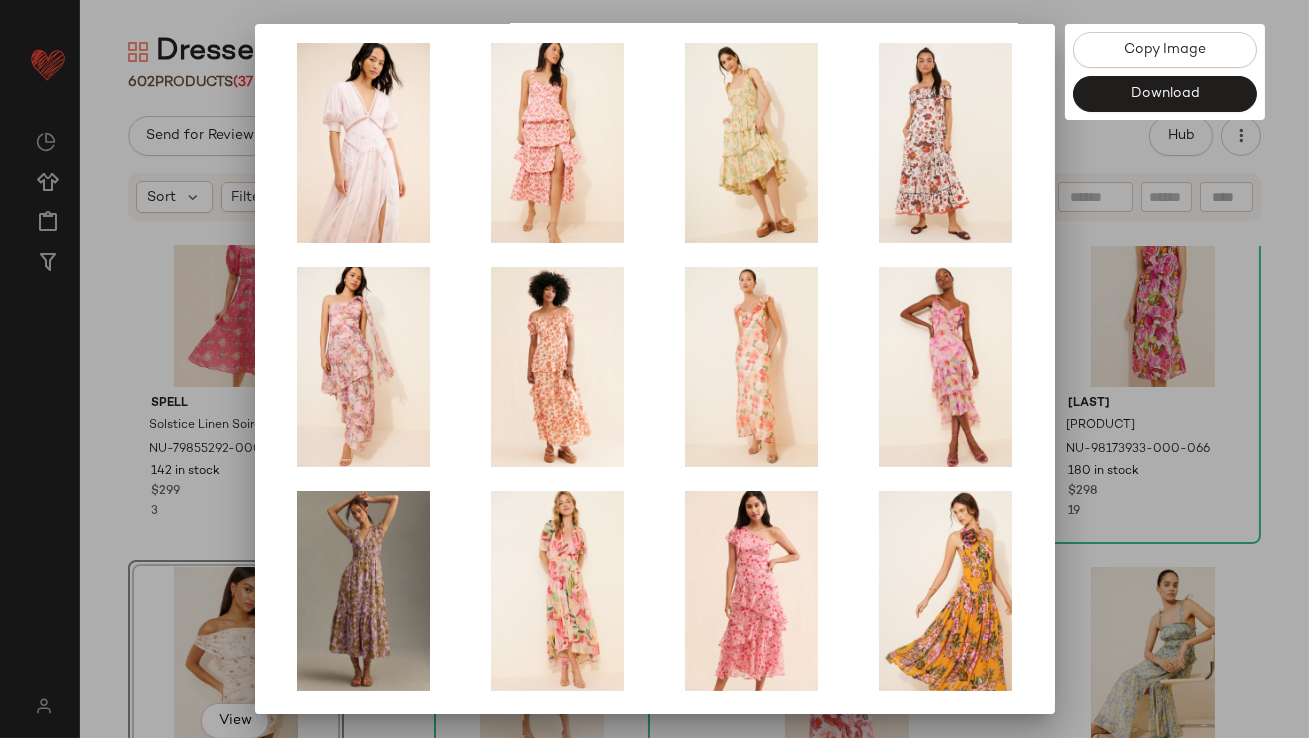click at bounding box center (654, 369) 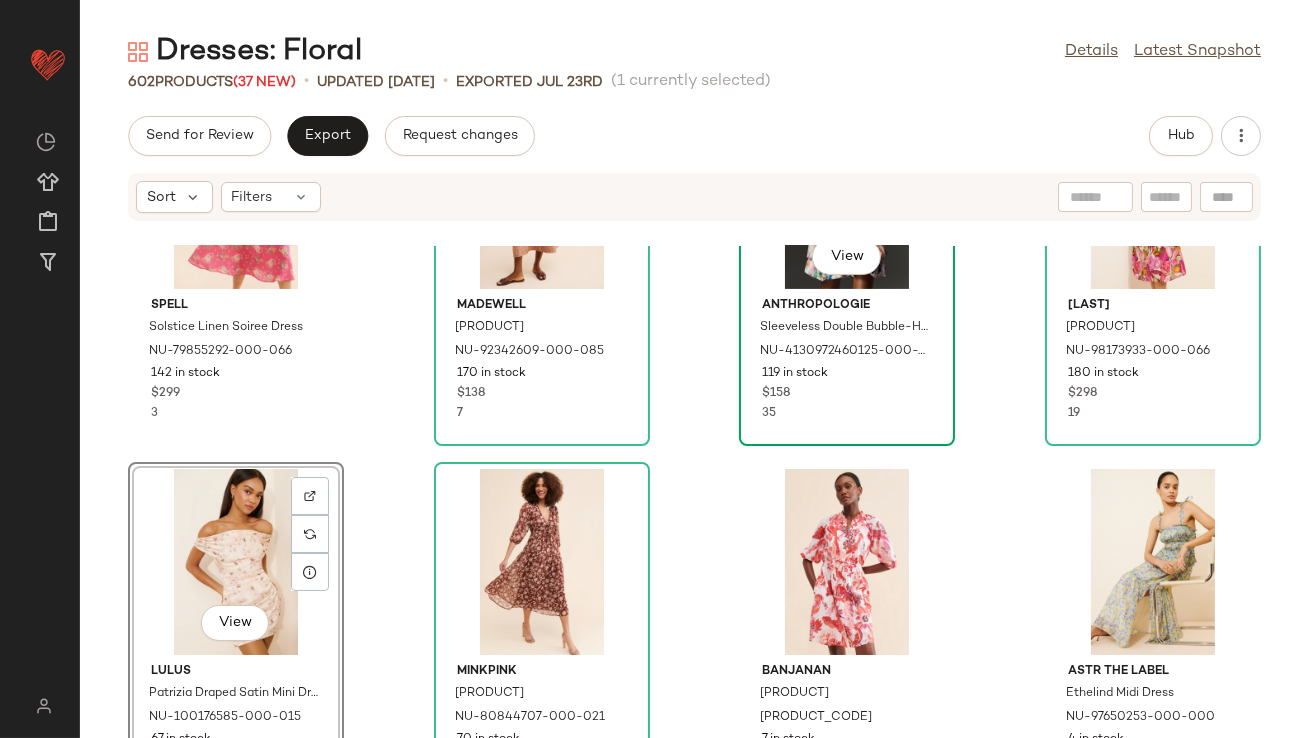 scroll, scrollTop: 1532, scrollLeft: 0, axis: vertical 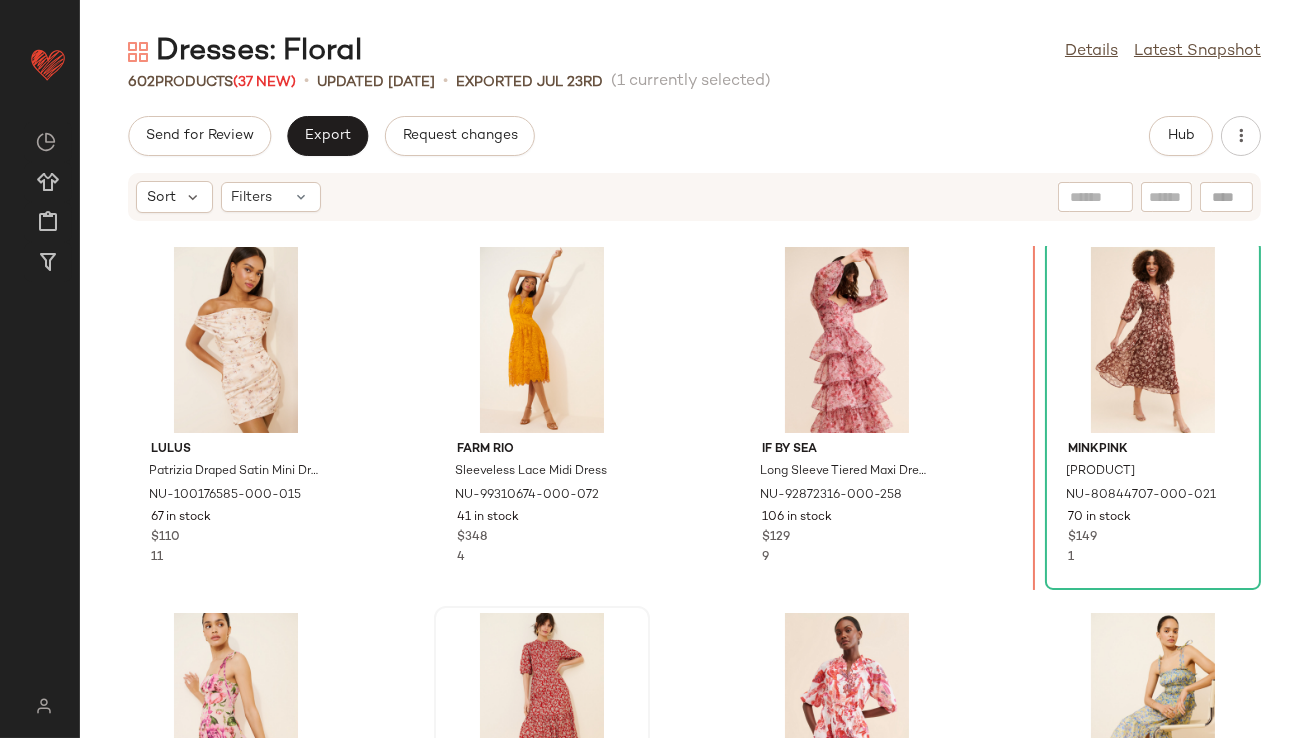 drag, startPoint x: 816, startPoint y: 577, endPoint x: 835, endPoint y: 557, distance: 27.58623 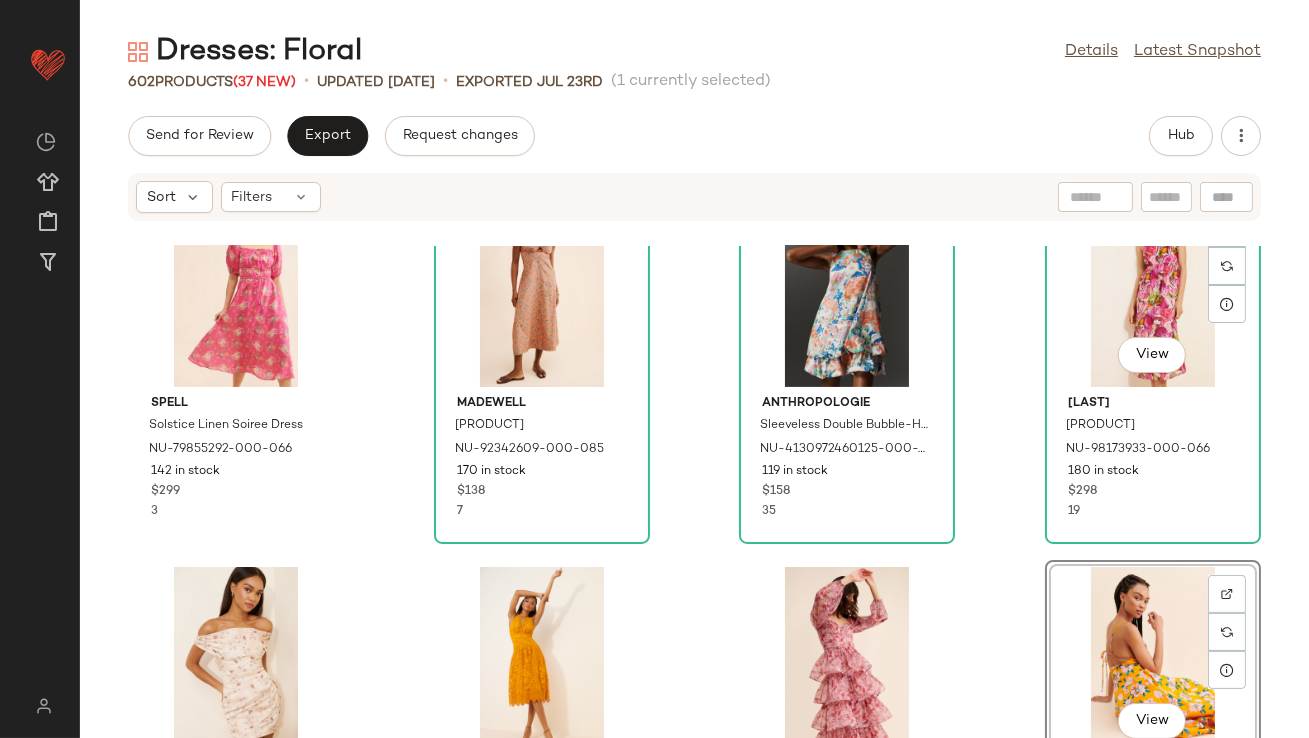 scroll, scrollTop: 1192, scrollLeft: 0, axis: vertical 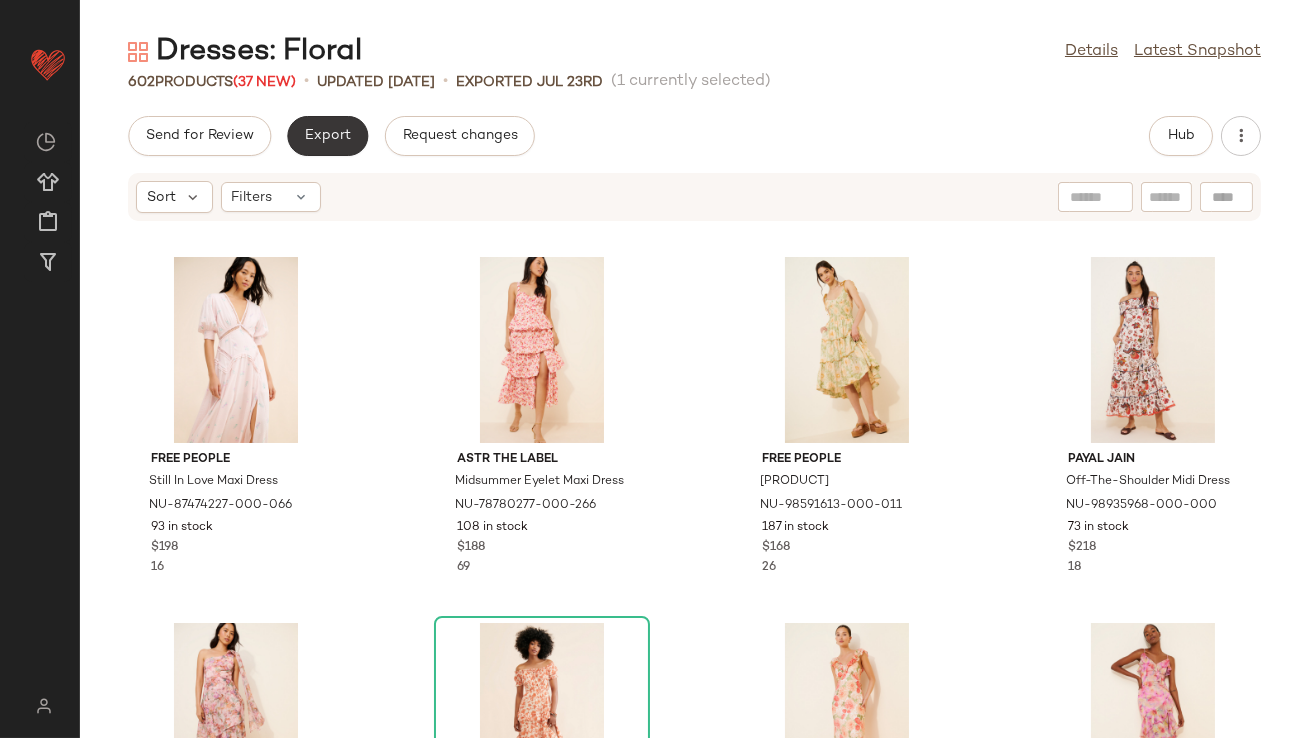 click on "Export" 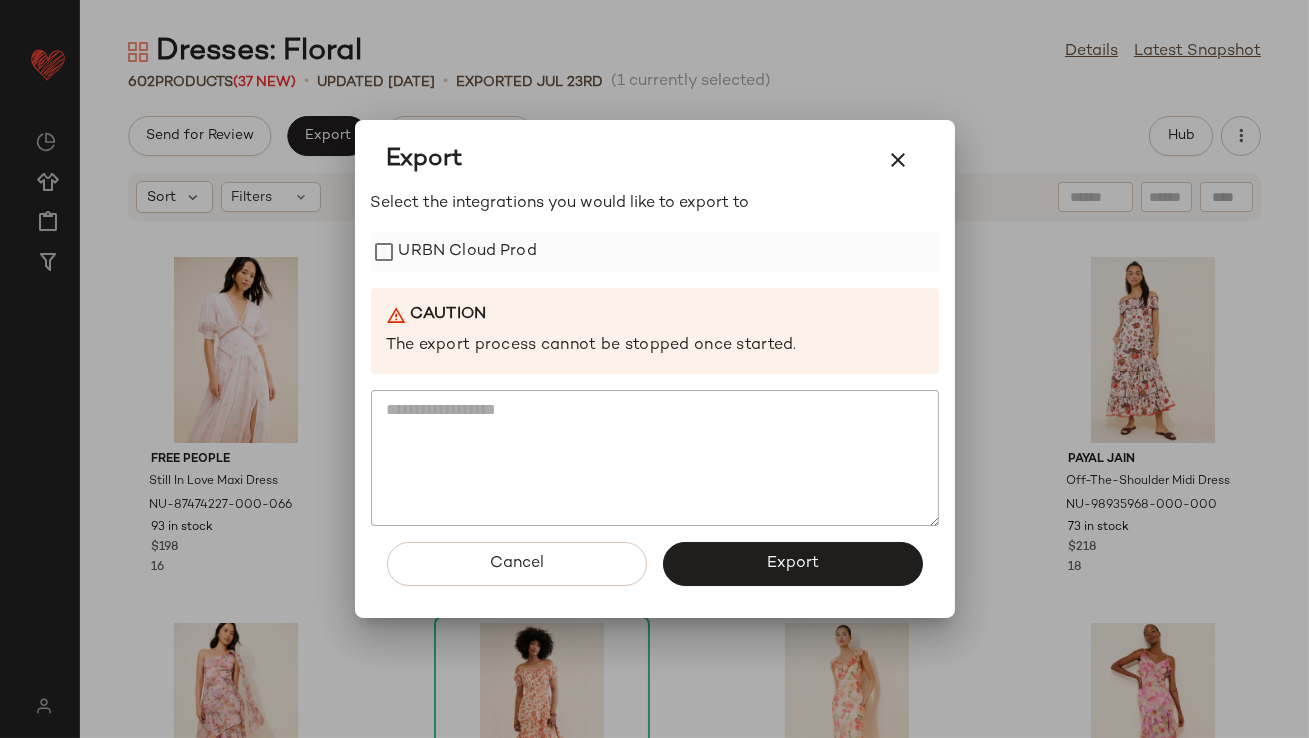click on "URBN Cloud Prod" at bounding box center (468, 252) 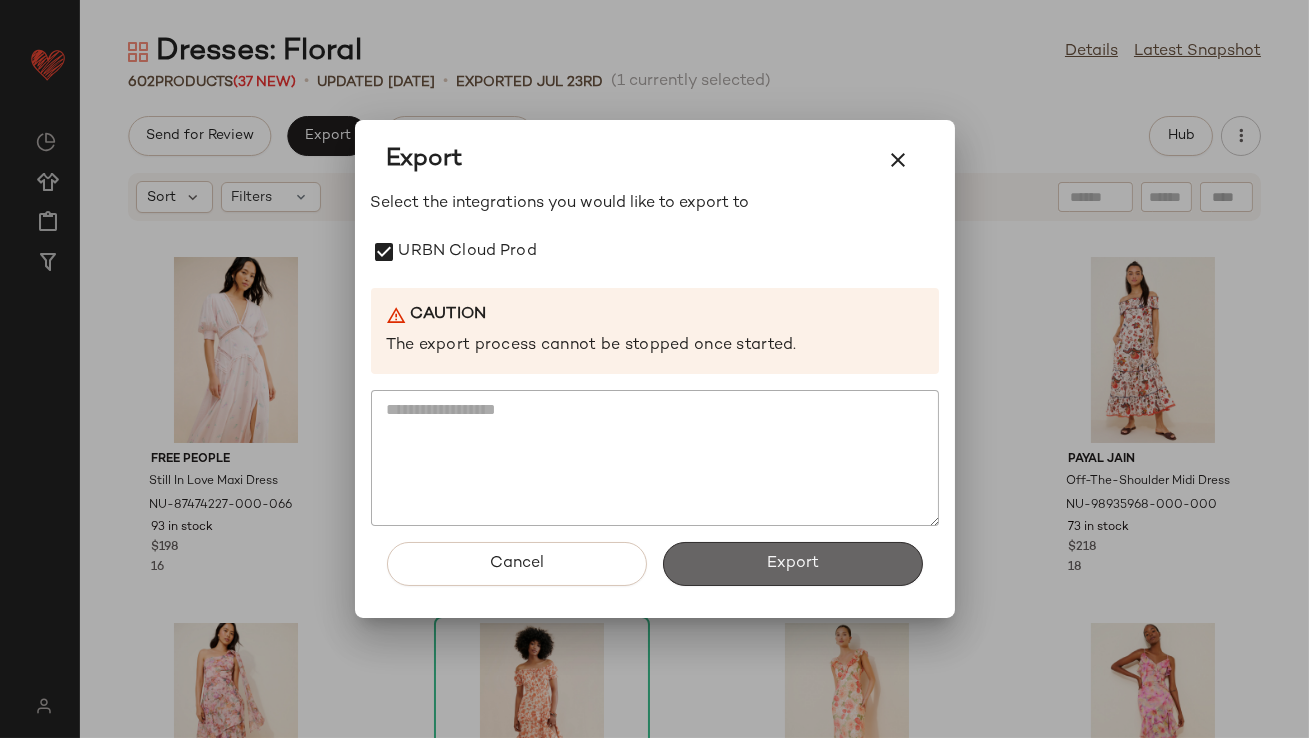 click on "Export" at bounding box center [793, 564] 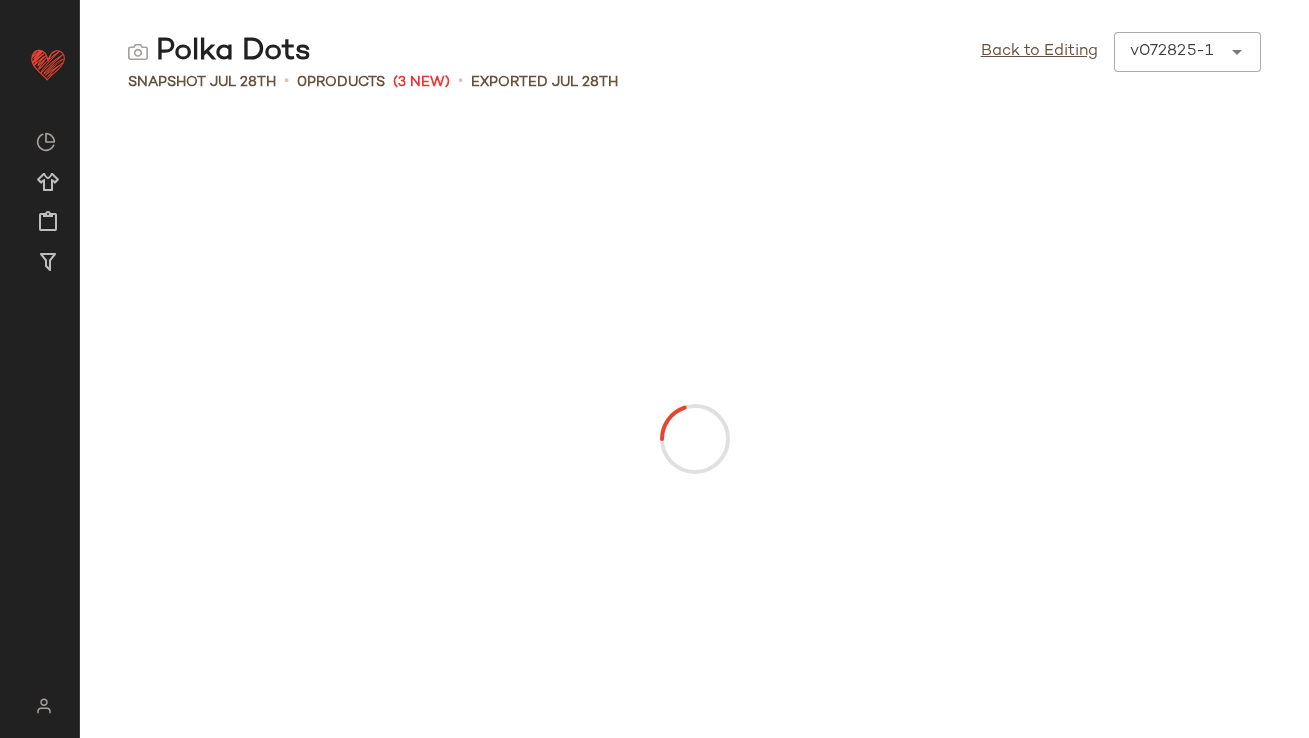 scroll, scrollTop: 0, scrollLeft: 0, axis: both 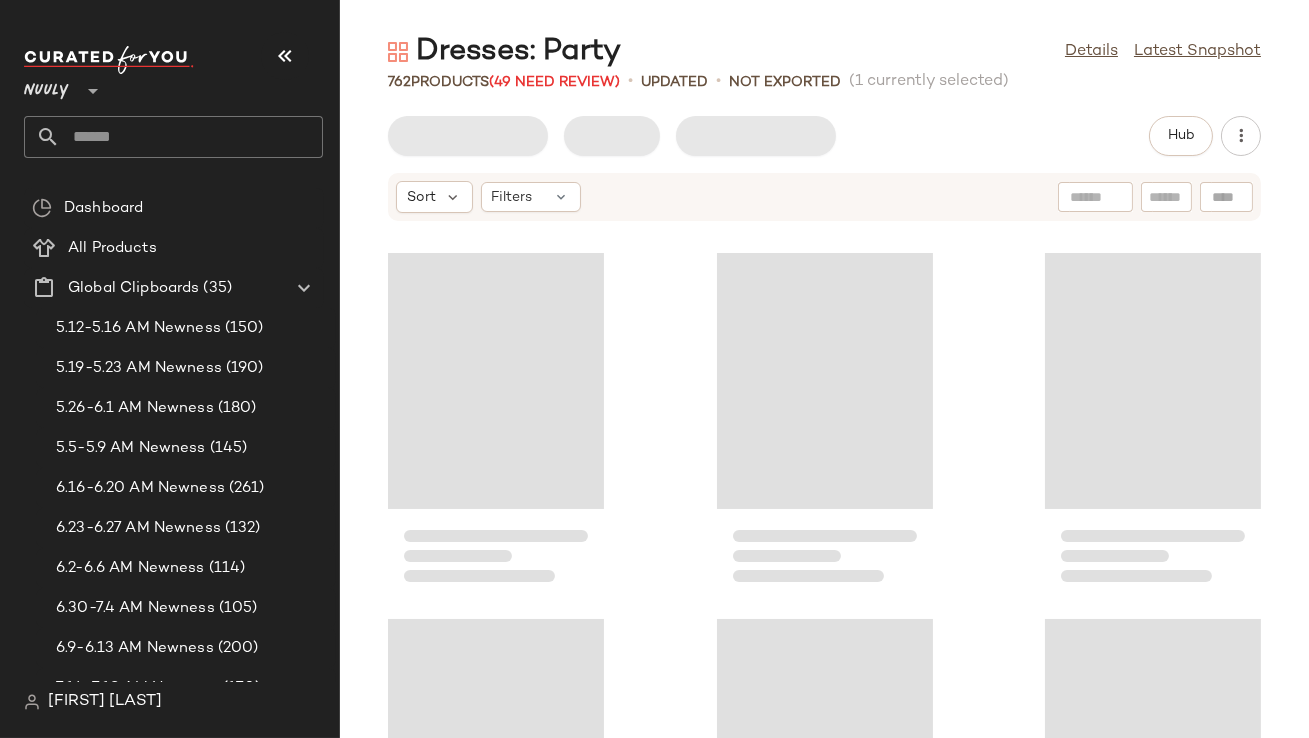 click at bounding box center [285, 56] 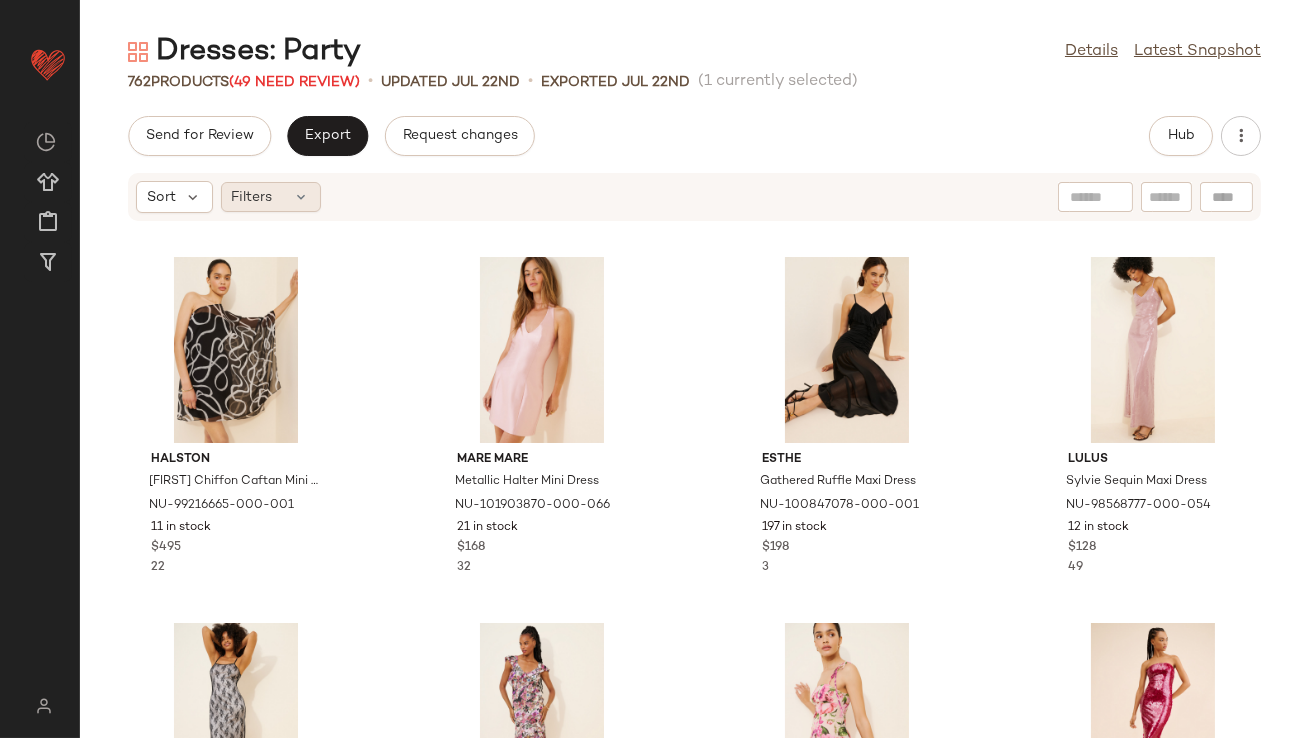 click on "Filters" 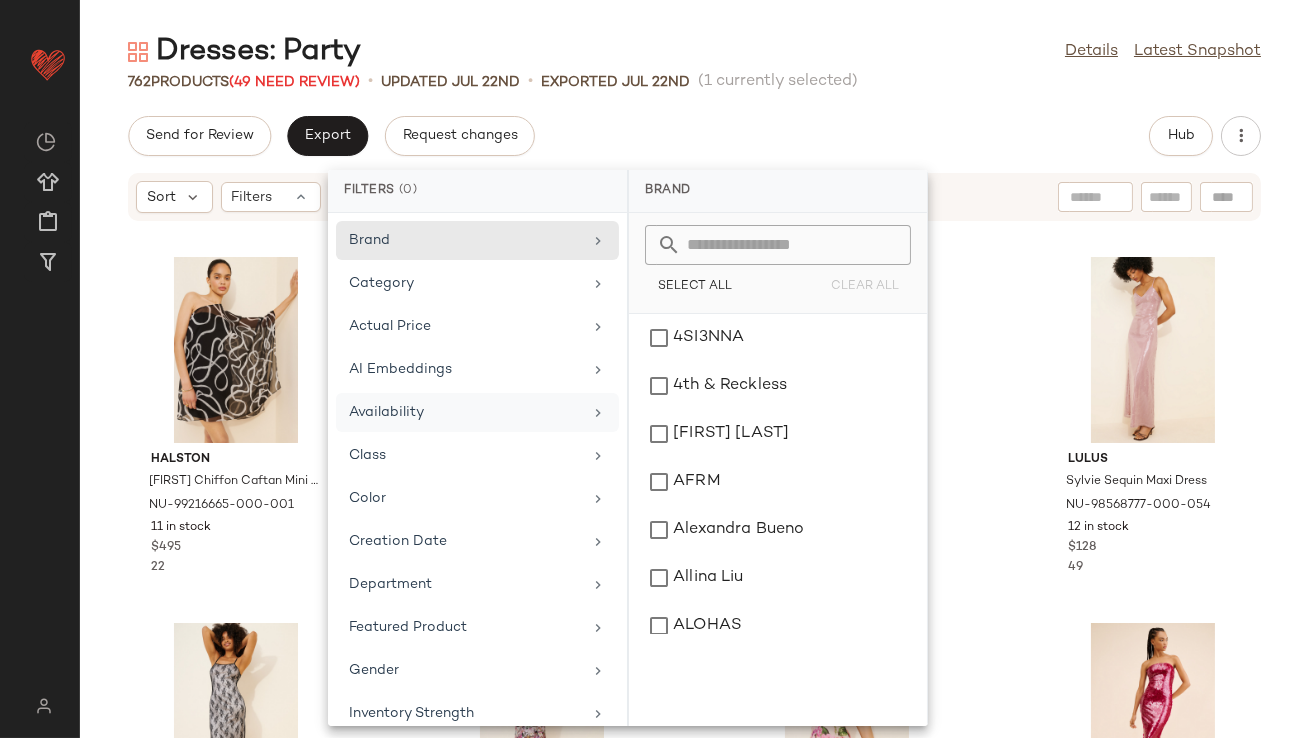 click on "Availability" at bounding box center (465, 412) 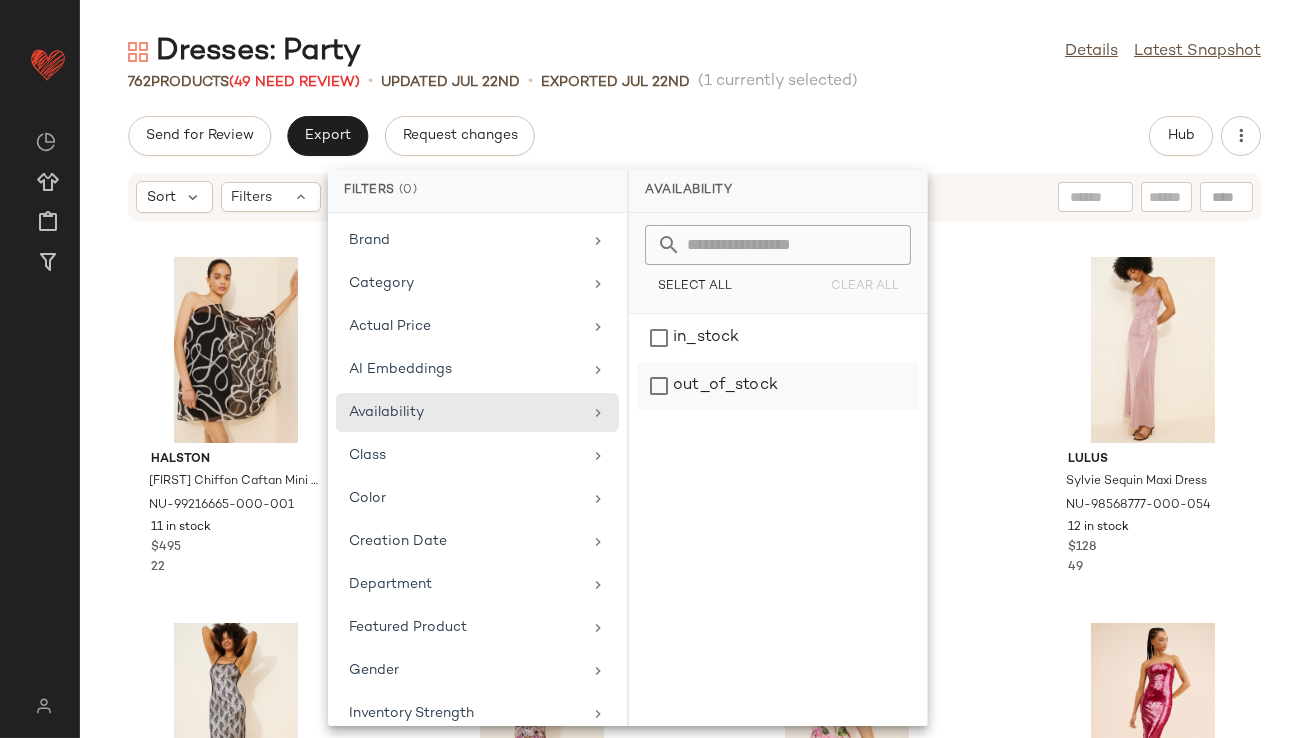 click on "out_of_stock" 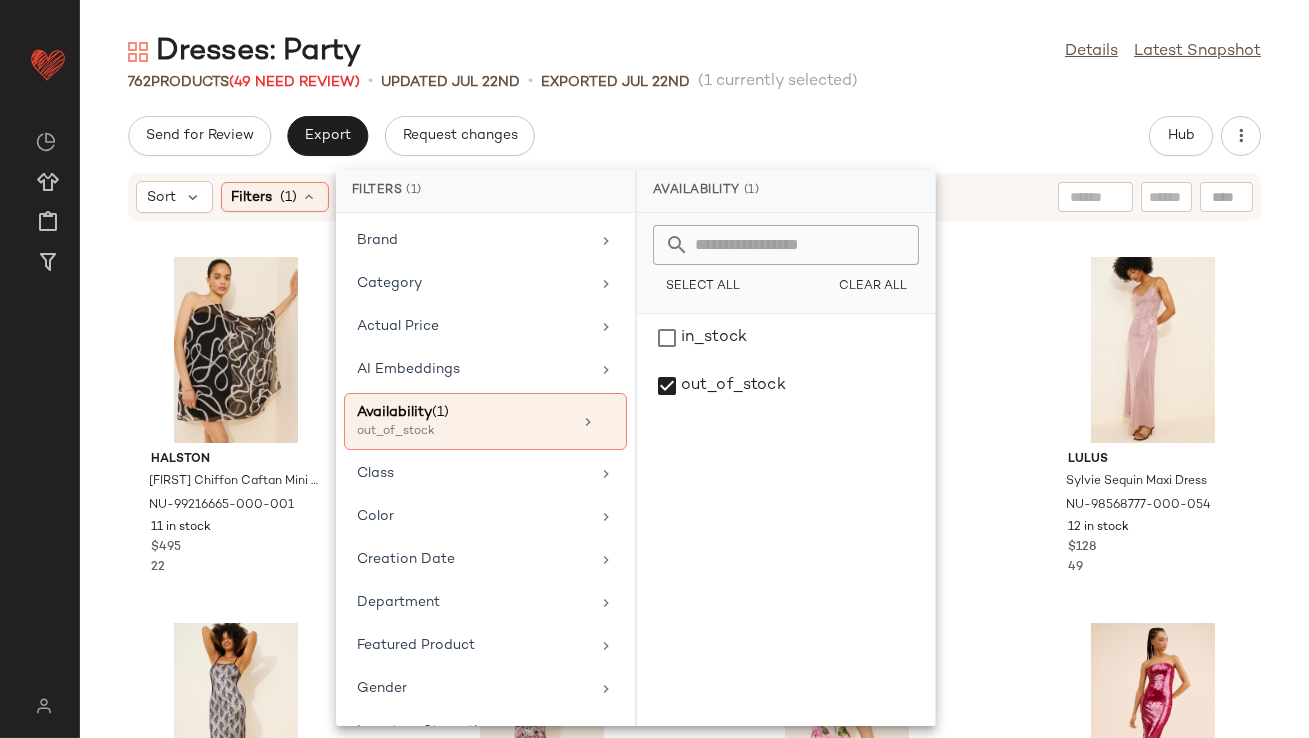 click on "Dresses: Party Details Latest Snapshot [NUMBER] Products ([NUMBER] Need Review) • updated [DATE] • Exported [DATE] (1 currently selected) Send for Review Export Request changes Hub Sort Filters (1) Reset [BRAND] [FIRST] Chiffon Caftan Mini Dress [PRODUCT_ID] [NUMBER] in stock $[PRICE] [NUMBER] [BRAND] Metallic Halter Mini Dress [PRODUCT_ID] [NUMBER] in stock $[PRICE] [NUMBER] [BRAND] Gathered Ruffle Maxi Dress [PRODUCT_ID] [NUMBER] in stock $[PRICE] [NUMBER] [BRAND] Sylvie Sequin Maxi Dress [PRODUCT_ID] [NUMBER] in stock $[PRICE] [NUMBER] Résumé [FIRST] Midi Dress [PRODUCT_ID] [NUMBER] in stock $[PRICE] [NUMBER] [BRAND] Ruffled Slip Dress [PRODUCT_ID] [NUMBER] in stock $[PRICE] [NUMBER] [BRAND] Lauren Layered Chiffon Mini Dress [PRODUCT_ID] [NUMBER] in stock $[PRICE] [NUMBER] If By Sea Sequined Strapless Maxi Dress [PRODUCT_ID] [NUMBER] in stock $[PRICE] [NUMBER] [BRAND] Midnight Mini Dress [PRODUCT_ID] [NUMBER] in stock $[PRICE] [NUMBER] [BRAND] Rosette Drop Waist Maxi Dress [PRODUCT_ID] [NUMBER] in stock $[PRICE] [NUMBER] [NUMBER] [BRAND] The [FIRST] Dress" at bounding box center (694, 385) 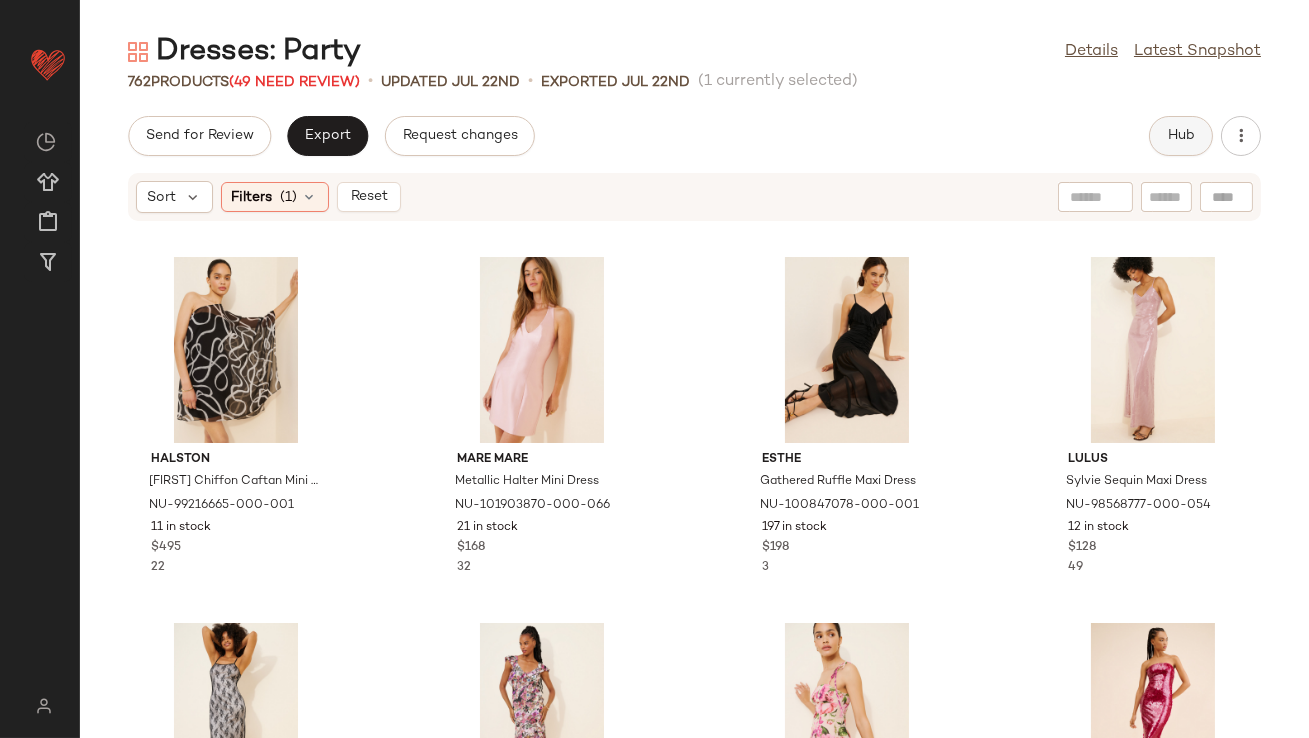 click on "Hub" at bounding box center [1181, 136] 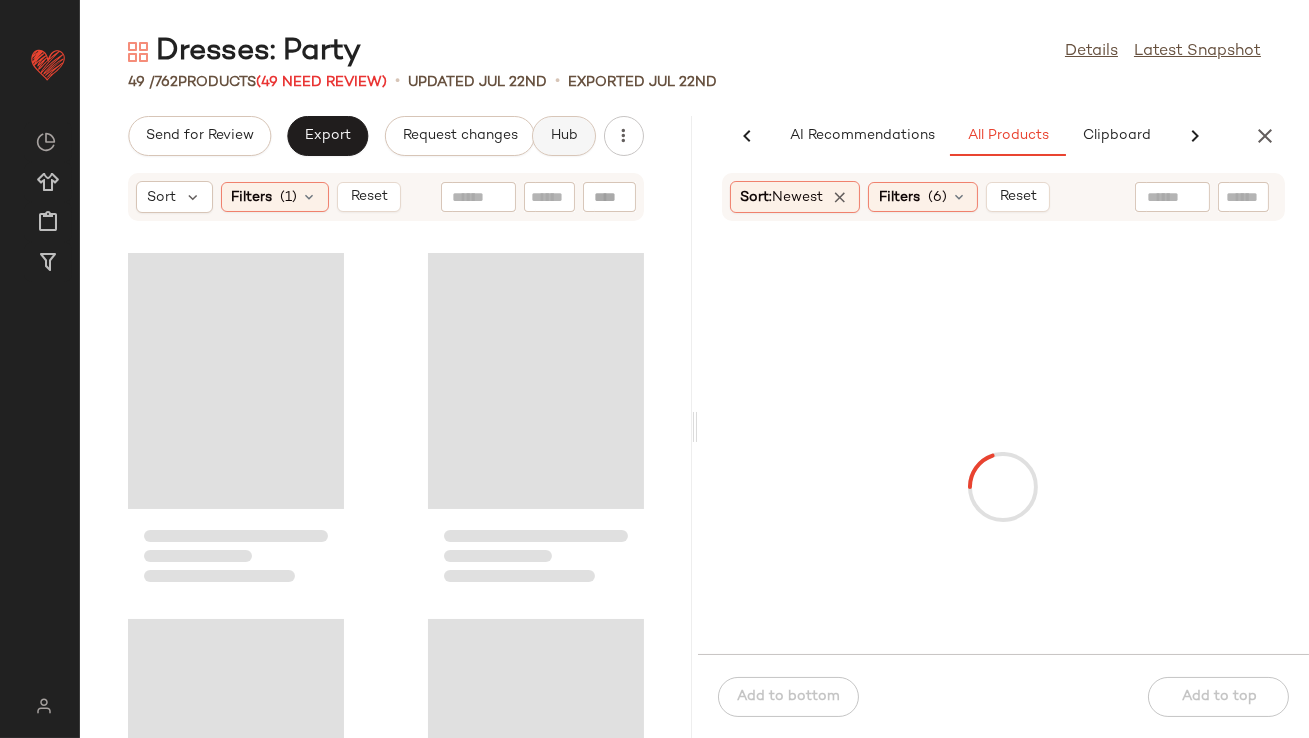 scroll, scrollTop: 0, scrollLeft: 112, axis: horizontal 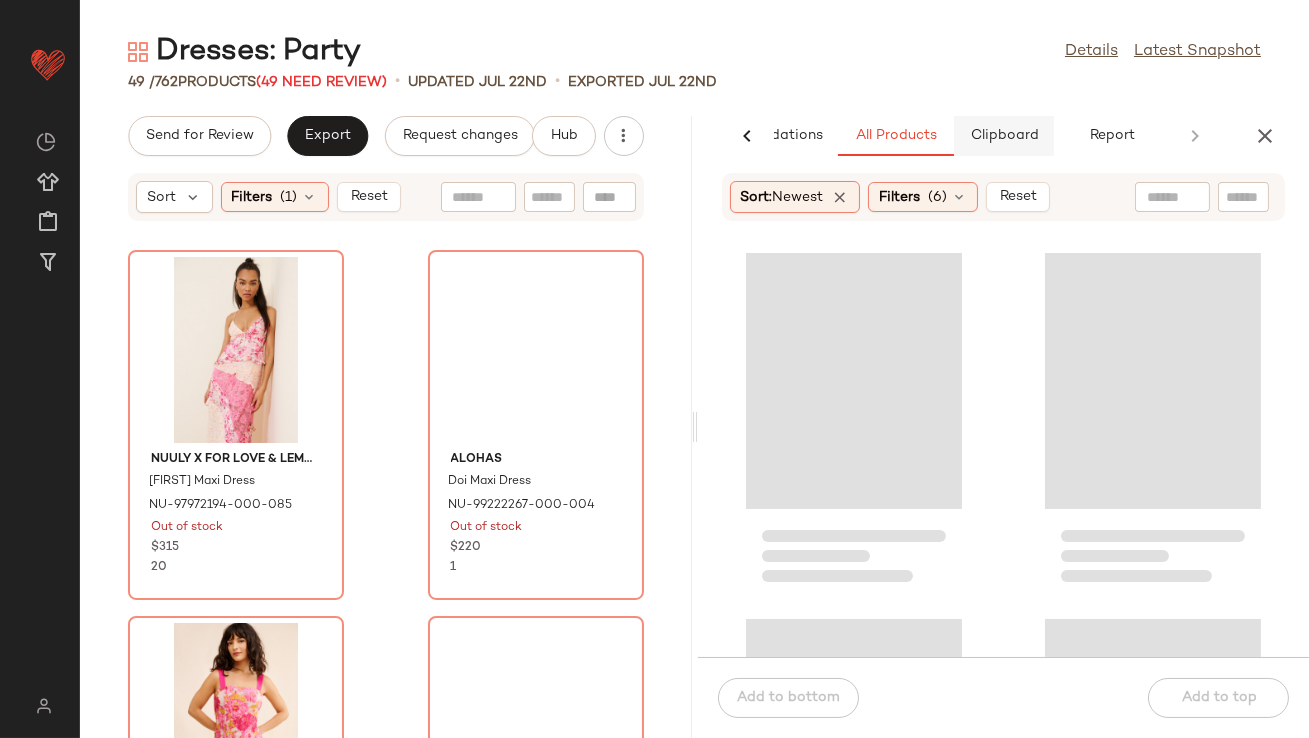 click on "Clipboard" 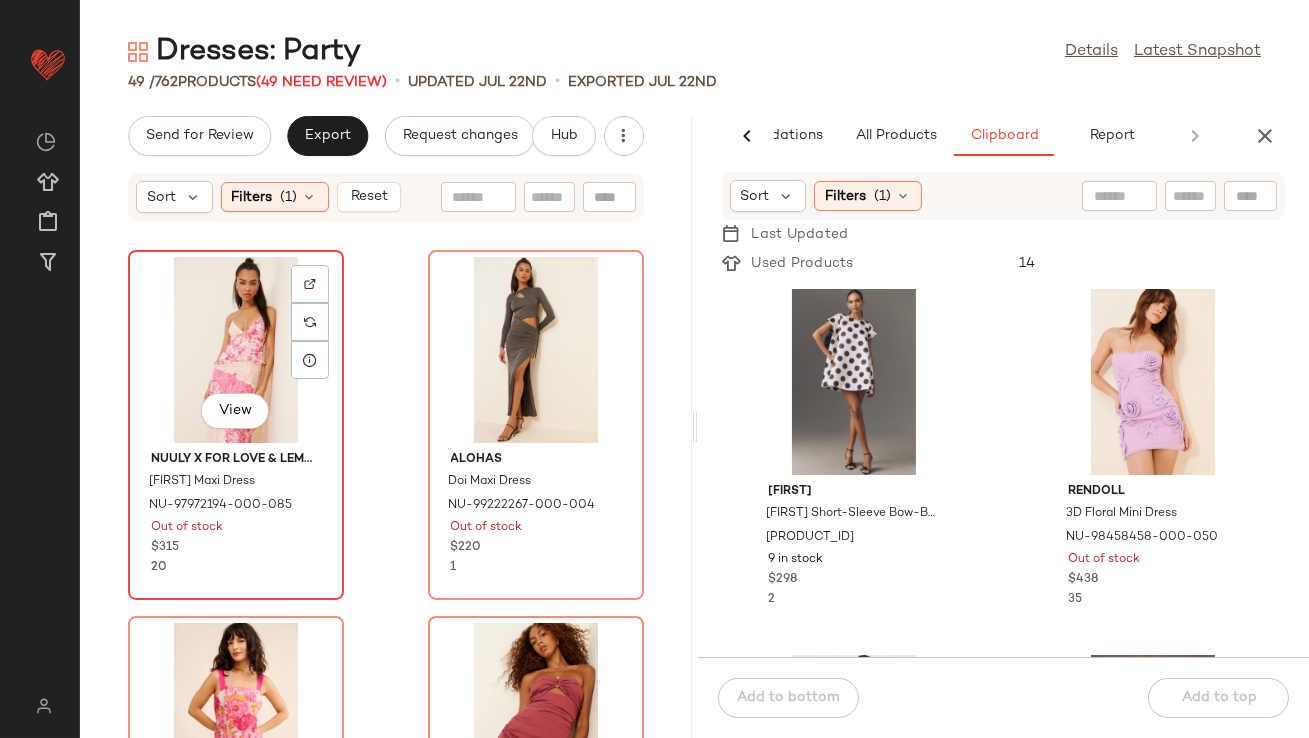 click on "View" 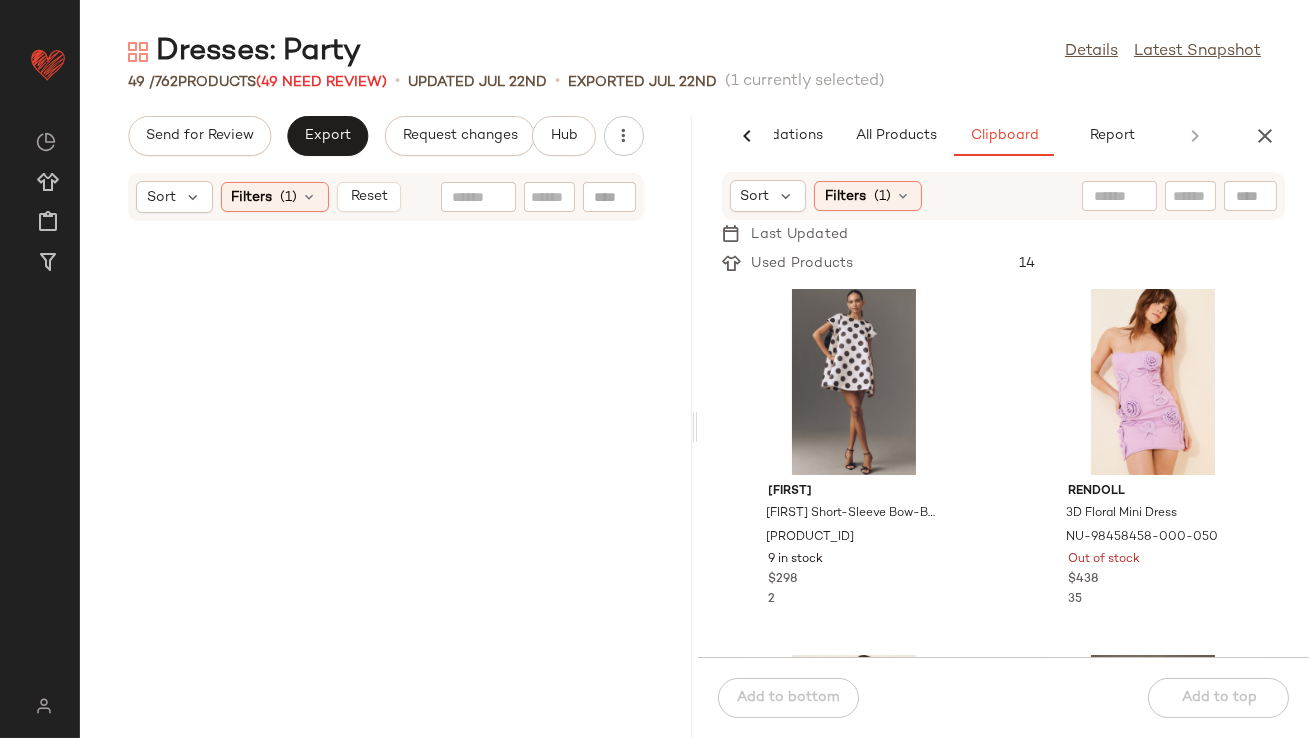 scroll, scrollTop: 8661, scrollLeft: 0, axis: vertical 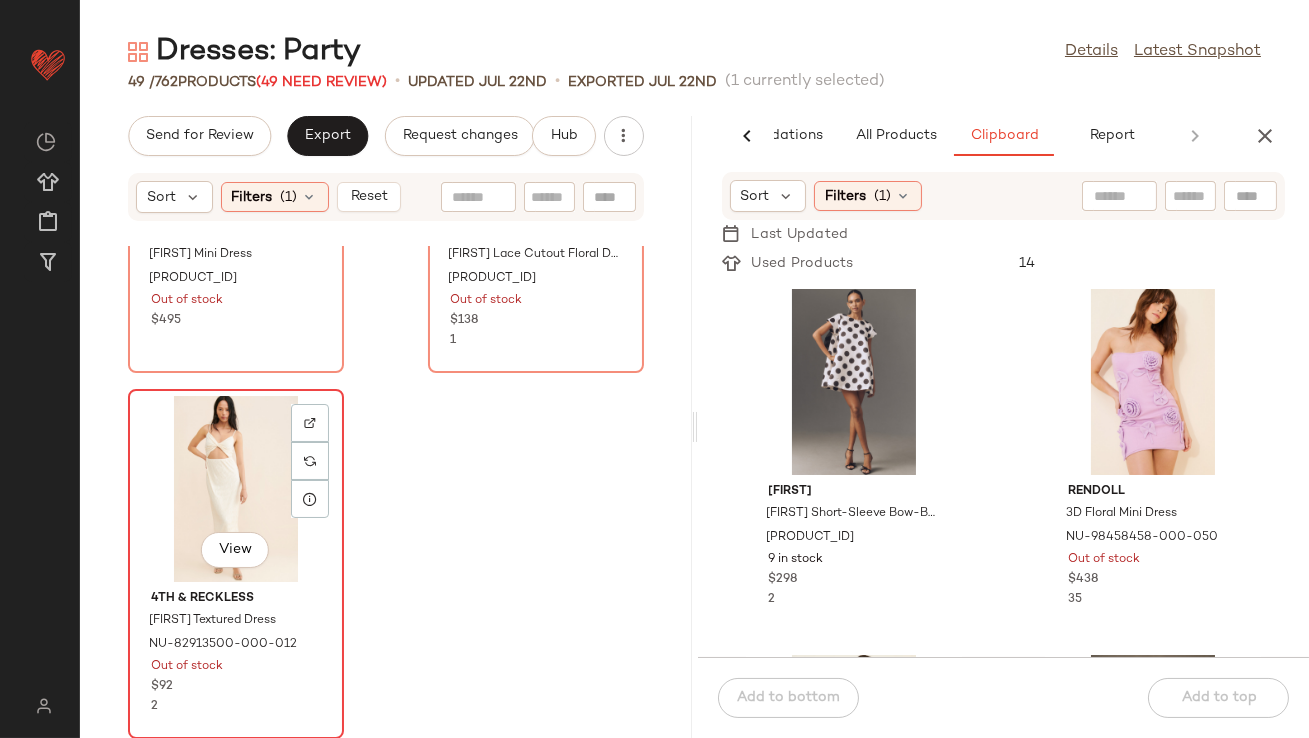 click on "View" 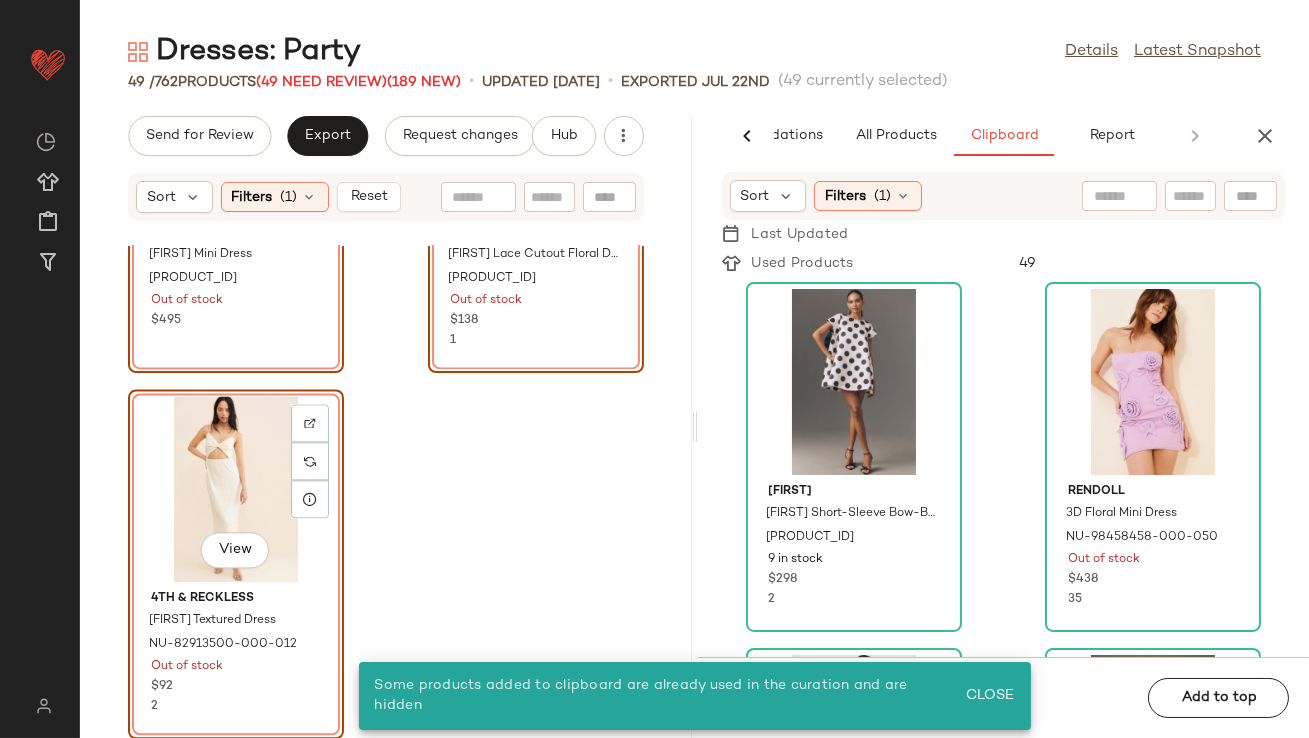 click on "View" 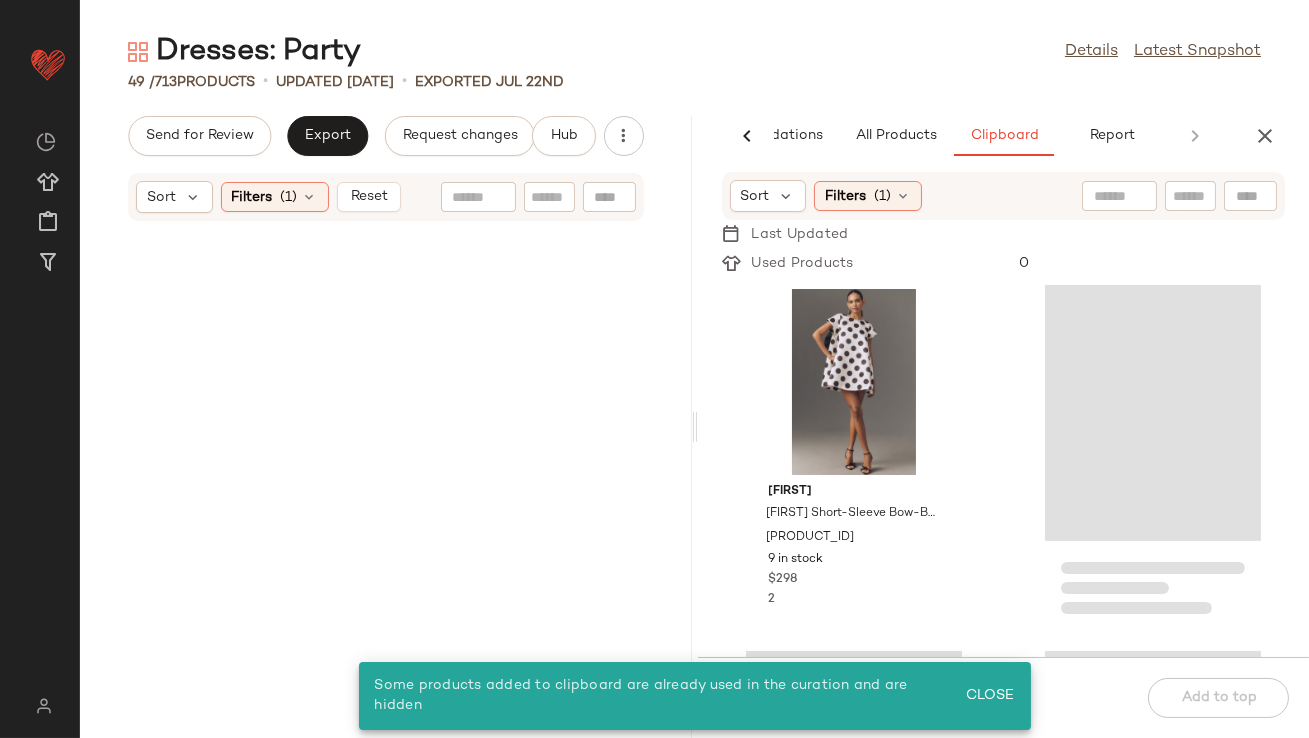 scroll, scrollTop: 0, scrollLeft: 0, axis: both 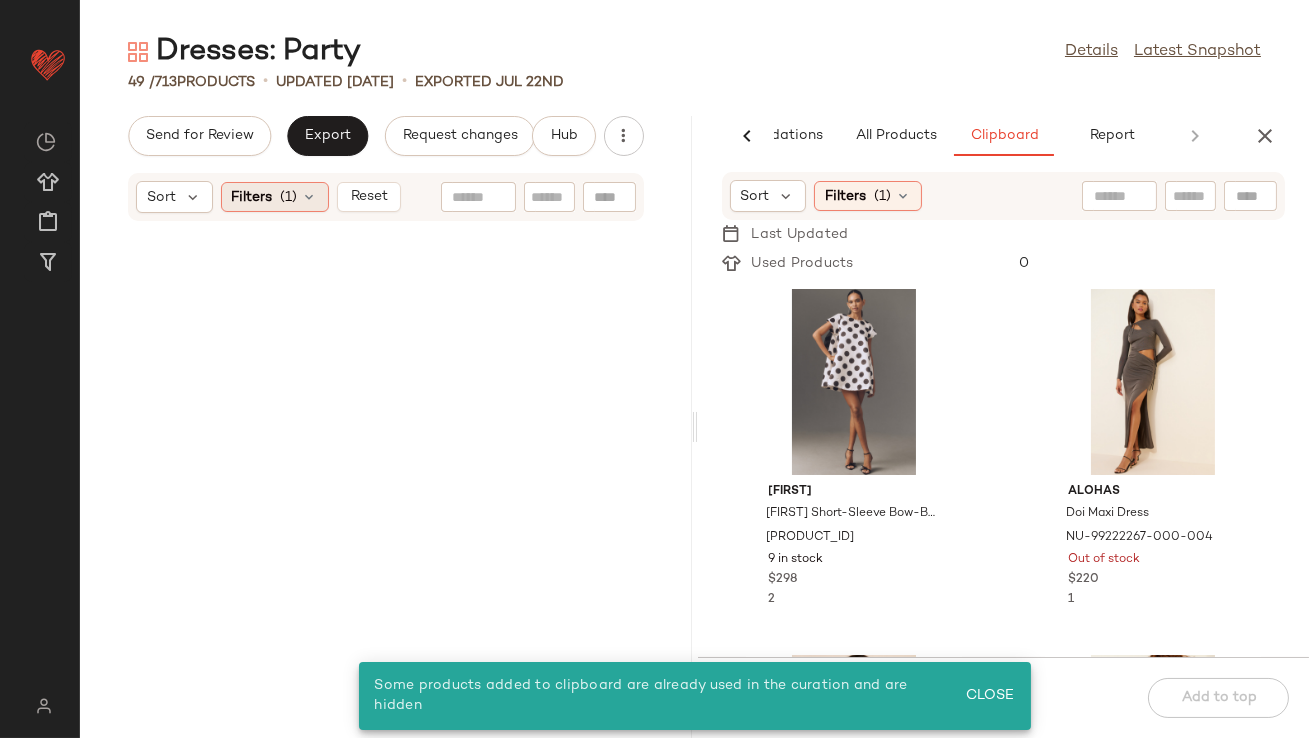 click at bounding box center [310, 197] 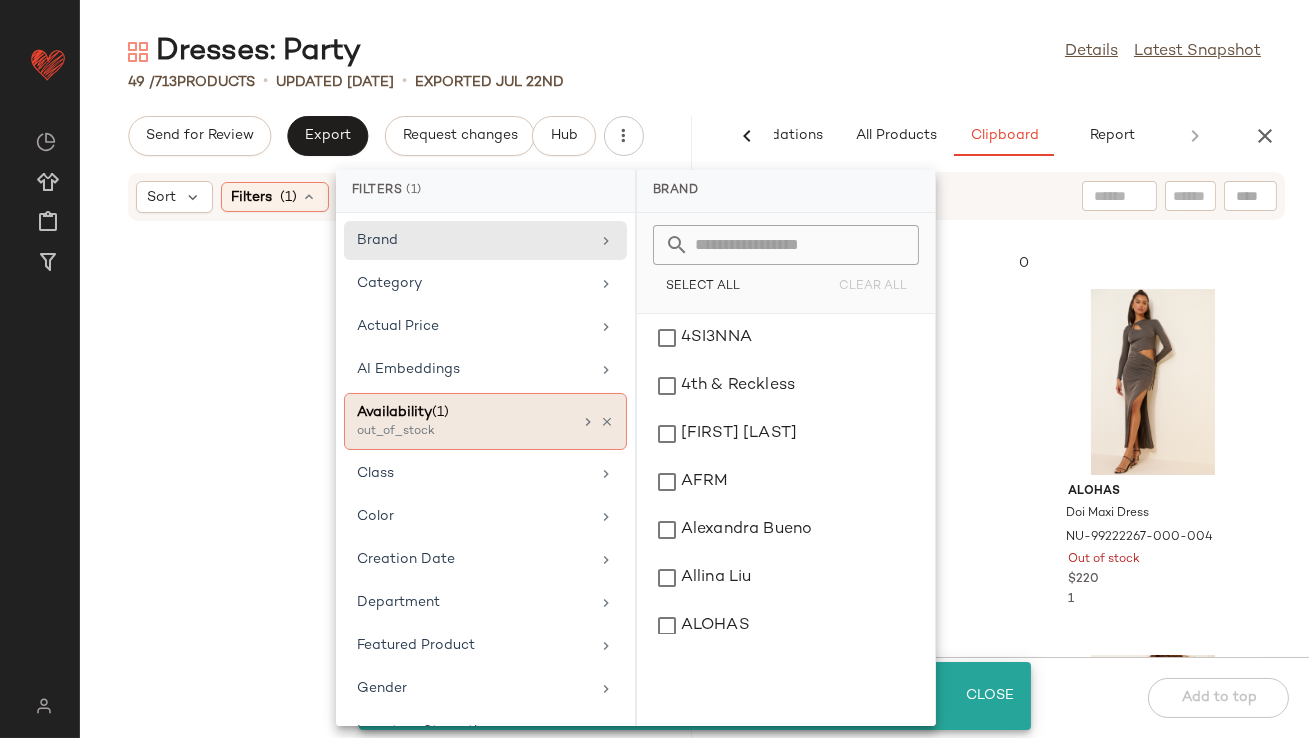click at bounding box center [607, 422] 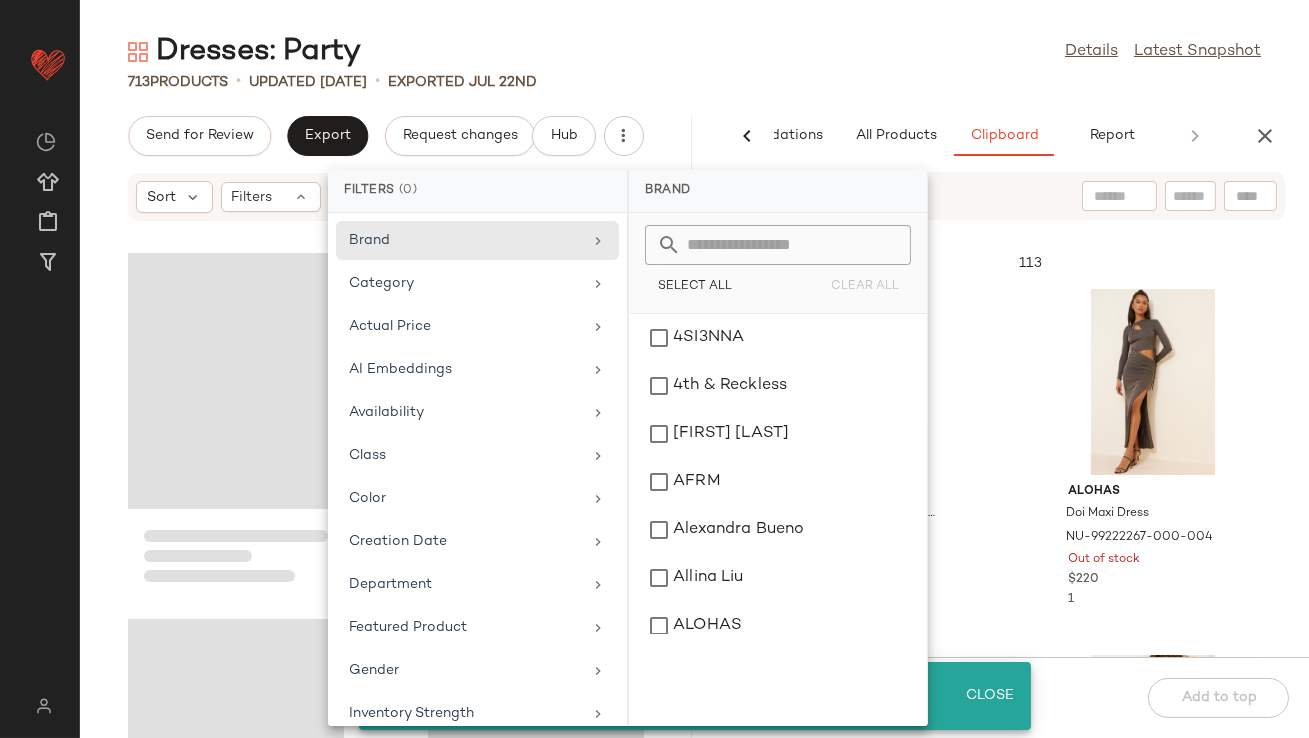 click on "[NUMBER] Products • updated [DATE] • Exported [DATE]" 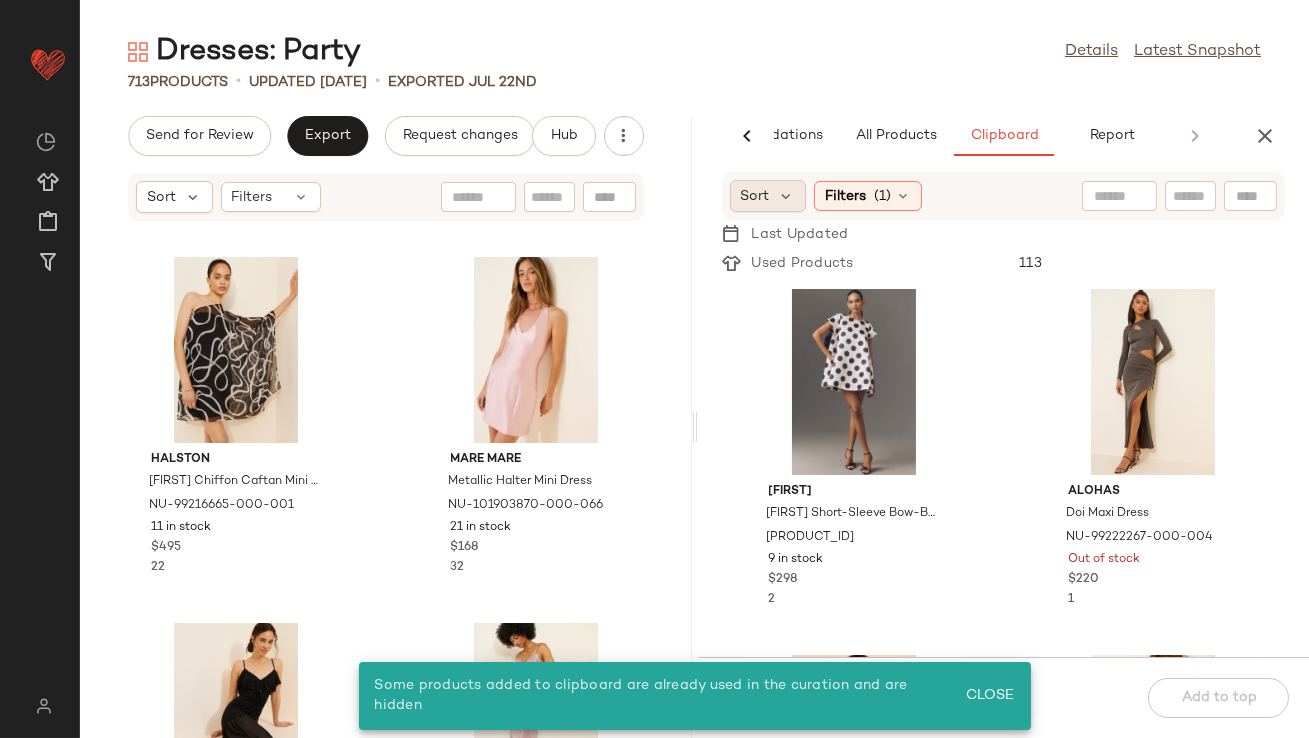 click on "Sort" 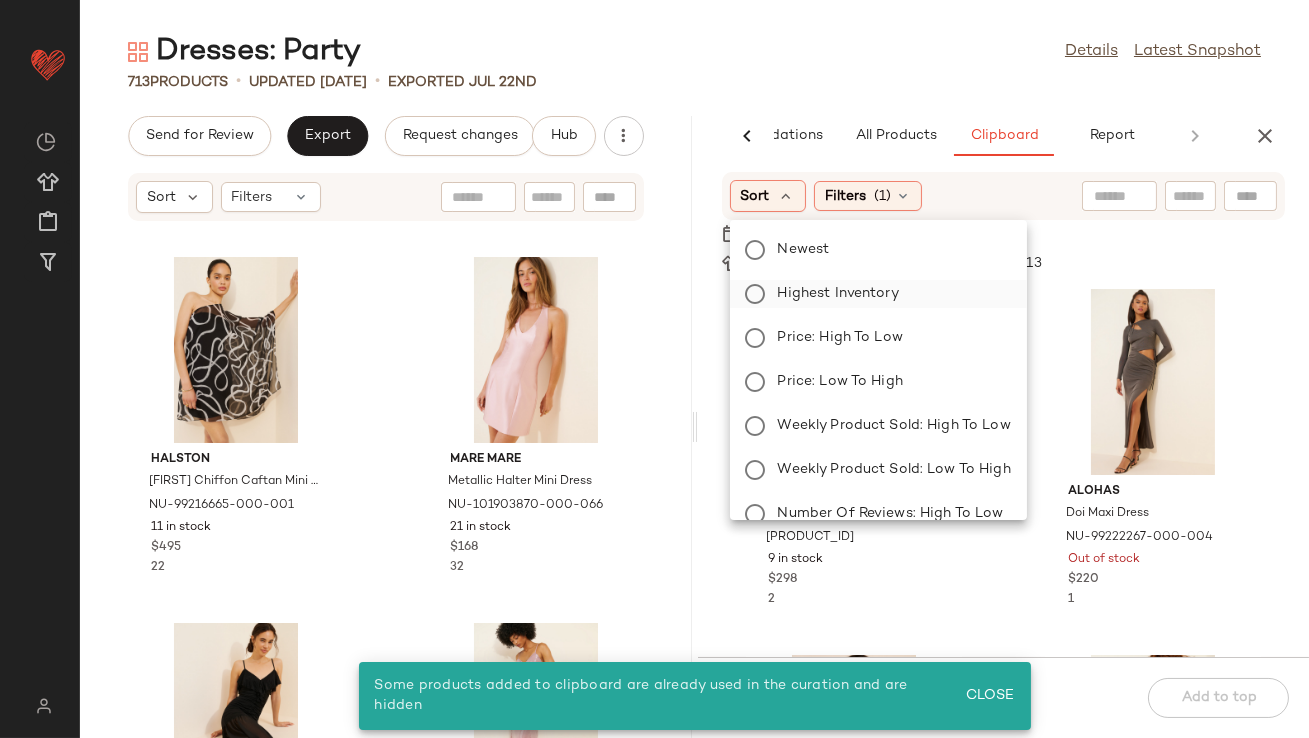 click on "Highest Inventory" 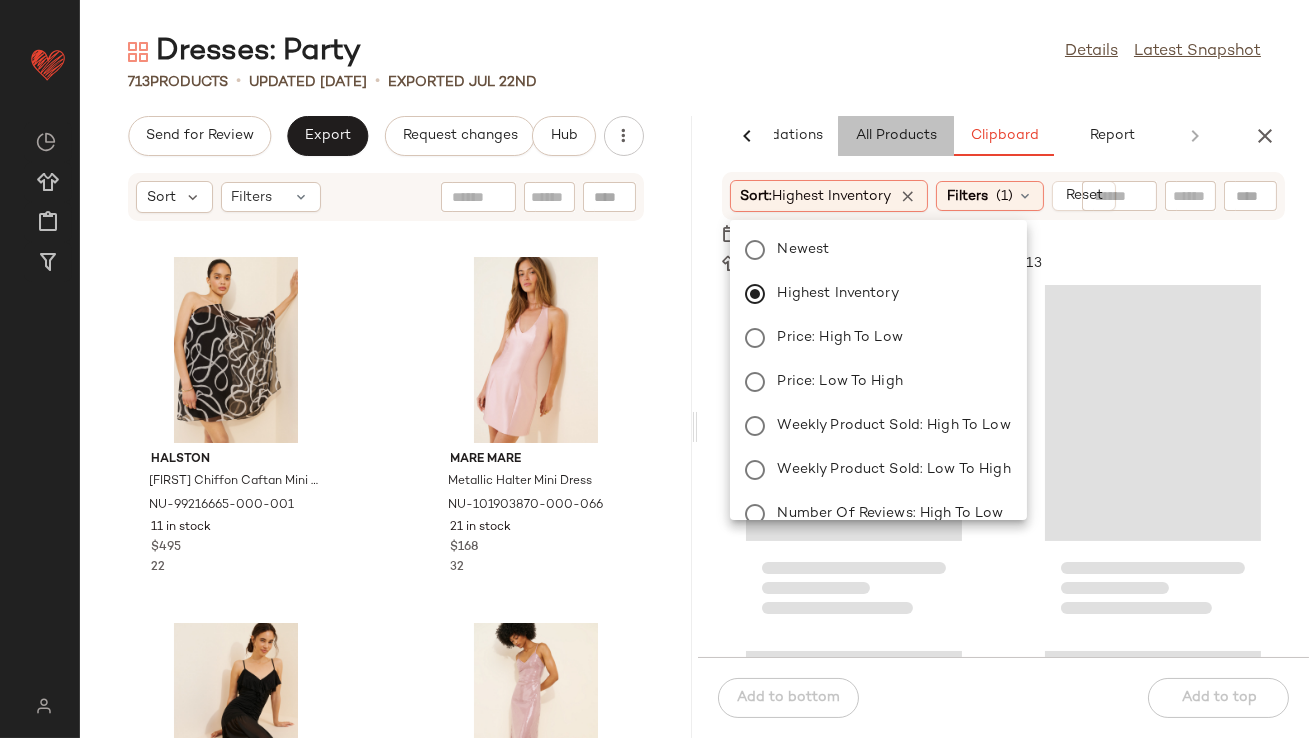 click on "All Products" 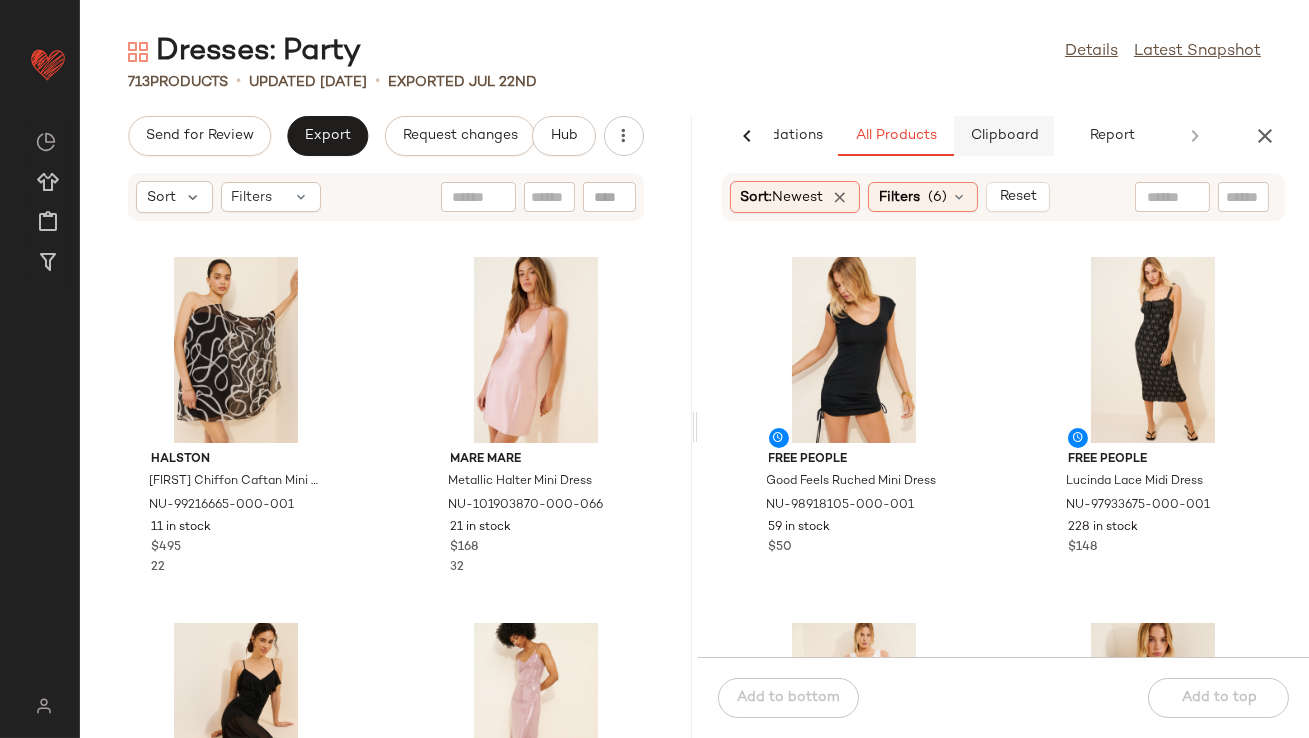 click on "Clipboard" 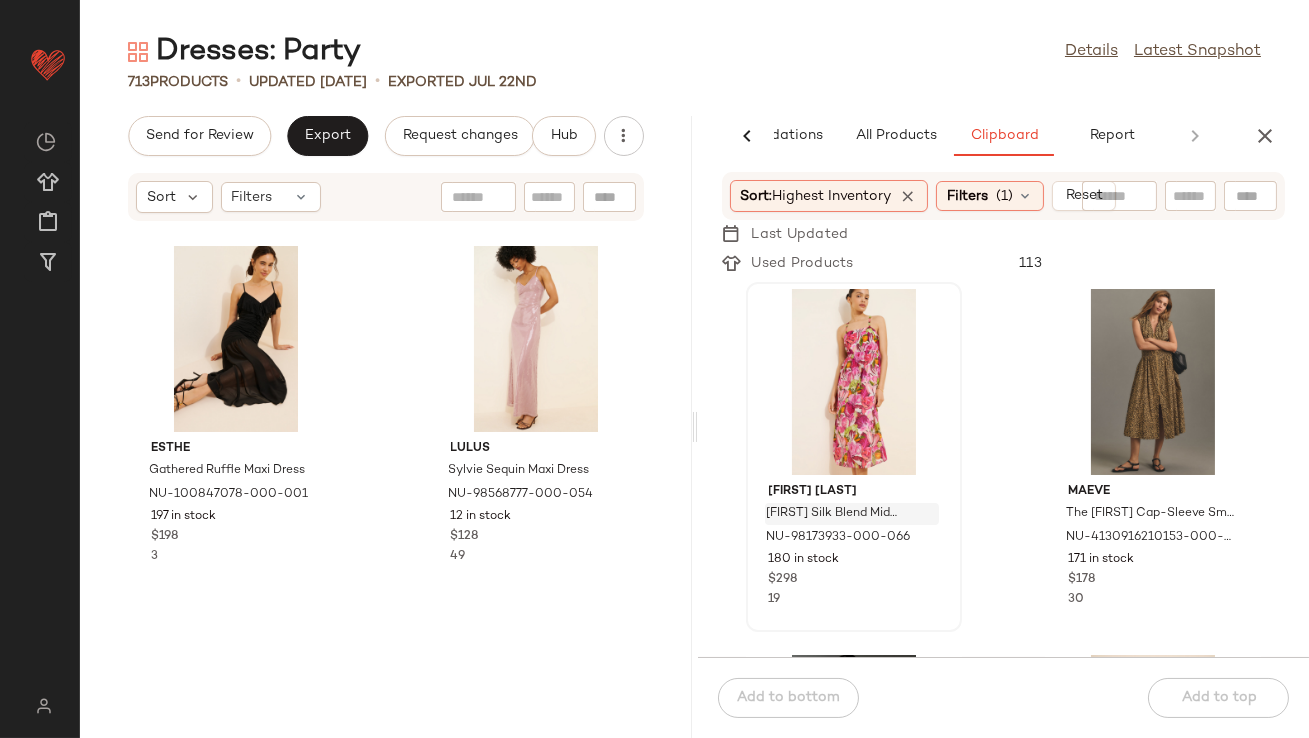 scroll, scrollTop: 422, scrollLeft: 0, axis: vertical 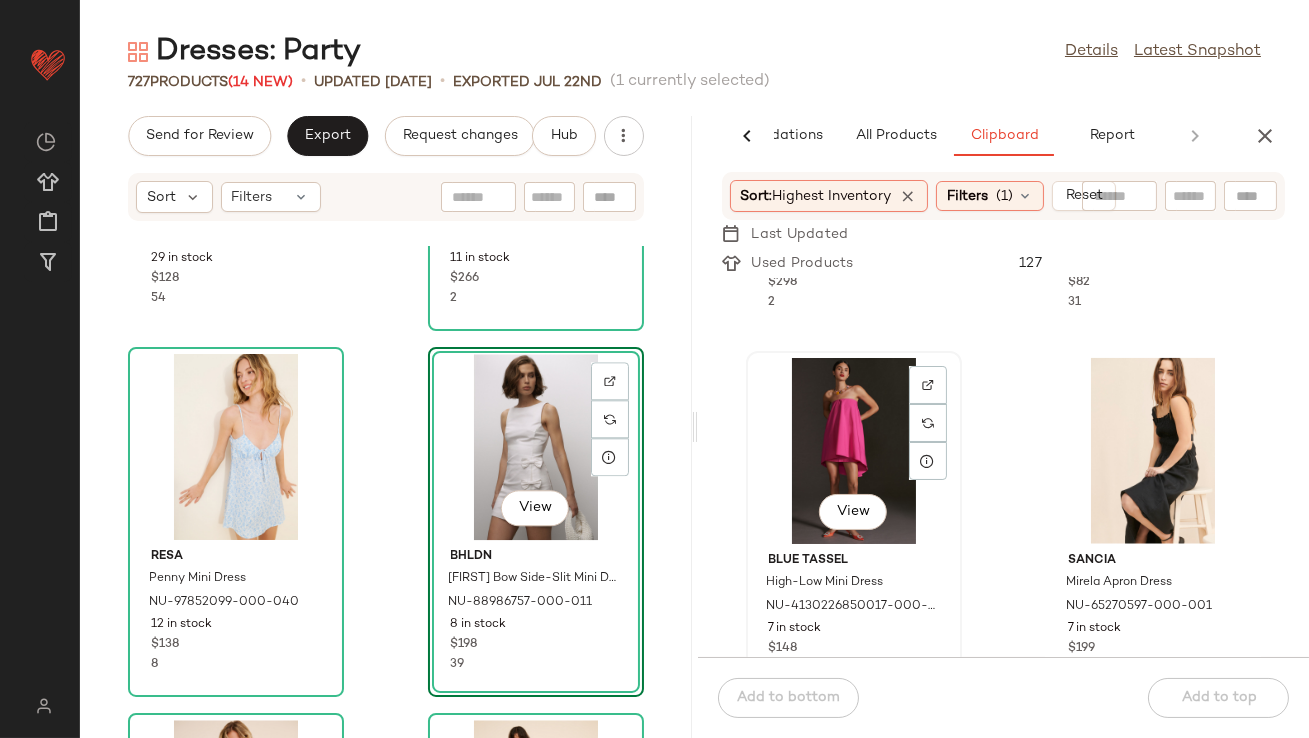 click on "View" 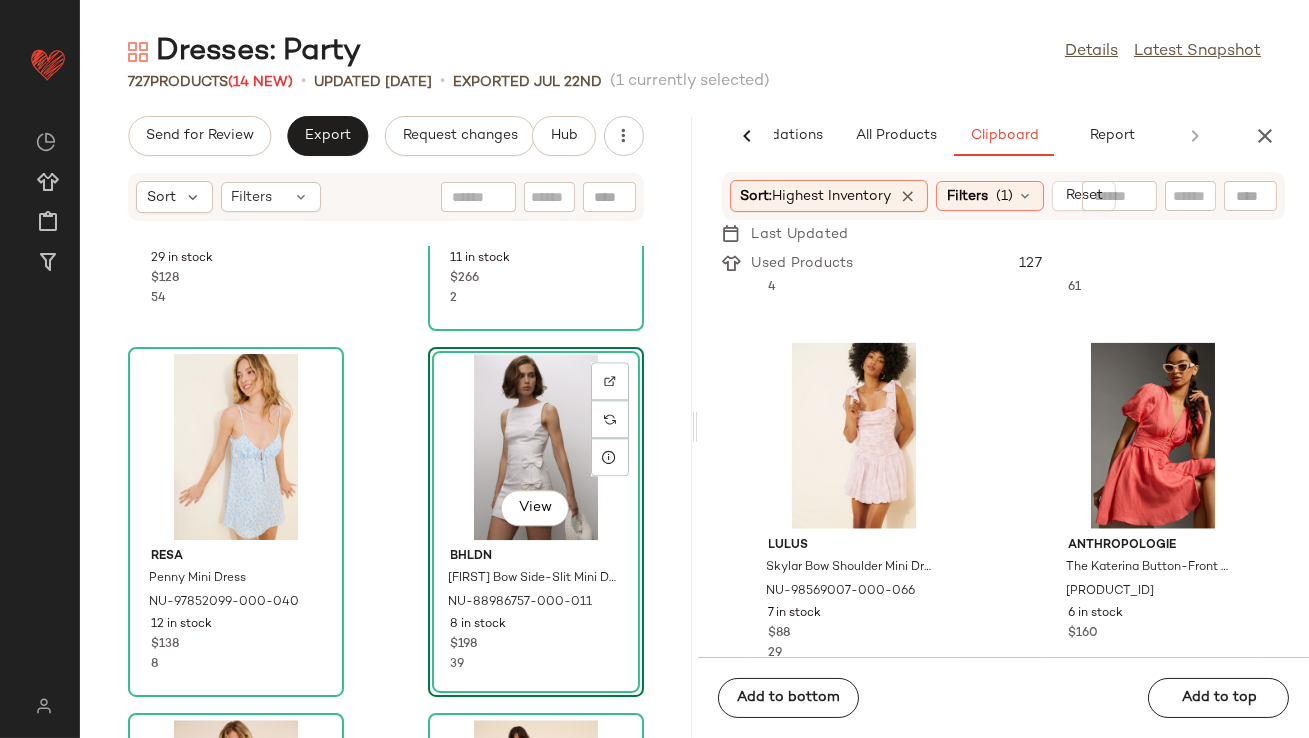 scroll, scrollTop: 5154, scrollLeft: 0, axis: vertical 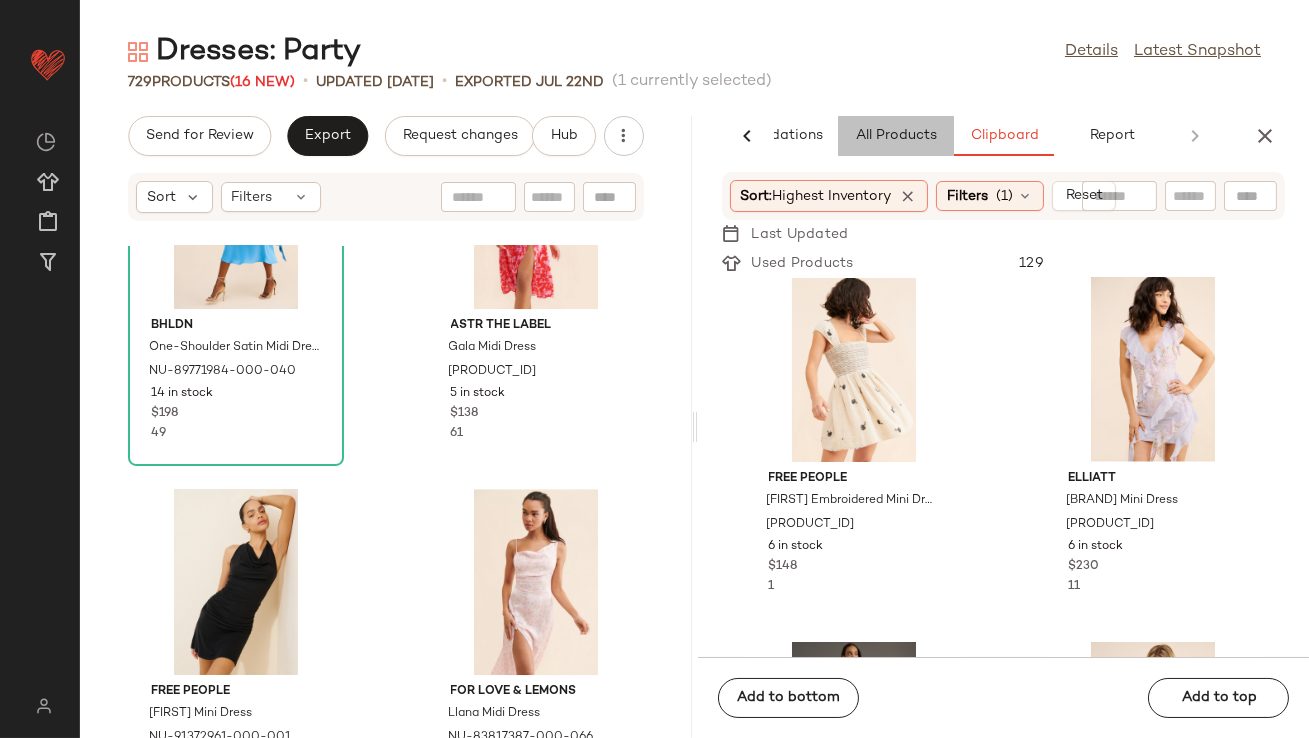 click on "All Products" 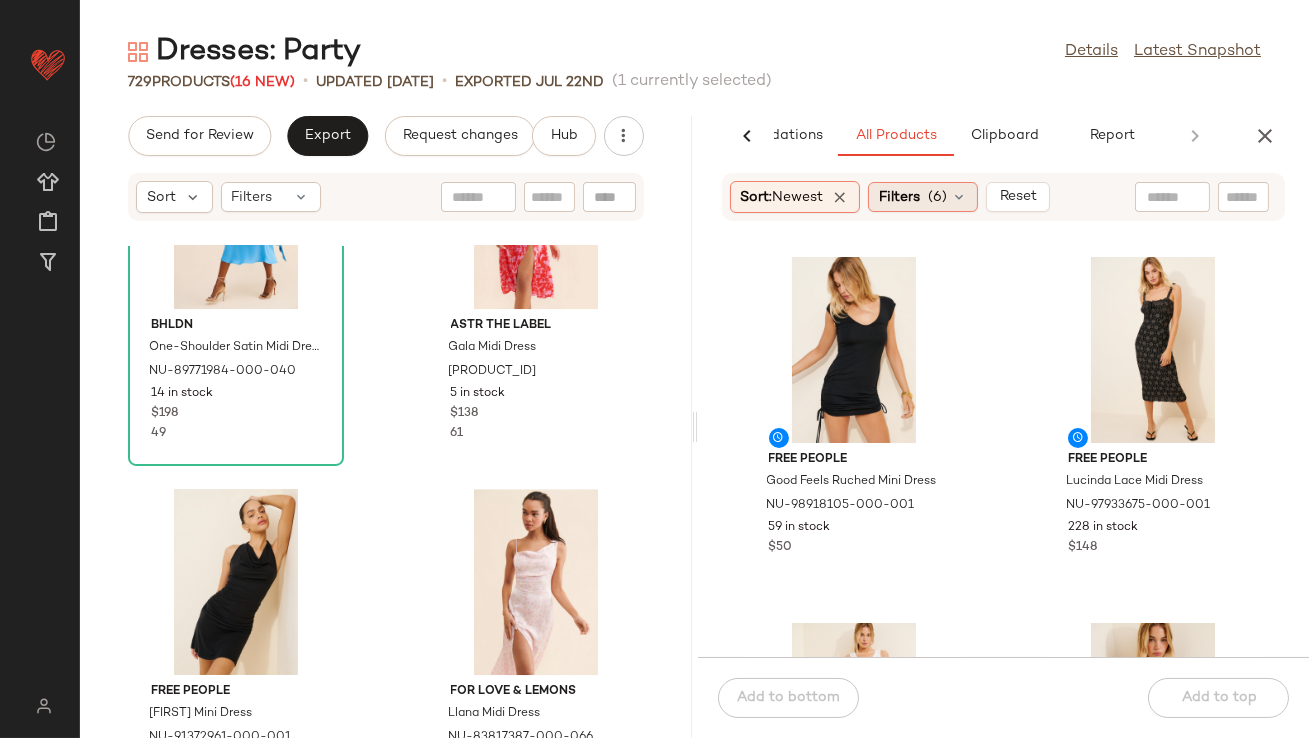 click on "(6)" at bounding box center [937, 197] 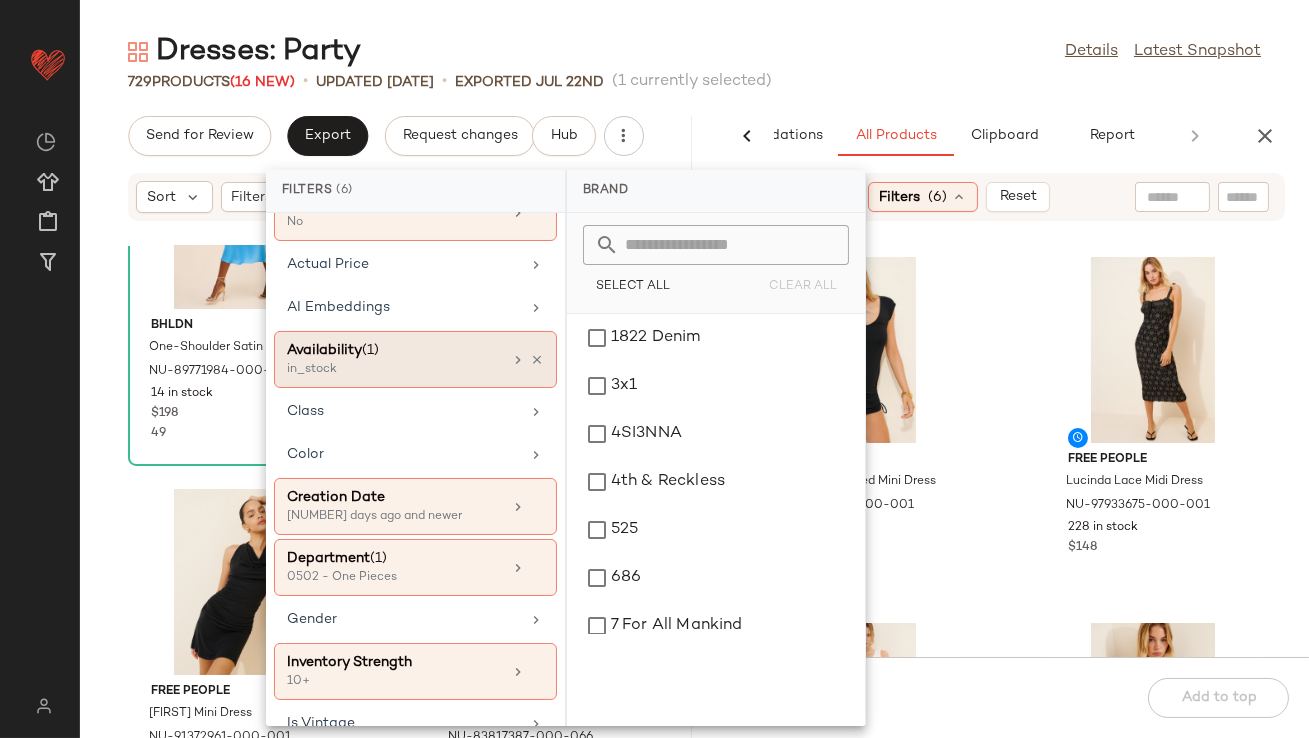 scroll, scrollTop: 185, scrollLeft: 0, axis: vertical 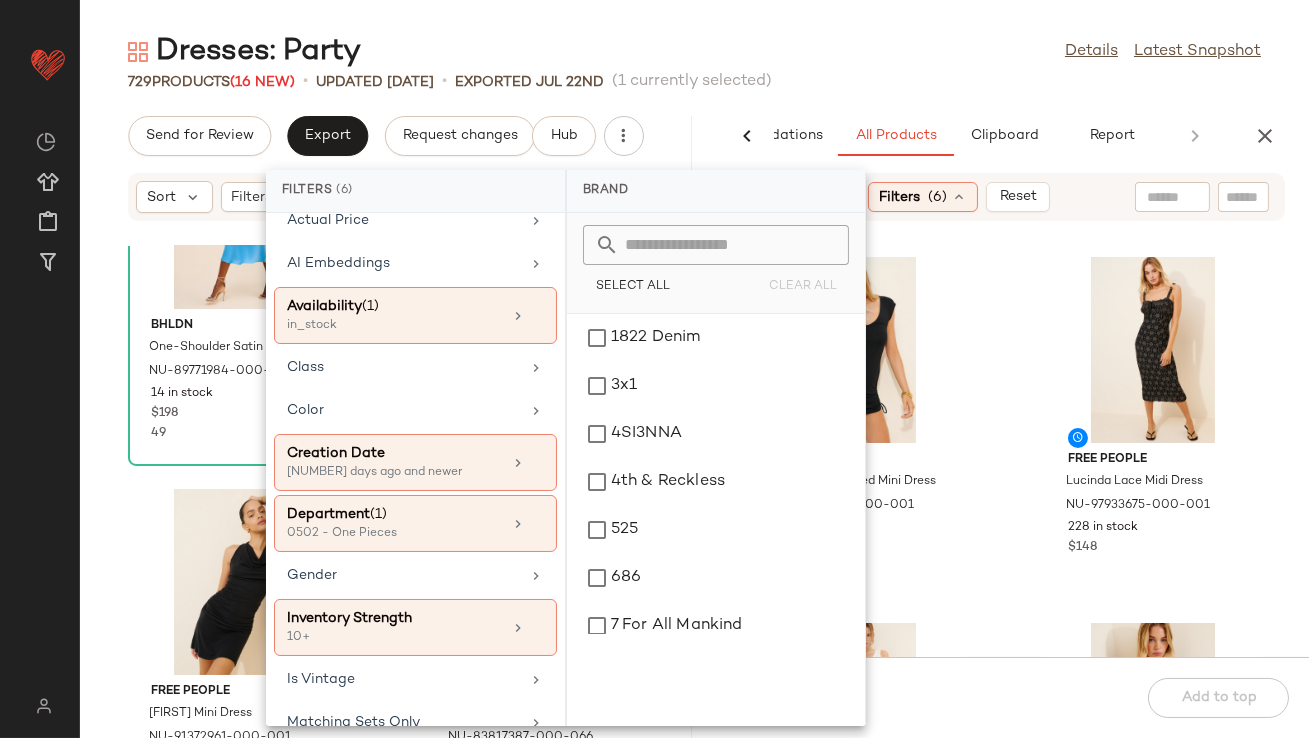 click on "Dresses: Party  Details   Latest Snapshot" 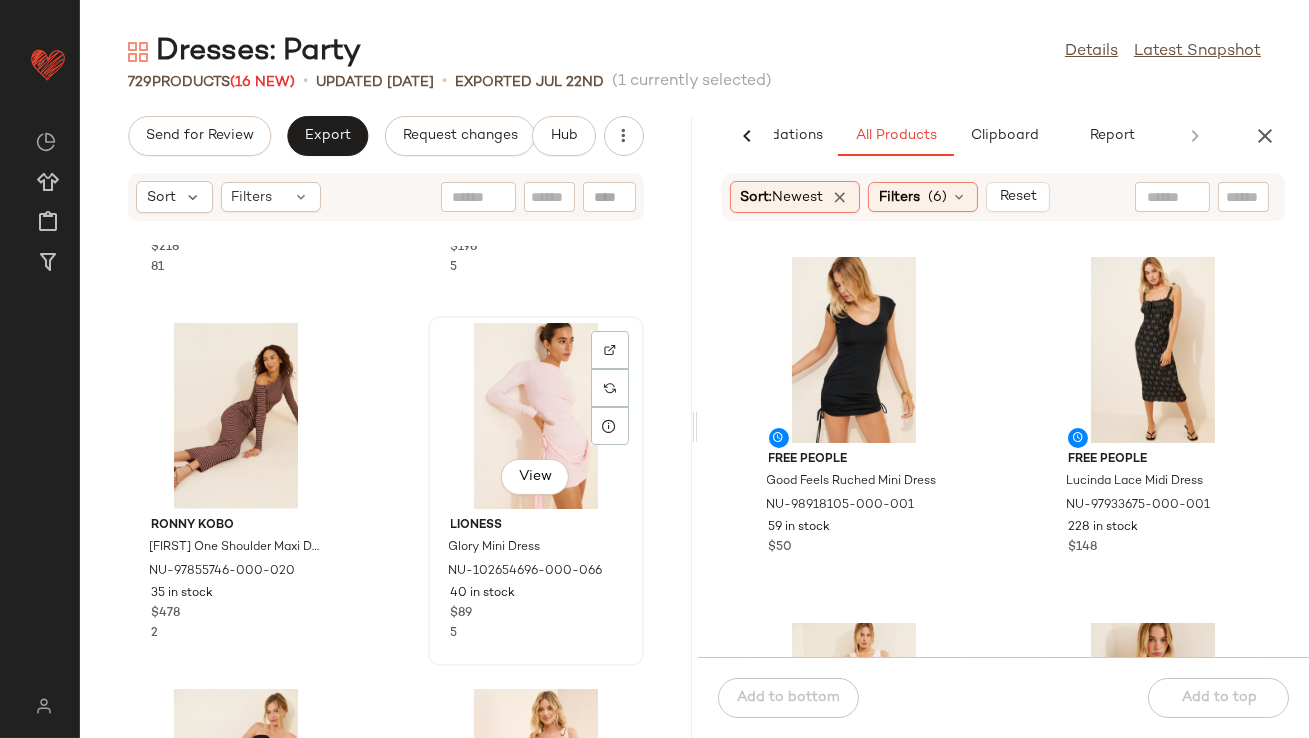 scroll, scrollTop: 19060, scrollLeft: 0, axis: vertical 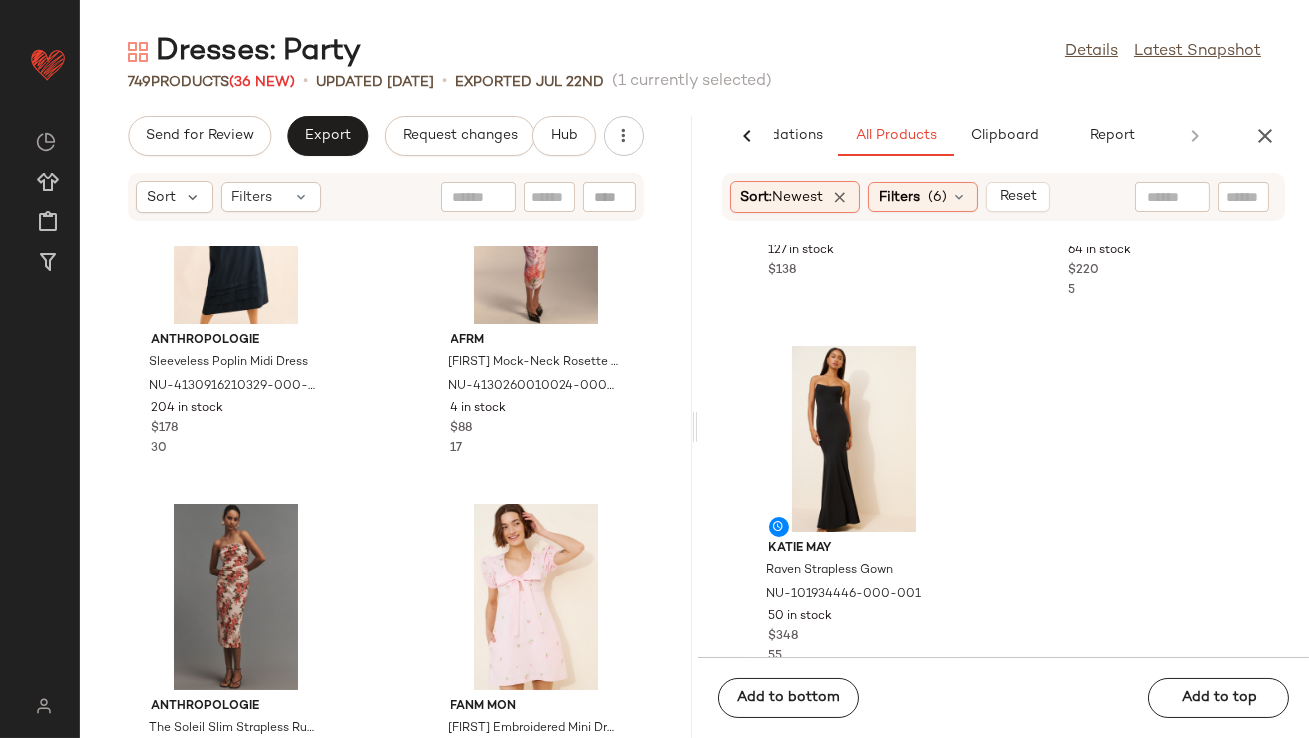 click on "AI Recommendations   All Products   Clipboard   Report  Sort:   Newest Filters  (6)   Reset  ASTR The Label Talyha Midi Dress NU-101466019-000-029 127 in stock $138 BHLDN Short-Sleeve Crew-Neck Side-Slit Satin Midi Dress NU-101543940-000-011 64 in stock $220 5 Katie May Raven Strapless Gown NU-101934446-000-001 50 in stock $348 55 Sort:   Highest Inventory Filters  (1)   Reset   Last Updated   Used Products  129 O.P.T Delle Maxi Dress NU-68688662-000-060 7 in stock $169 4 ASTR The Label Midsummer Midi Dress NU-78780913-000-270 7 in stock $168 61 Free People Tory Embroidered Mini Dress NU-86497427-000-011 6 in stock $148 1 Elliatt Mediterranean Mini Dress NU-88895727-000-055 6 in stock $230 11 Forever That Girl Camila One-Shoulder Denim Midi Dress NU-4130344600248-000-093 6 in stock $158 21 Free People Matilde Mini Dress NU-90467598-000-011 5 in stock $200 6 Rendoll Elena Sleeveless Maxi Dress NU-95716411-000-011 5 in stock $240 20 Elliatt Petunia Maxi Dress NU-97612378-000-001 5 in stock $300 365" 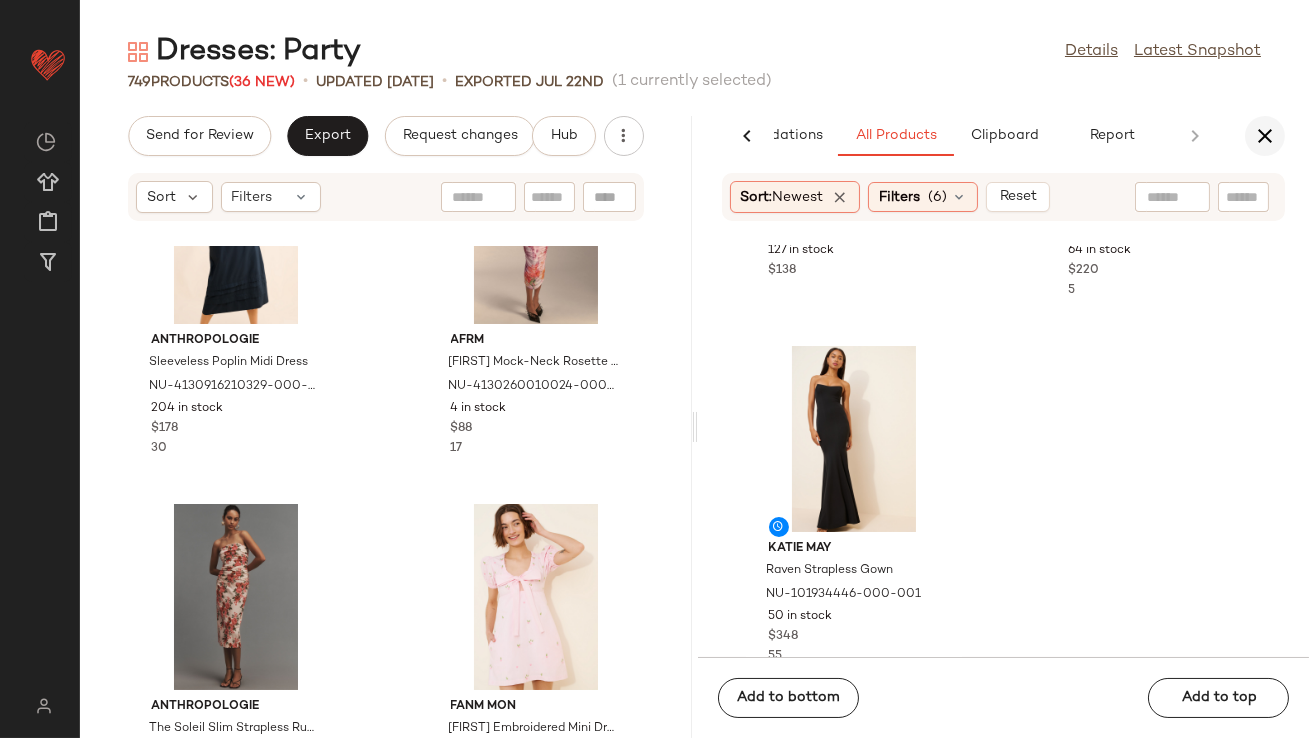 click at bounding box center (1265, 136) 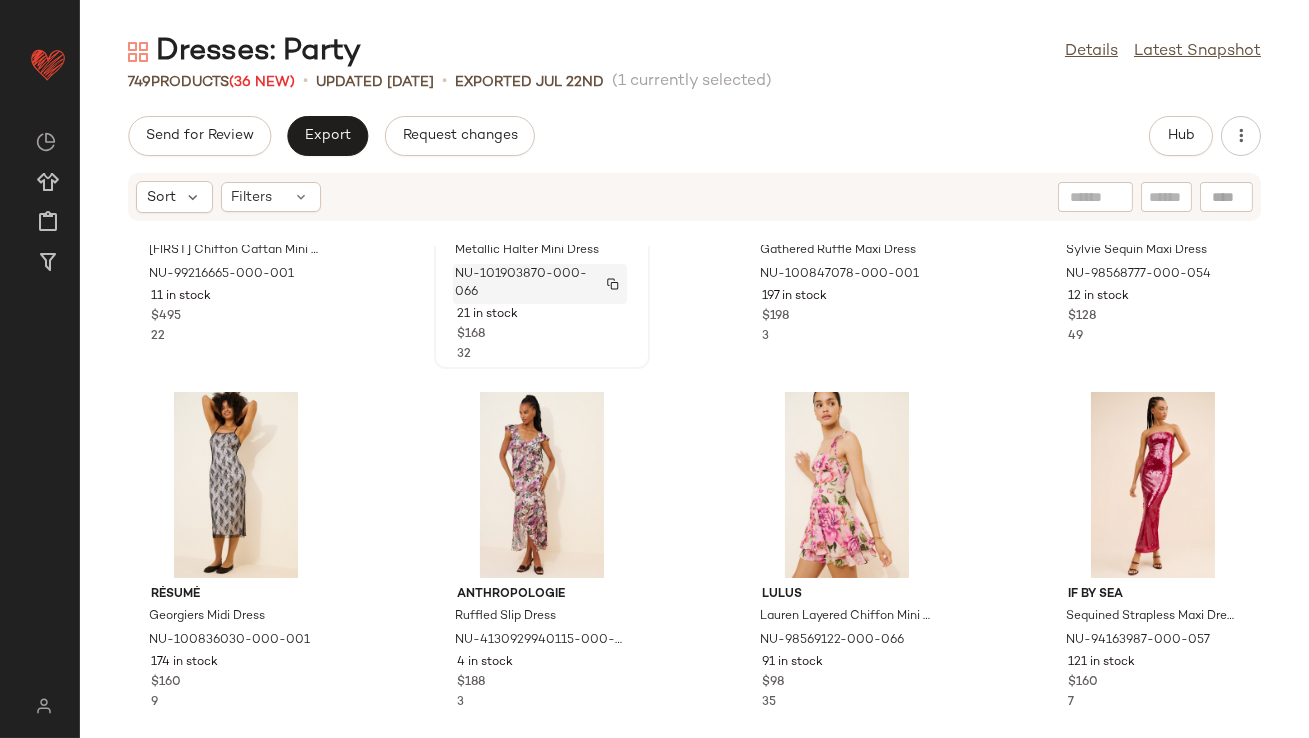 scroll, scrollTop: 357, scrollLeft: 0, axis: vertical 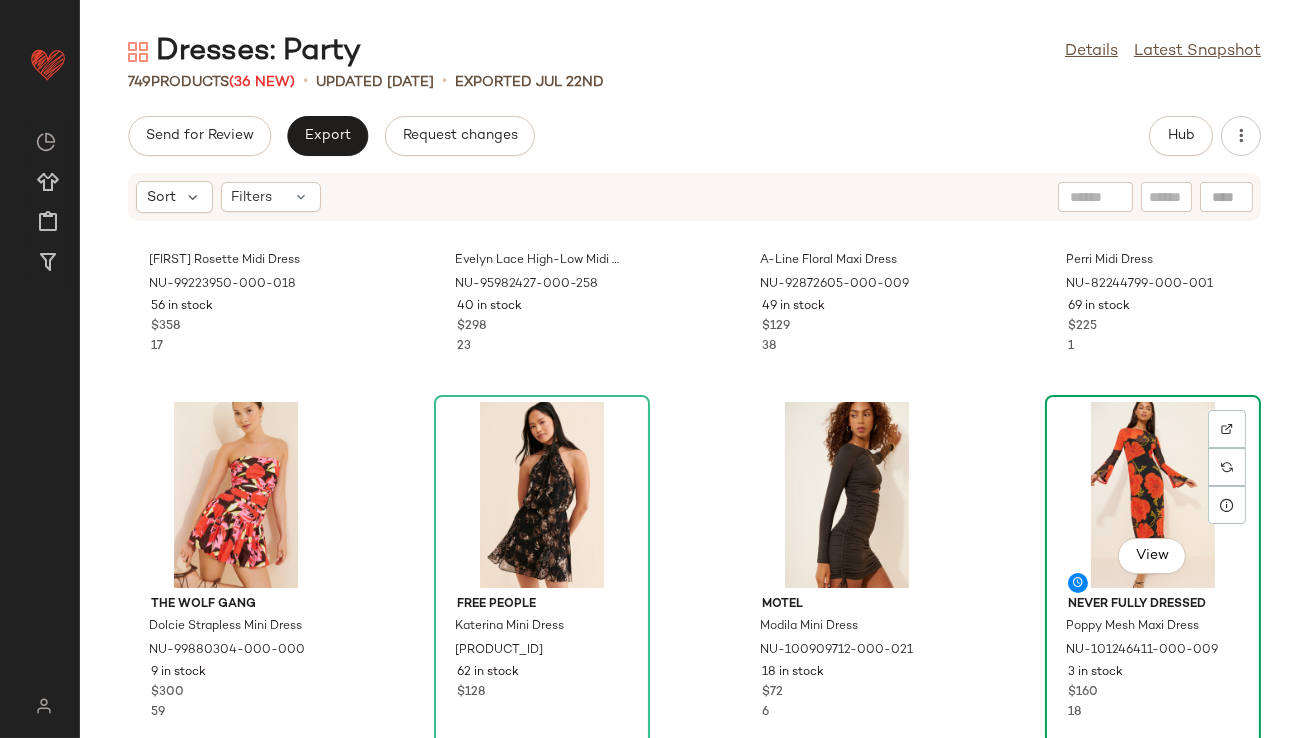 click on "View" 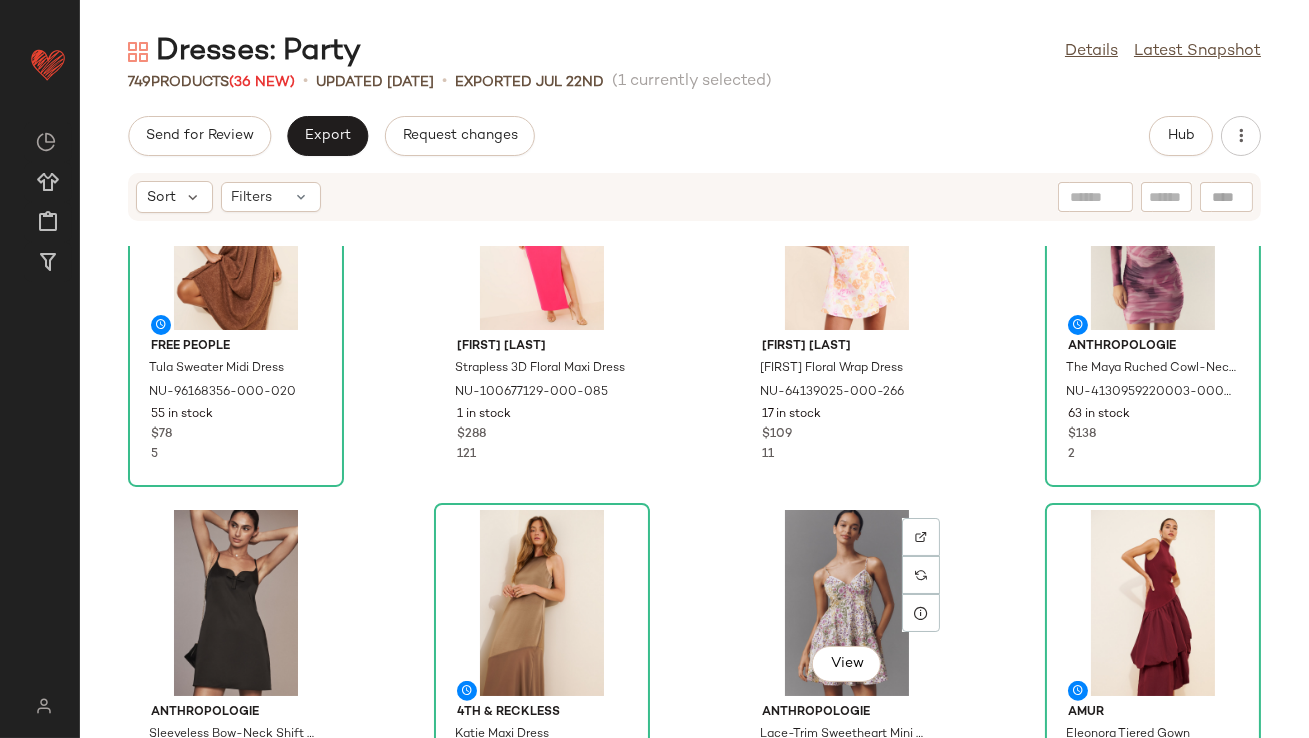 scroll, scrollTop: 2867, scrollLeft: 0, axis: vertical 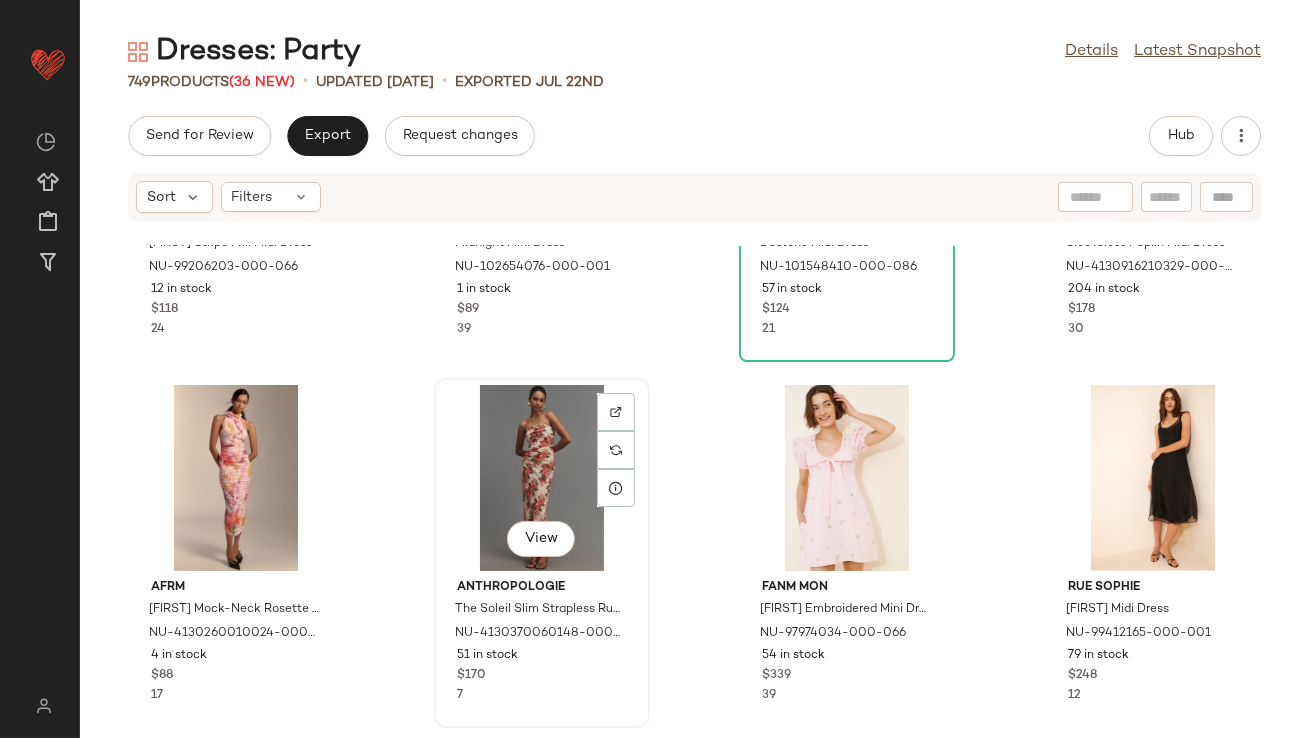 click on "View" 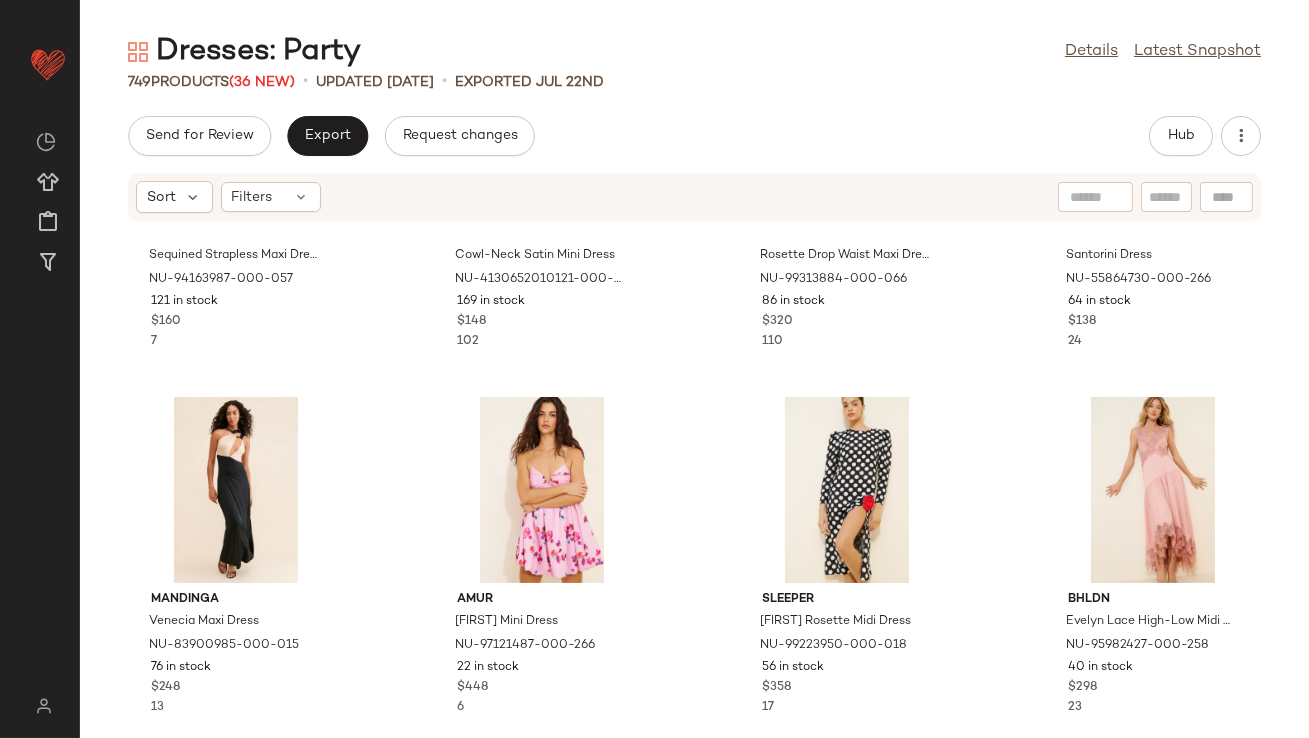 scroll, scrollTop: 0, scrollLeft: 0, axis: both 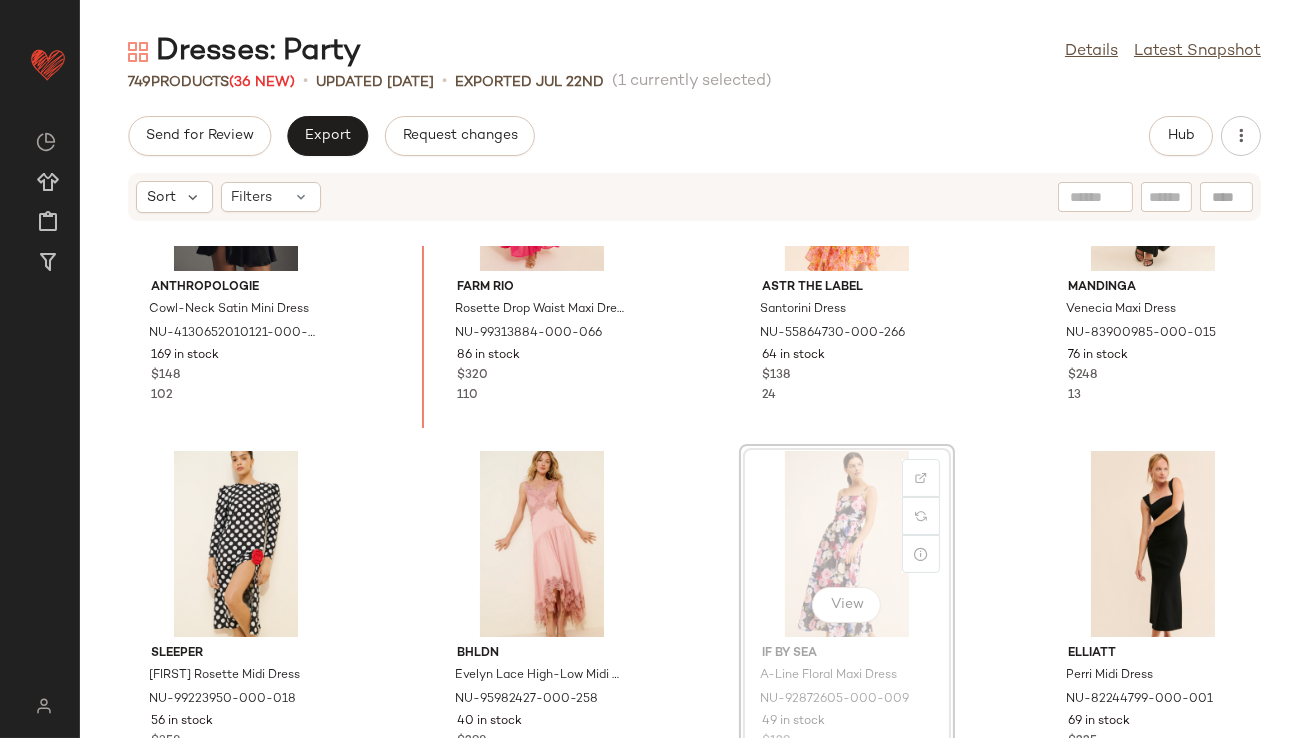 drag, startPoint x: 823, startPoint y: 539, endPoint x: 448, endPoint y: 365, distance: 413.40173 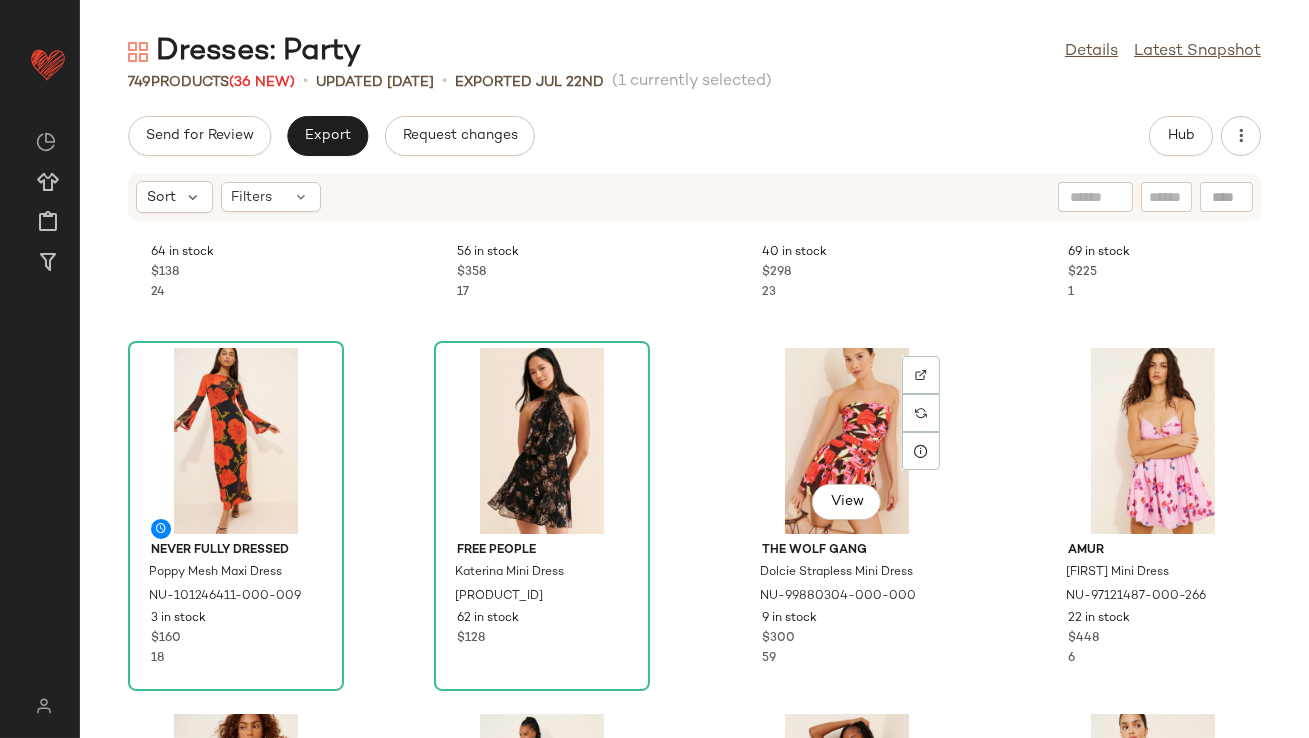 scroll, scrollTop: 1398, scrollLeft: 0, axis: vertical 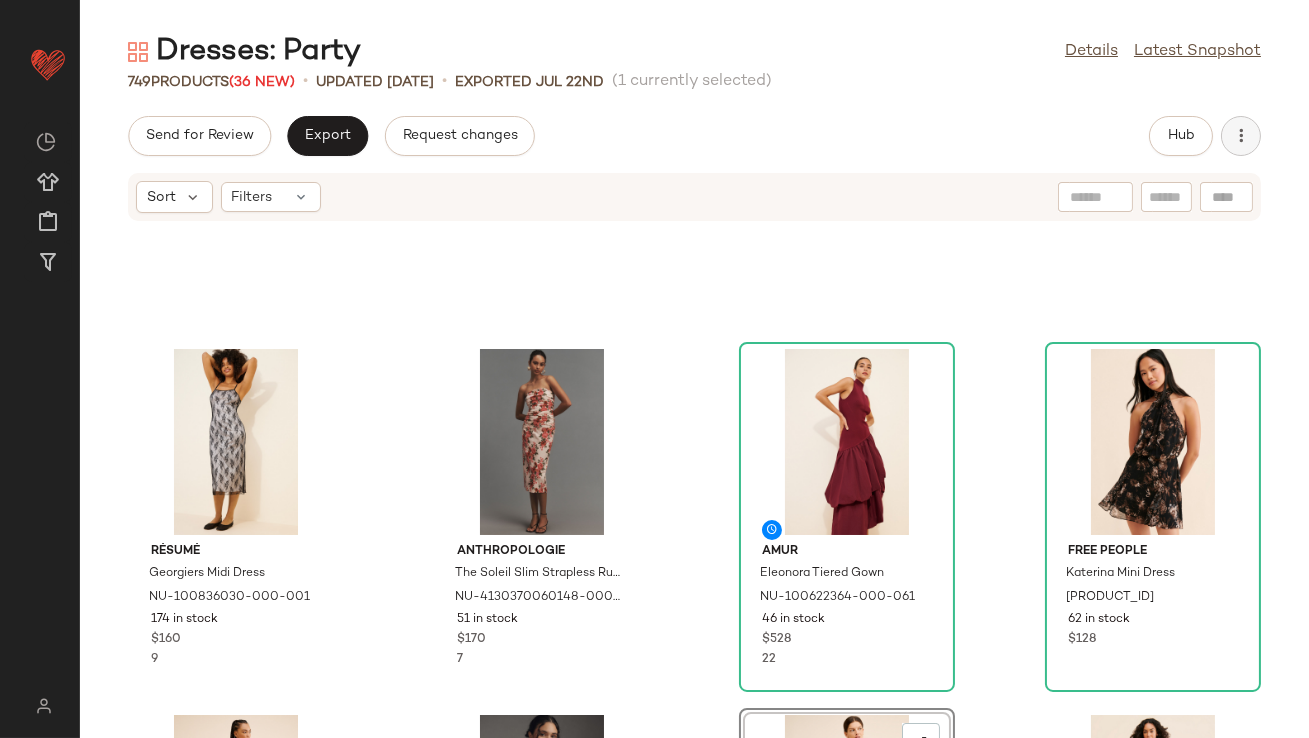 click 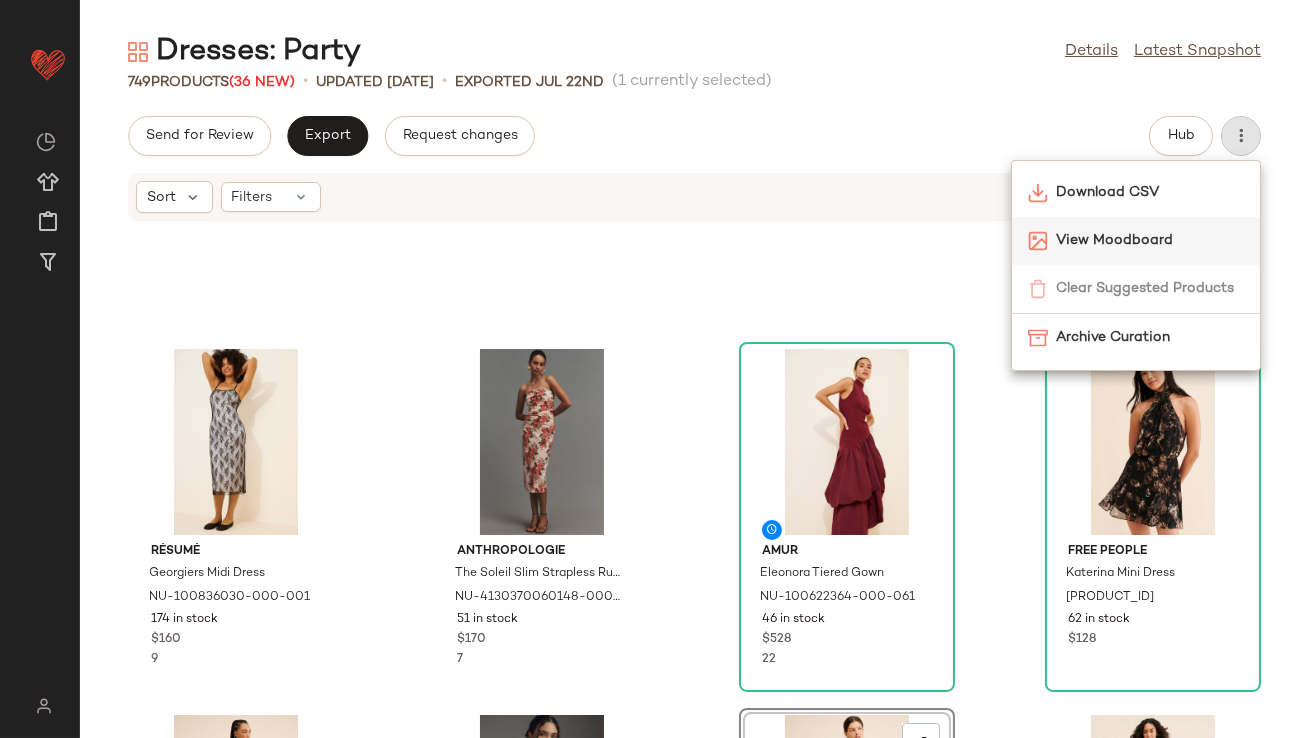 click on "View Moodboard" 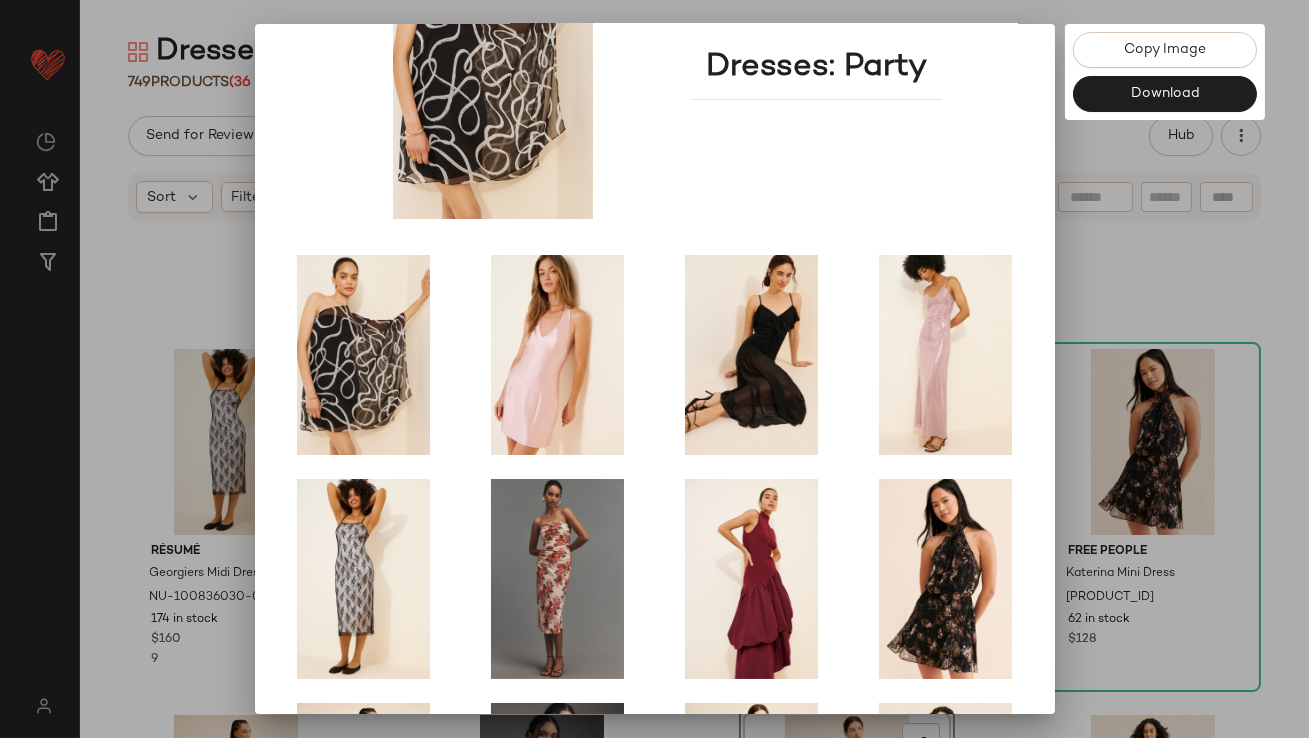 scroll, scrollTop: 341, scrollLeft: 0, axis: vertical 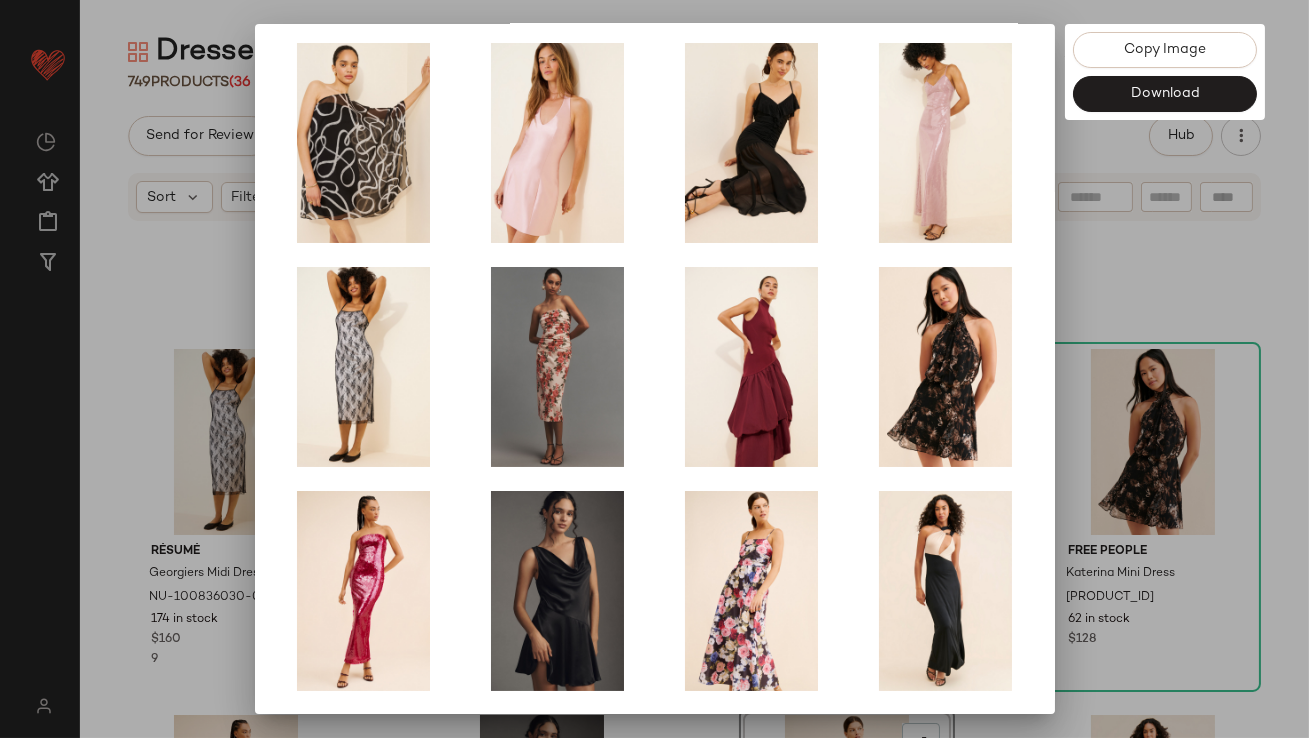 click at bounding box center (654, 369) 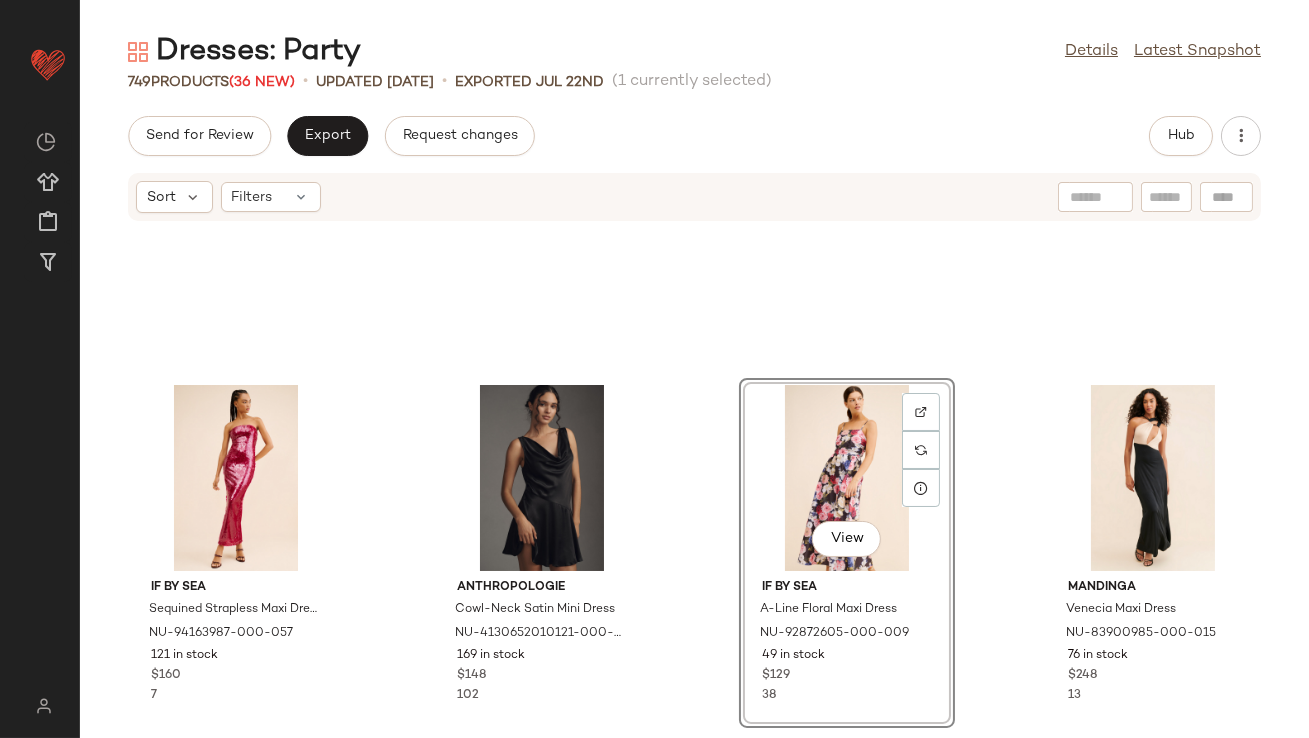 scroll, scrollTop: 1258, scrollLeft: 0, axis: vertical 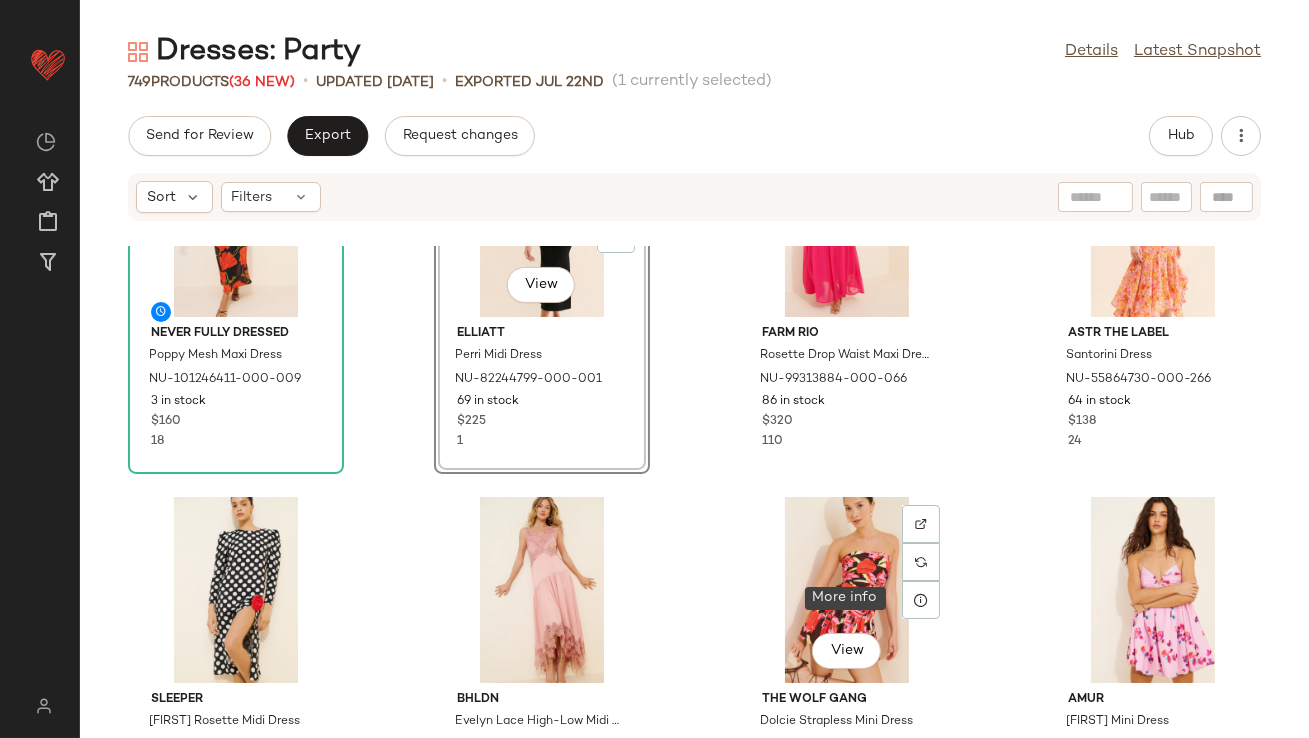 click 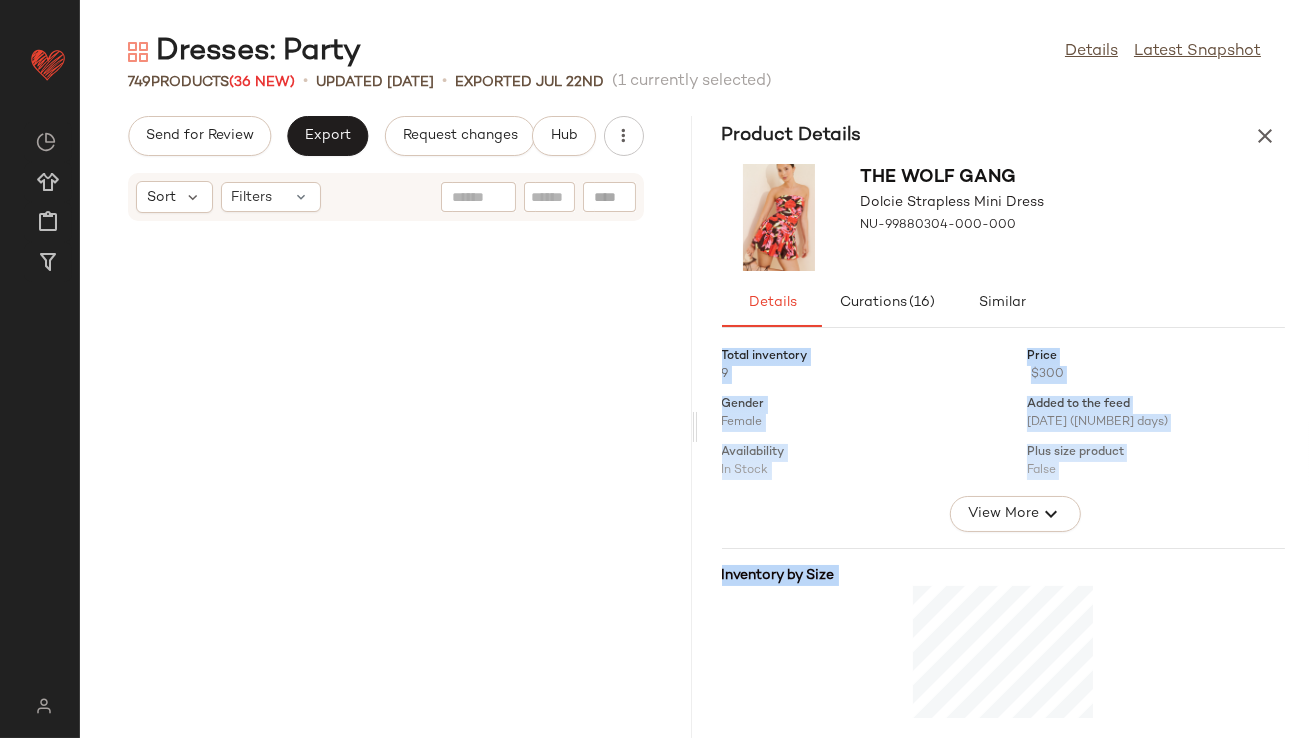 scroll, scrollTop: 3294, scrollLeft: 0, axis: vertical 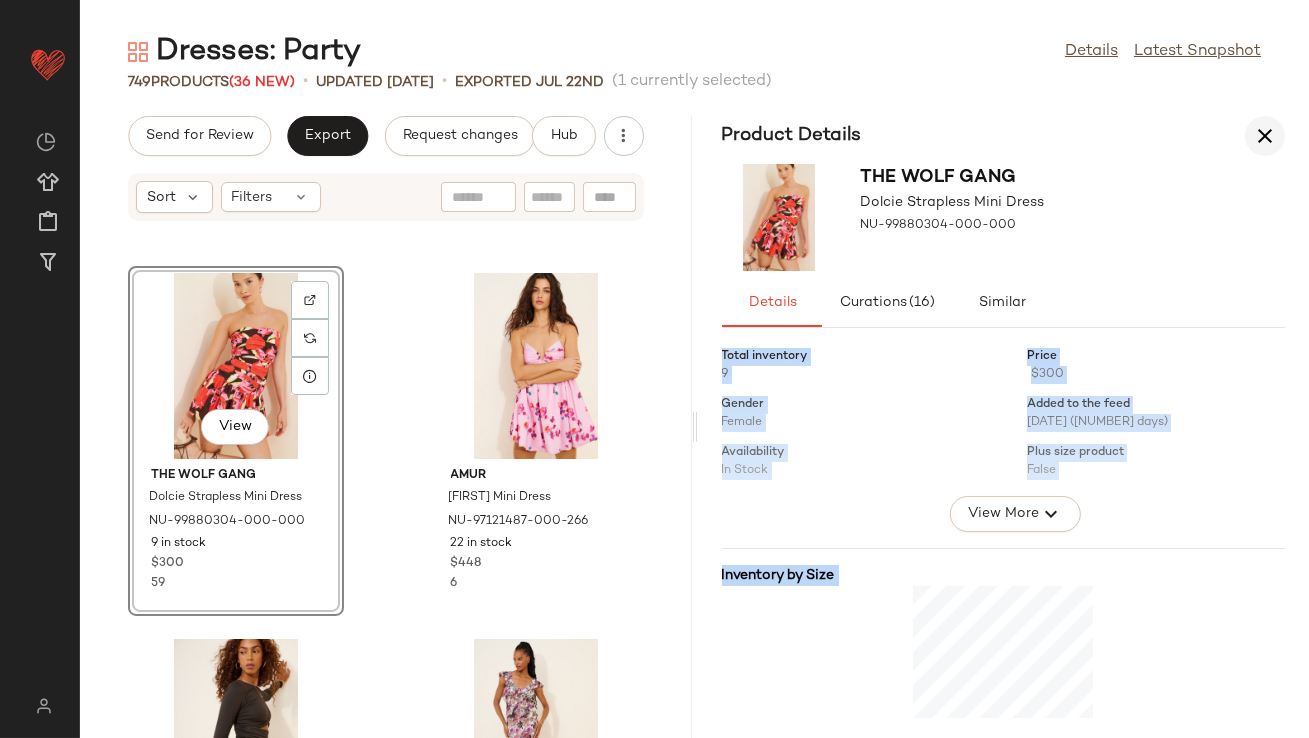 click at bounding box center (1265, 136) 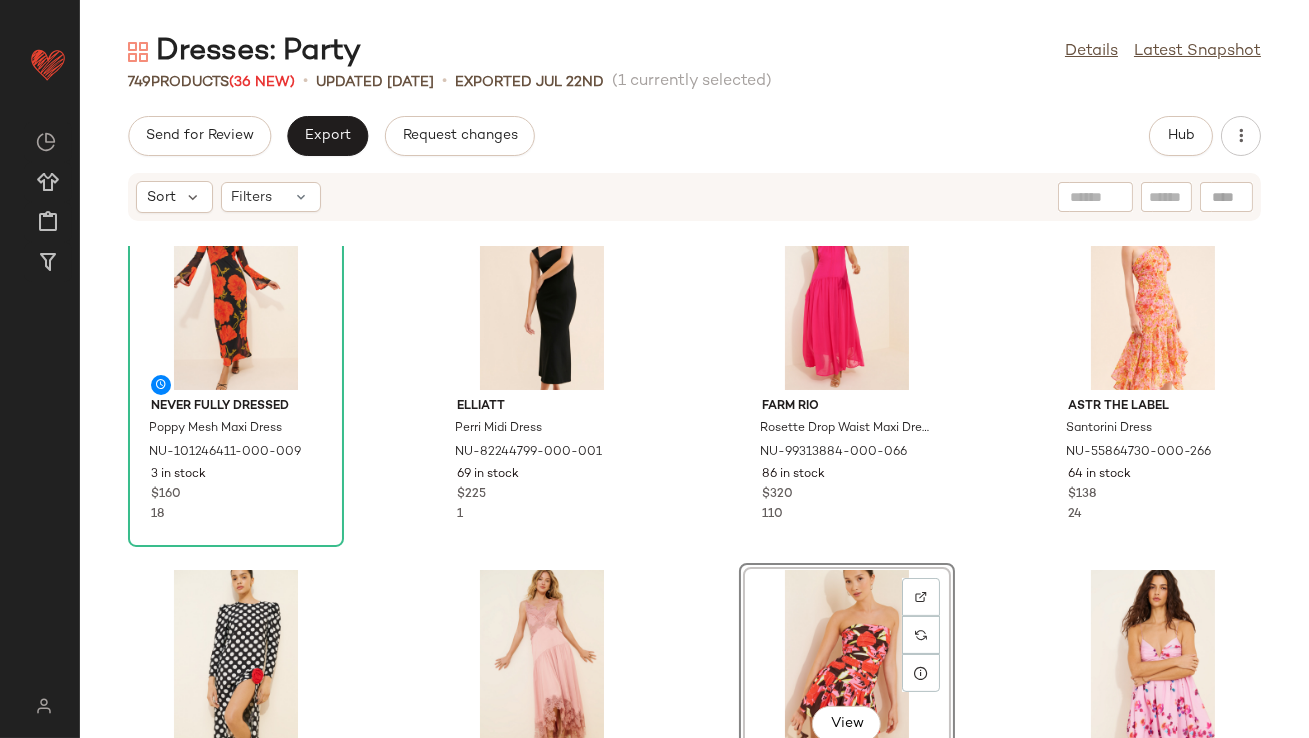 scroll, scrollTop: 1209, scrollLeft: 0, axis: vertical 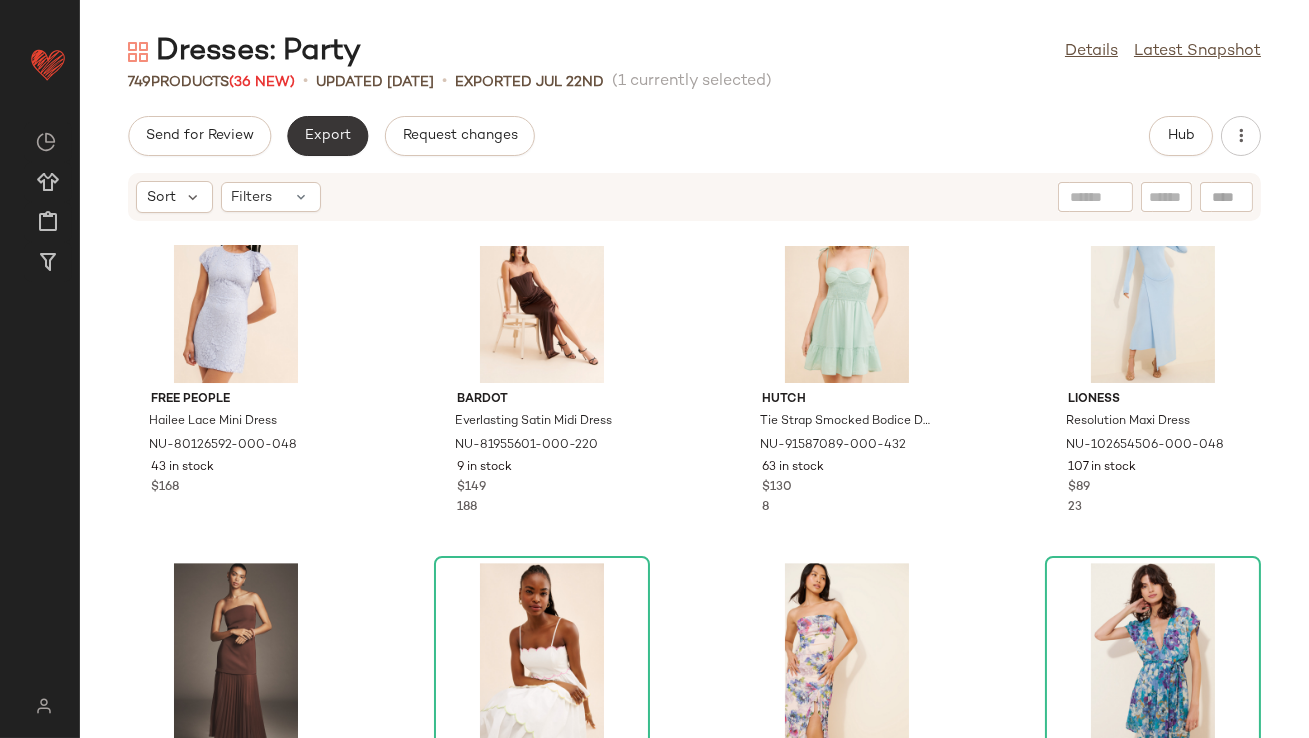 click on "Export" 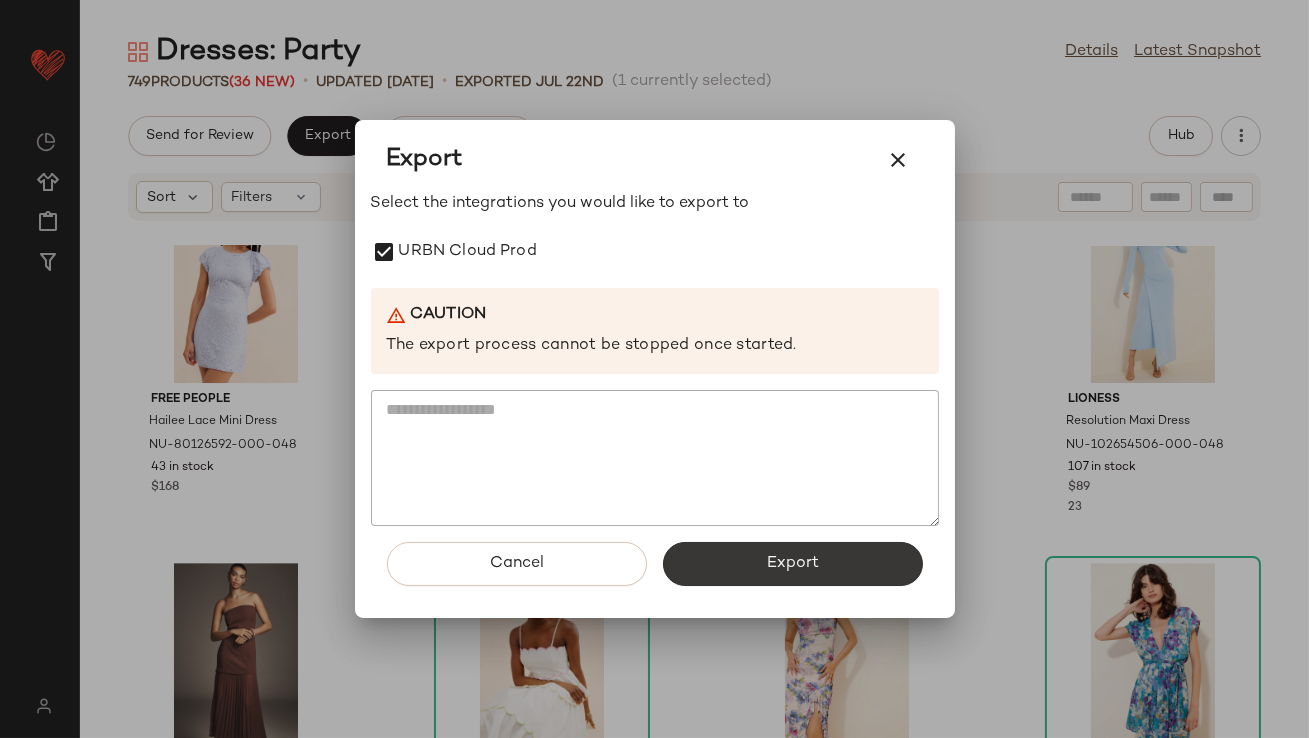 click on "Export" 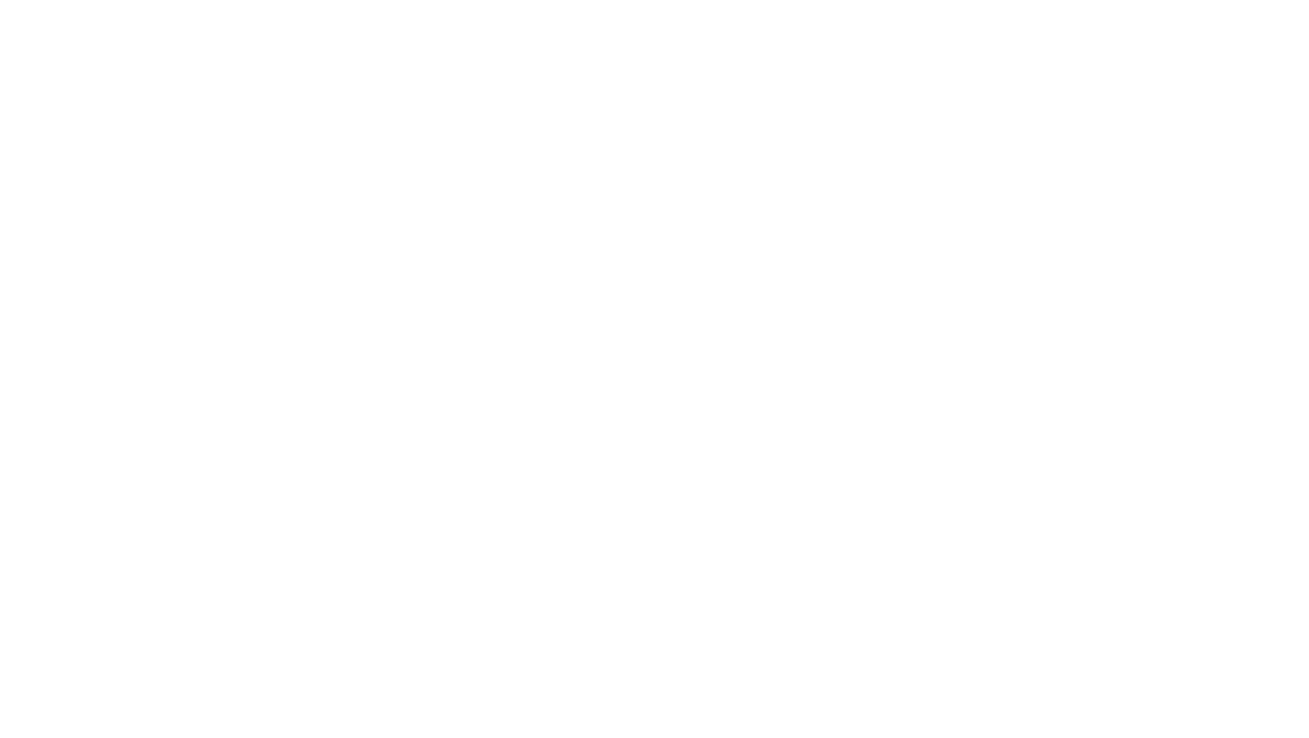 scroll, scrollTop: 0, scrollLeft: 0, axis: both 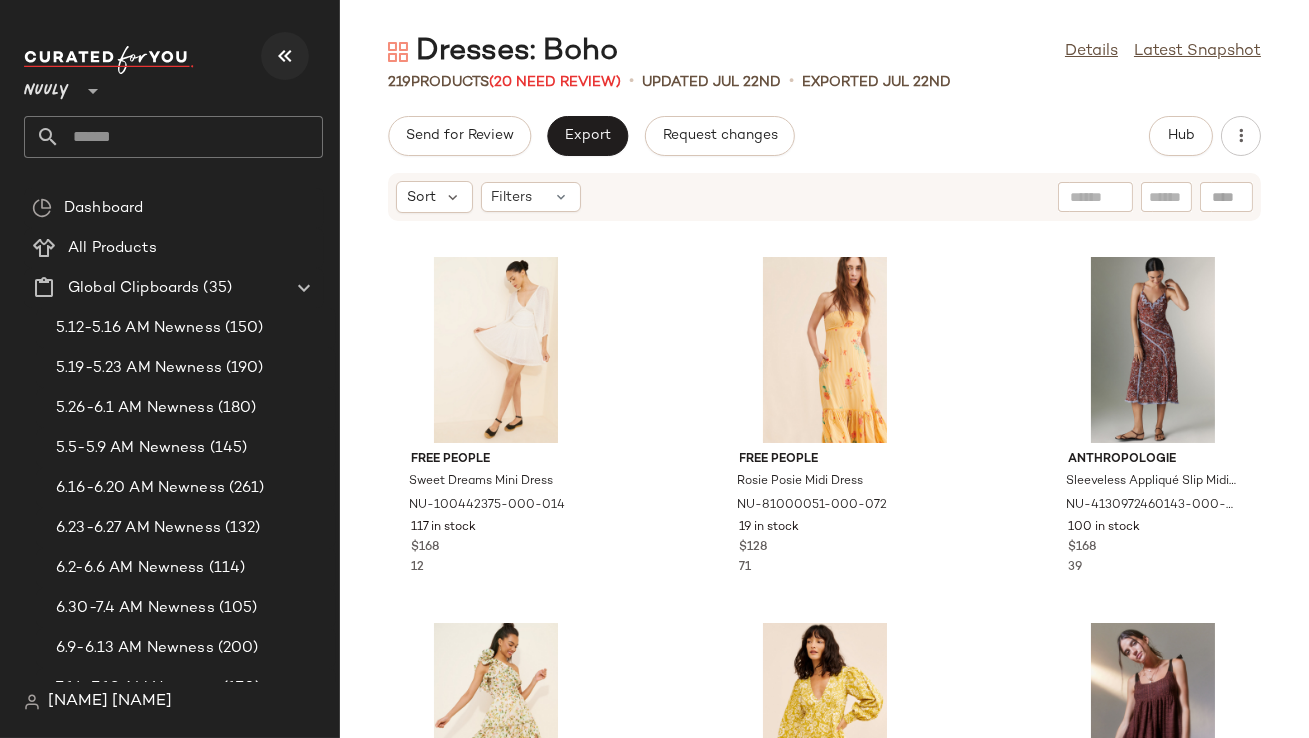 click at bounding box center (285, 56) 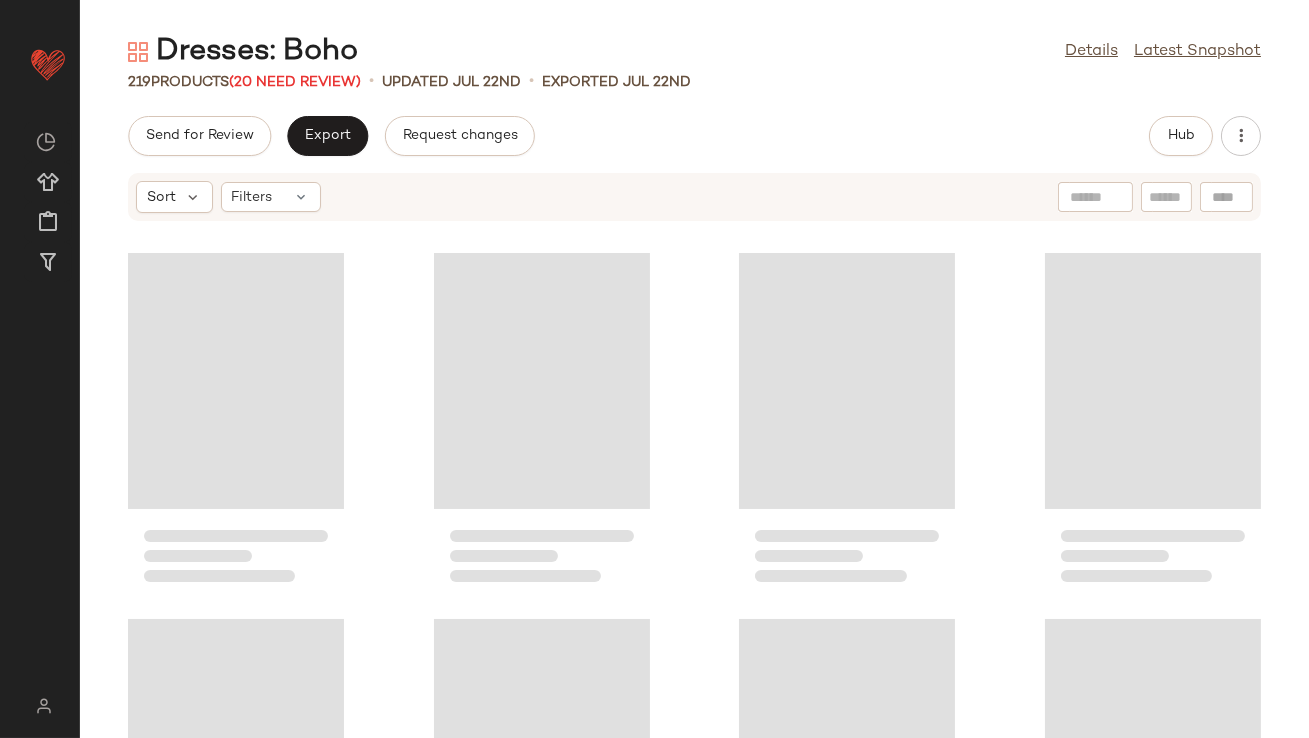 click on "Dresses: Boho" at bounding box center (243, 52) 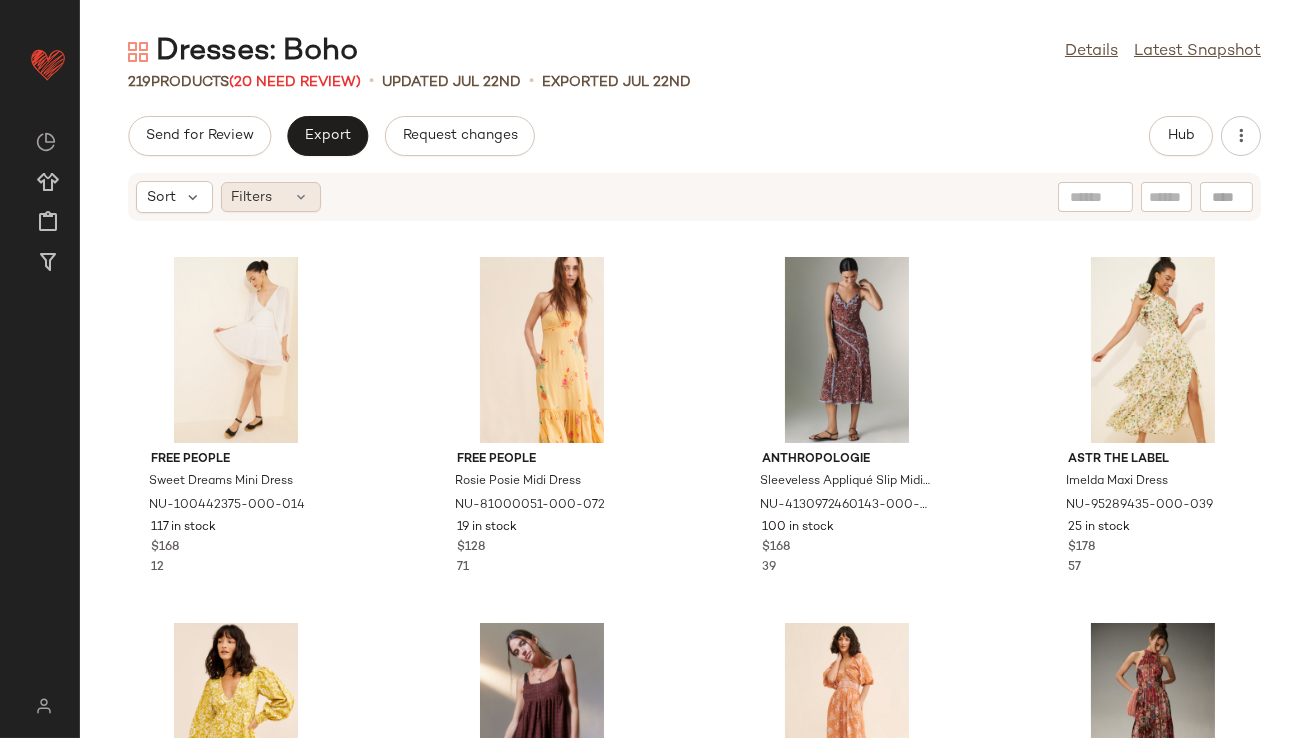 click on "Filters" 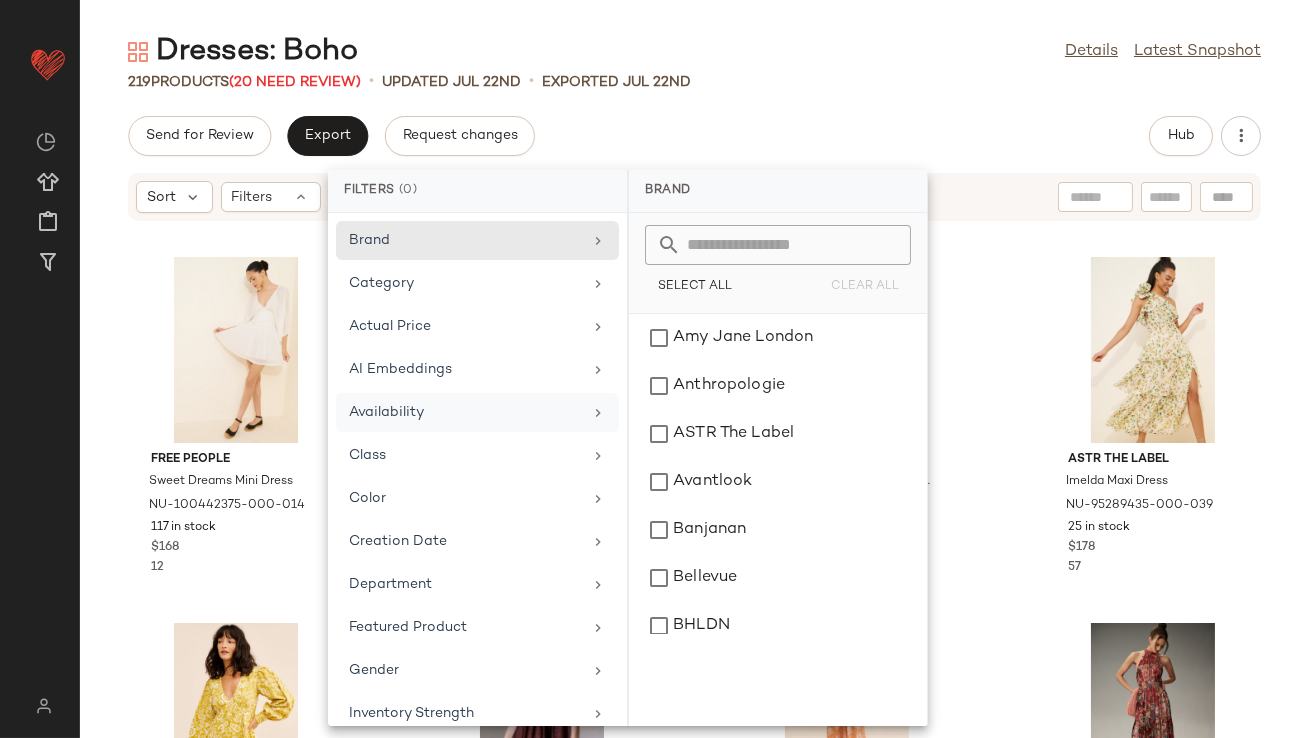 click on "Availability" 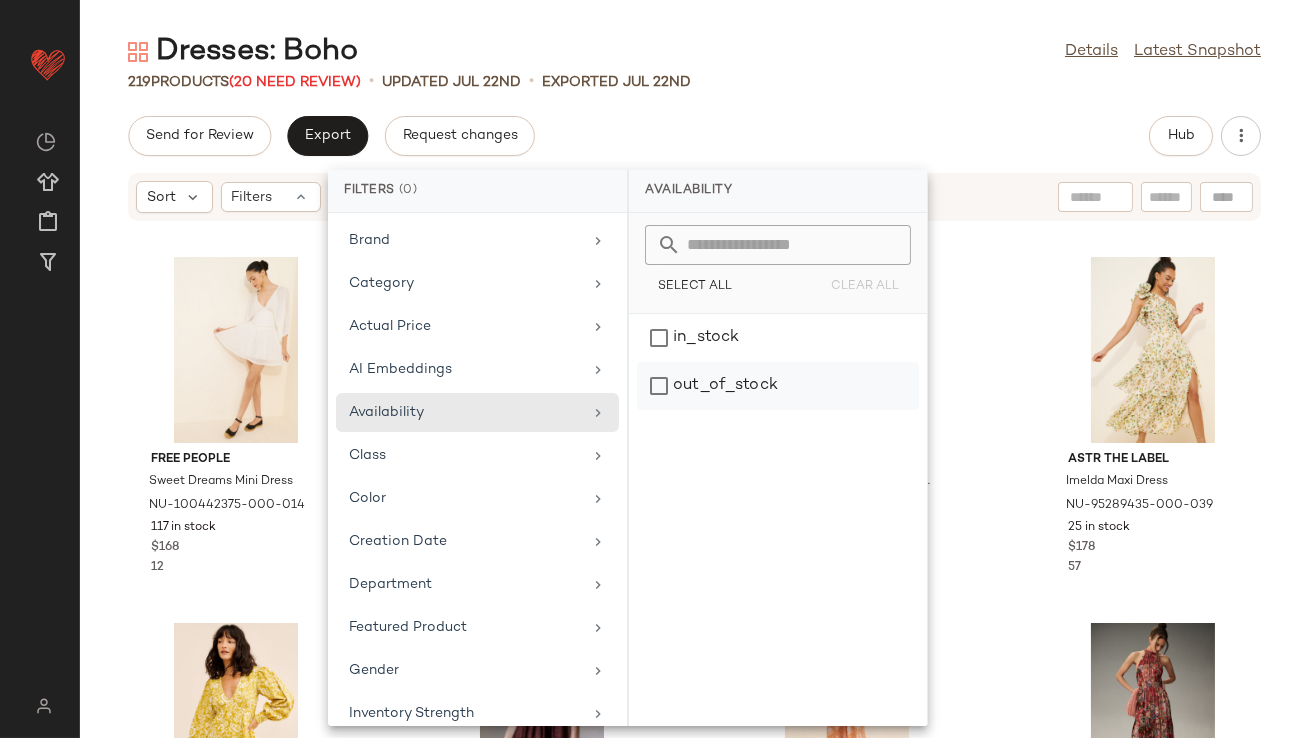 click on "out_of_stock" 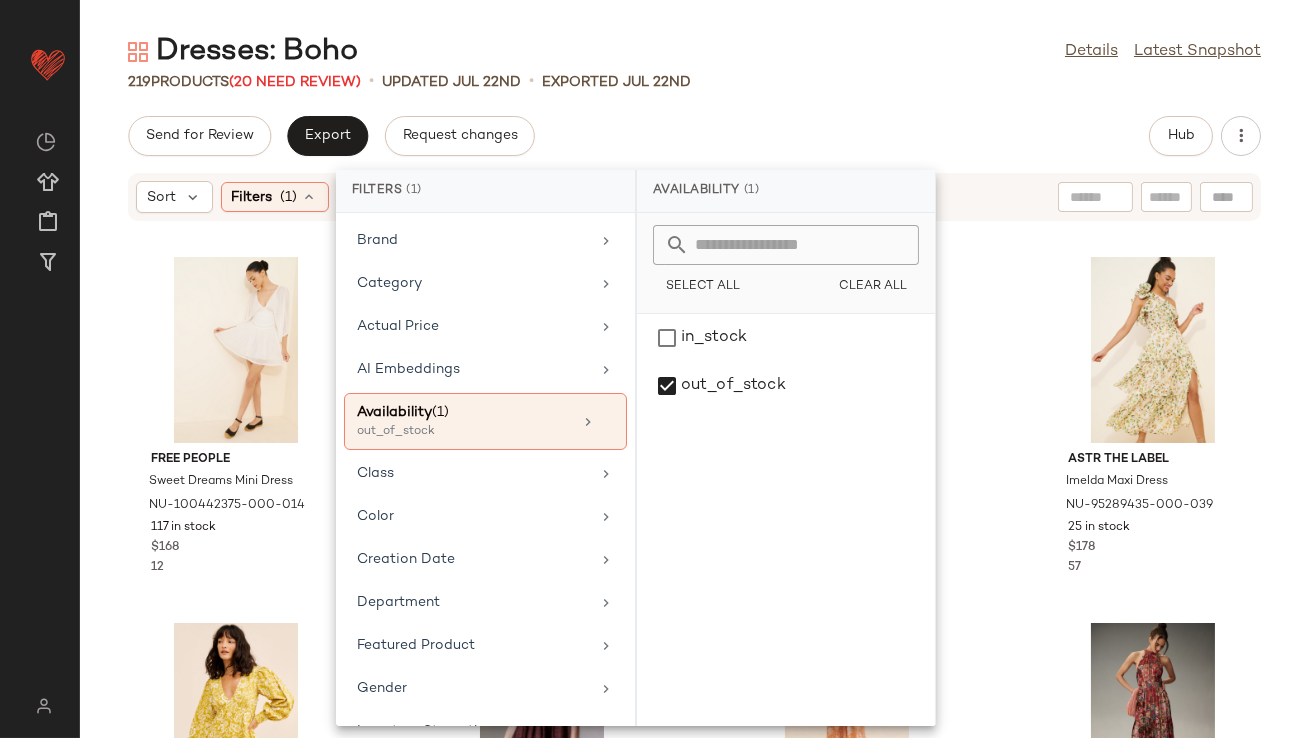 click on "Send for Review   Export   Request changes   Hub" 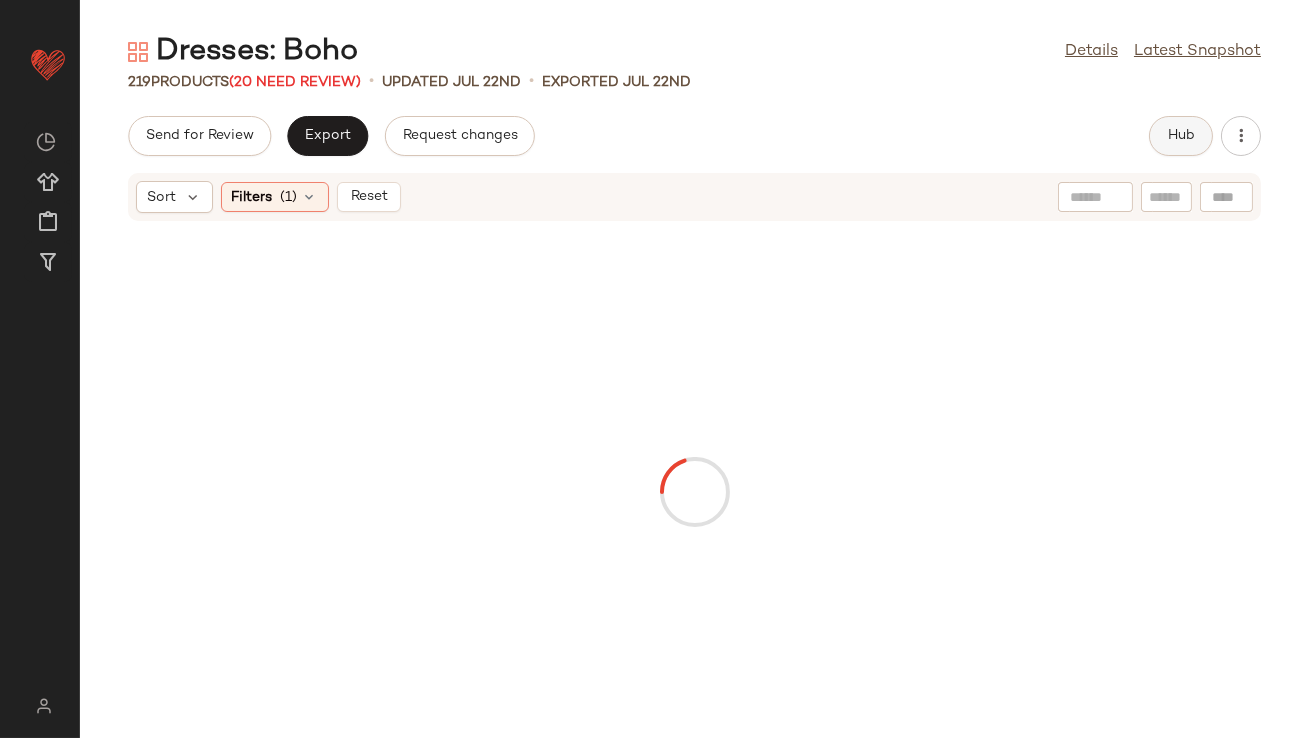 click on "Hub" at bounding box center [1181, 136] 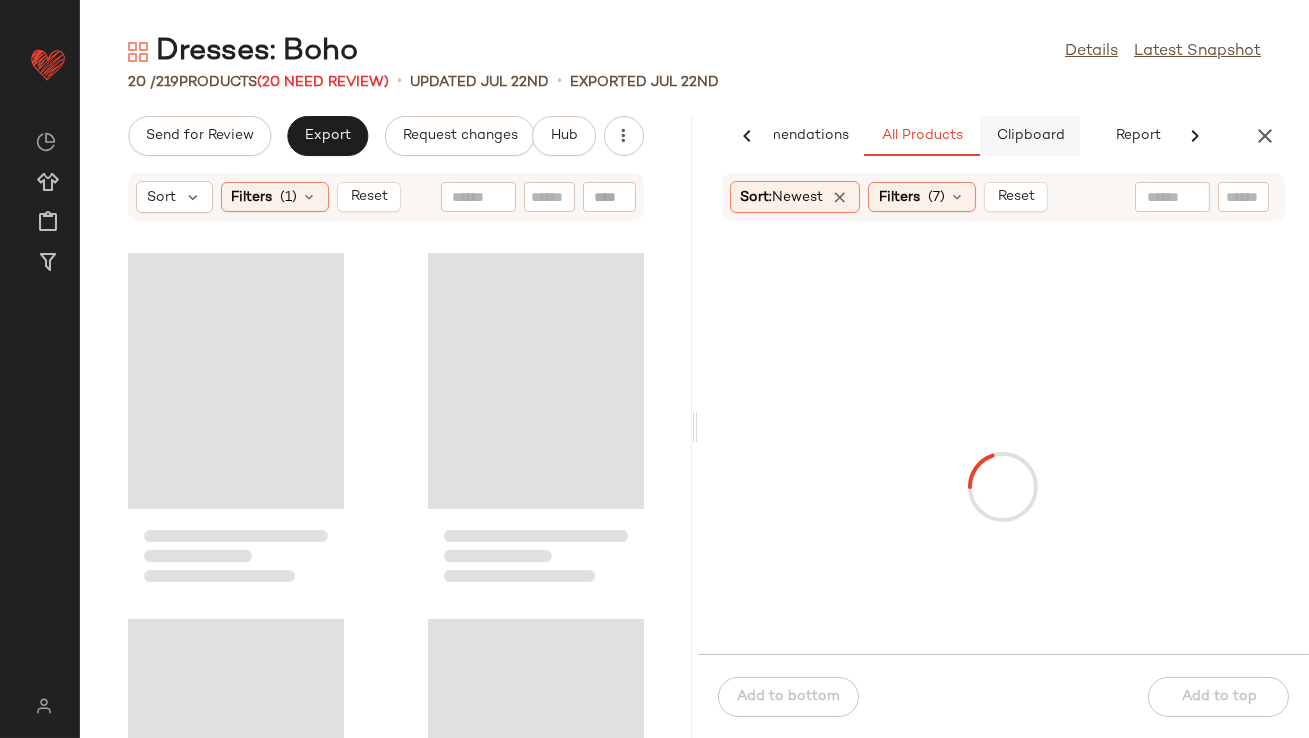 scroll, scrollTop: 0, scrollLeft: 112, axis: horizontal 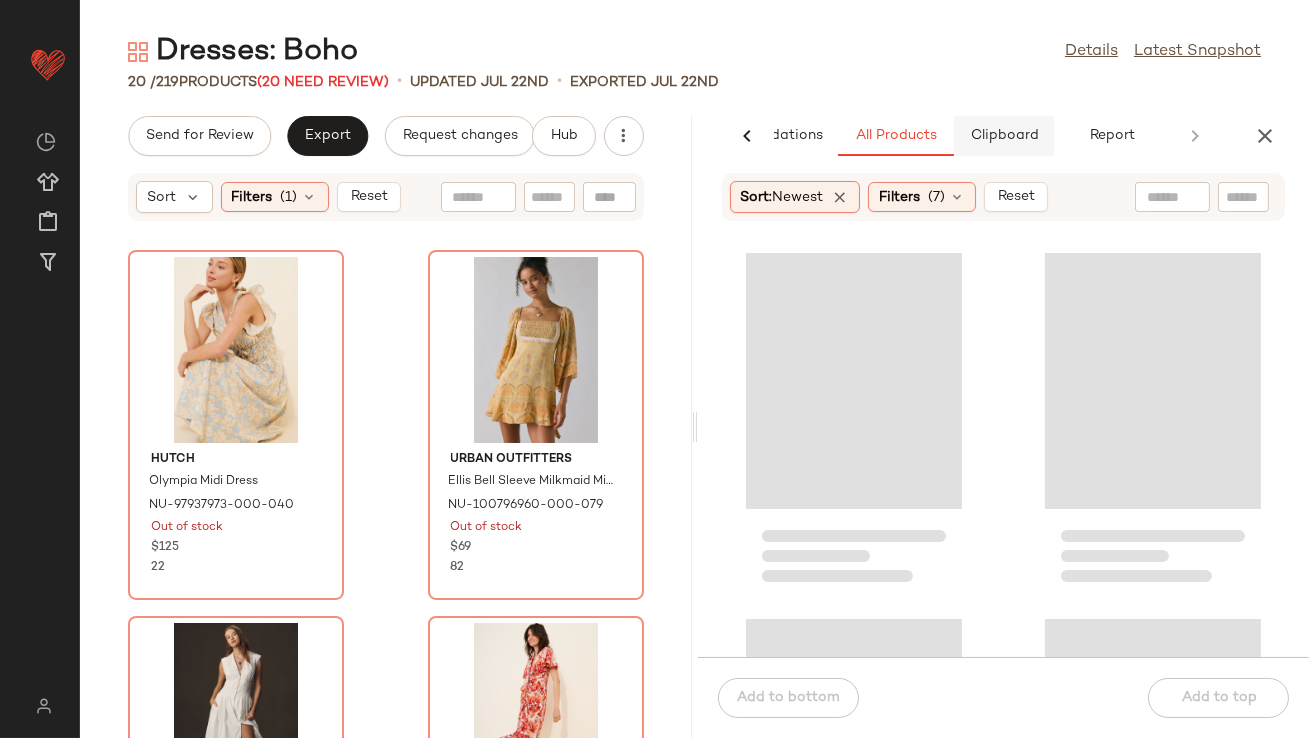 click on "Clipboard" 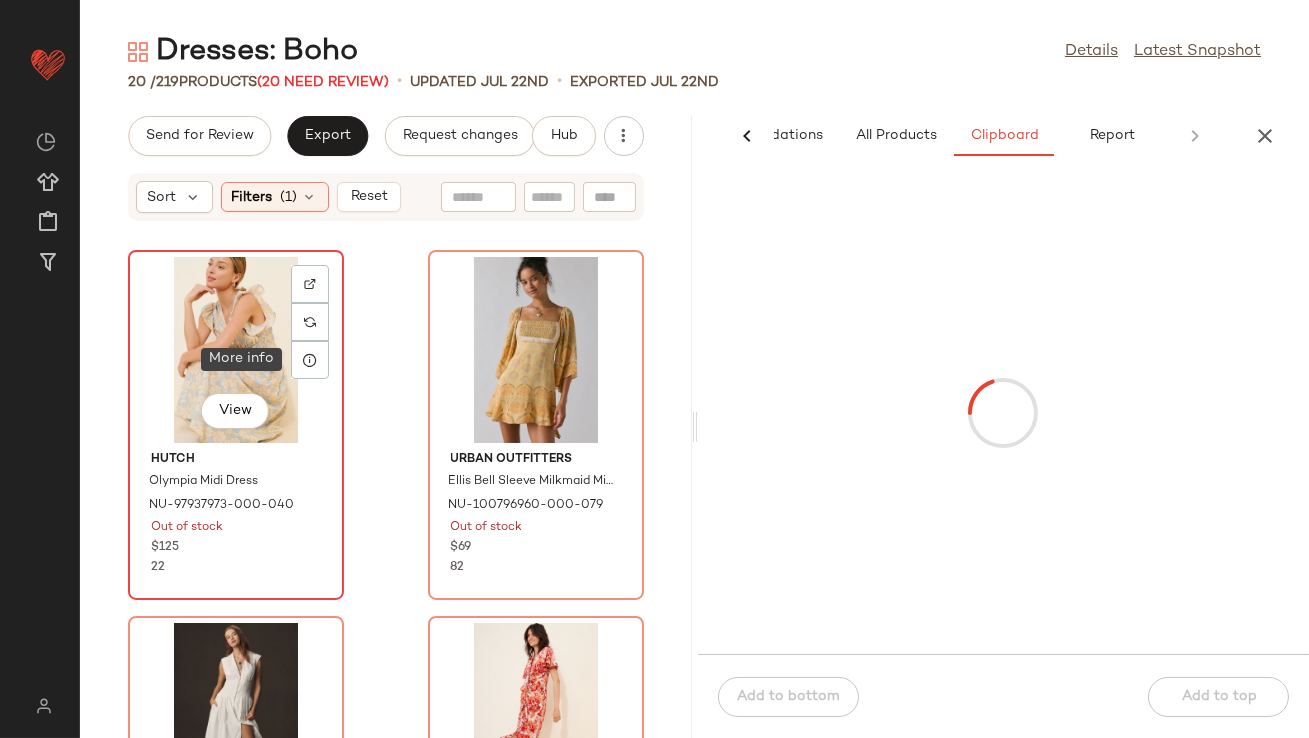 click on "View" 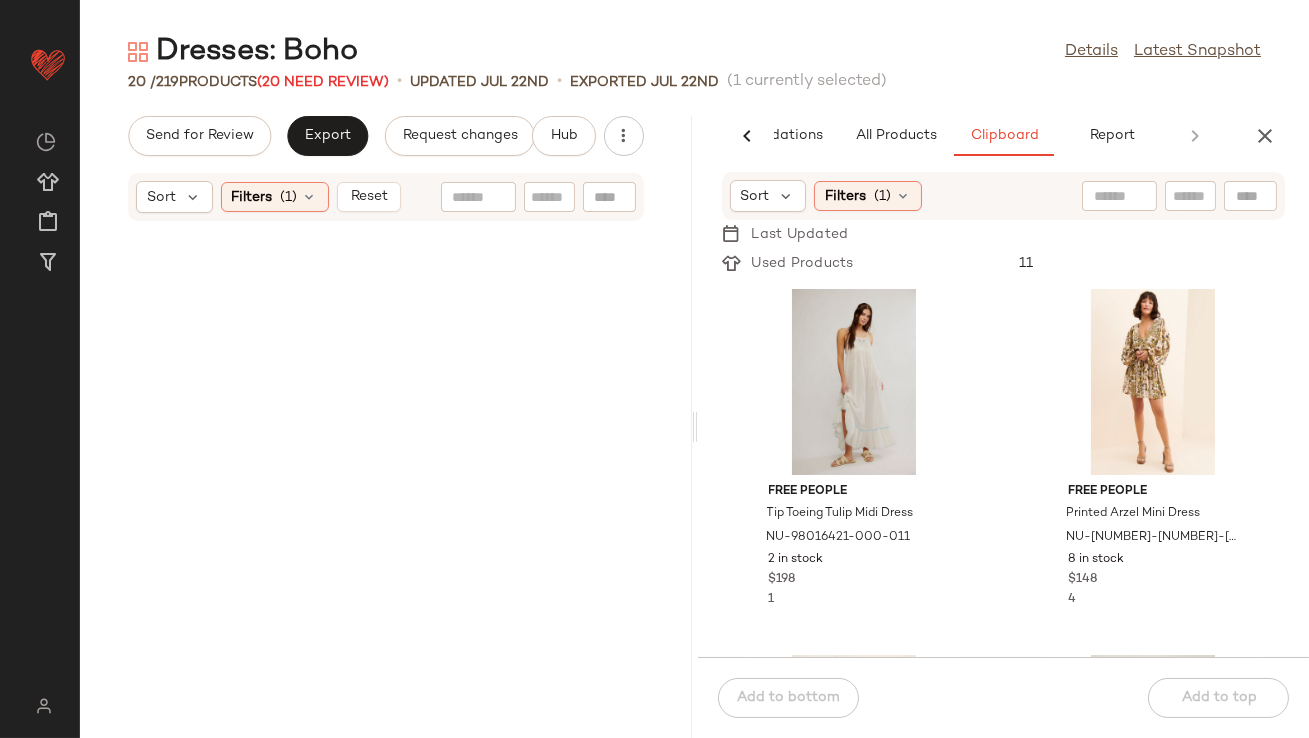 scroll, scrollTop: 3171, scrollLeft: 0, axis: vertical 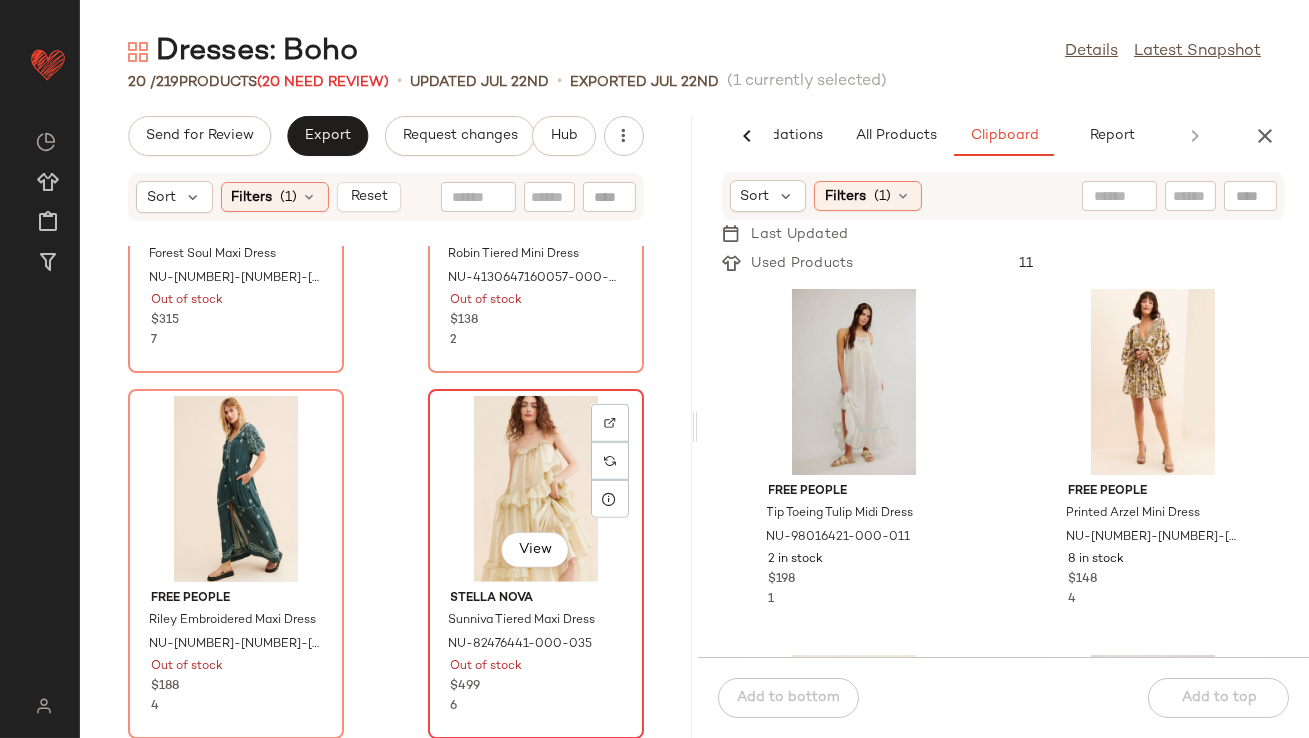click on "View" 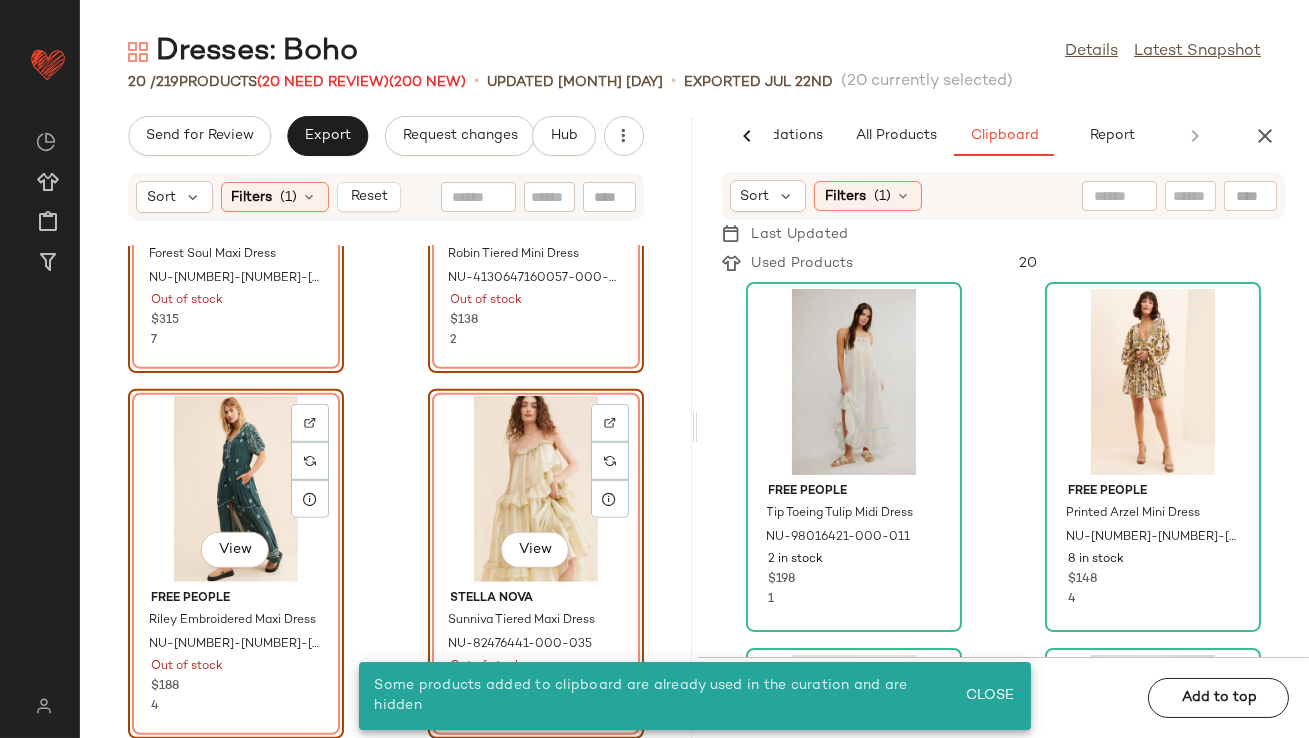 click on "View" 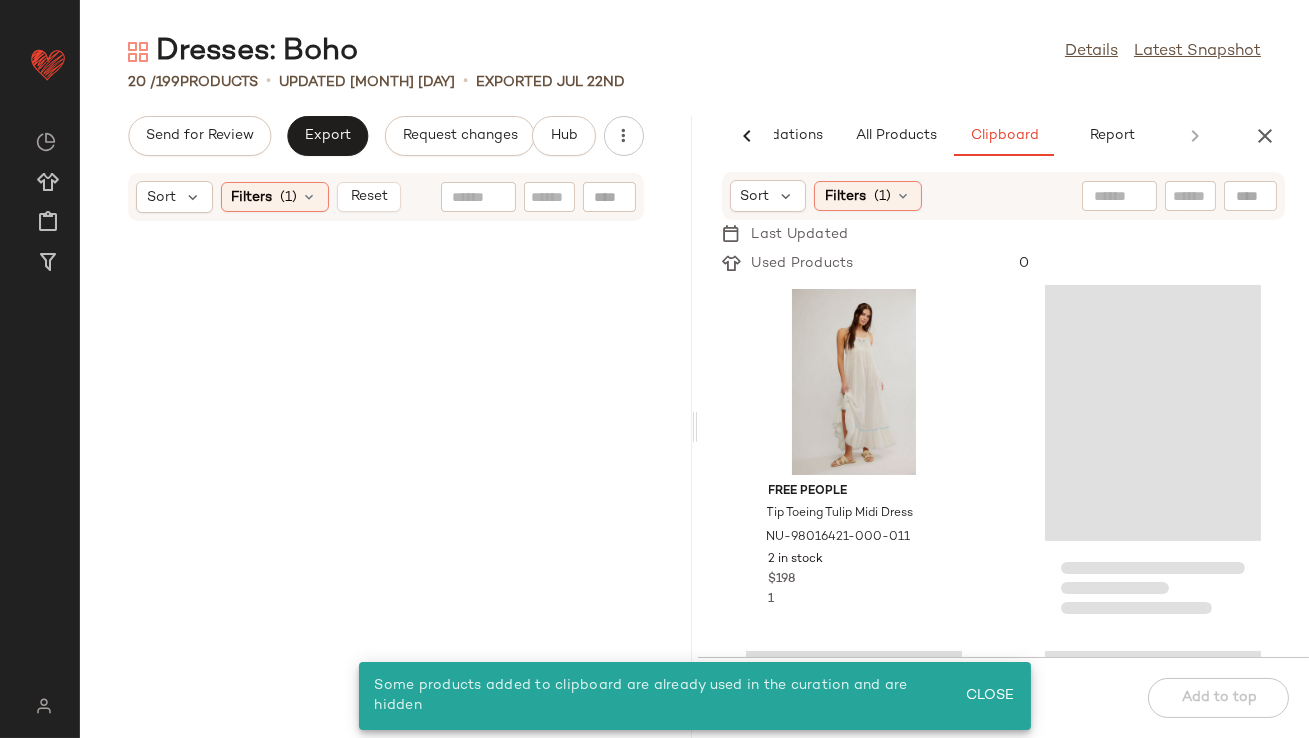 scroll, scrollTop: 0, scrollLeft: 0, axis: both 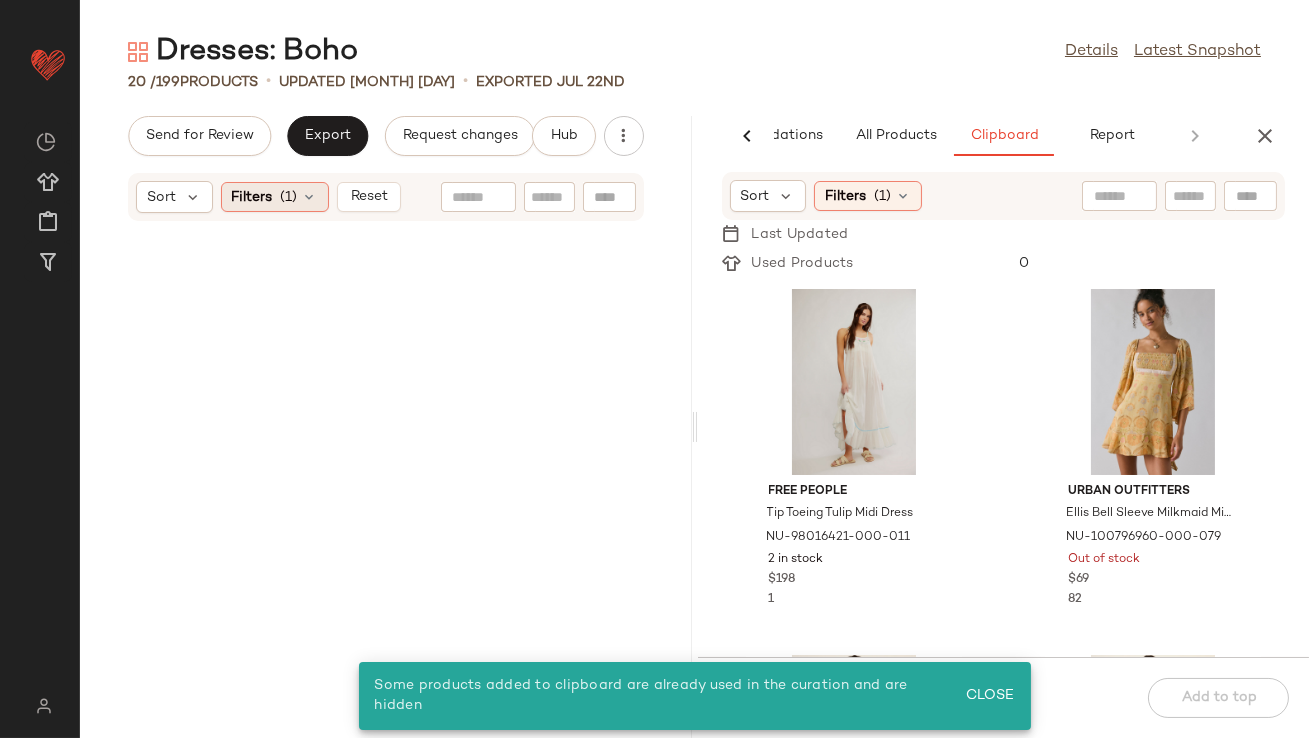 click at bounding box center (310, 197) 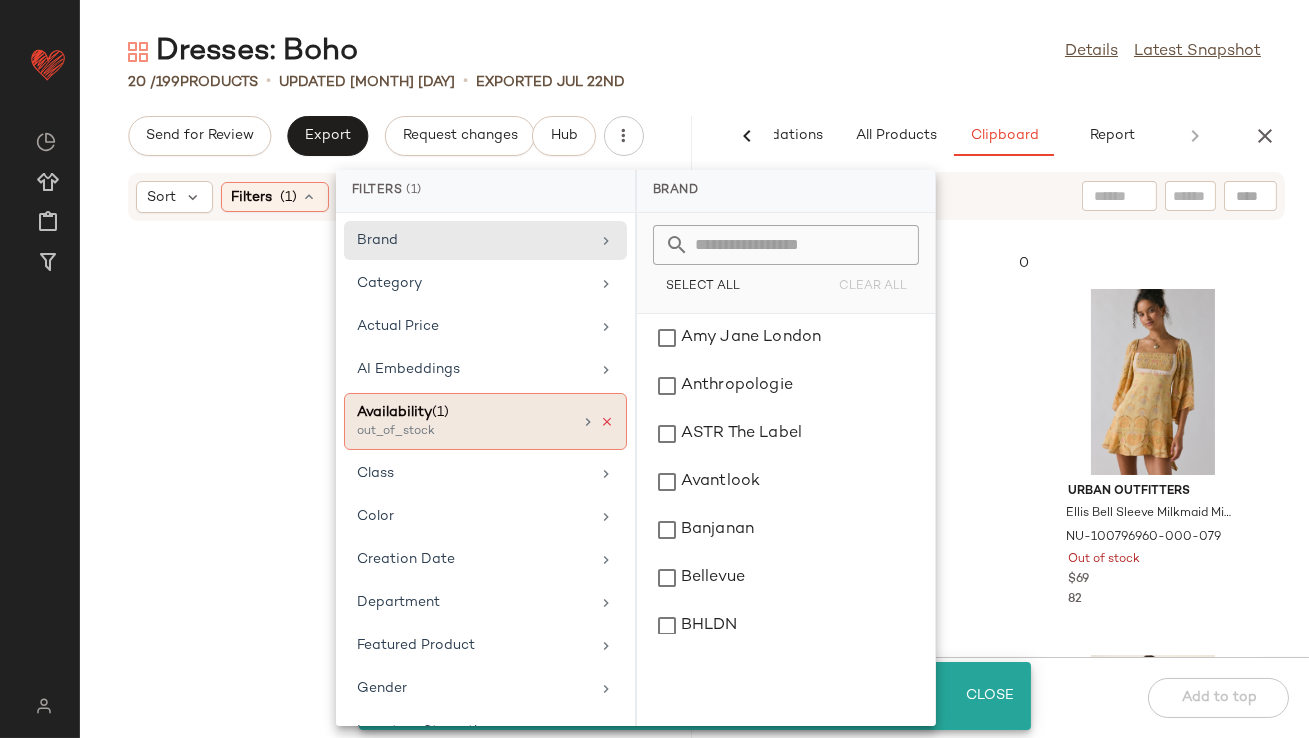 click at bounding box center (607, 422) 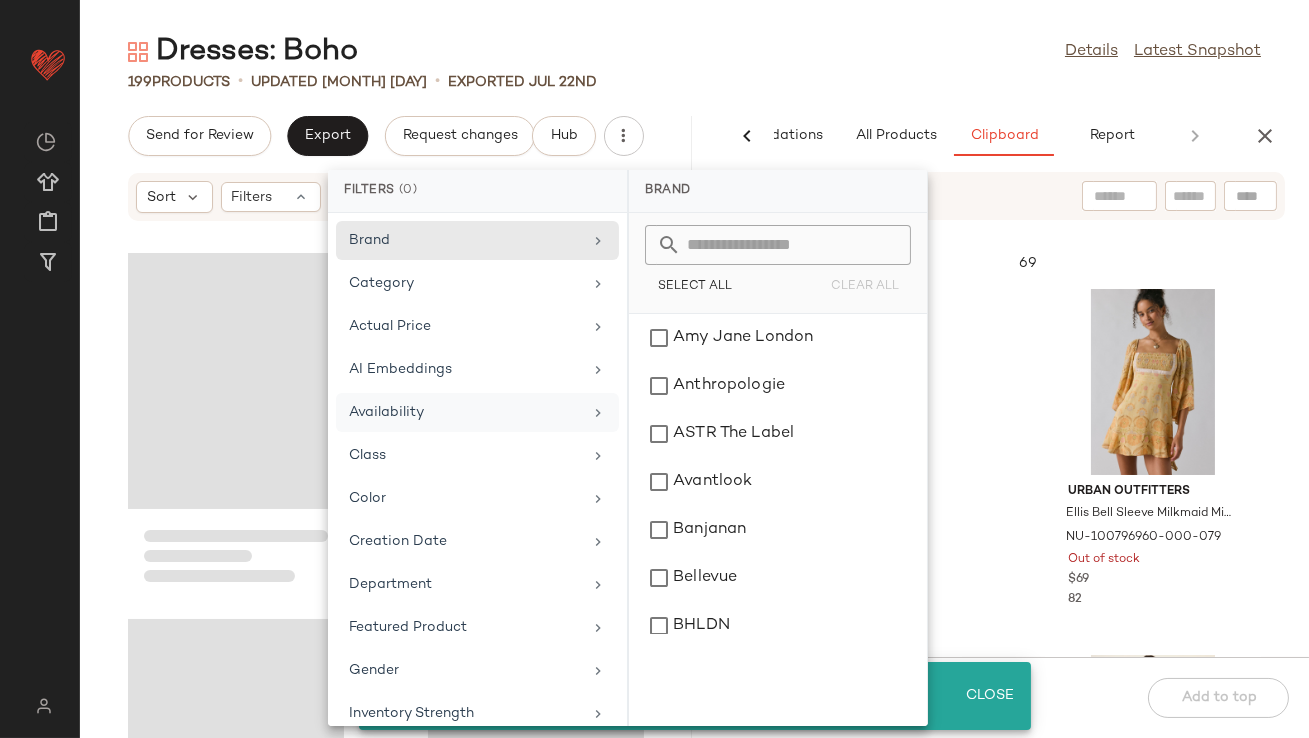 click on "Dresses: Boho  Details   Latest Snapshot  199   Products   •   updated Jul 29th  •  Exported Jul 22nd  Send for Review   Export   Request changes   Hub  Sort  Filters  AI Recommendations   All Products   Clipboard   Report  Sort:   Newest Filters  (7)   Reset  Free People Good Feels Ruched Mini Dress NU-98918105-000-001 59 in stock $50 Free People Lucinda Lace Midi Dress NU-97933675-000-001 228 in stock $148 Free People Aida Maxi Dress NU-98203870-000-011 79 in stock $88 1 Free People Good Feels Ruffle Long-Sleeve Mini Dress NU-94384005-000-048 76 in stock $70 Free People Hot Shot Mini Dress NU-89488159-000-023 15 in stock $60 2 Exquise The Tobie Button-Front Pleated Mini Shirtdress NU-4130942140006-000-033 36 in stock $178 Daily Practice by Anthropologie Buzzer Beater Sleeveless Mini Dress NU-4149659770094-000-066 108 in stock $98 Anthropologie The Somerset Embroidered Maxi Dress NU-4130264840003-000-029 154 in stock $228 1 Sort  Filters  (1)   Last Updated   Used Products  69 Free People 2 in stock 1" at bounding box center [694, 385] 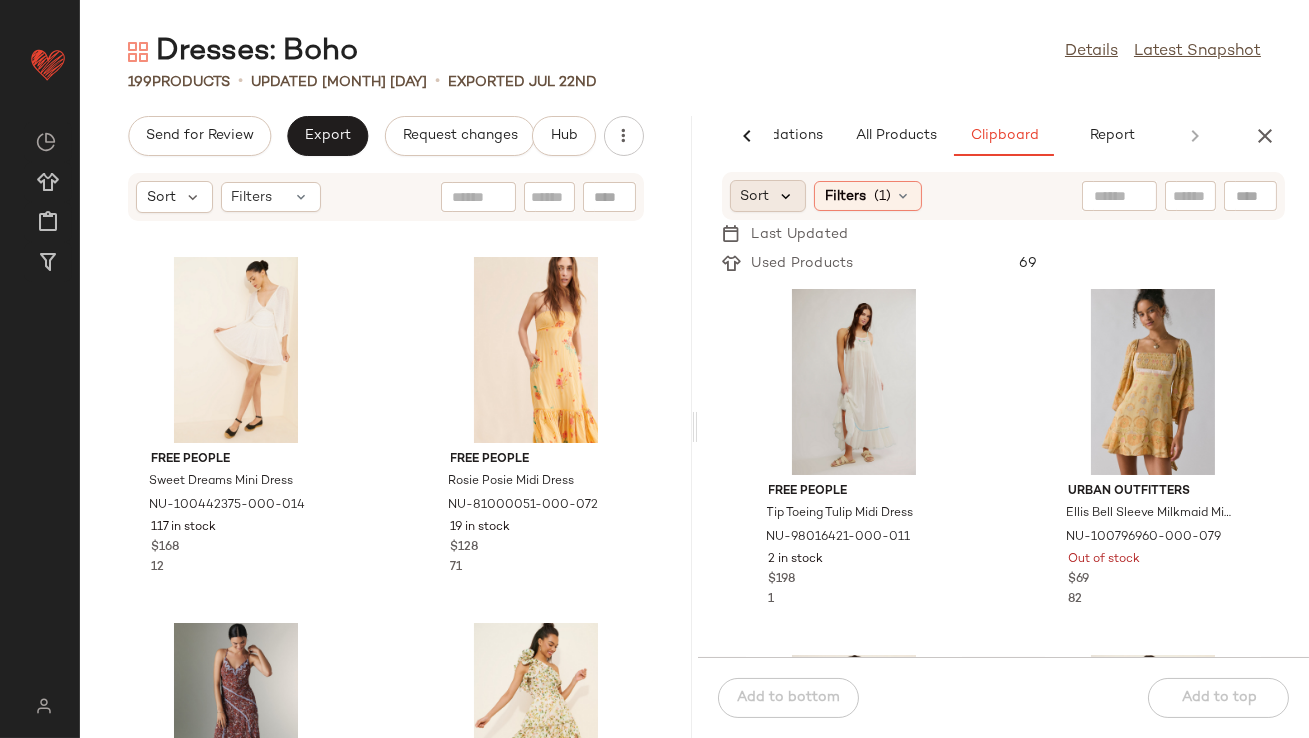 click at bounding box center (787, 196) 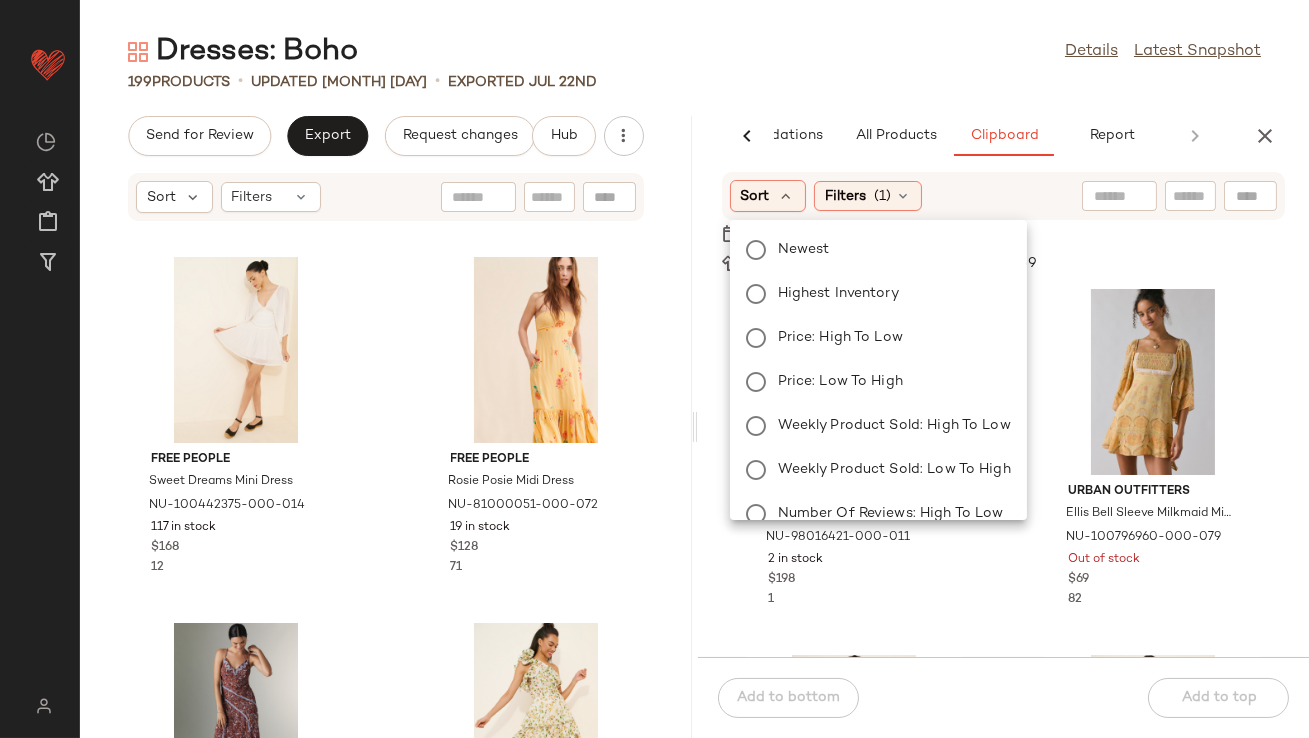 click on "Newest Highest Inventory Price: High to Low Price: Low to High Weekly Product Sold: High to Low Weekly Product Sold: Low to High Number Of Reviews: High to Low Number Of Reviews: Low to High Overall Star Rating: High to Low Overall Star Rating: Low to High" 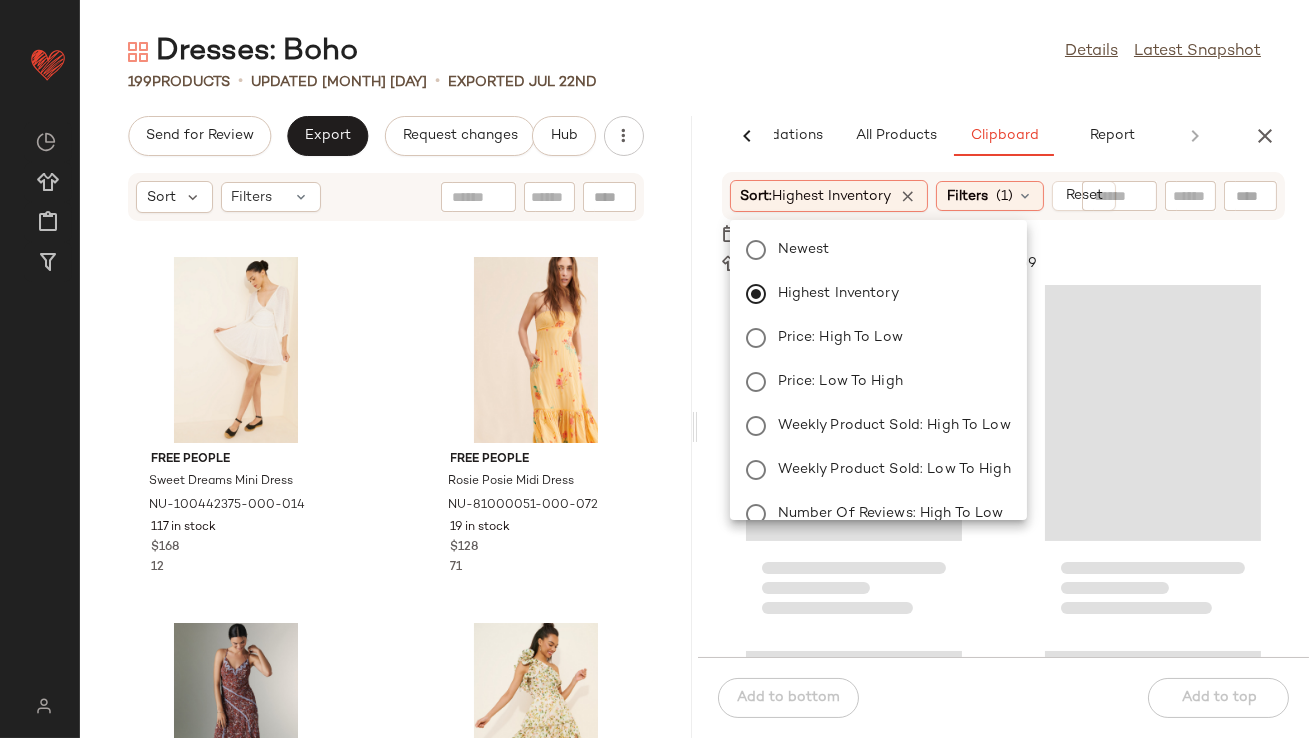 click on "Dresses: Boho  Details   Latest Snapshot  199   Products   •   updated Jul 29th  •  Exported Jul 22nd  Send for Review   Export   Request changes   Hub  Sort  Filters Free People Sweet Dreams Mini Dress NU-100442375-000-014 117 in stock $168 12 Free People Rosie Posie Midi Dress NU-81000051-000-072 19 in stock $128 71 Anthropologie Sleeveless Appliqué Slip Midi Dress NU-4130972460143-000-054 100 in stock $168 39 ASTR The Label Imelda Maxi Dress NU-95289435-000-039 25 in stock $178 57 Anthropologie V-Neck Frill Puff Sleeve Mini Dress NU-4130078420010-000-079 136 in stock $158 12 Urban Outfitters Stella Lace Babydoll Mini Dress NU-79193314-000-020 1 in stock $69 31 Free People Golden Hour Maxi Dress NU-66450214-000-016 2 in stock $168 91 Anthropologie The Somerset Maxi Dress: Halter Edition NU-4130916210278-000-066 2 in stock $198 47  AI Recommendations   All Products   Clipboard   Report  Sort:   Newest Filters  (7)   Reset  Free People Good Feels Ruched Mini Dress NU-98918105-000-001 59 in stock $50 1" at bounding box center [694, 385] 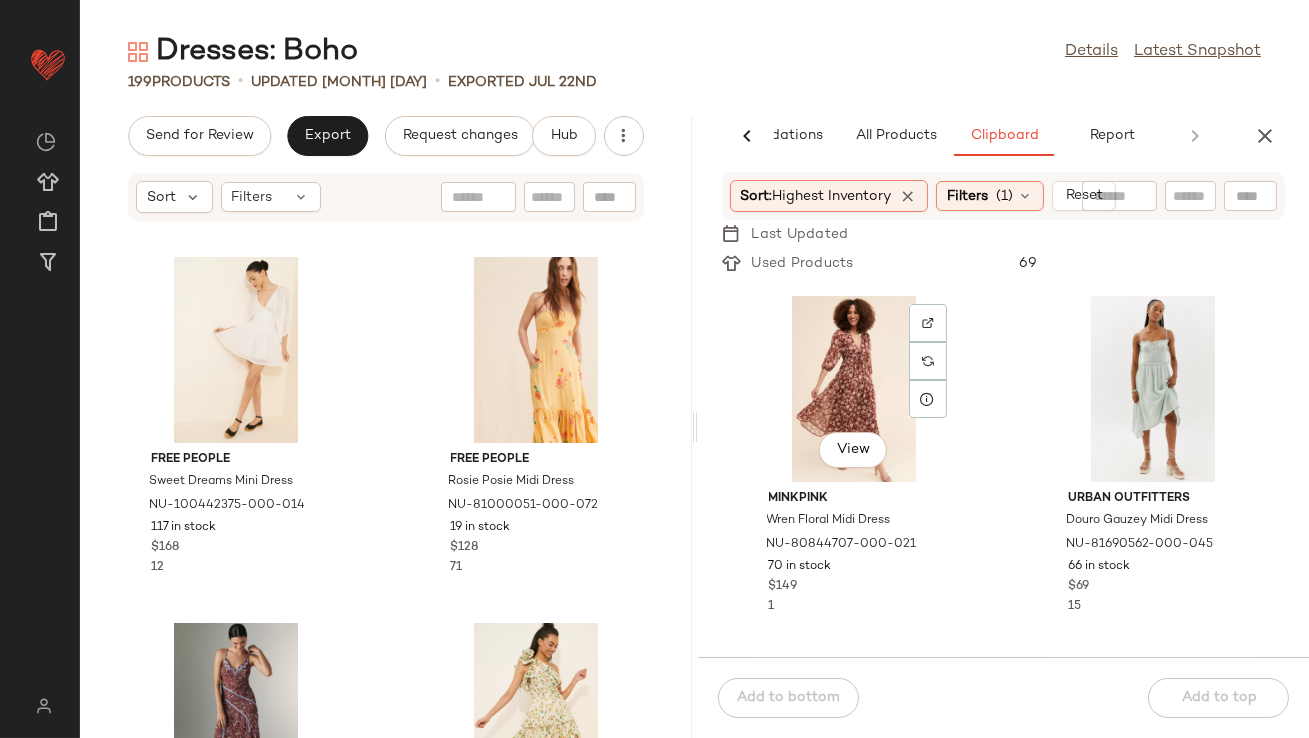 scroll, scrollTop: 373, scrollLeft: 0, axis: vertical 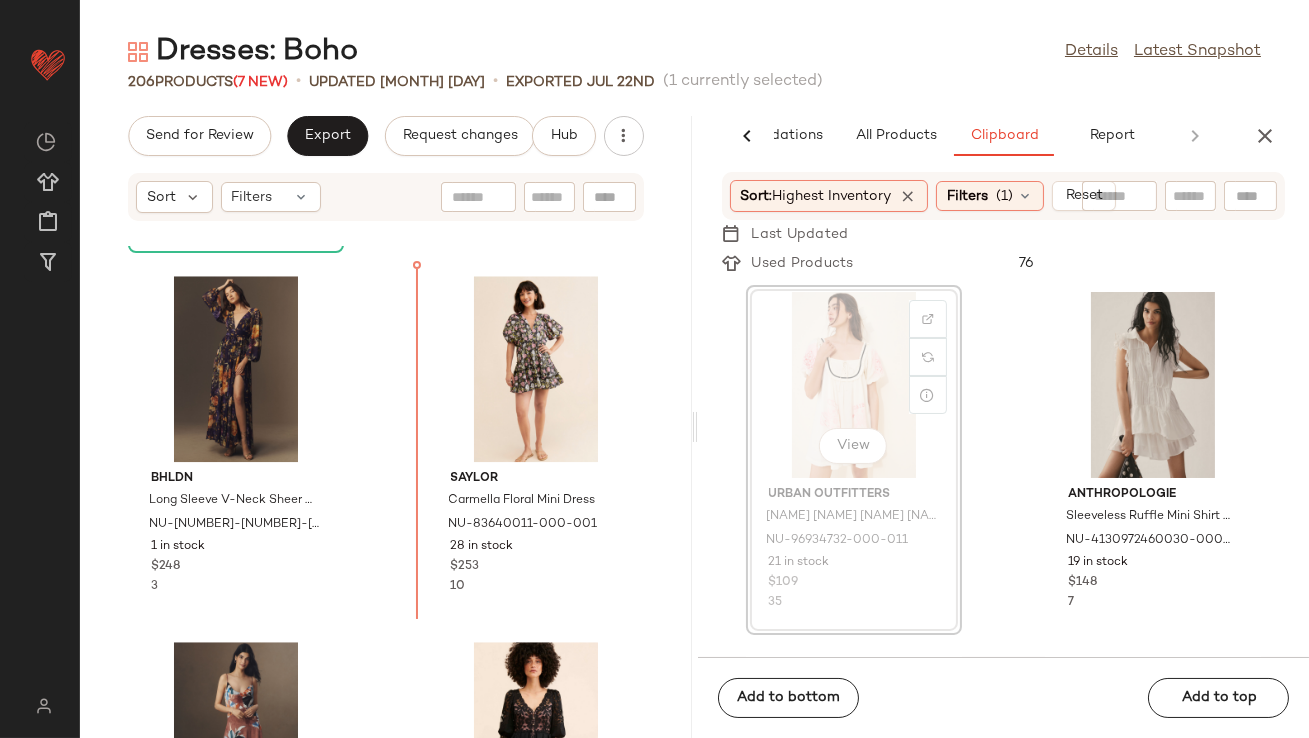 drag, startPoint x: 810, startPoint y: 410, endPoint x: 800, endPoint y: 414, distance: 10.770329 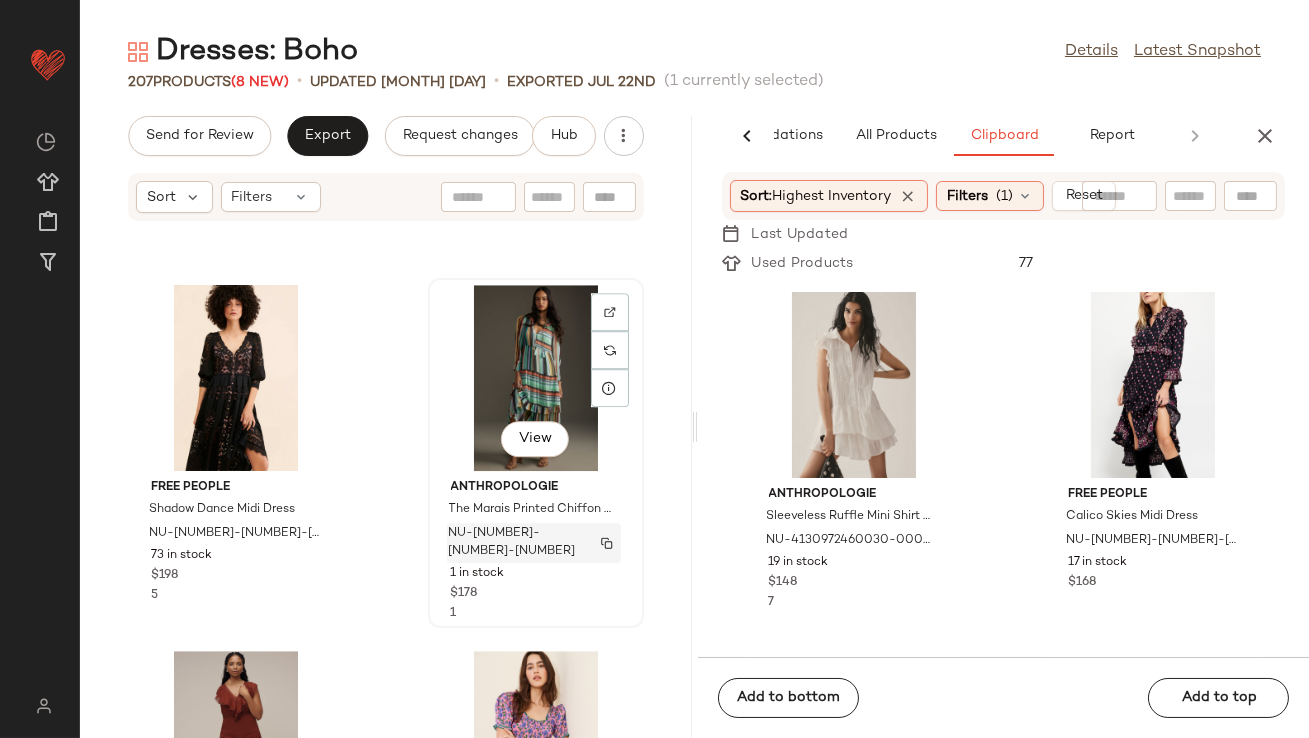 scroll, scrollTop: 11114, scrollLeft: 0, axis: vertical 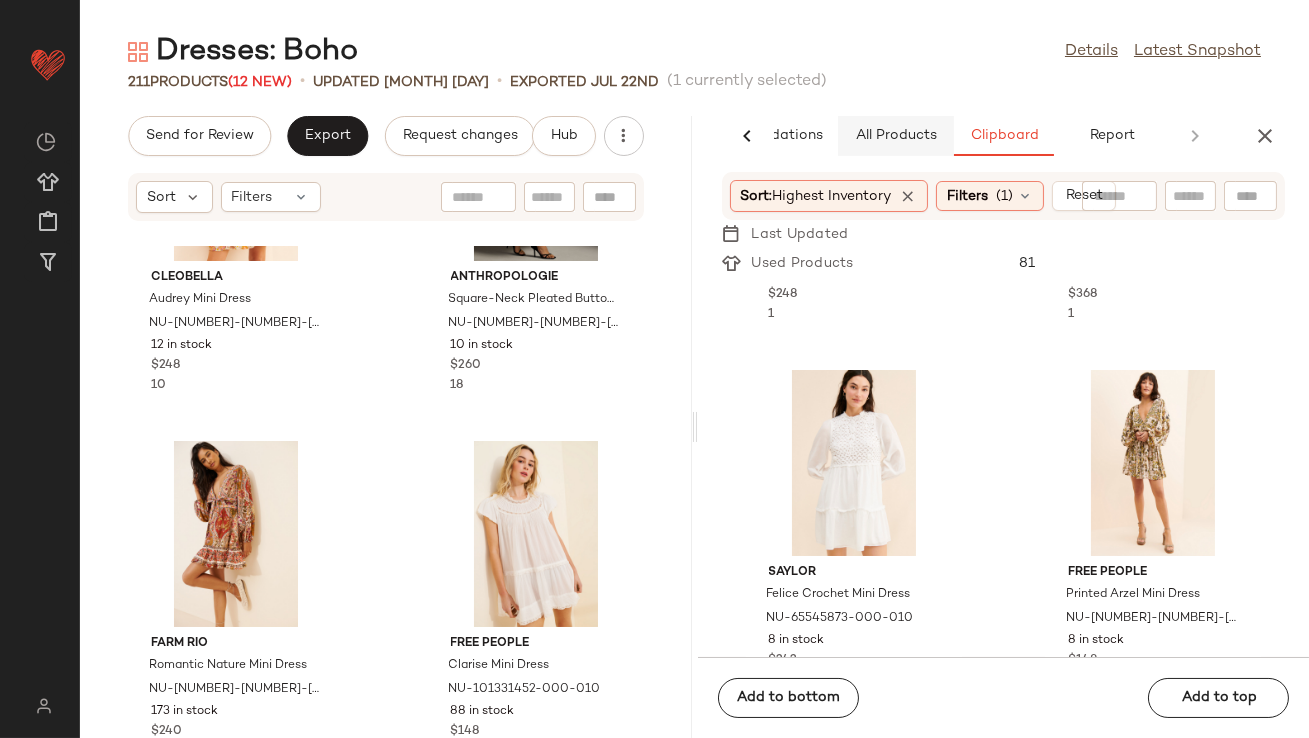 click on "All Products" 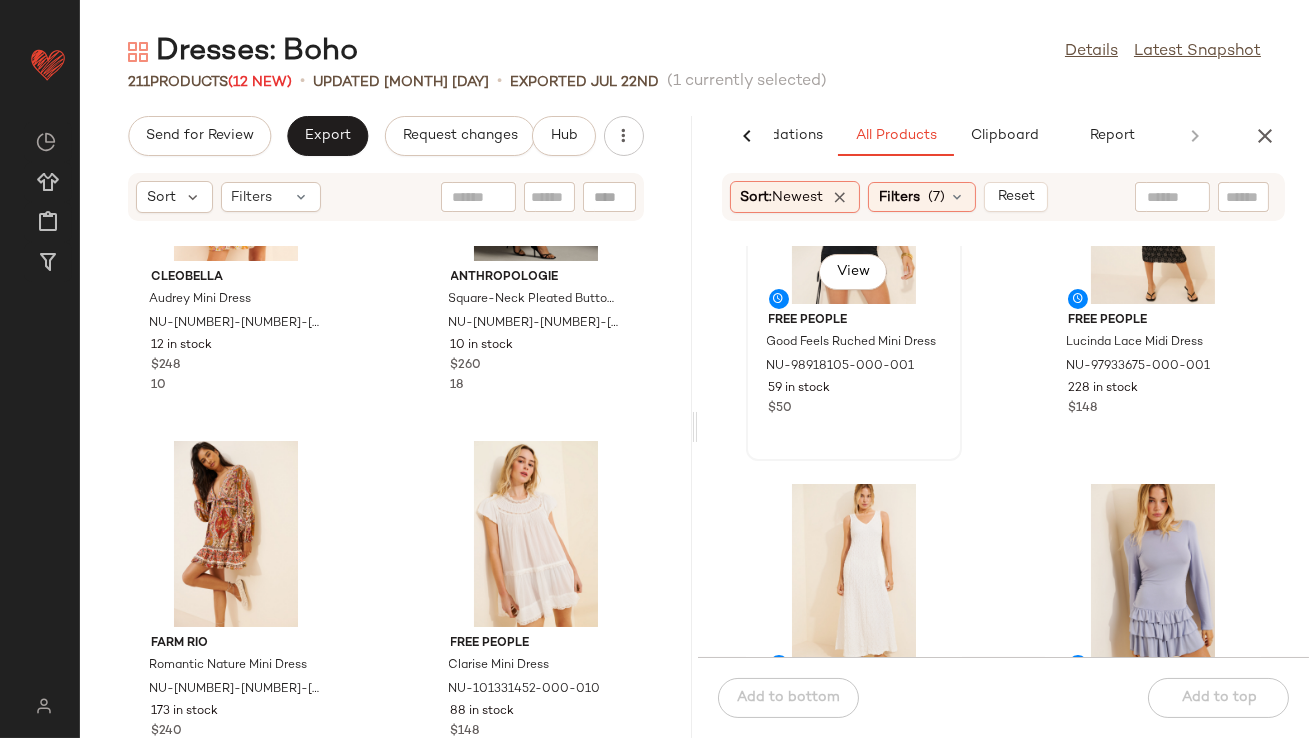 scroll, scrollTop: 252, scrollLeft: 0, axis: vertical 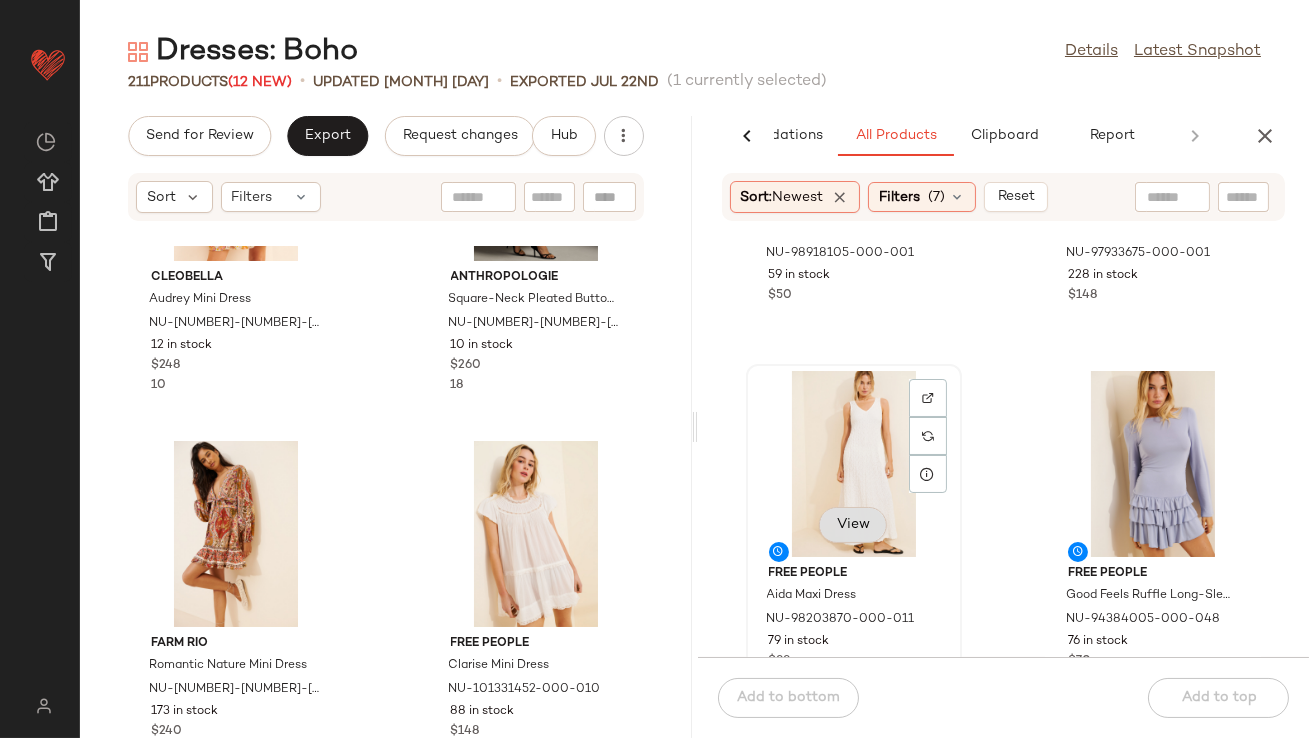 click on "View" at bounding box center (853, 525) 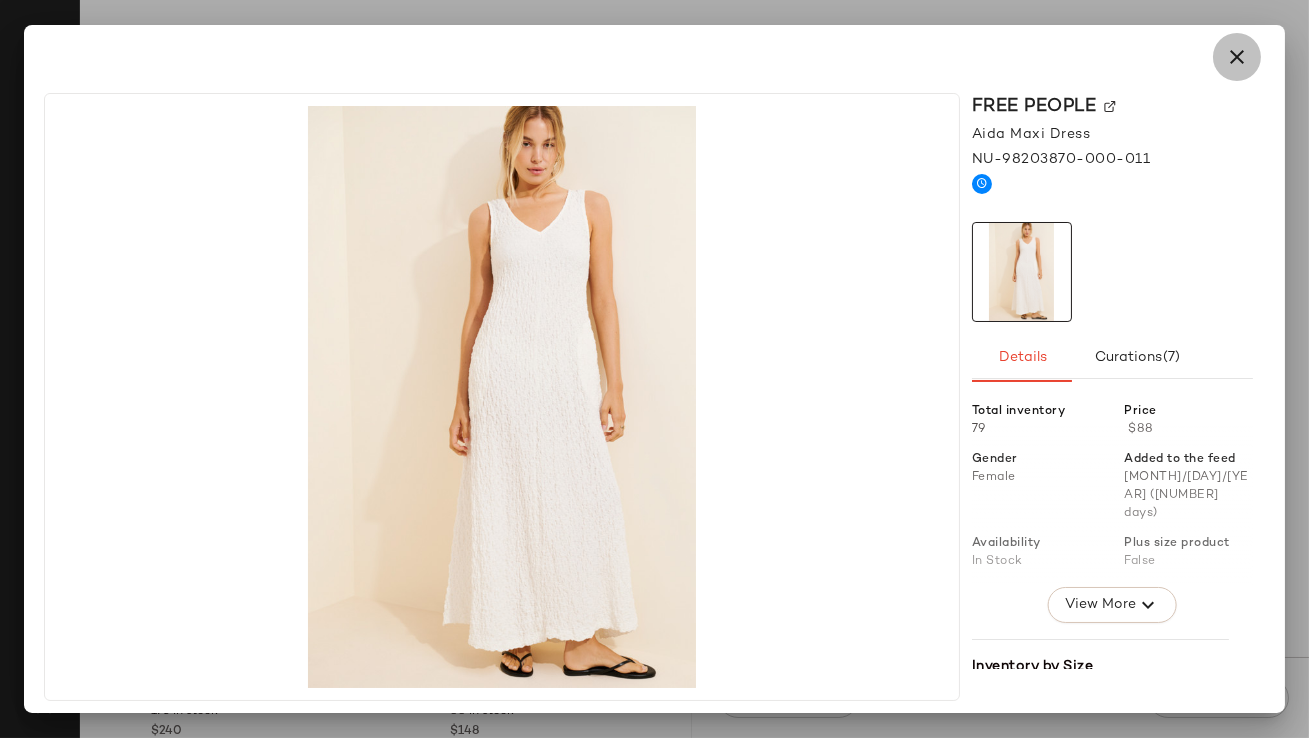click at bounding box center (1237, 57) 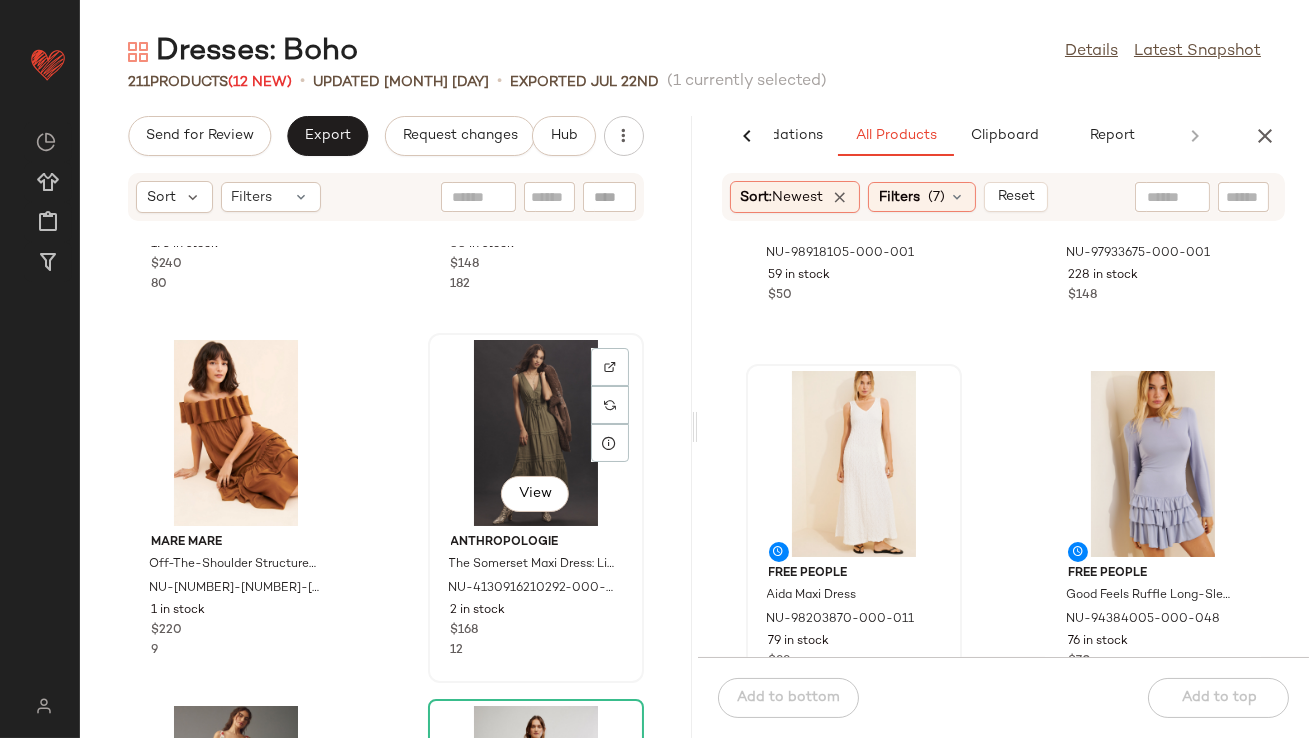 scroll, scrollTop: 4369, scrollLeft: 0, axis: vertical 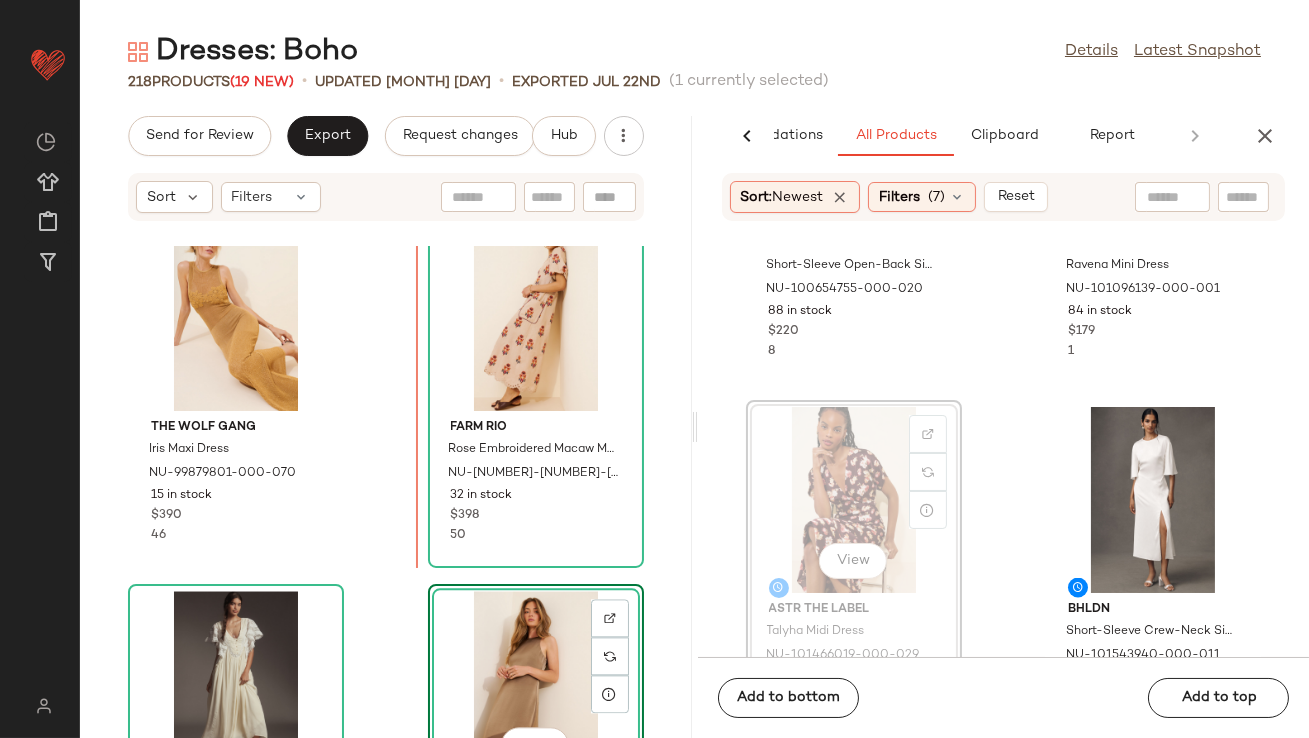 drag, startPoint x: 820, startPoint y: 494, endPoint x: 810, endPoint y: 496, distance: 10.198039 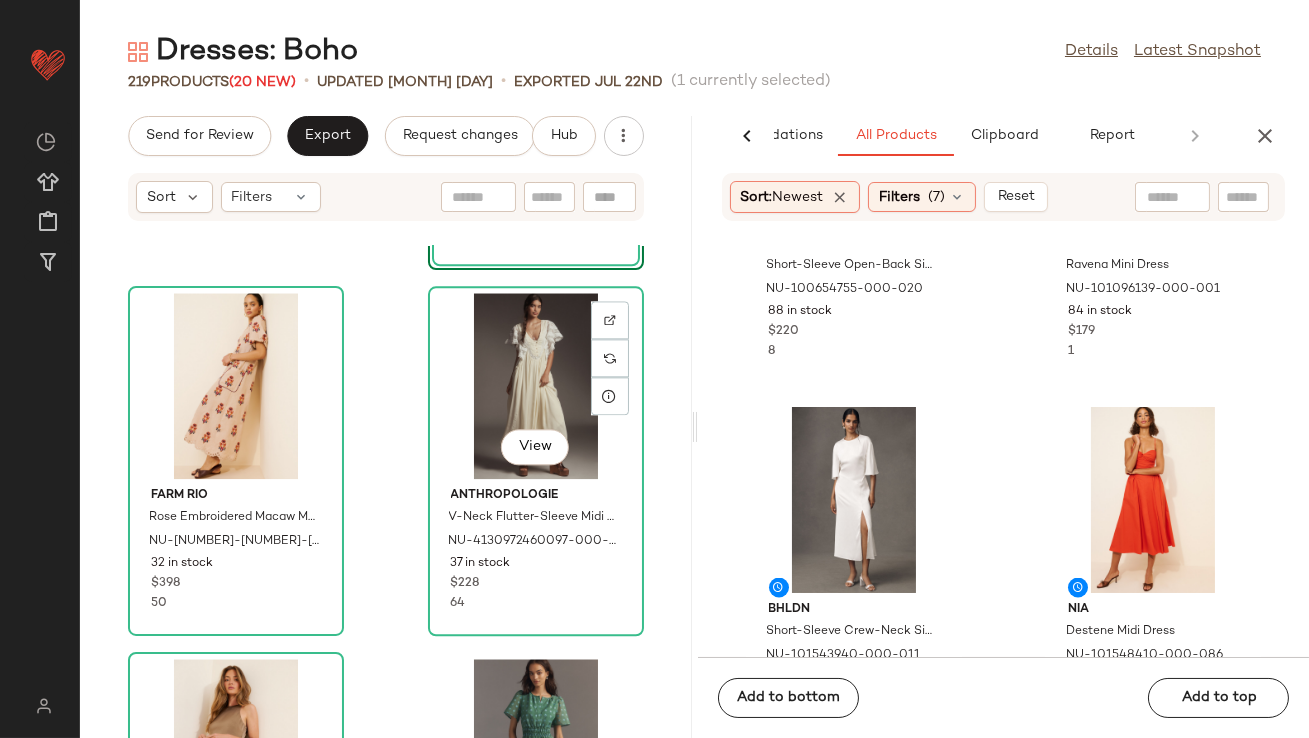 scroll, scrollTop: 9356, scrollLeft: 0, axis: vertical 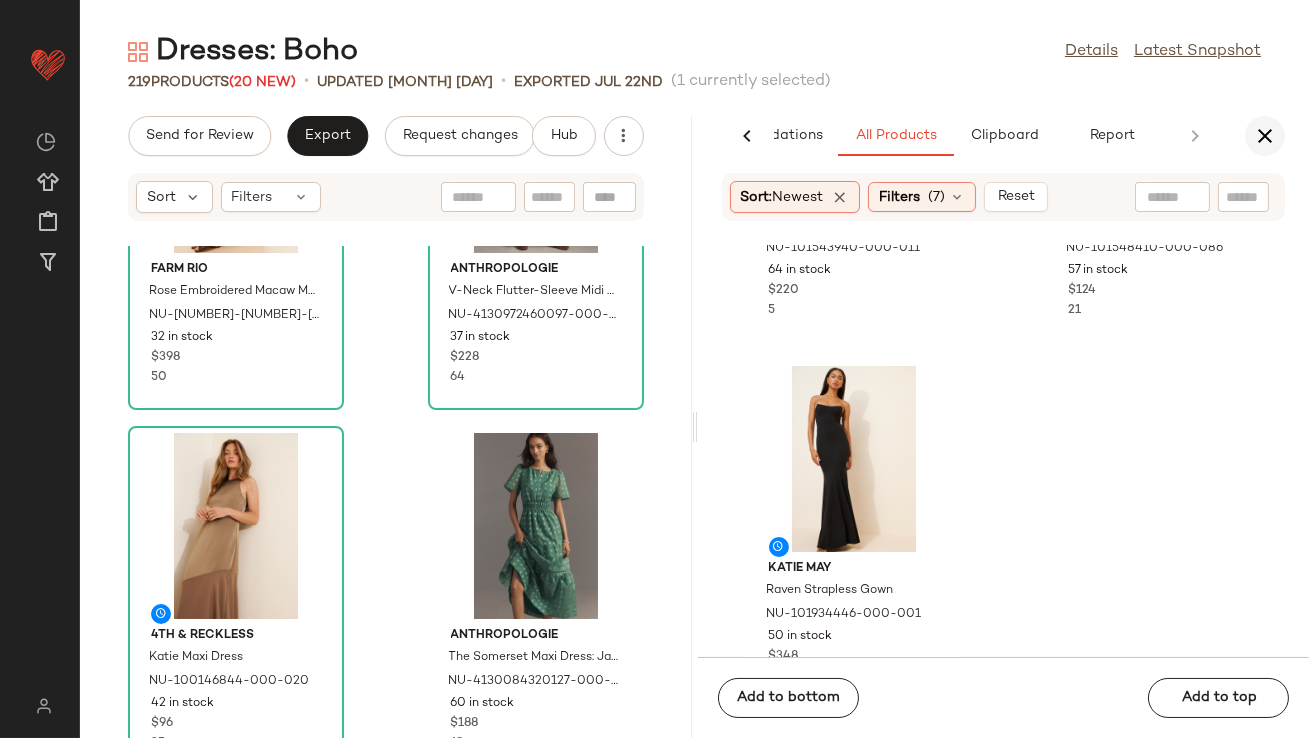 click at bounding box center [1265, 136] 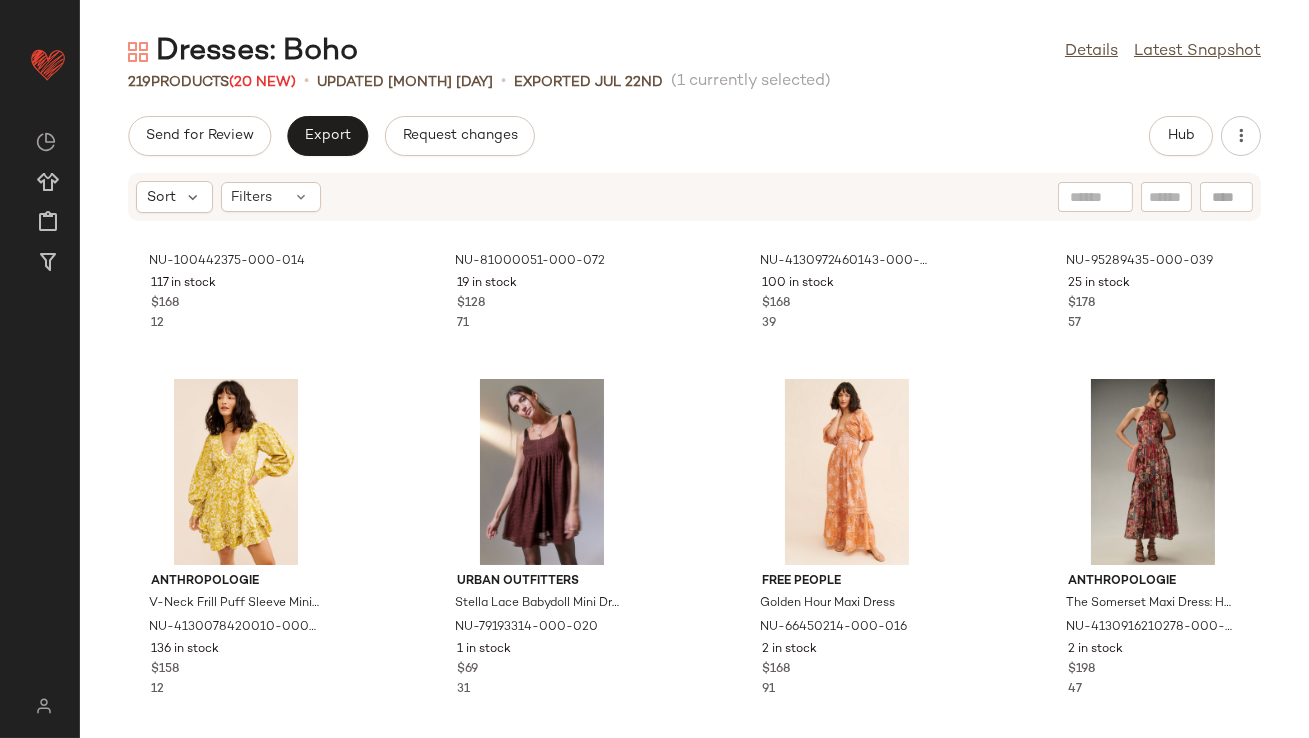 scroll, scrollTop: 310, scrollLeft: 0, axis: vertical 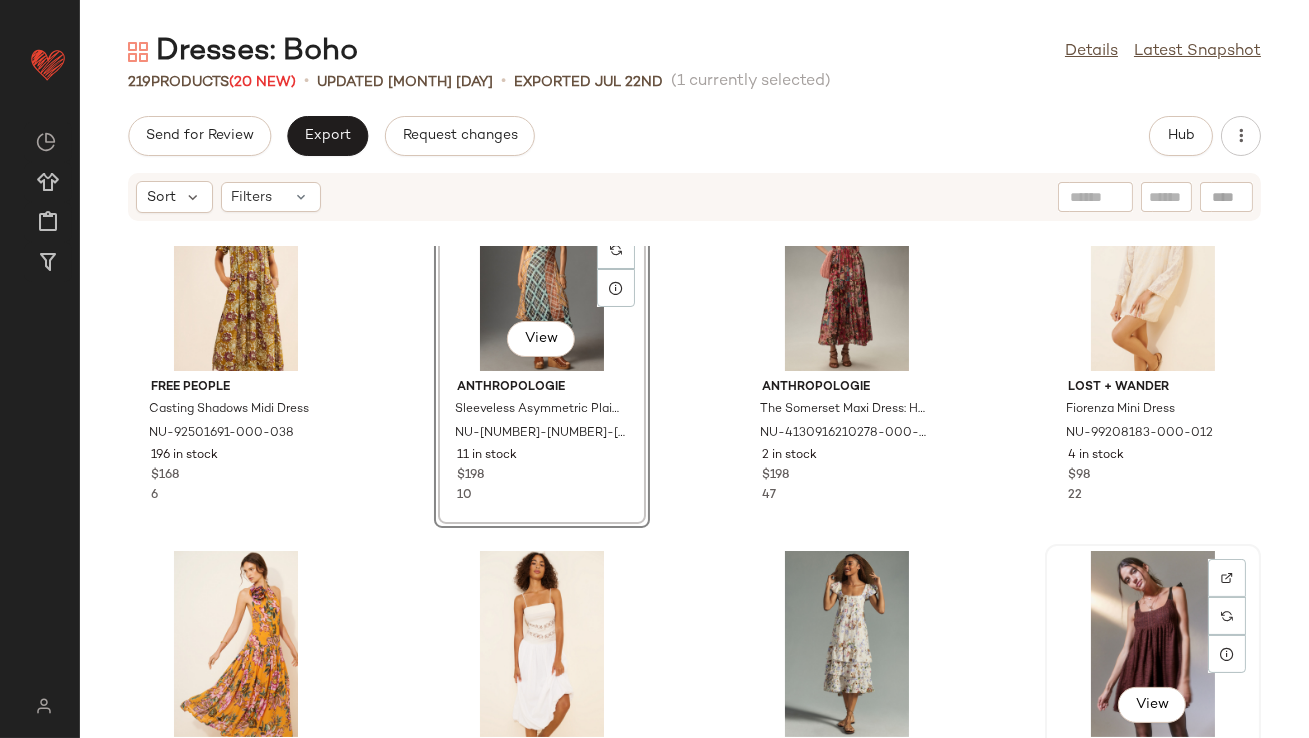 click on "View" 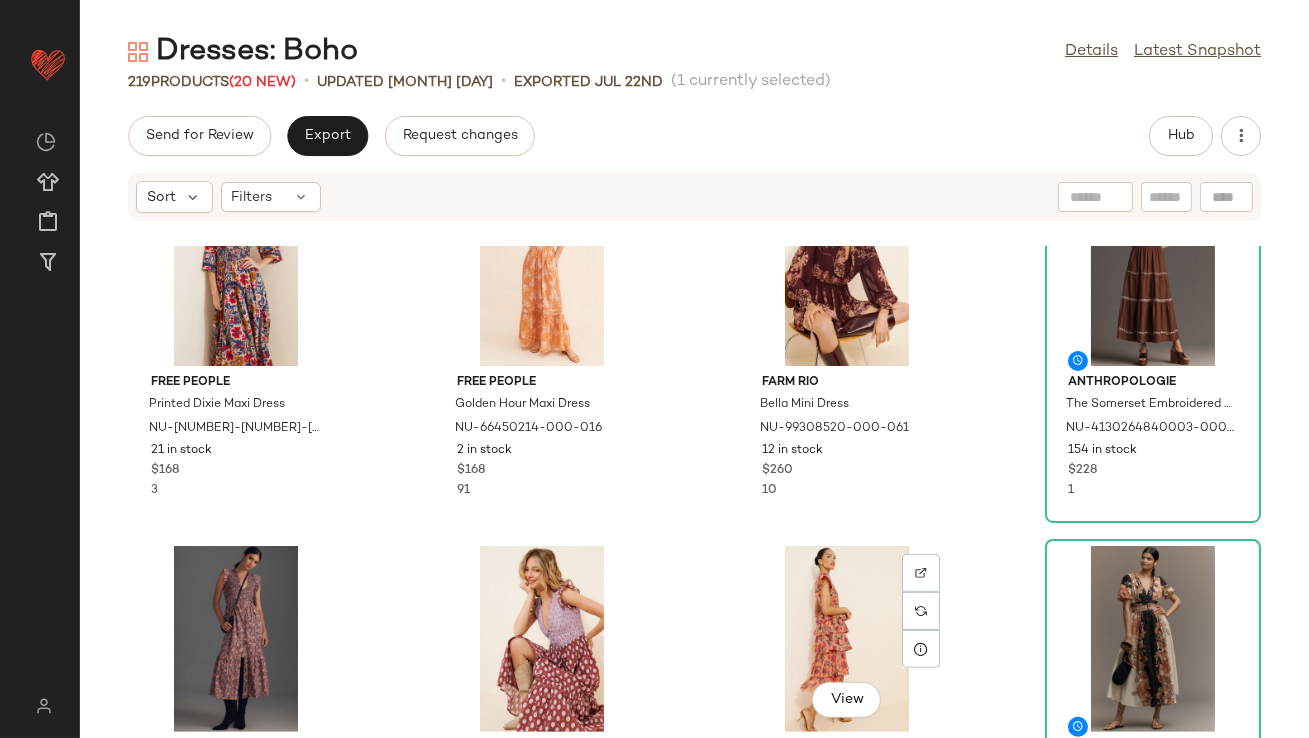 scroll, scrollTop: 2518, scrollLeft: 0, axis: vertical 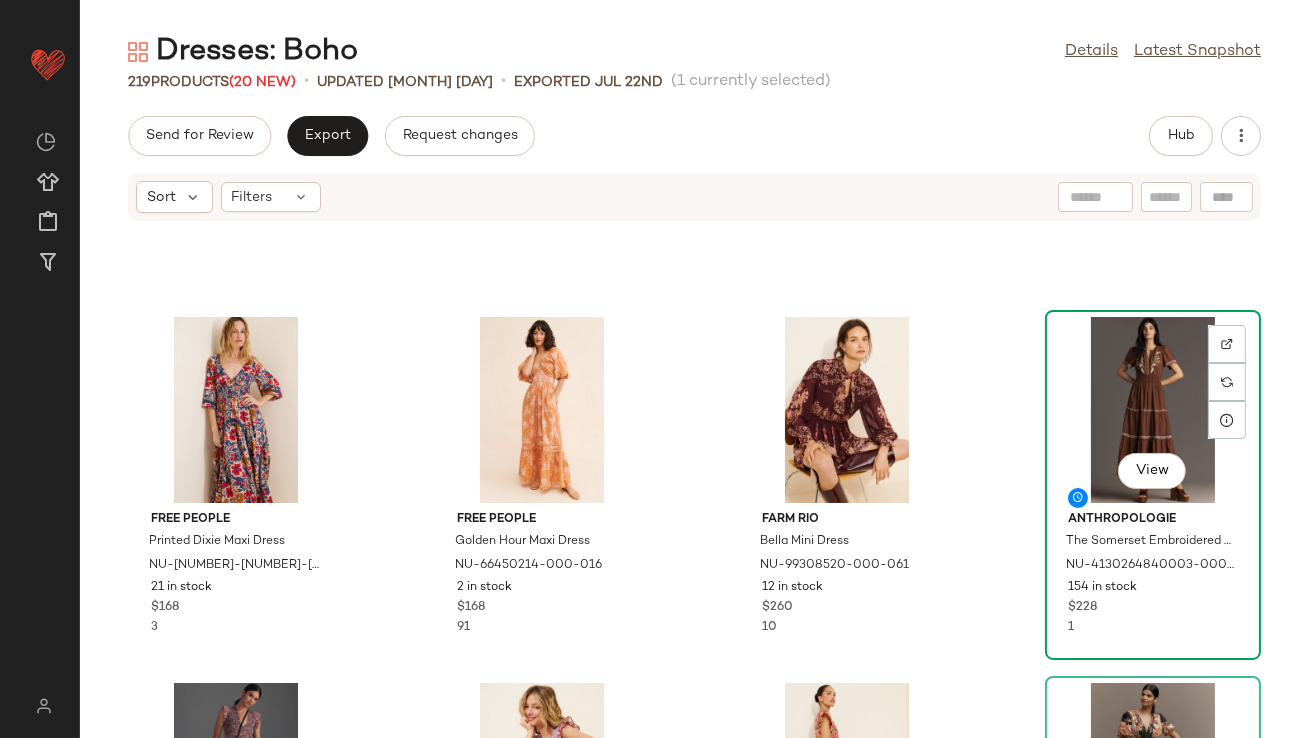 click on "View" 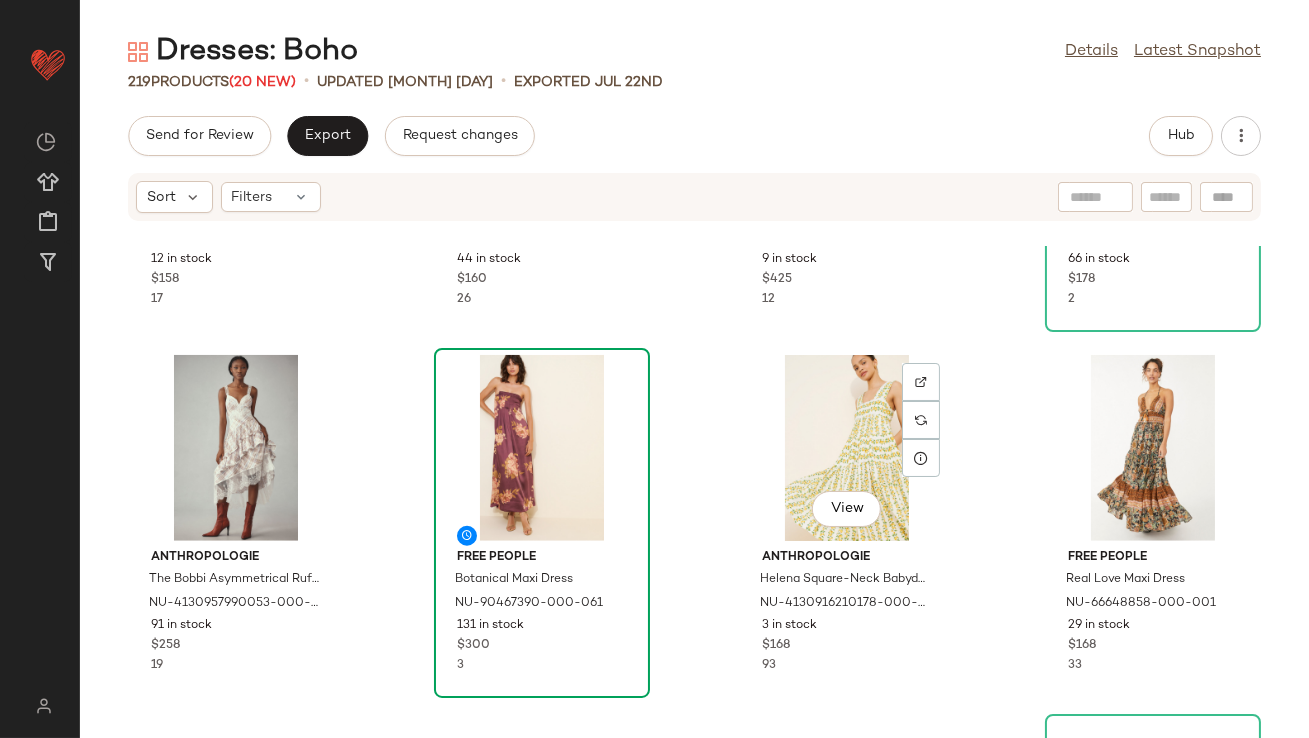 scroll, scrollTop: 3229, scrollLeft: 0, axis: vertical 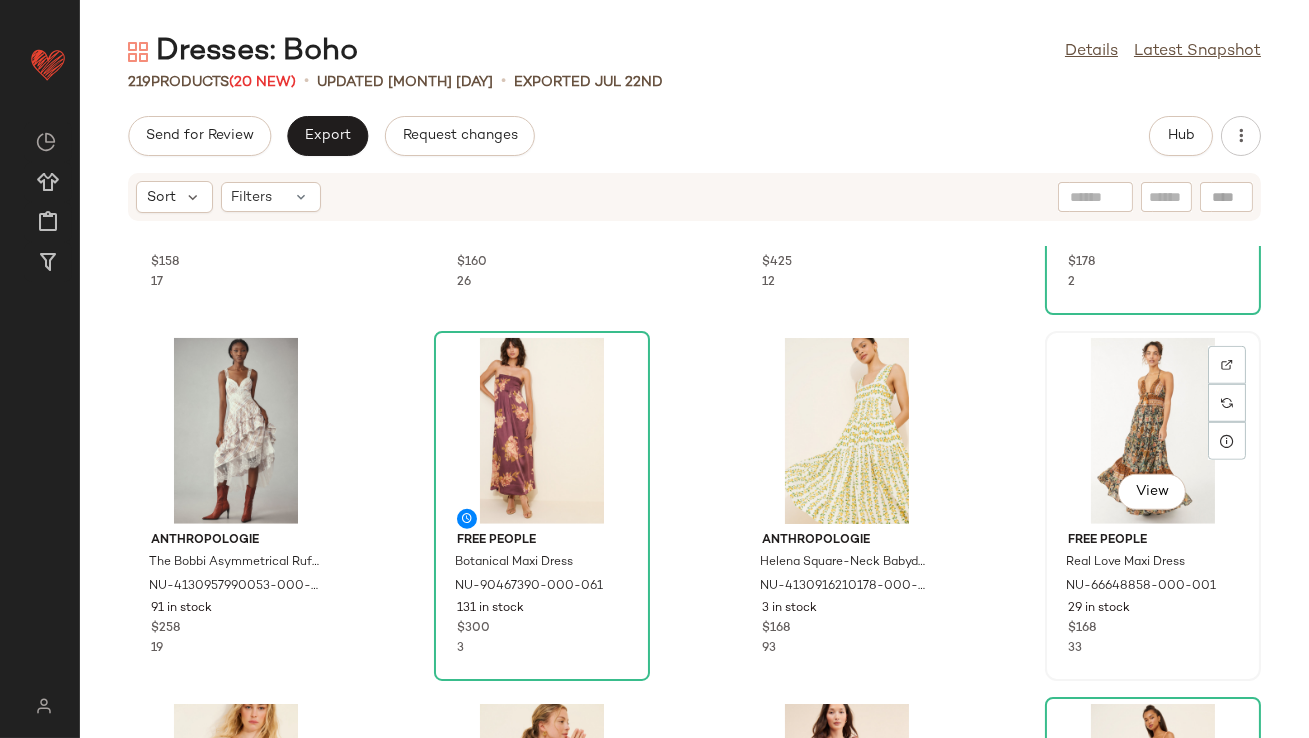 click on "View" 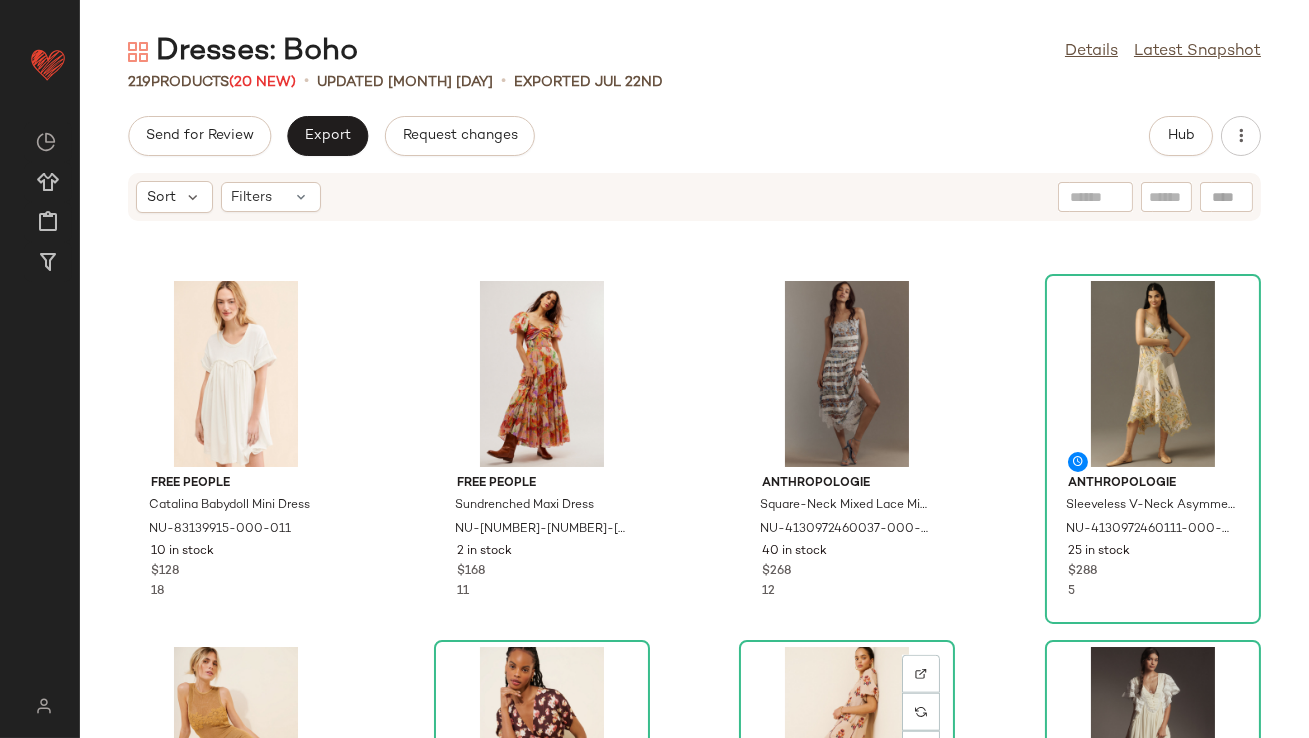 scroll, scrollTop: 3870, scrollLeft: 0, axis: vertical 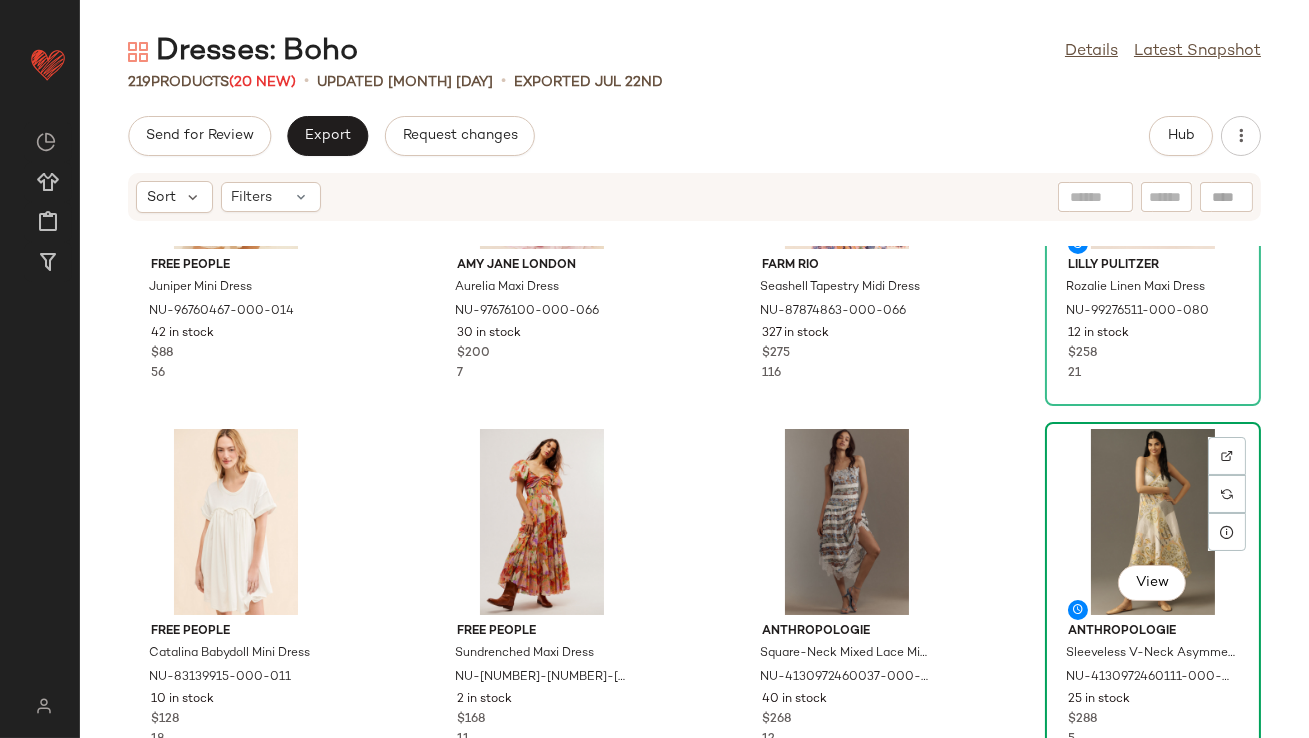 click on "View" 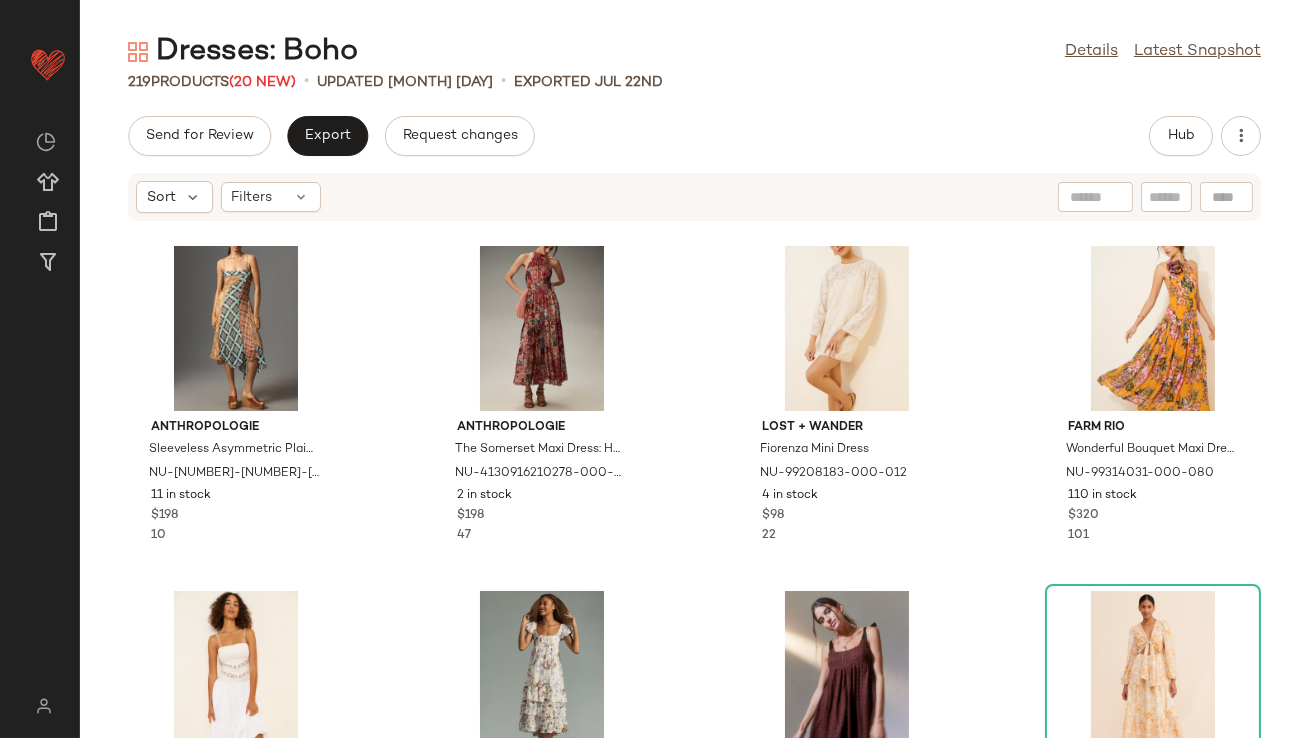 scroll, scrollTop: 0, scrollLeft: 0, axis: both 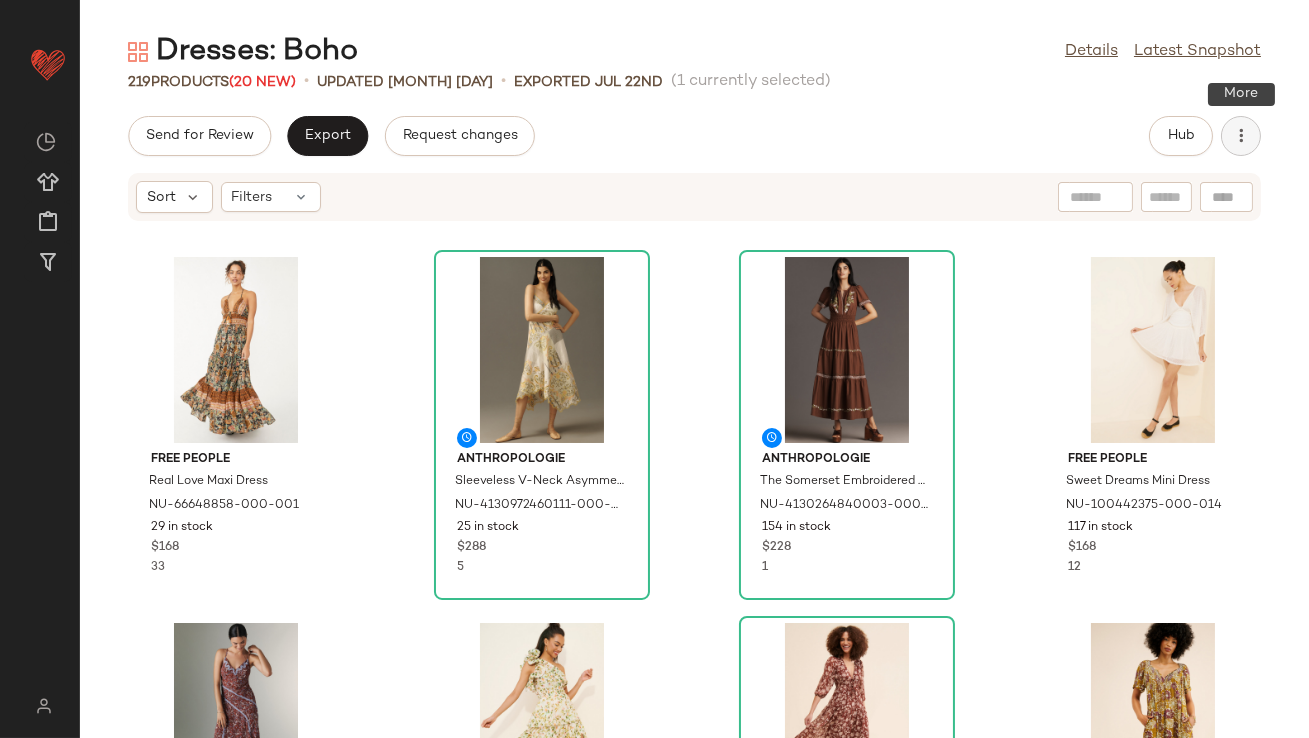 click 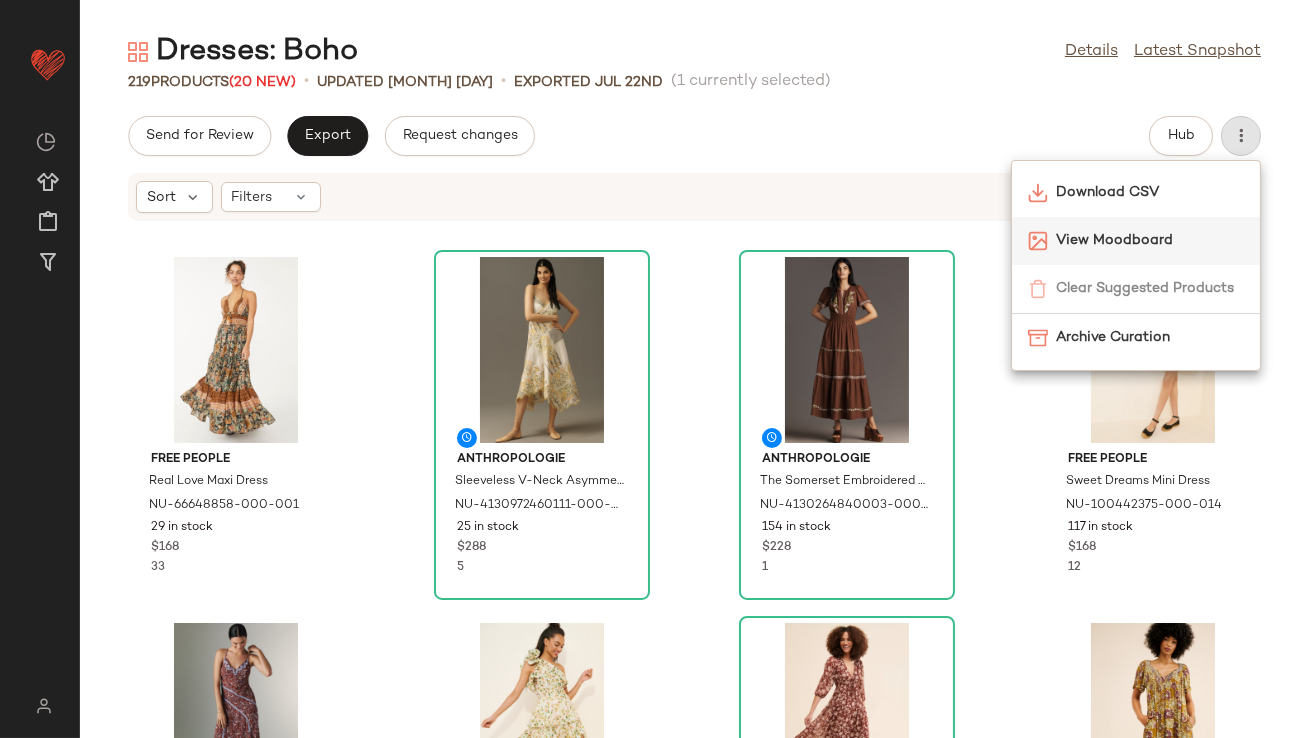 click on "View Moodboard" 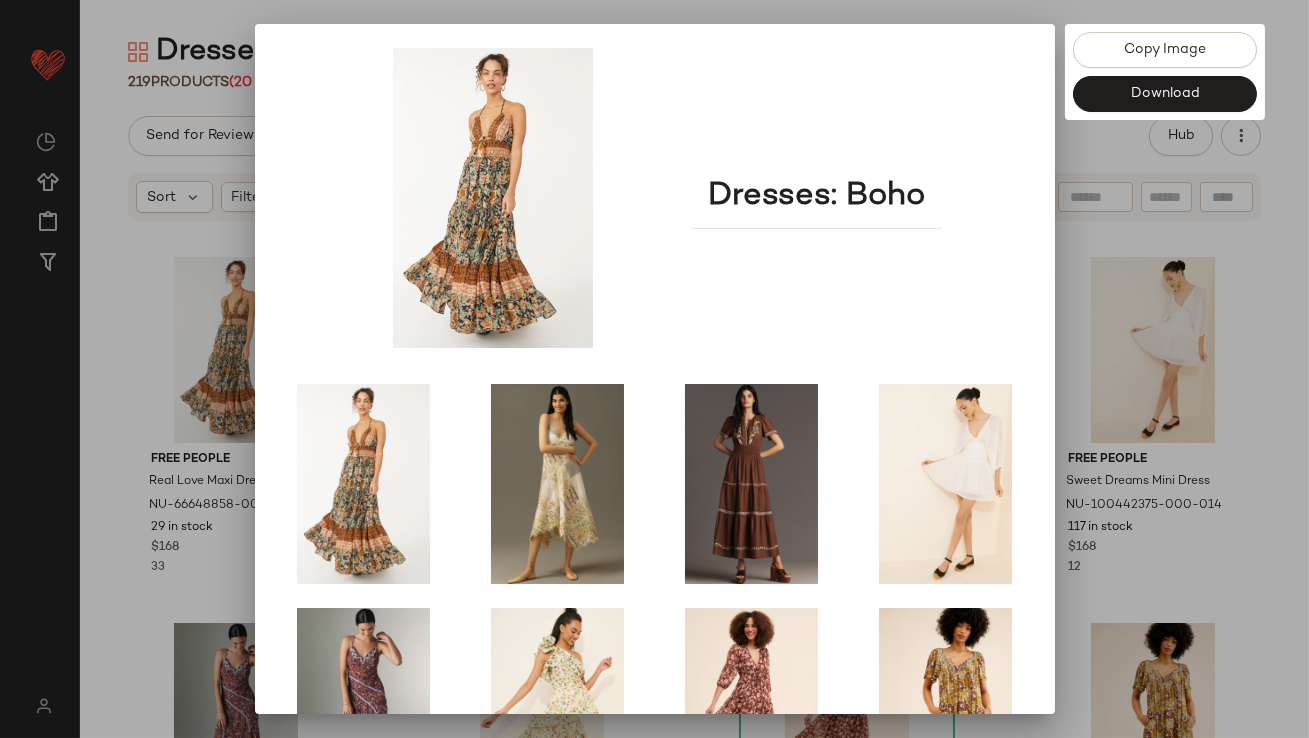 scroll, scrollTop: 341, scrollLeft: 0, axis: vertical 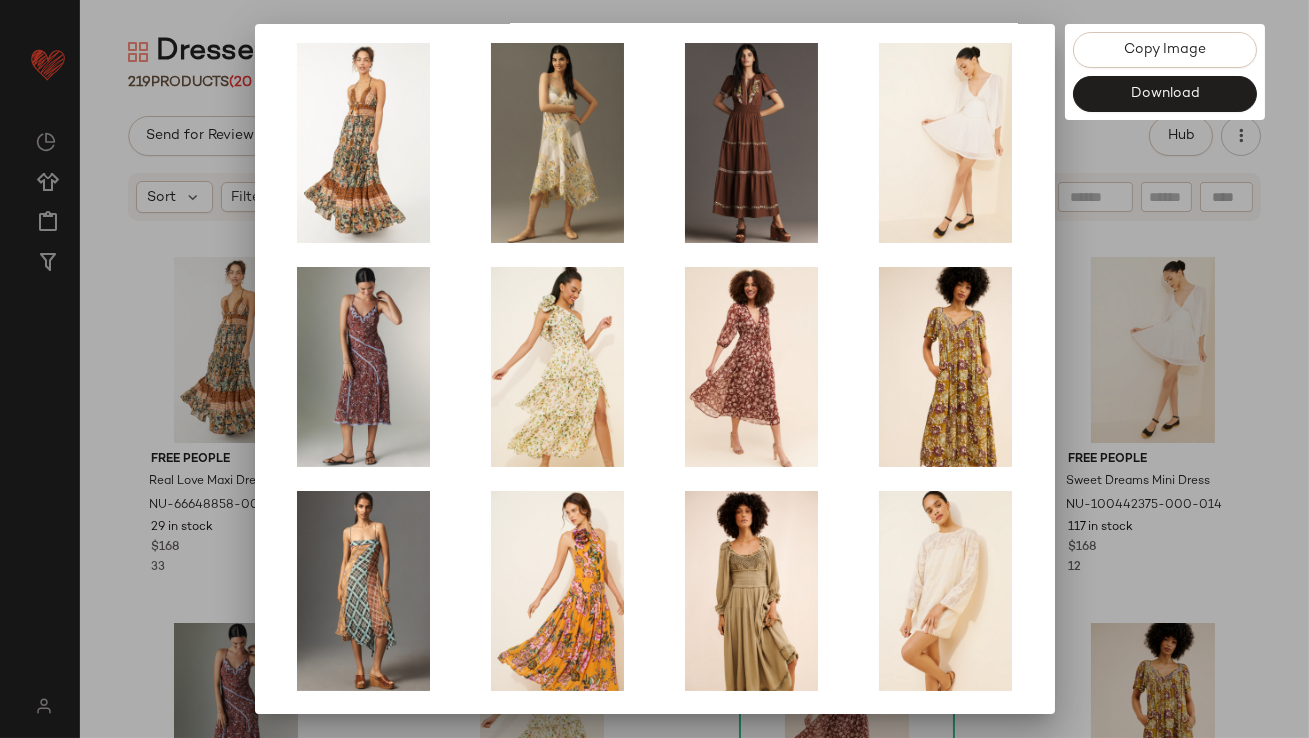 click at bounding box center (654, 369) 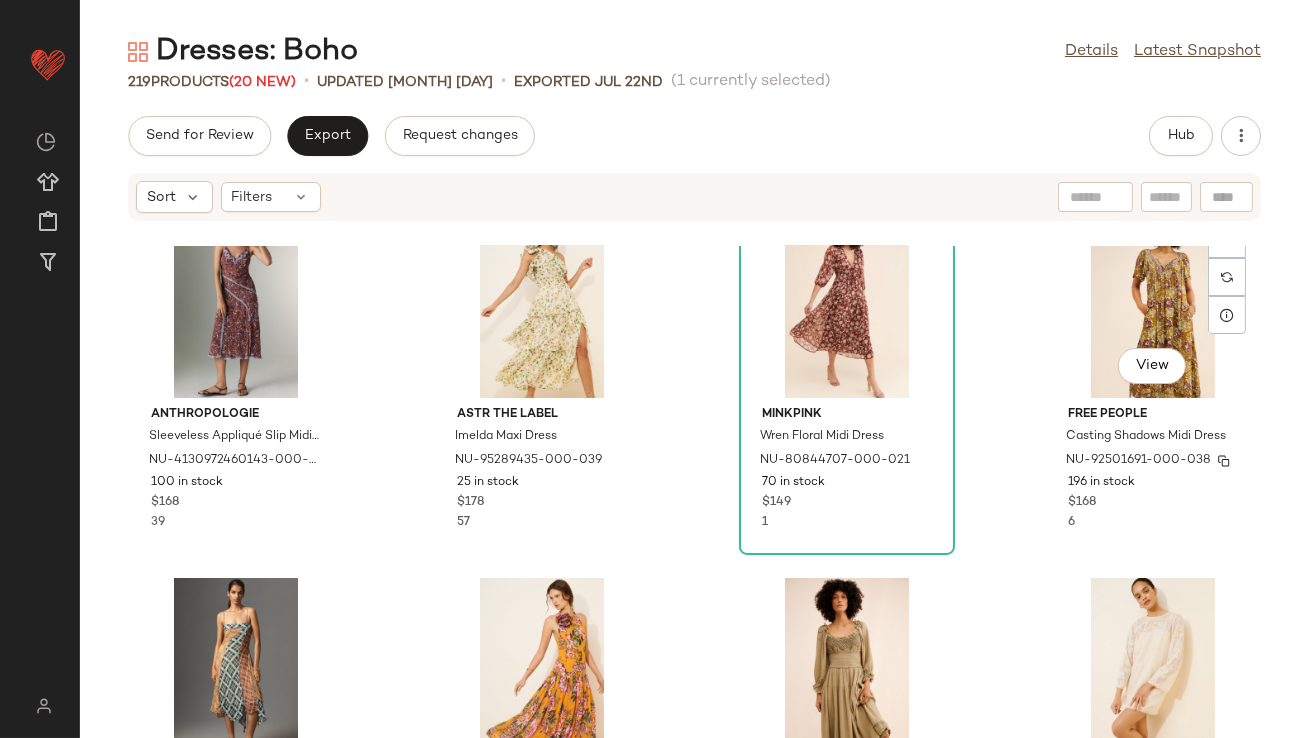 scroll, scrollTop: 464, scrollLeft: 0, axis: vertical 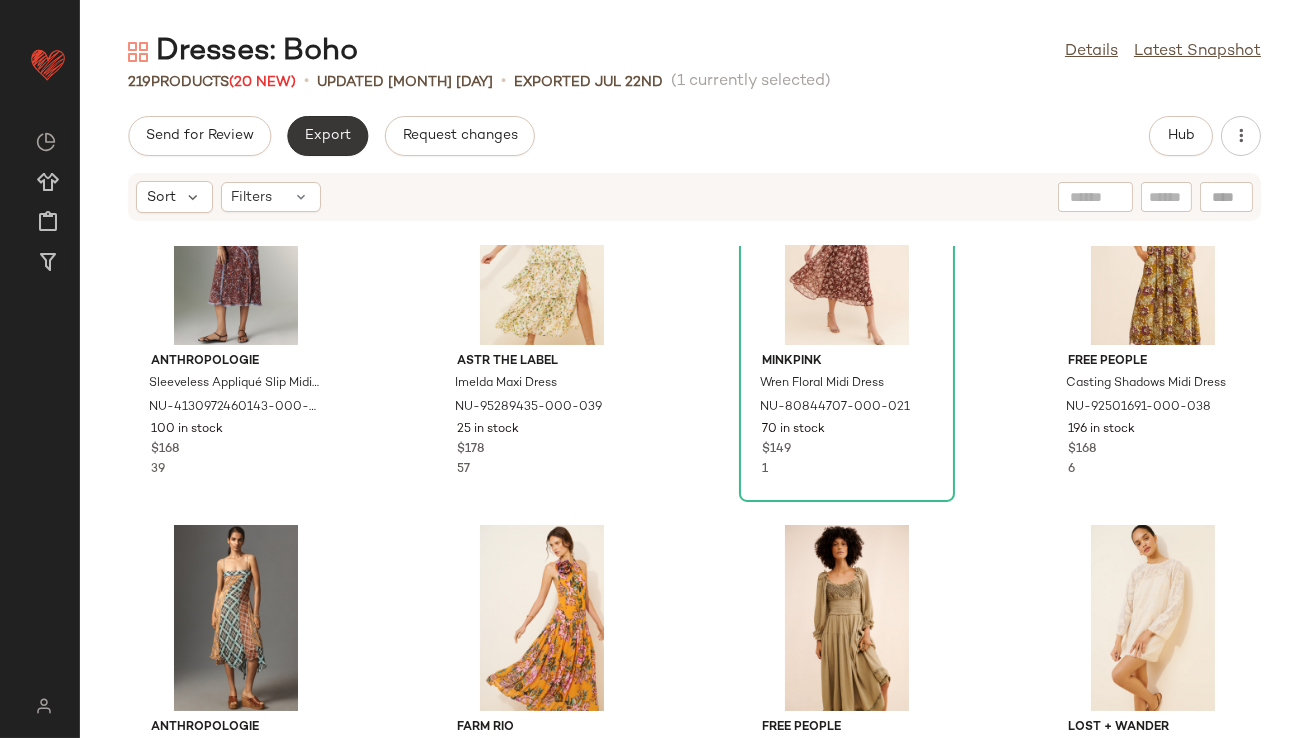 click on "Export" 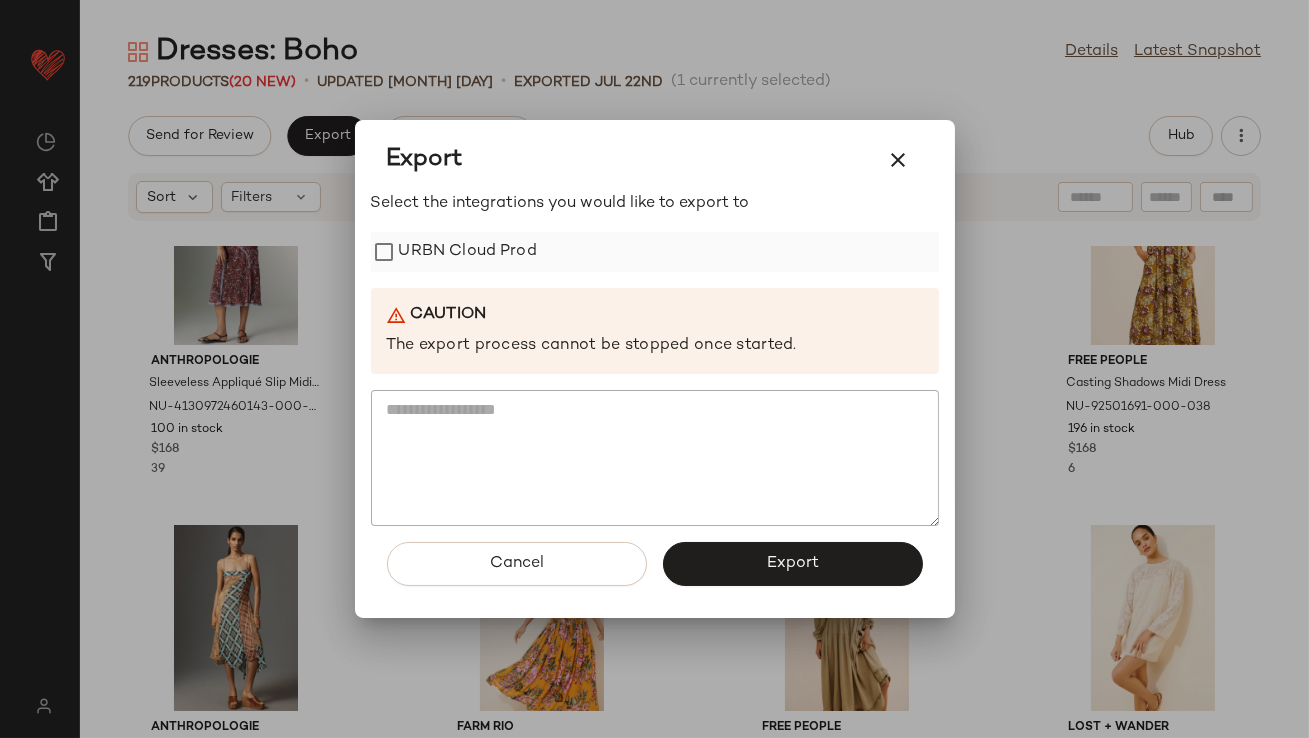 click on "URBN Cloud Prod" at bounding box center (468, 252) 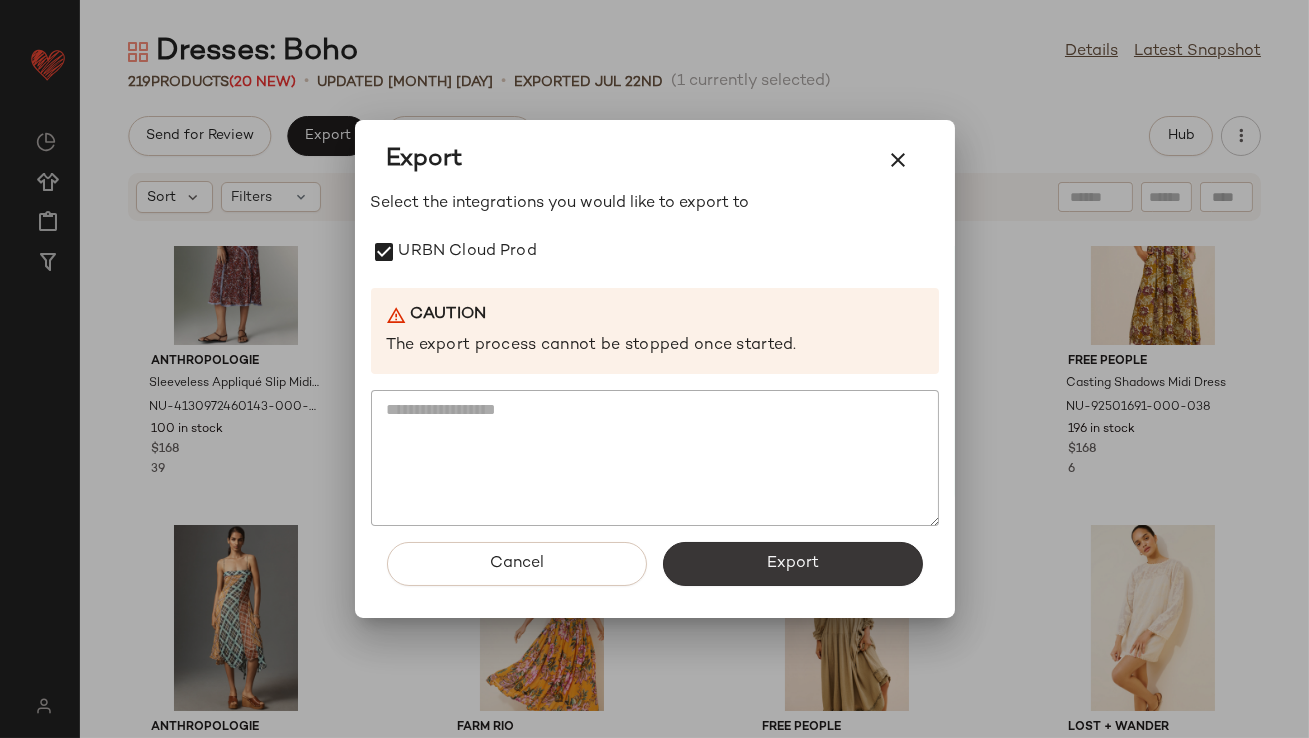 click on "Export" at bounding box center [793, 564] 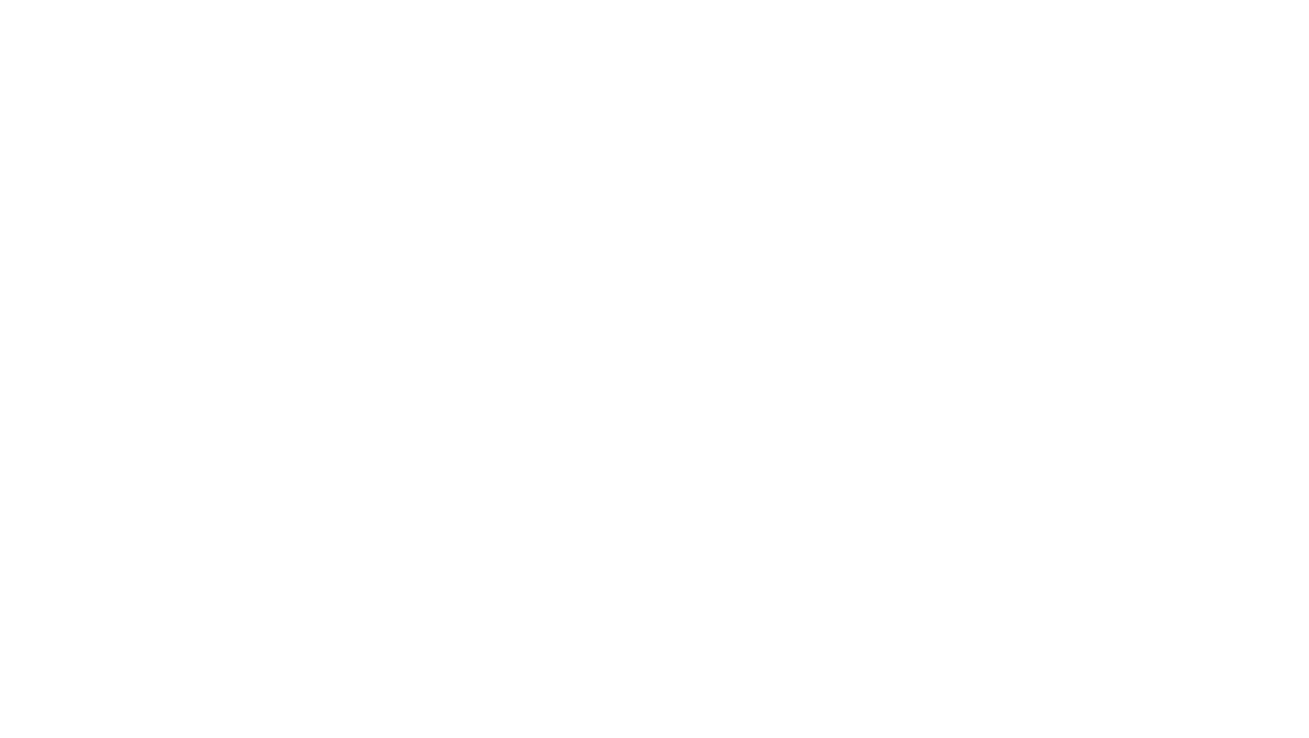 scroll, scrollTop: 0, scrollLeft: 0, axis: both 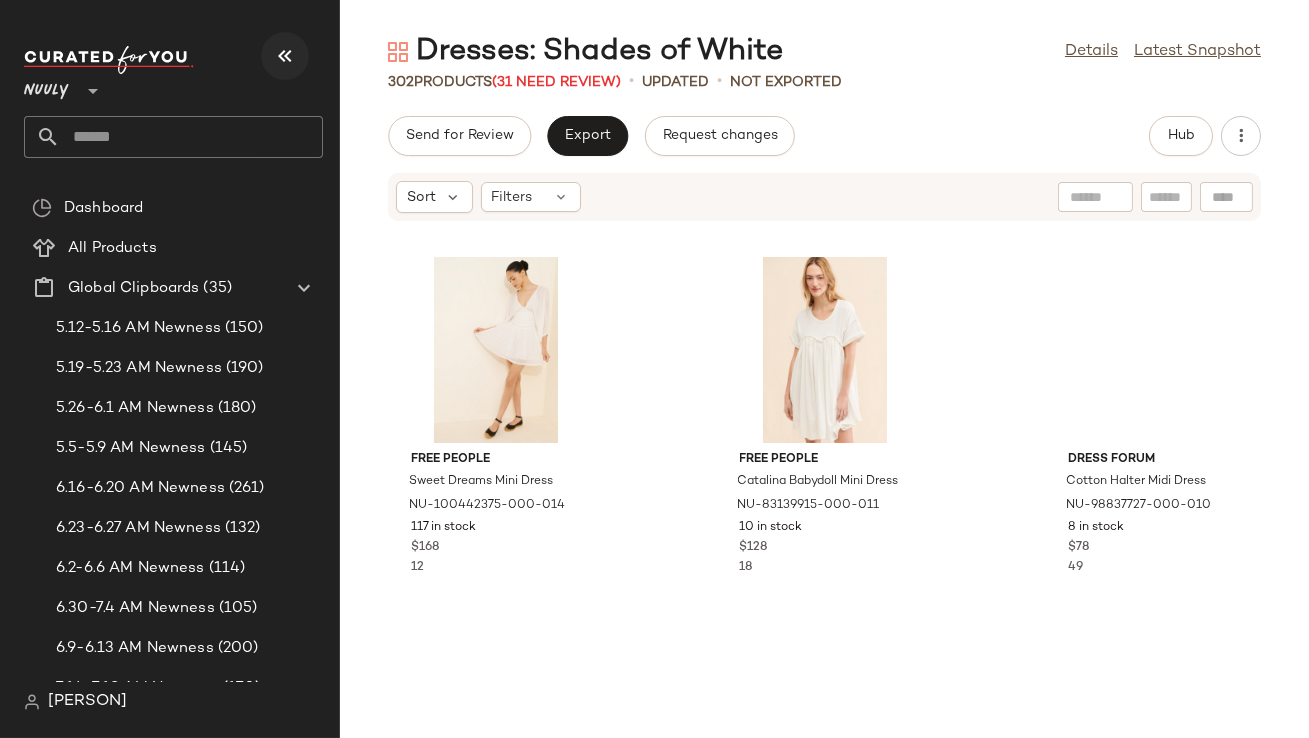 click at bounding box center [285, 56] 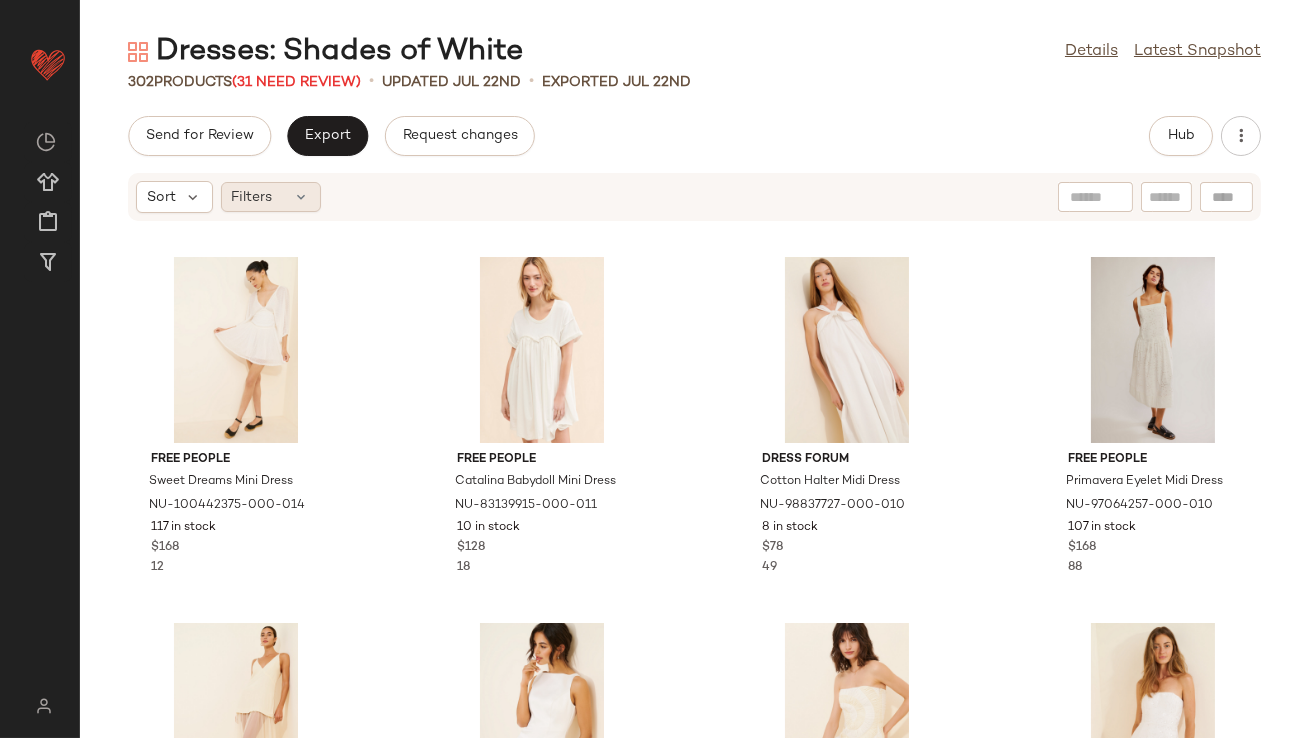 click on "Filters" 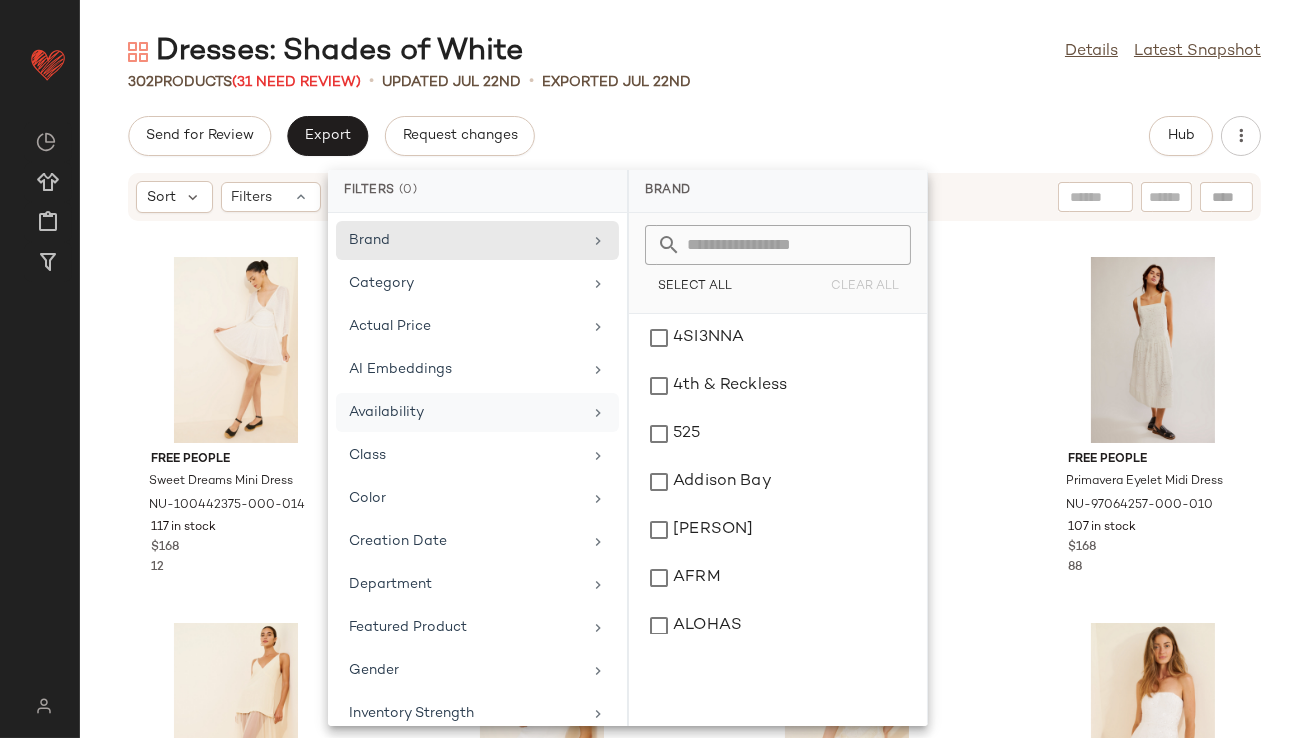 click on "Availability" 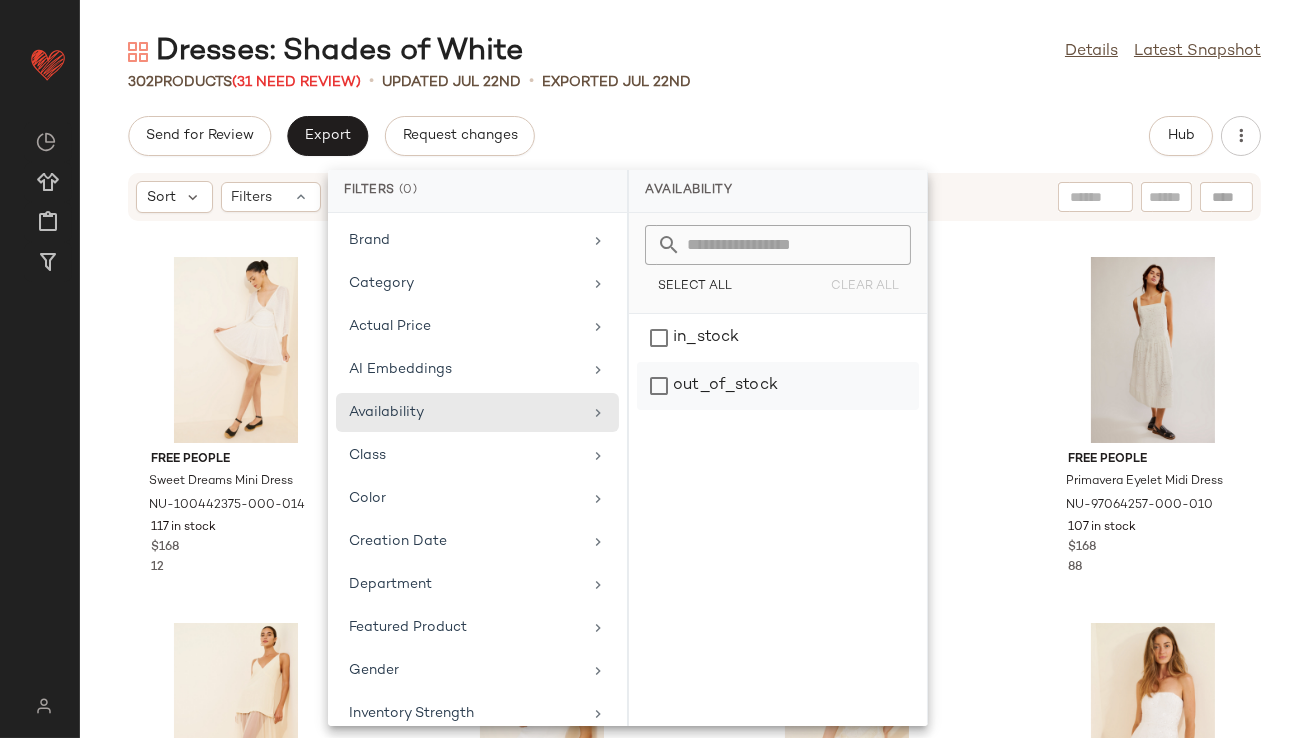 click on "out_of_stock" 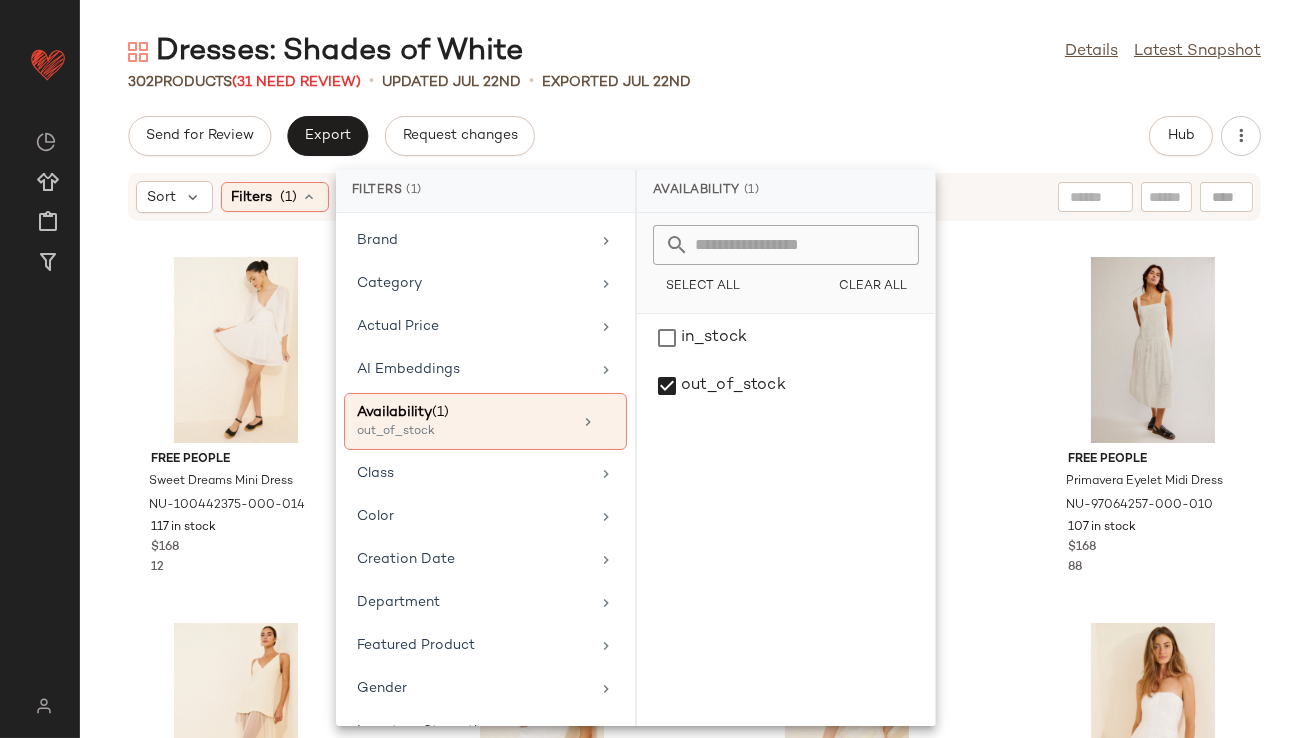 click on "Dresses: Shades of White  Details   Latest Snapshot  302   Products   (31 Need Review)   •   updated Jul 22nd  •  Exported Jul 22nd  Send for Review   Export   Request changes   Hub  Sort  Filters  (1)   Reset  Free People Sweet Dreams Mini Dress NU-100442375-000-014 117 in stock $168 12 Free People Catalina Babydoll Mini Dress NU-83139915-000-011 10 in stock $128 18 Dress Forum Cotton Halter Midi Dress NU-98837727-000-010 8 in stock $78 49 Free People Primavera Eyelet Midi Dress NU-97064257-000-010 107 in stock $168 88 Celandine Sleeveless Sheer Linen Maxi Slip Dress NU-99488355-000-012 89 in stock $138 113 Nuuly x ASTR Alisanne Mini Dress NU-99071052-000-010 1 in stock $138 105 CMS Associates Strapless Swirl Mini Dress NU-99153249-000-010 14 in stock $120 58 Nuuly x ASTR Carmen Sequin Mini Dress NU-99065484-000-010 49 in stock $128 90 Nuuly x ASTR Larissa Mini Dress NU-99072423-000-010 3 in stock $128 49 BHLDN Lace Halter Ruffle Peekaboo Maxi Dress NU-101174571-000-010 Out of stock $448 145 $158 27 2" at bounding box center [694, 385] 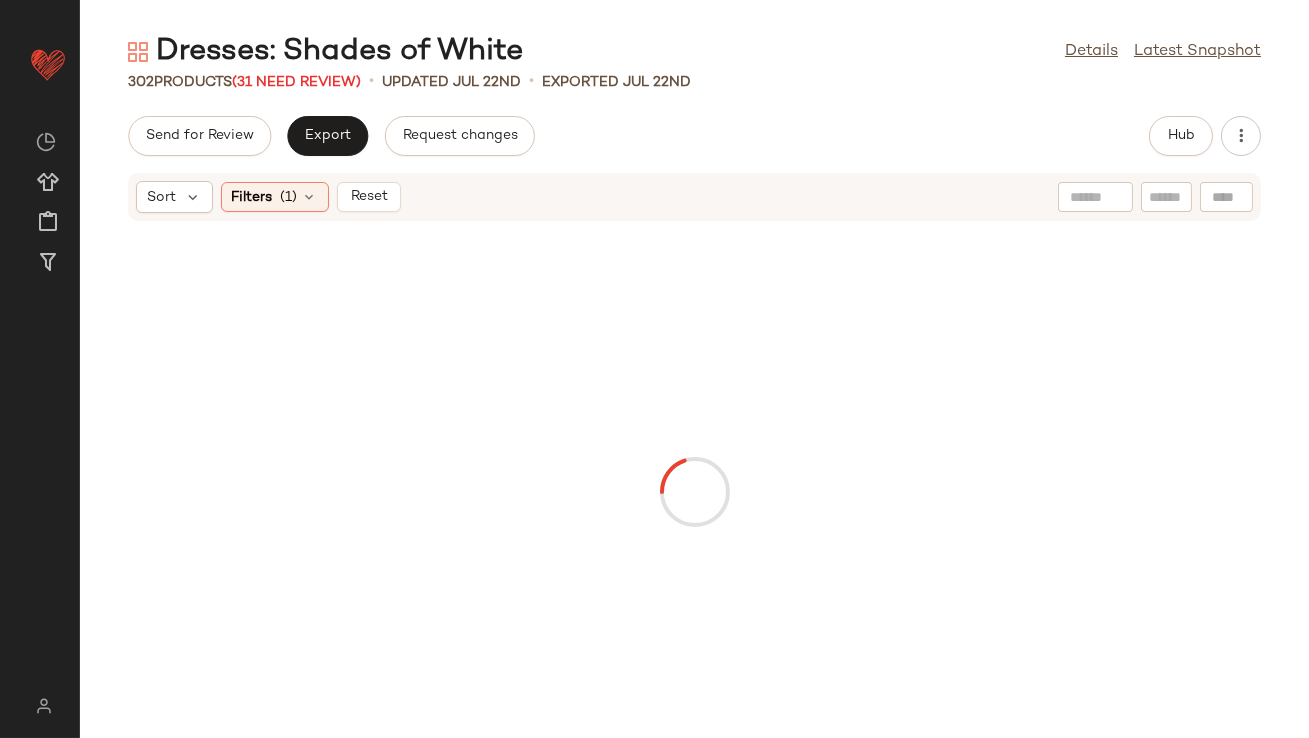 click on "Hub" 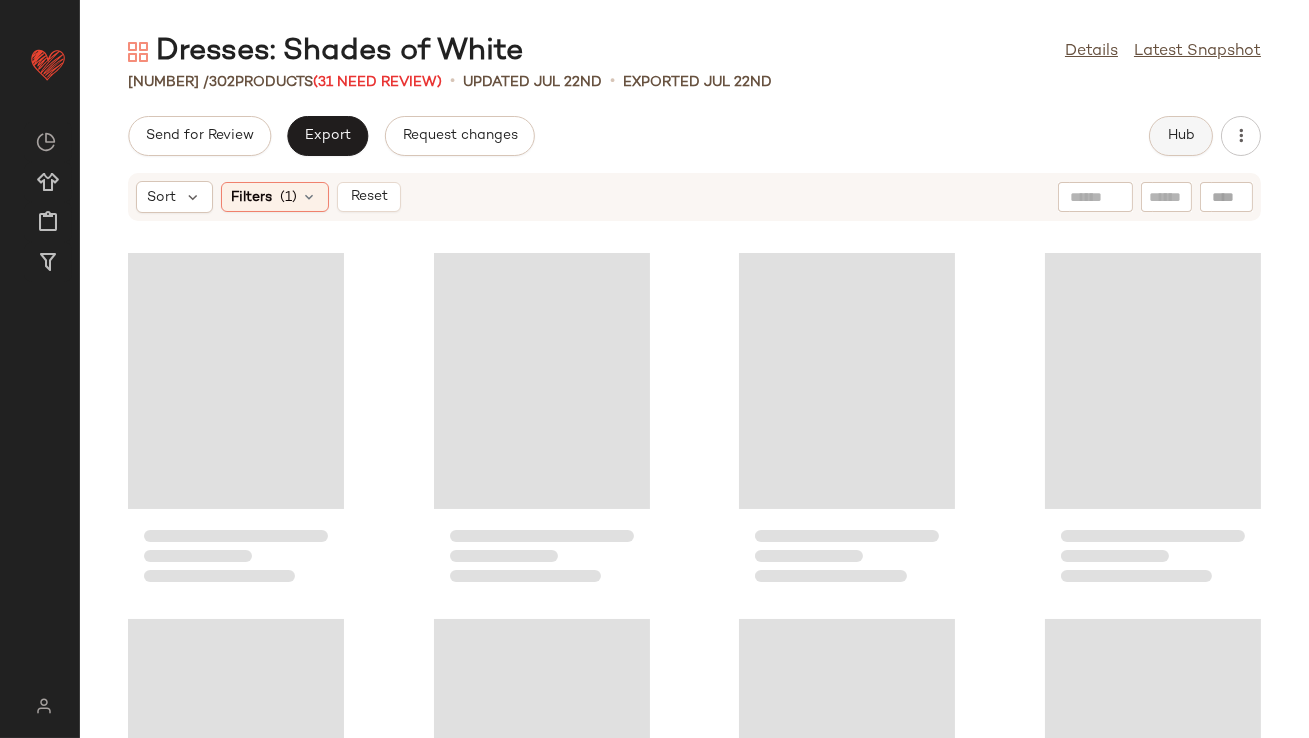 click on "Hub" at bounding box center [1181, 136] 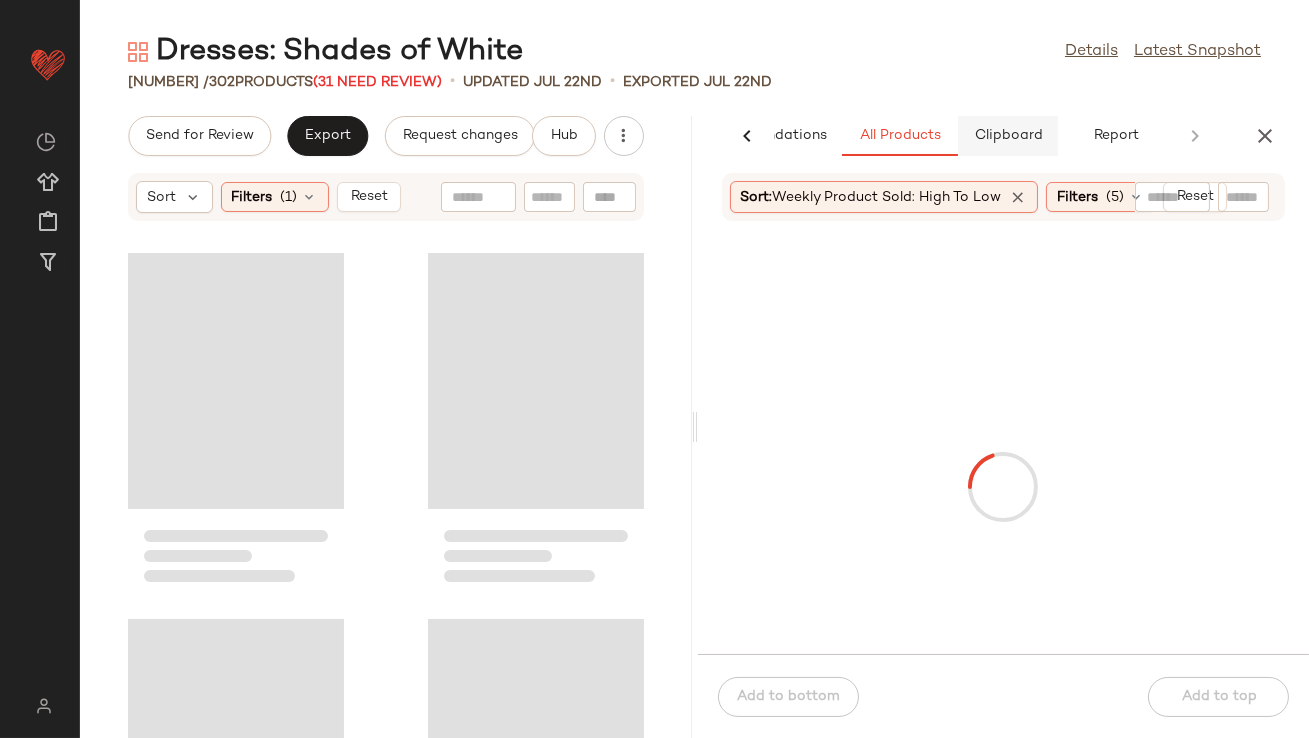 scroll, scrollTop: 0, scrollLeft: 112, axis: horizontal 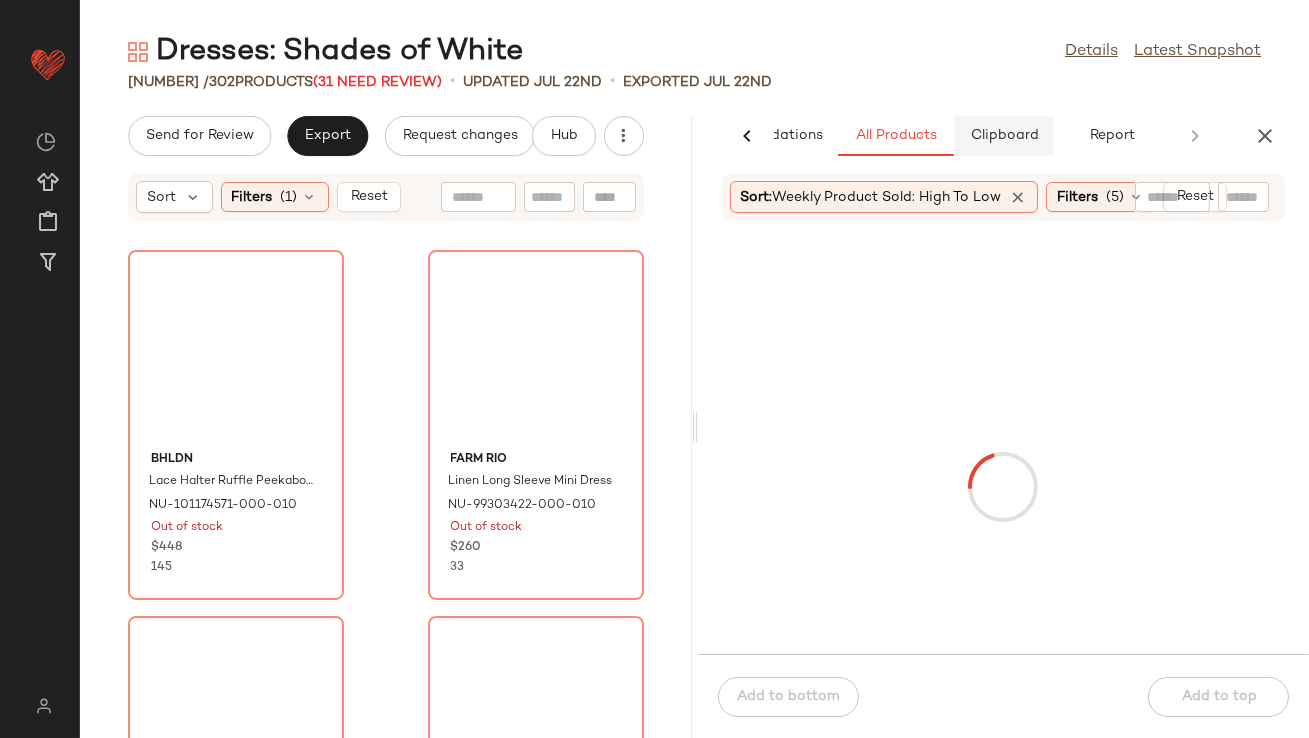 click on "Clipboard" 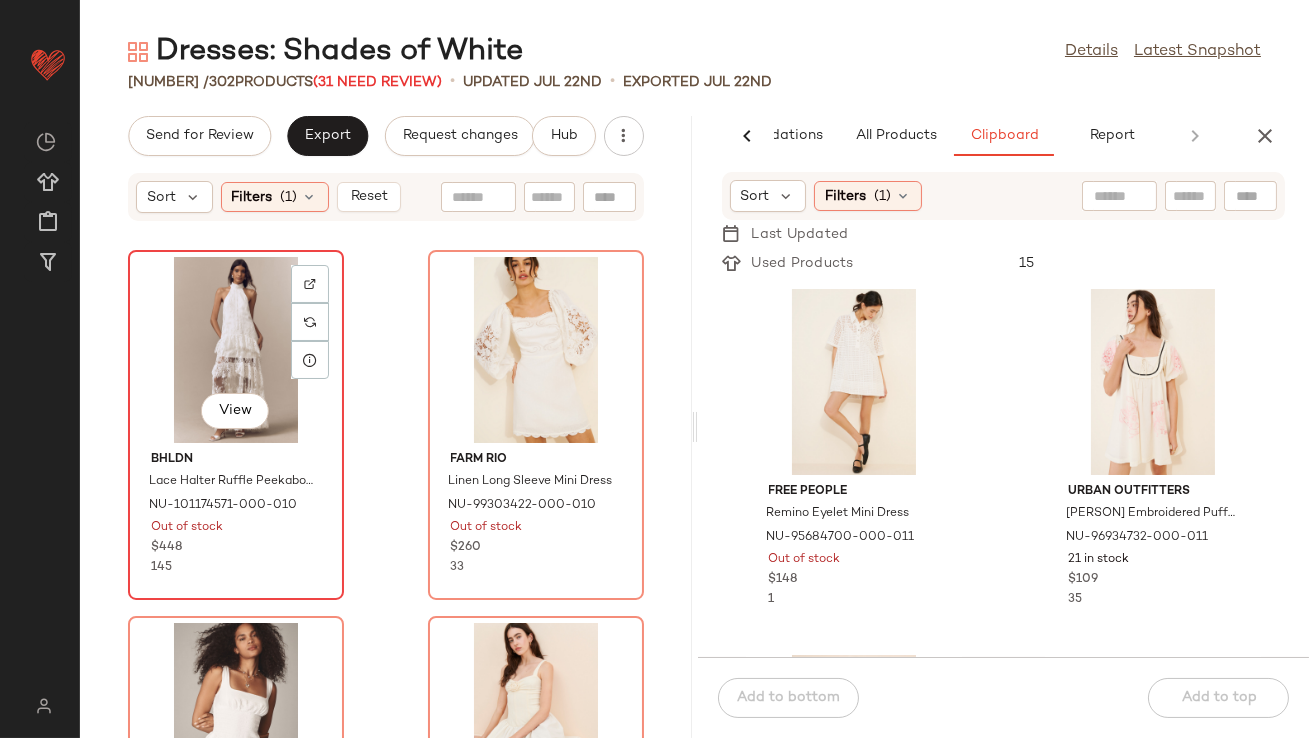 click on "View" 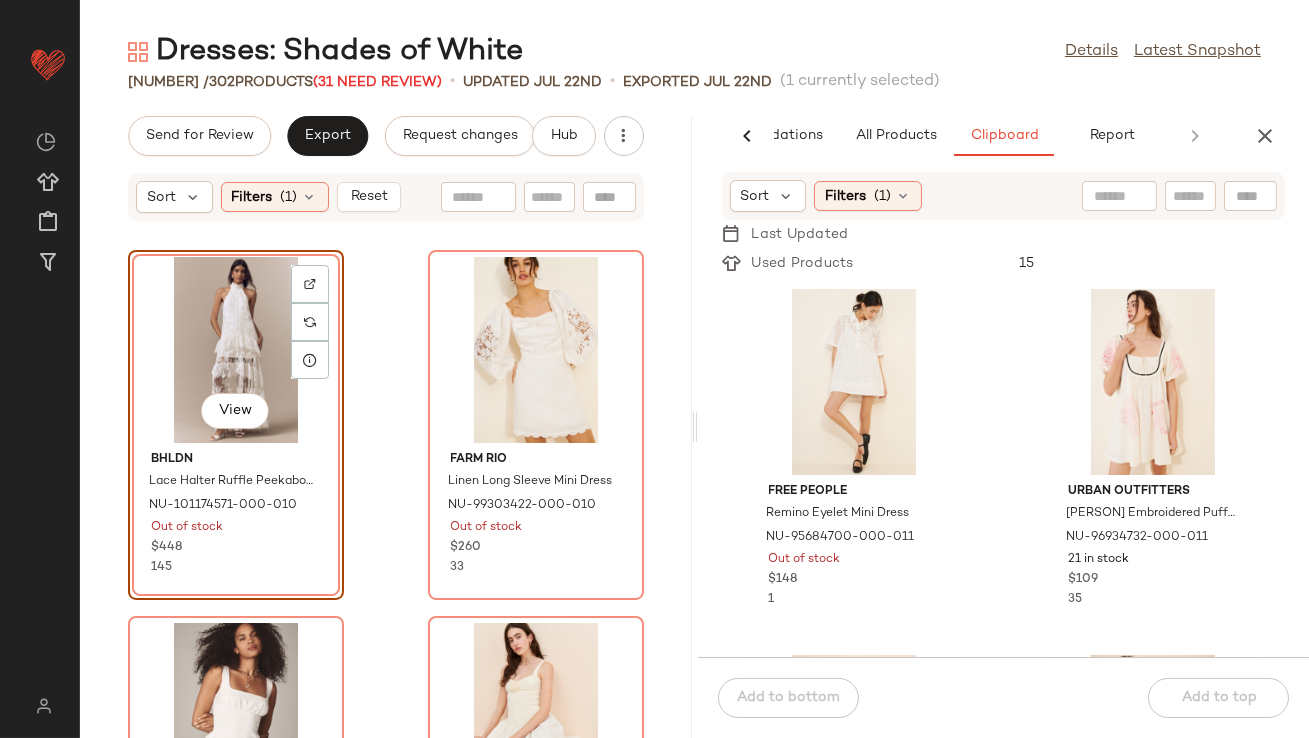 click on "View" 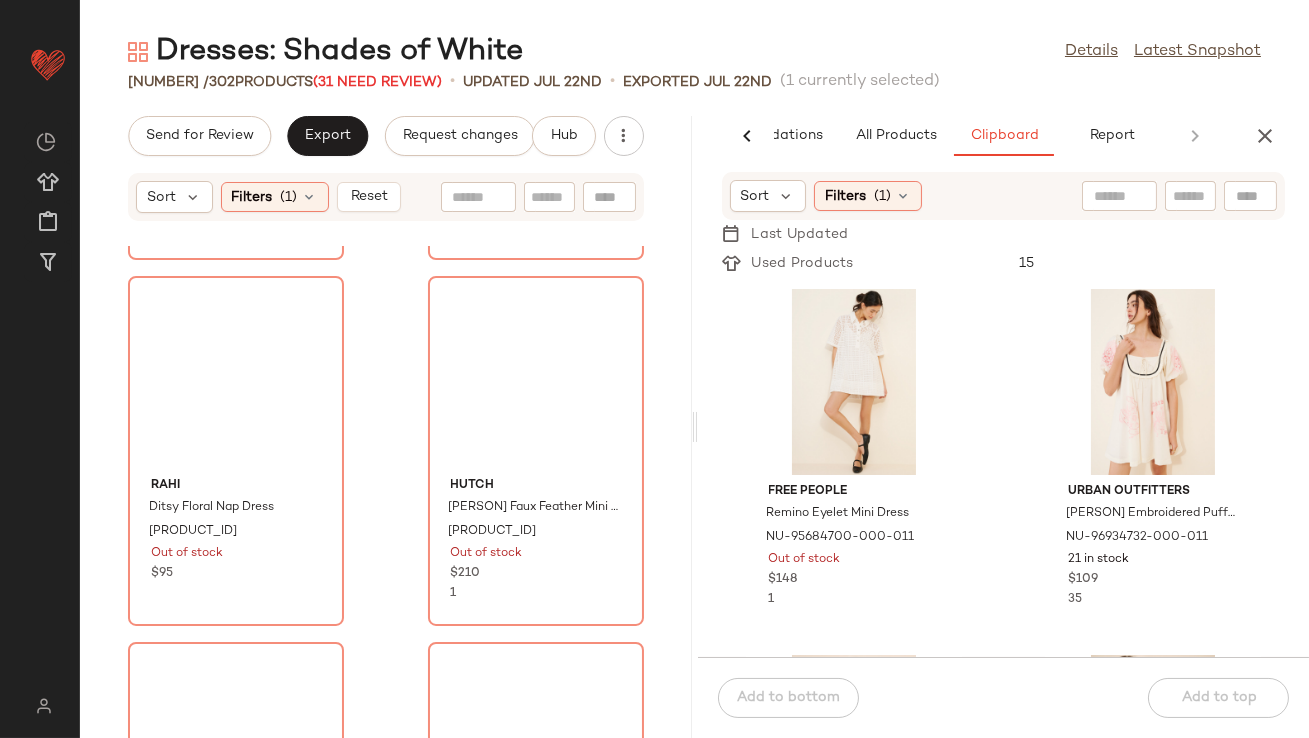 scroll, scrollTop: 5367, scrollLeft: 0, axis: vertical 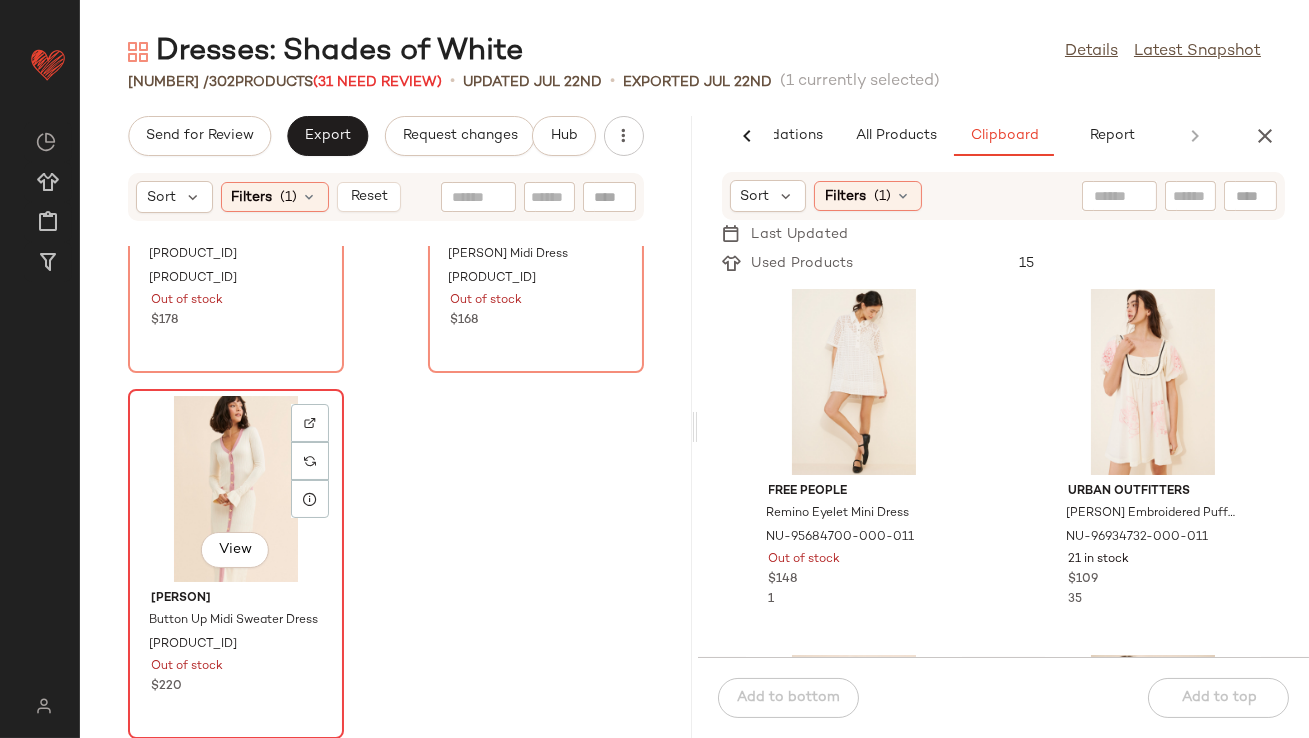 click on "View" 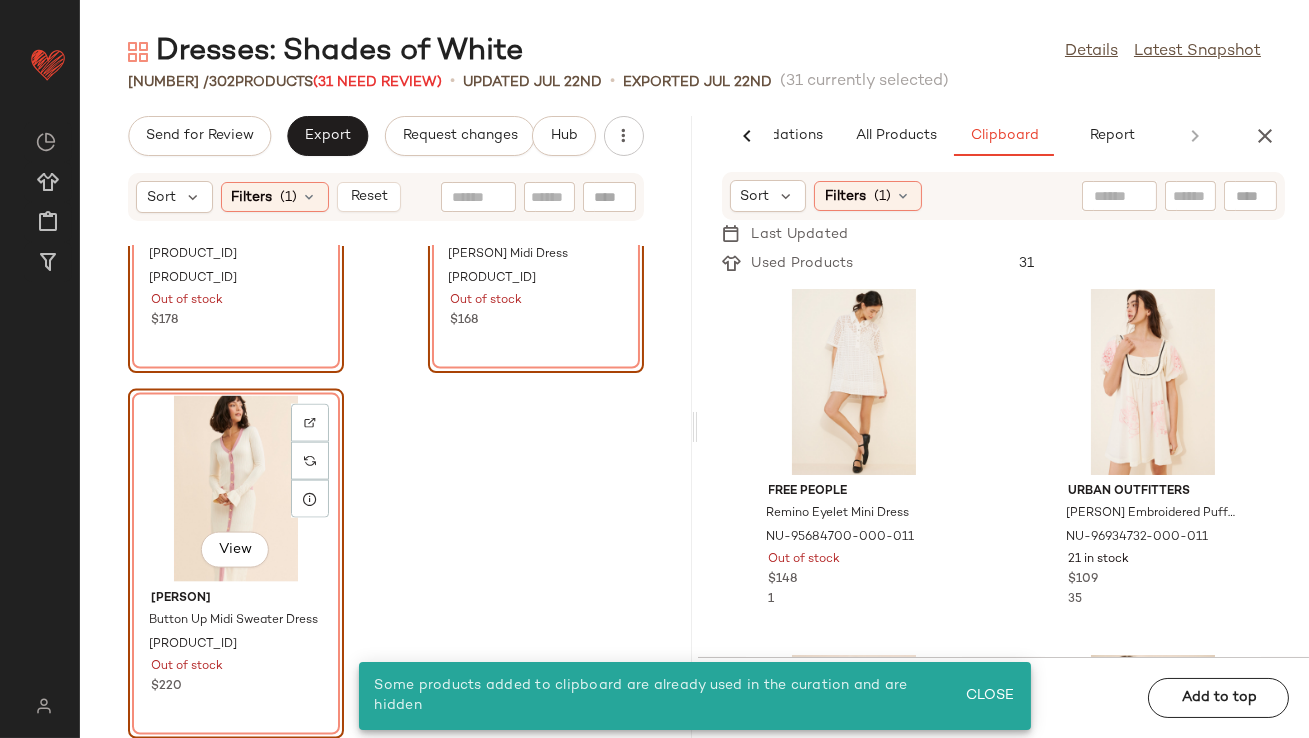 click on "View" 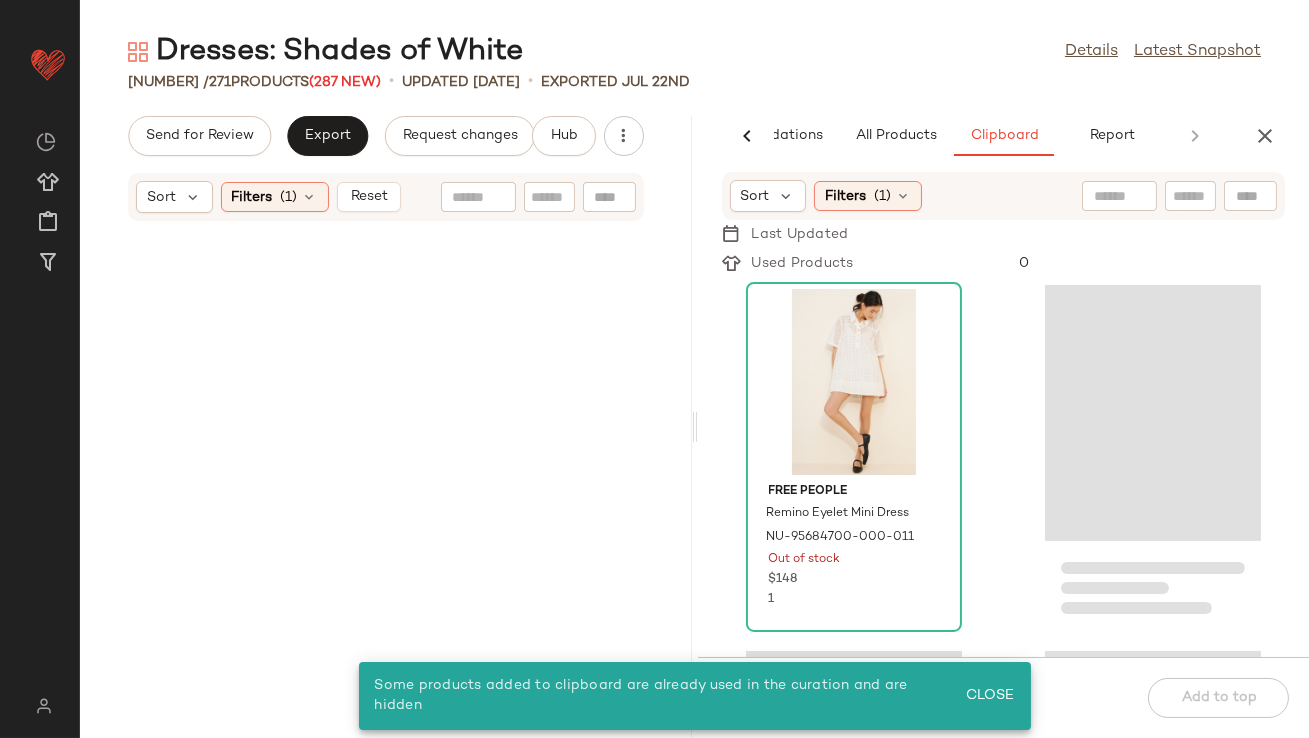 scroll, scrollTop: 0, scrollLeft: 0, axis: both 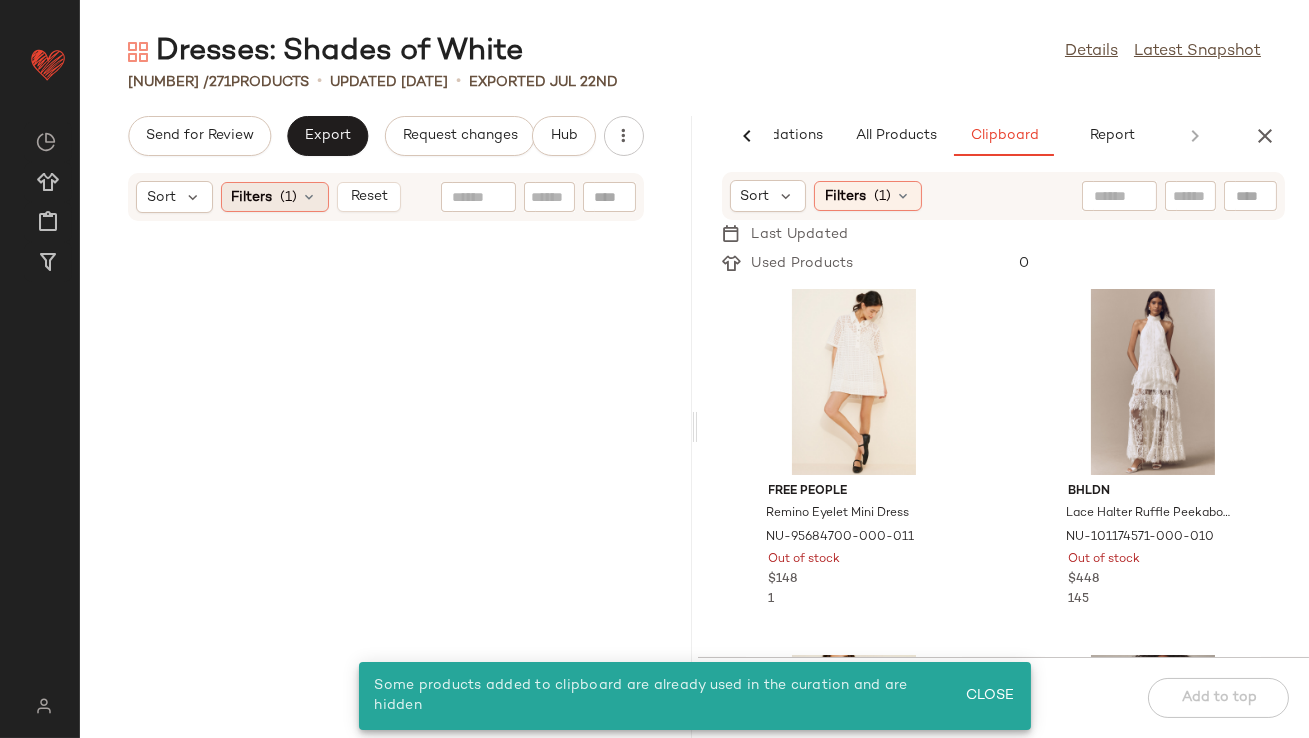 click on "Filters  (1)" 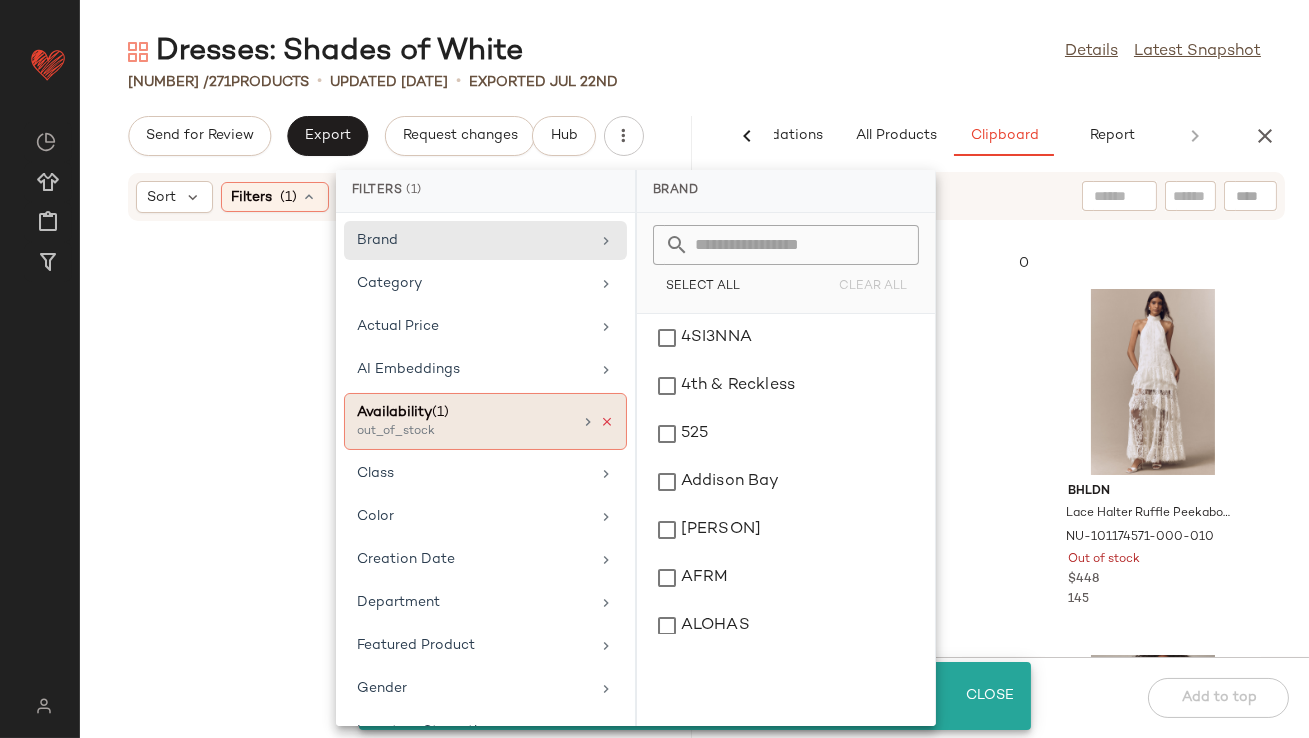 click at bounding box center (607, 422) 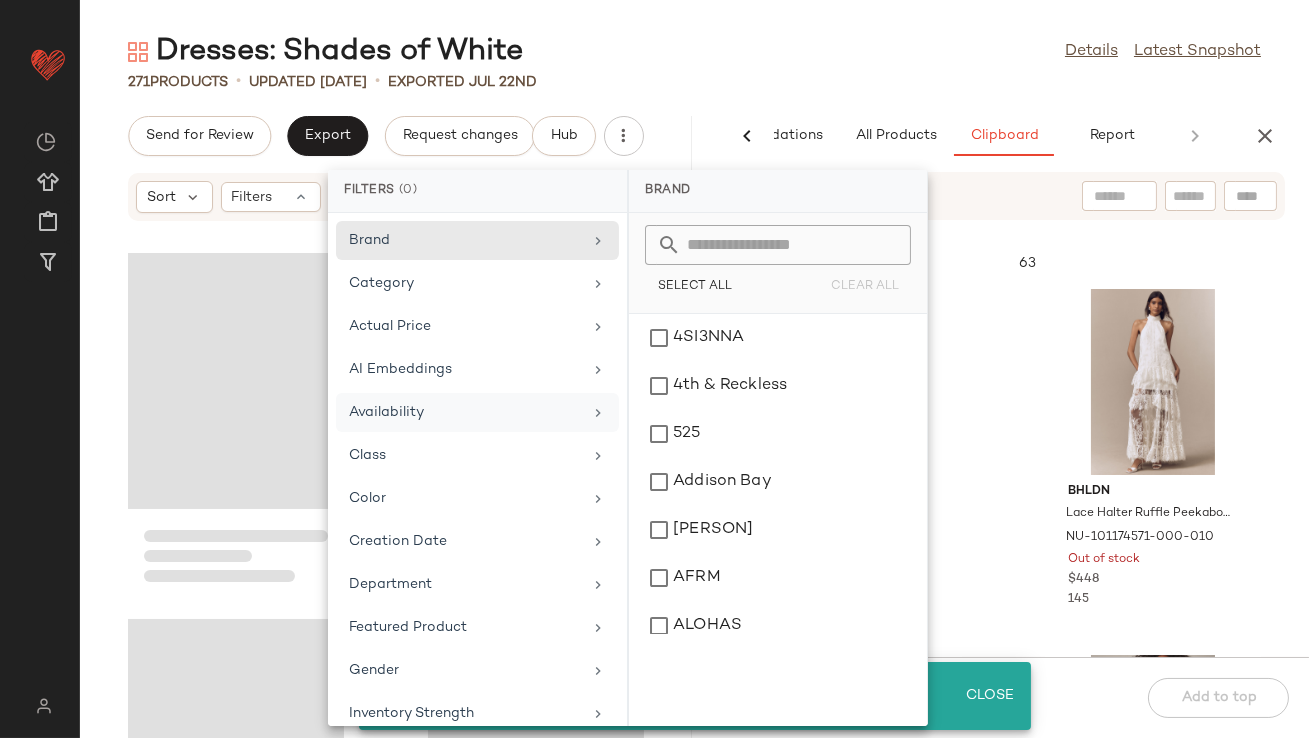 click on "271   Products   •   updated Jul 29th  •  Exported Jul 22nd" 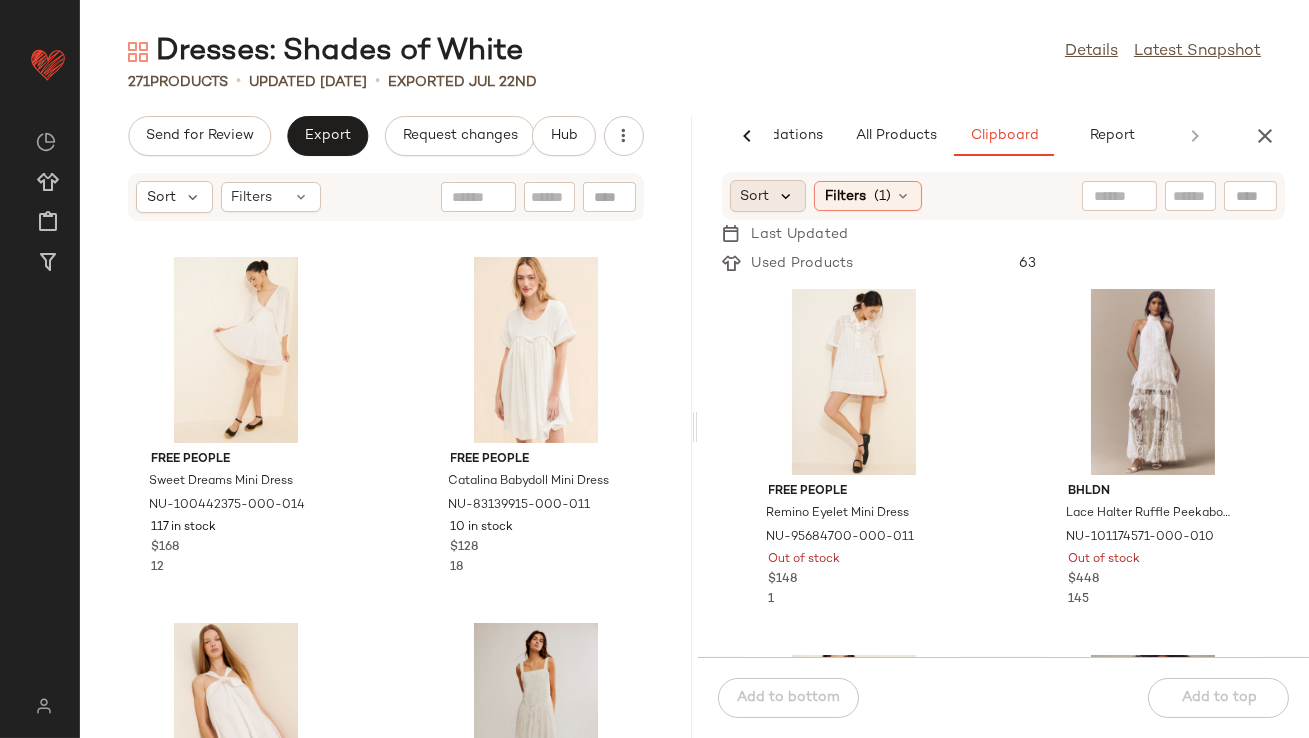 click at bounding box center (787, 196) 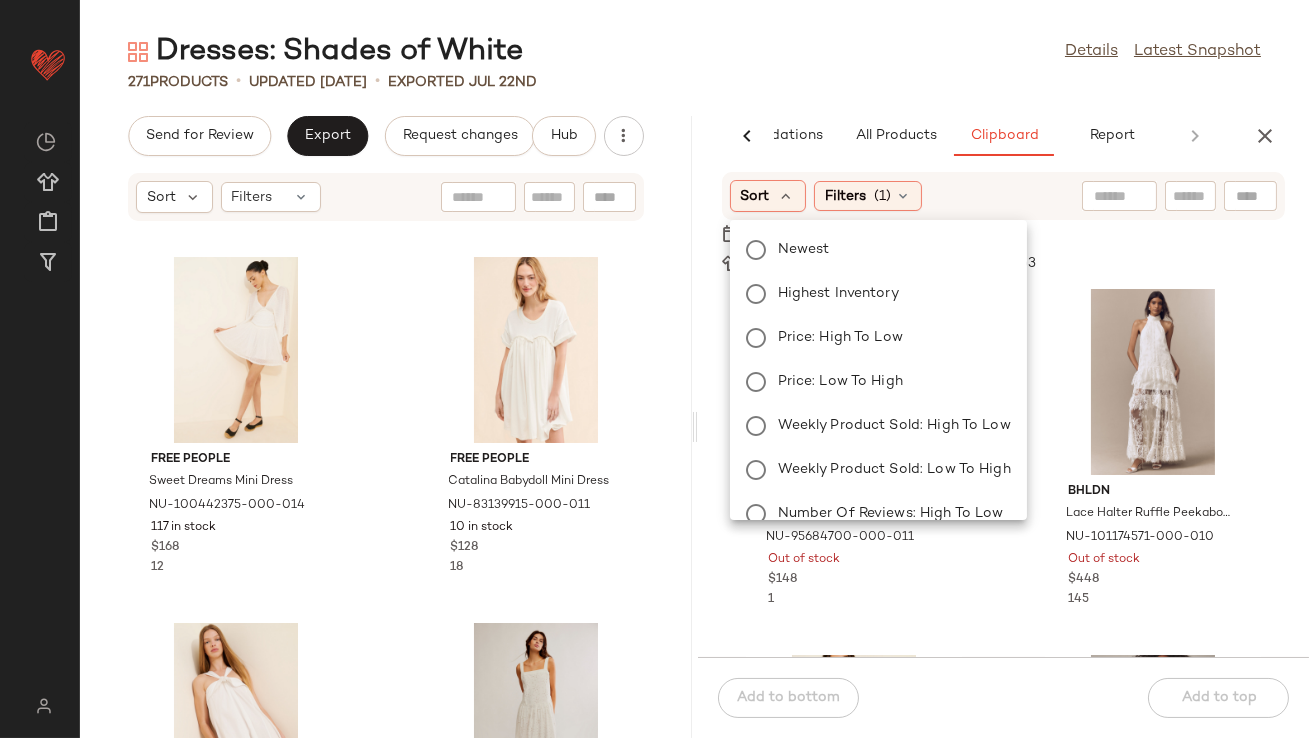 click on "Newest Highest Inventory Price: High to Low Price: Low to High Weekly Product Sold: High to Low Weekly Product Sold: Low to High Number Of Reviews: High to Low Number Of Reviews: Low to High Overall Star Rating: High to Low Overall Star Rating: Low to High" 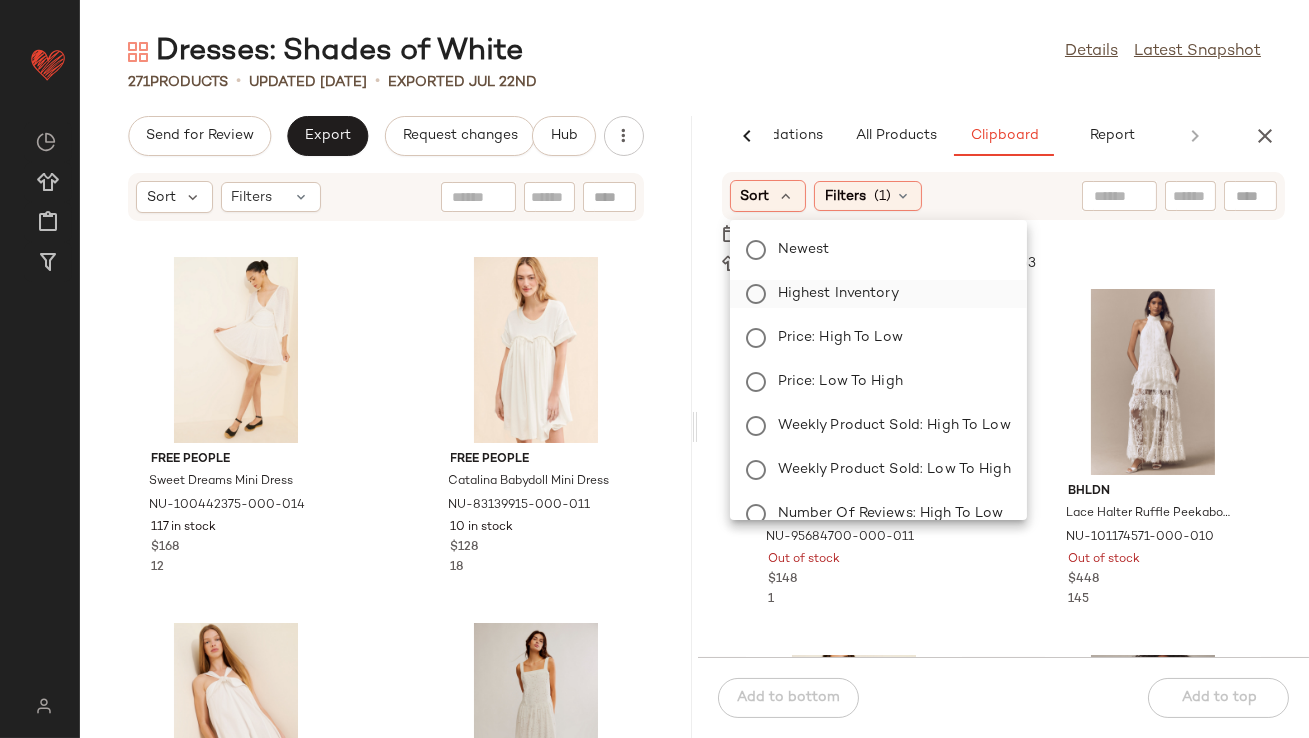 click on "Highest Inventory" 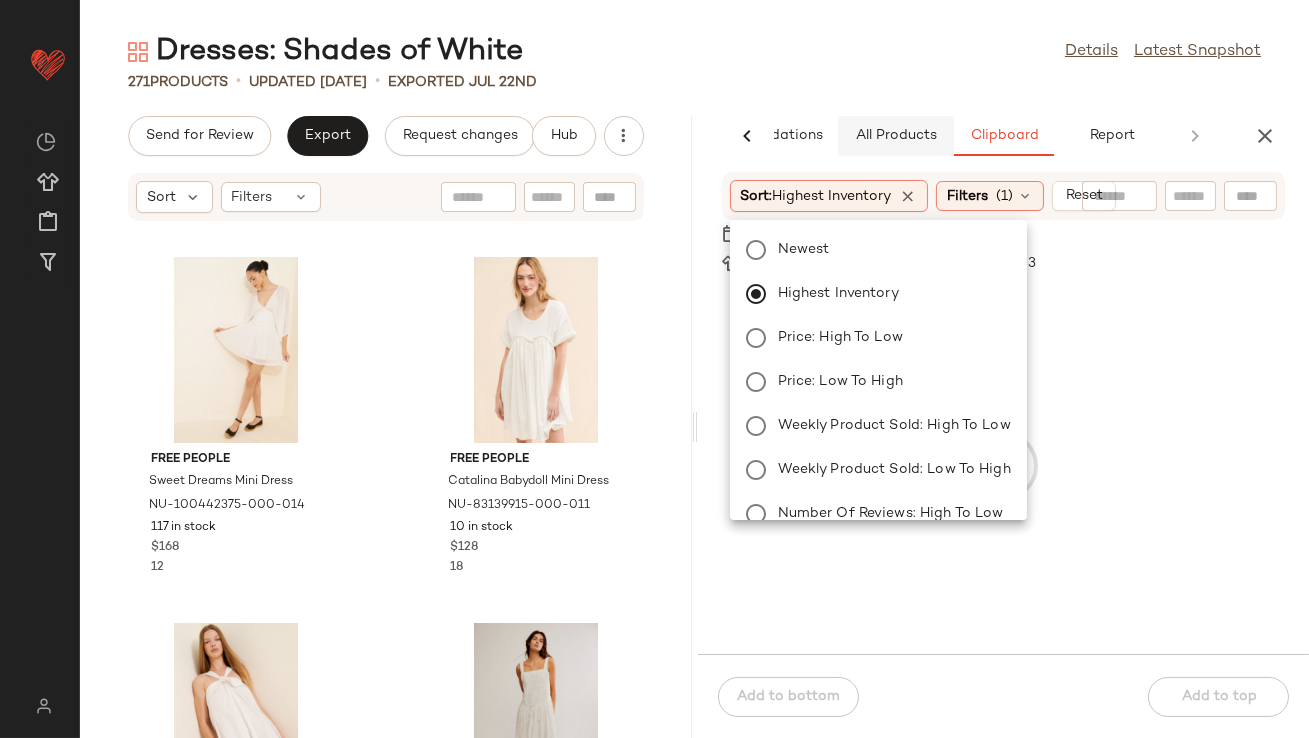 click on "All Products" 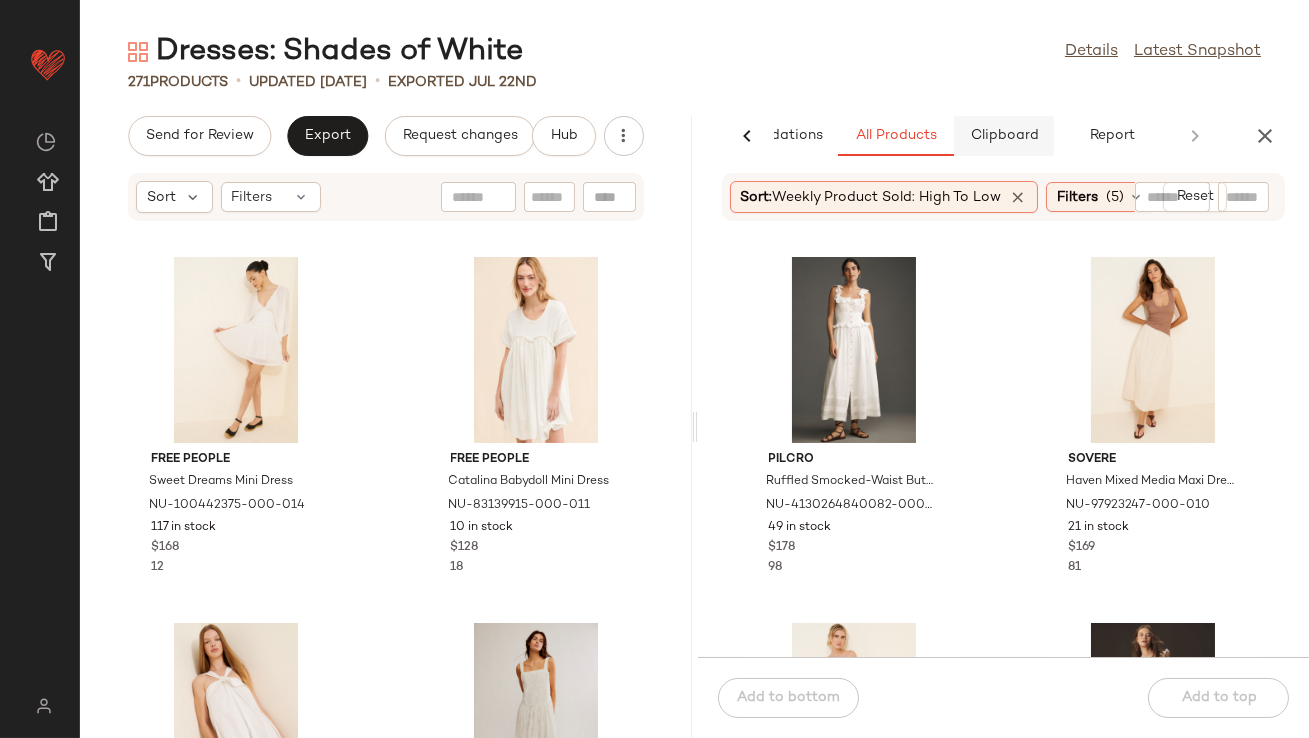 click on "Clipboard" 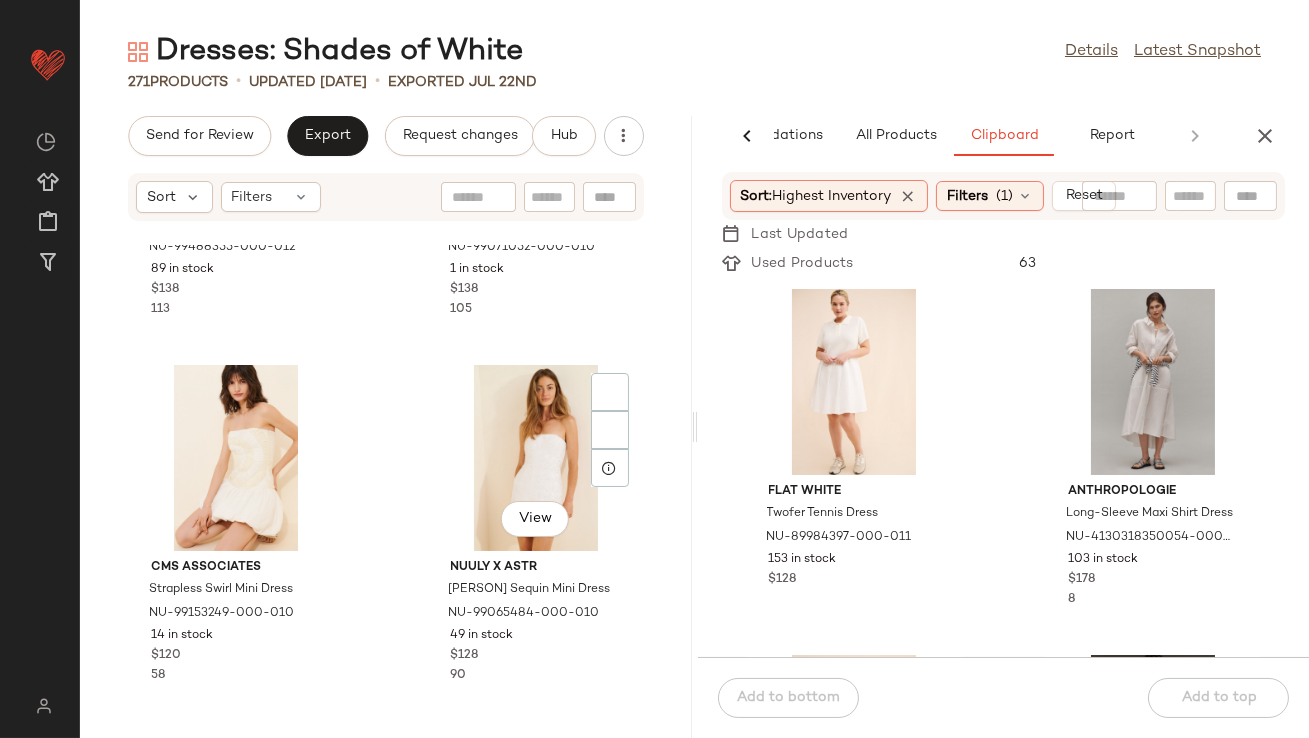 scroll, scrollTop: 1115, scrollLeft: 0, axis: vertical 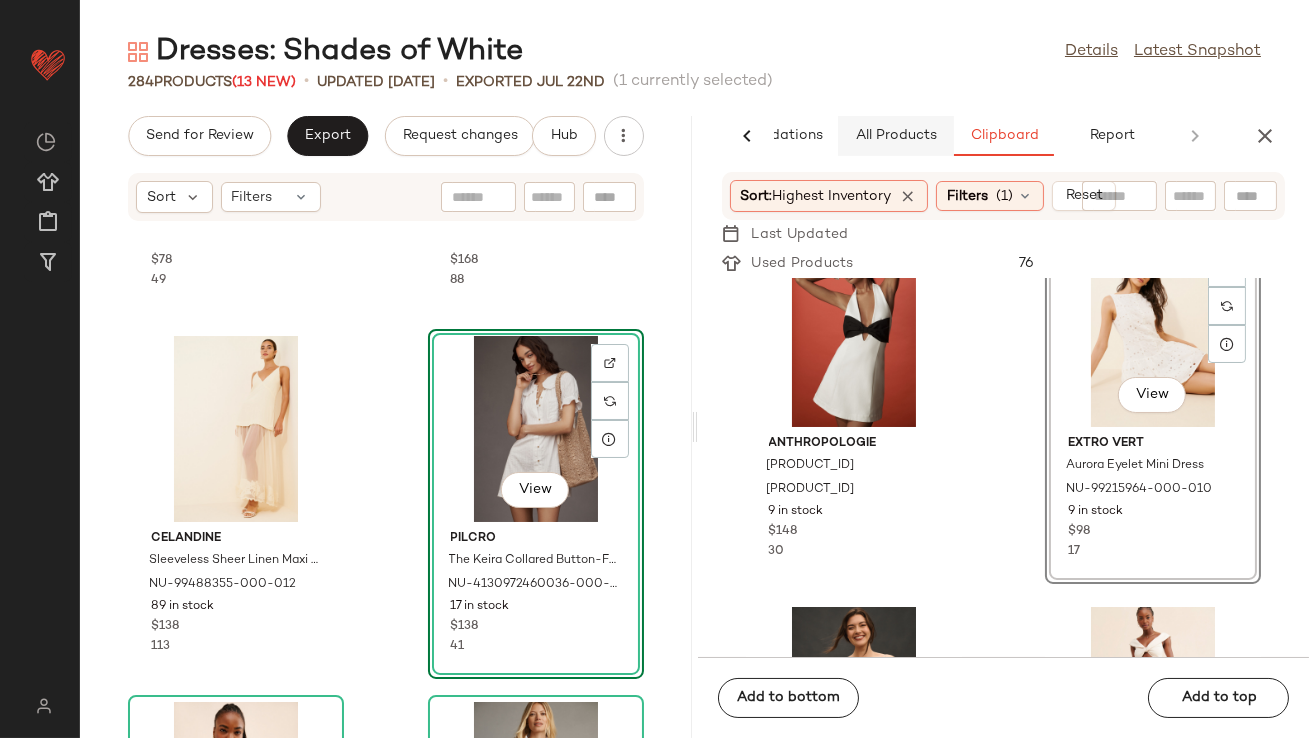 click on "All Products" 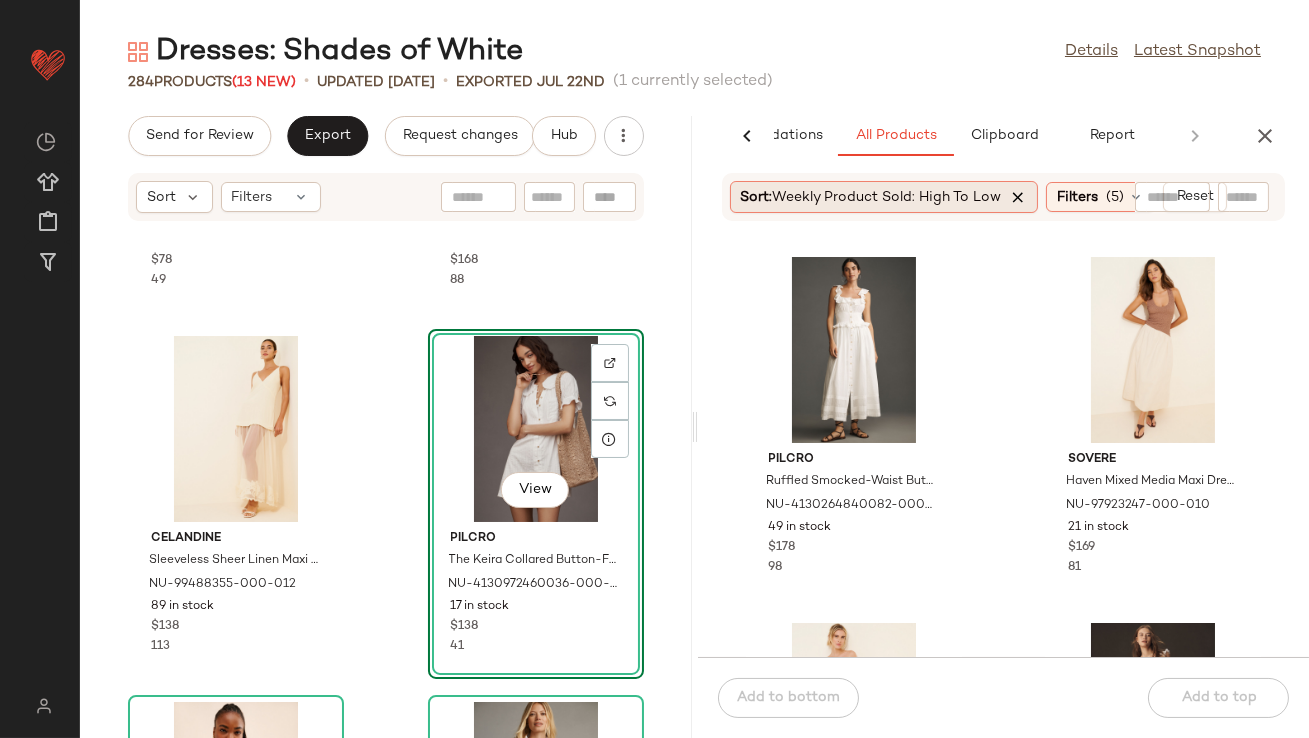 click at bounding box center (1019, 197) 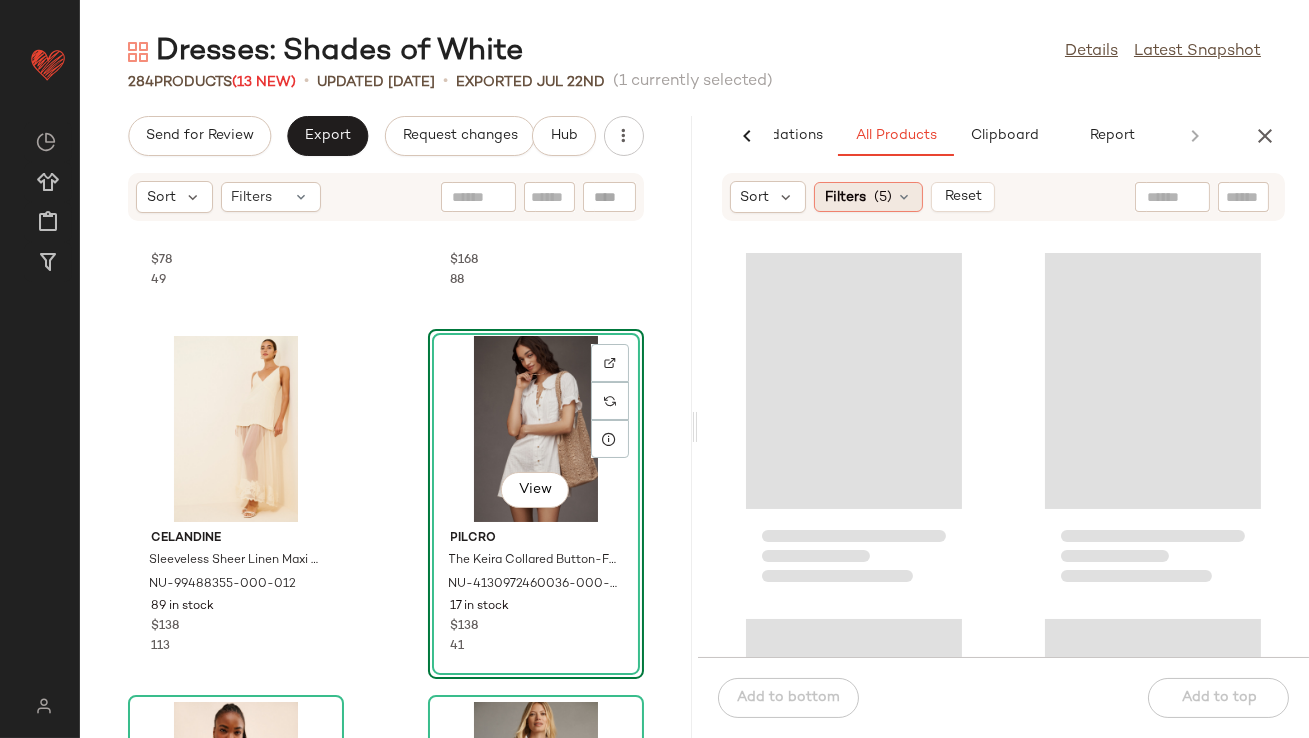 click on "(5)" at bounding box center [883, 197] 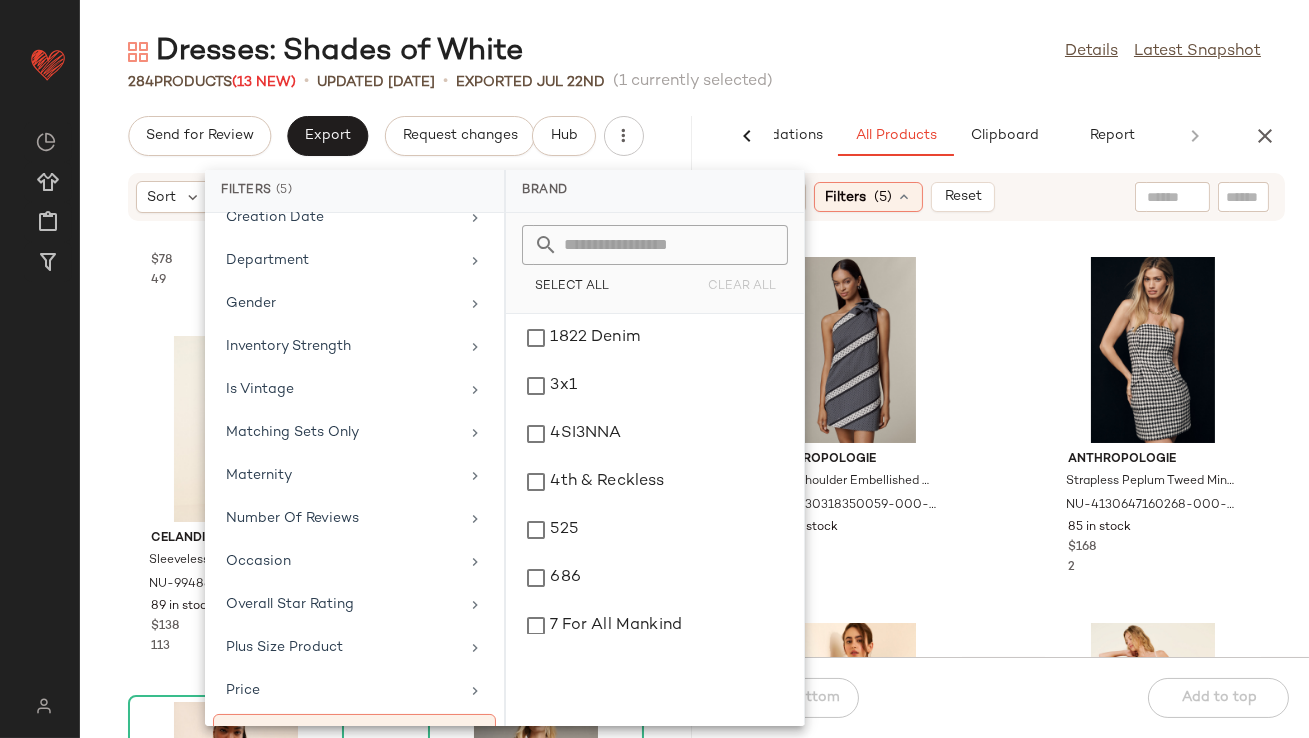 scroll, scrollTop: 501, scrollLeft: 0, axis: vertical 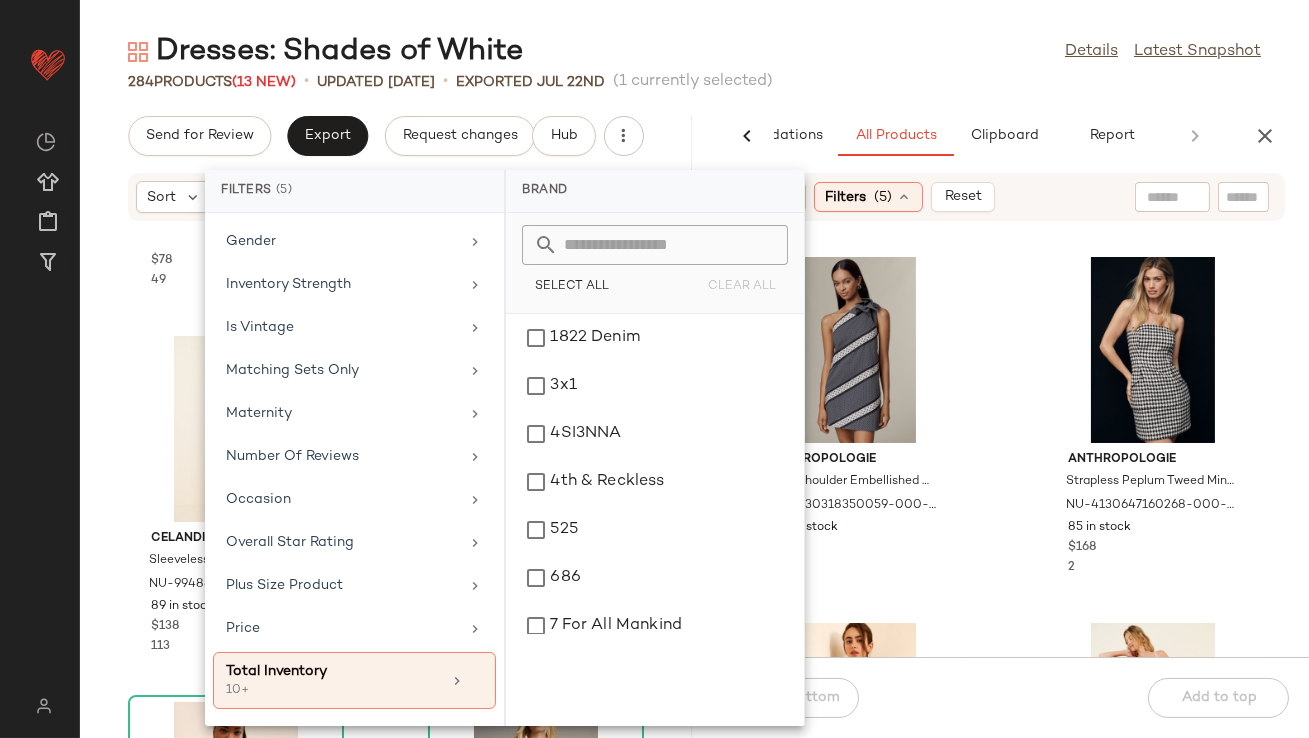 click on "Dresses: Shades of White  Details   Latest Snapshot" 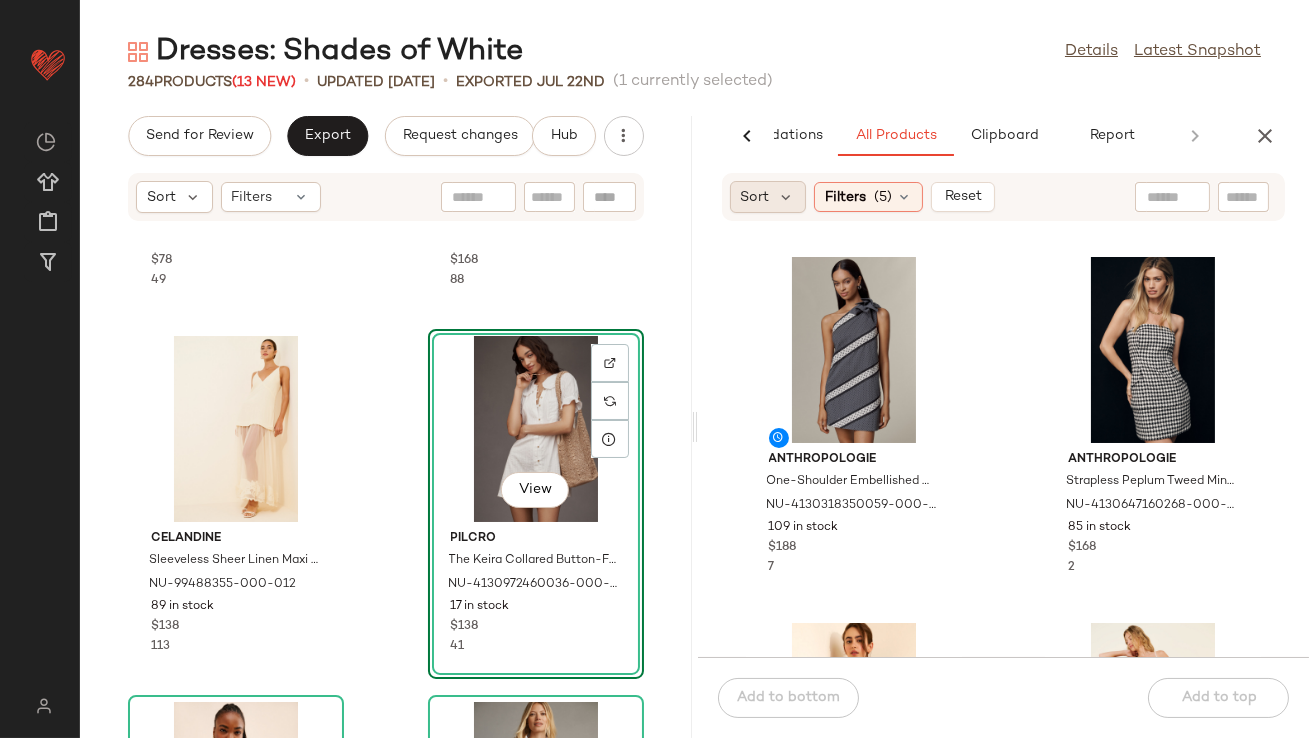 click on "Sort" 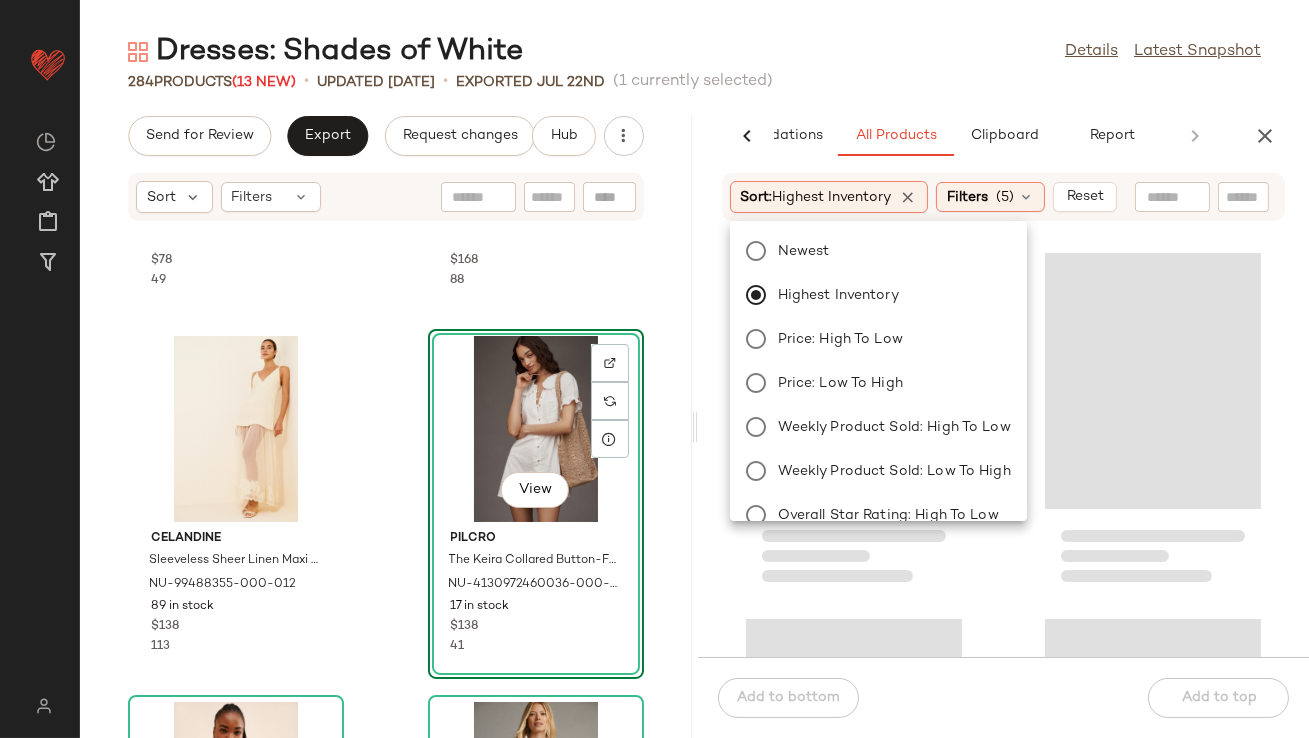 click on "Newest Highest Inventory Price: High to Low Price: Low to High Weekly Product Sold: High to Low Weekly Product Sold: Low to High Overall Star Rating: High to Low Overall Star Rating: Low to High Number Of Reviews: High to Low Number Of Reviews: Low to High" 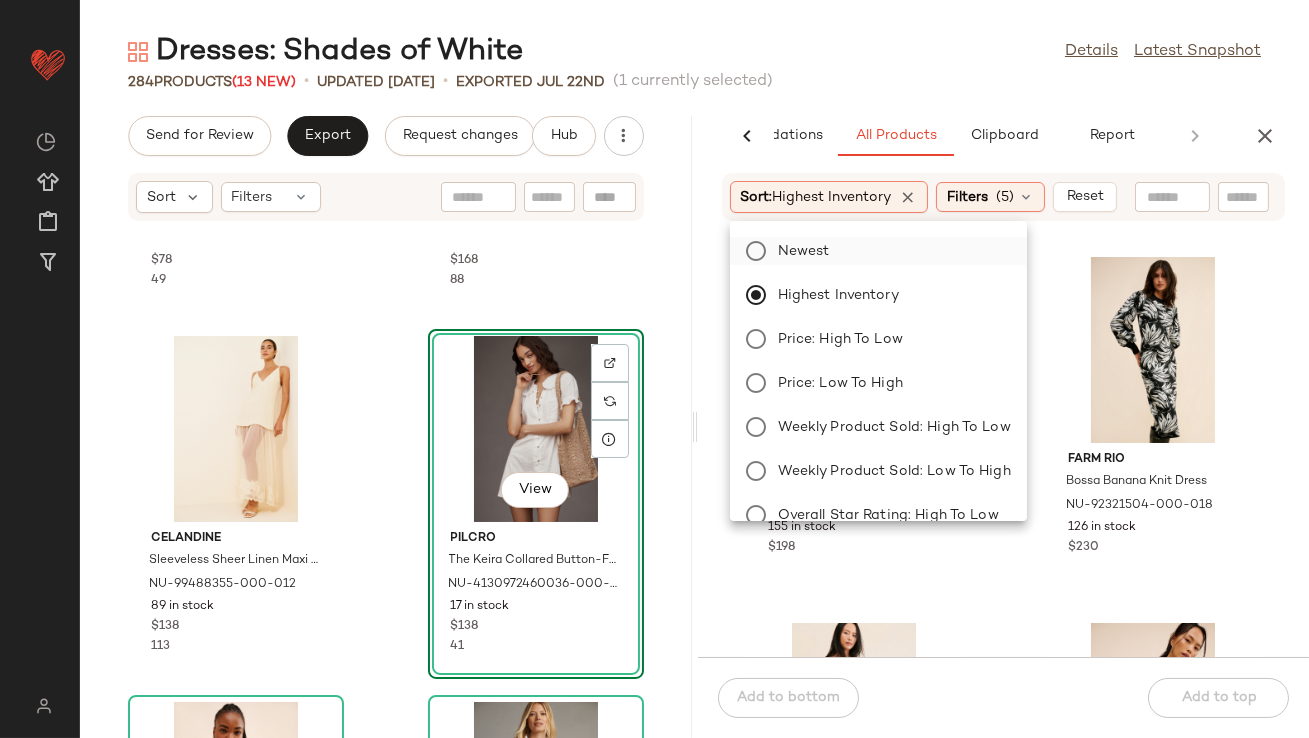 click on "Newest" at bounding box center [890, 251] 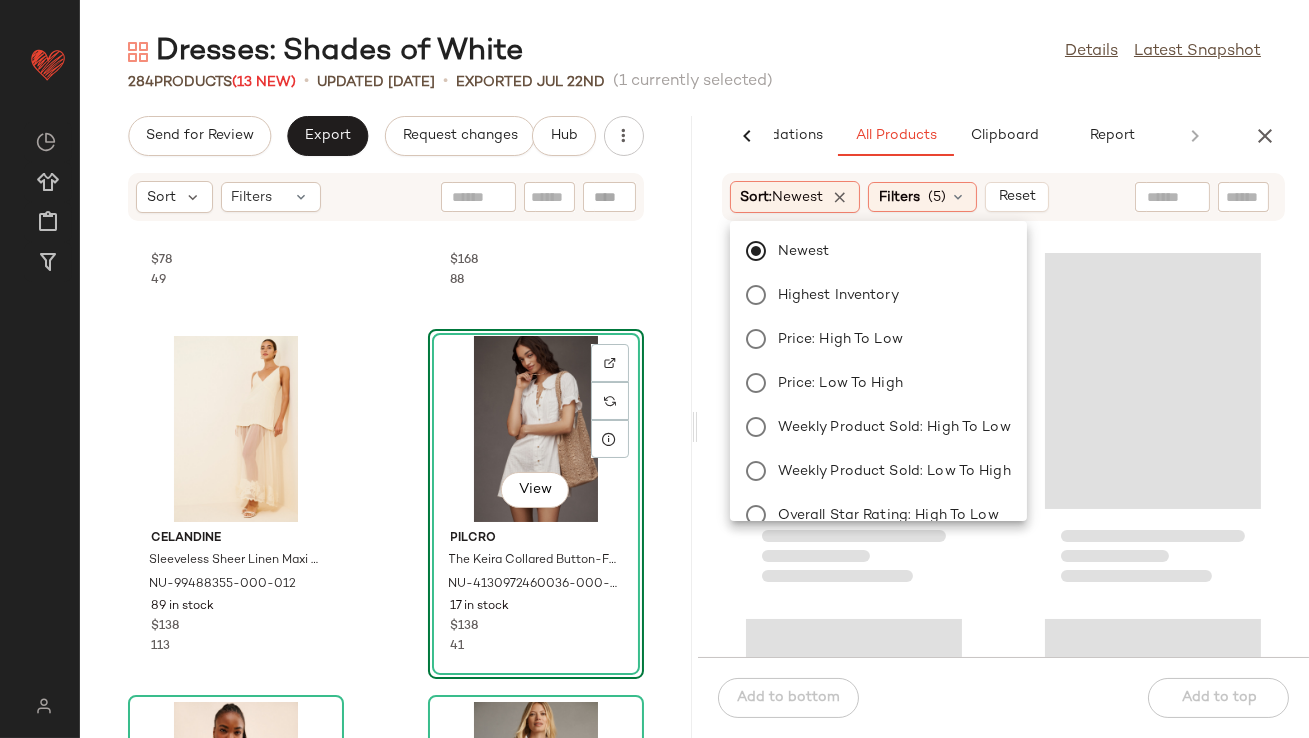 click on "Dresses: Shades of White  Details   Latest Snapshot" 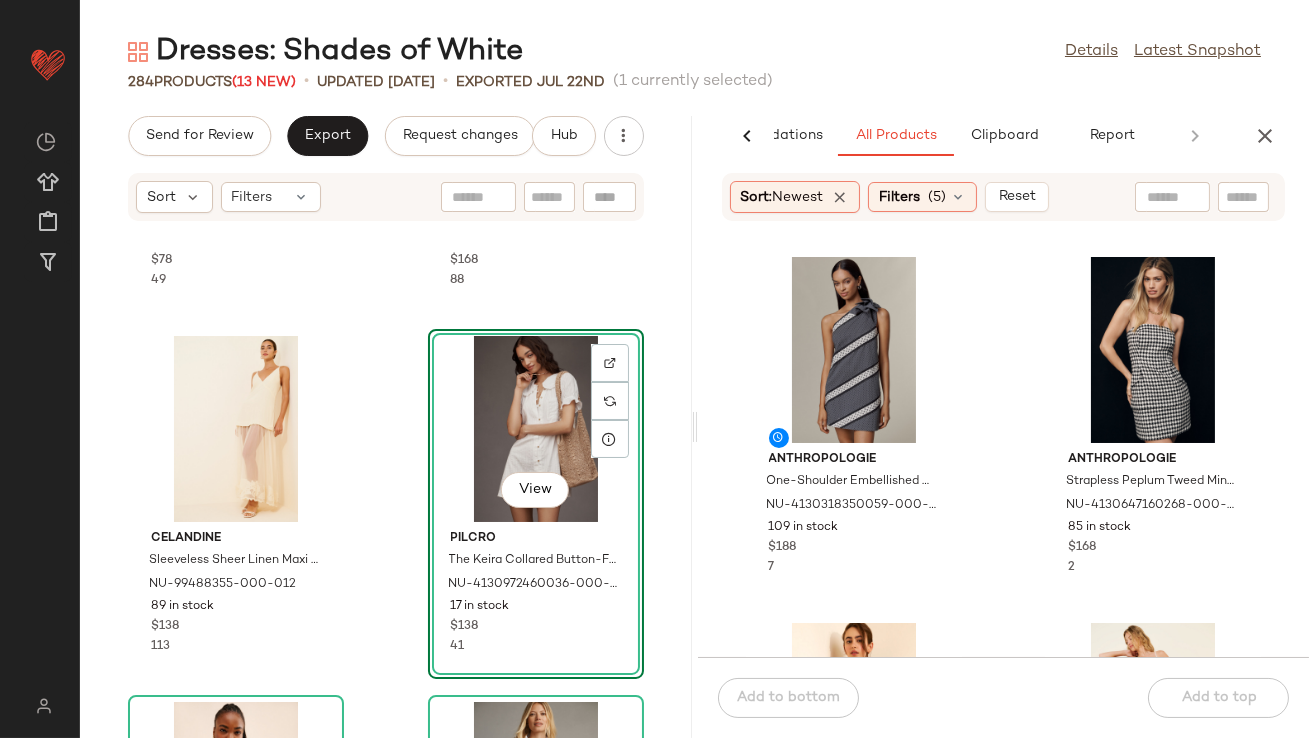 scroll, scrollTop: 0, scrollLeft: 0, axis: both 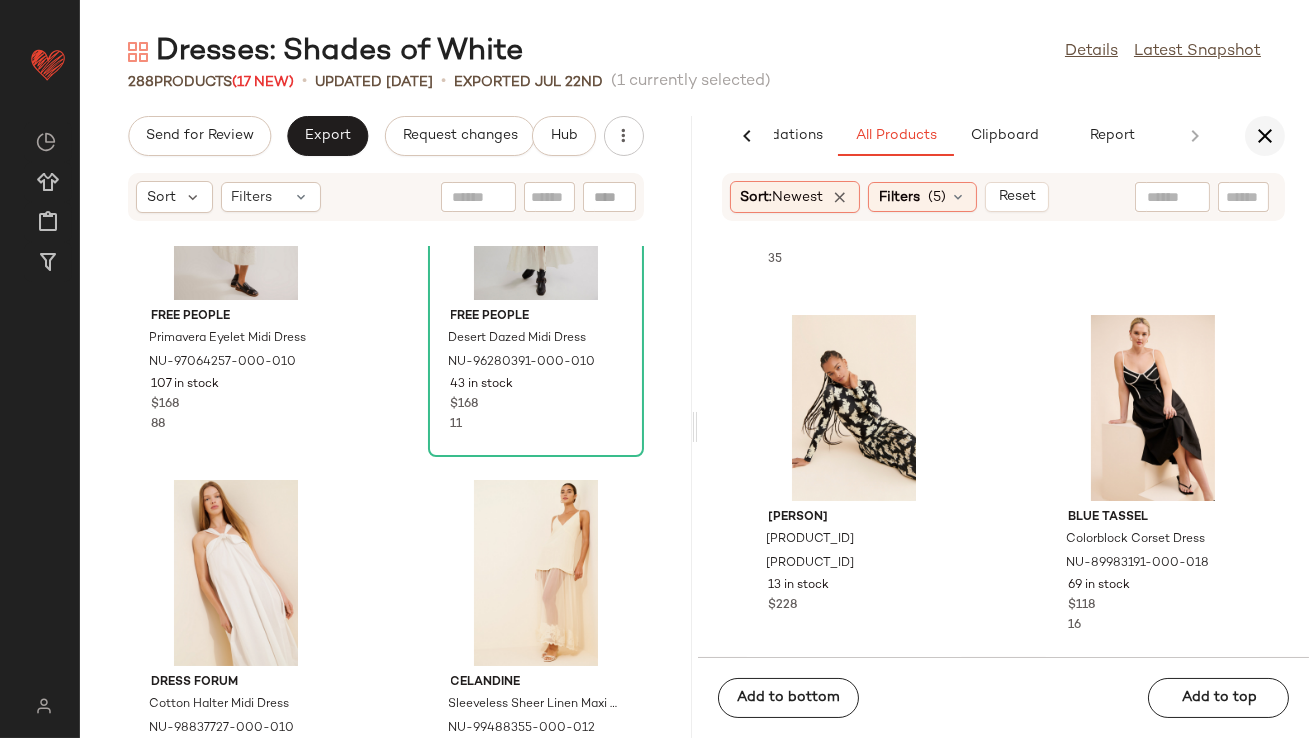 click 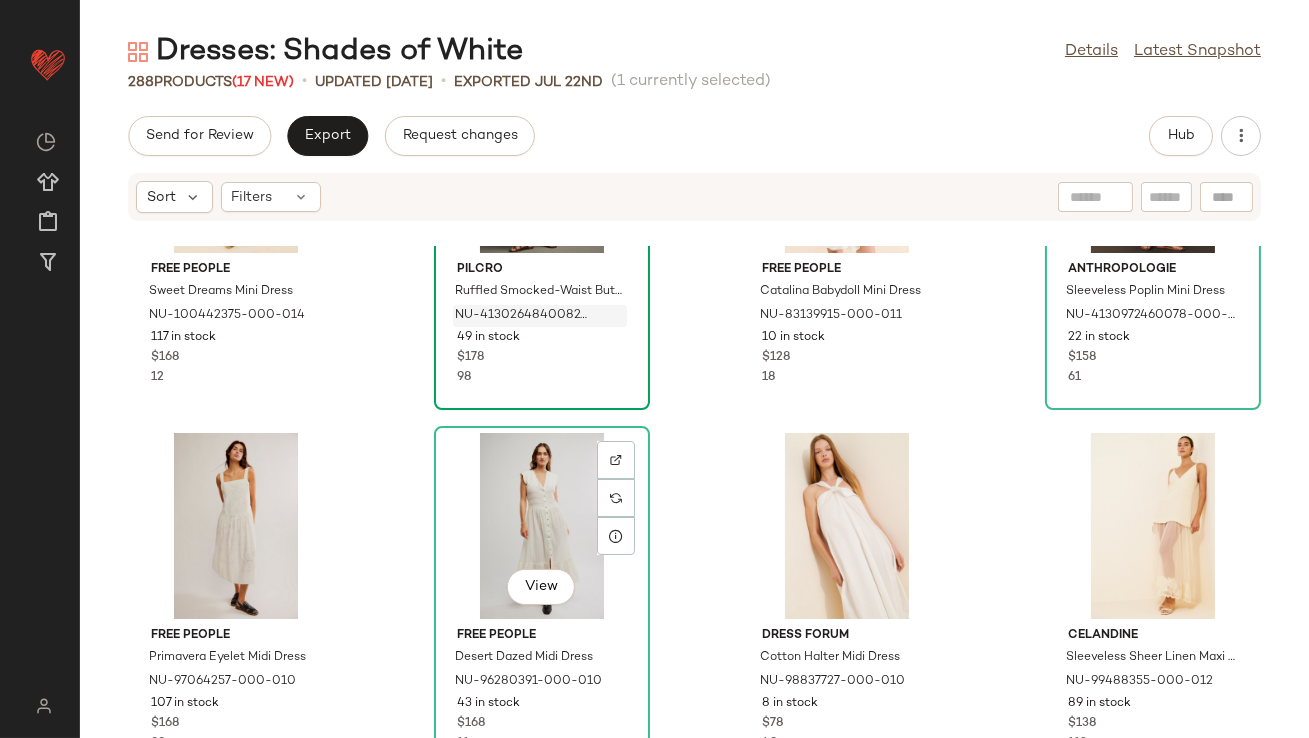 scroll, scrollTop: 262, scrollLeft: 0, axis: vertical 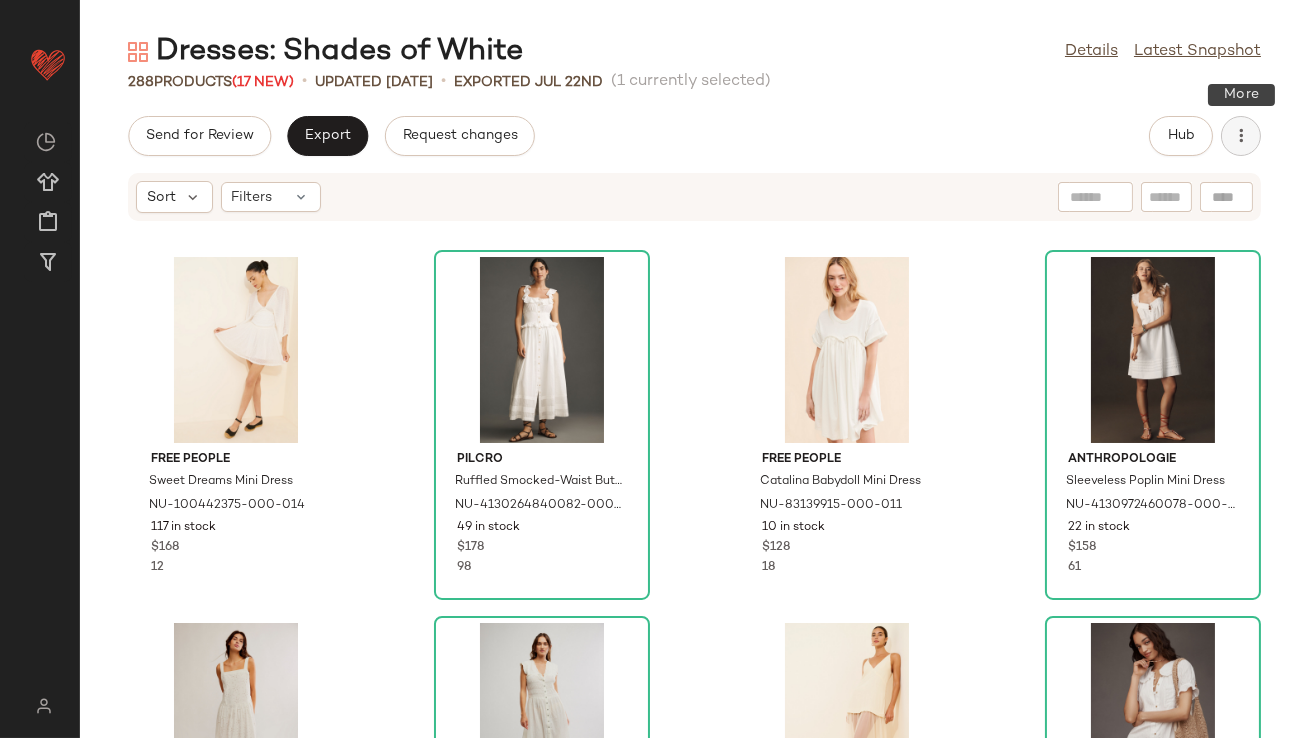 click 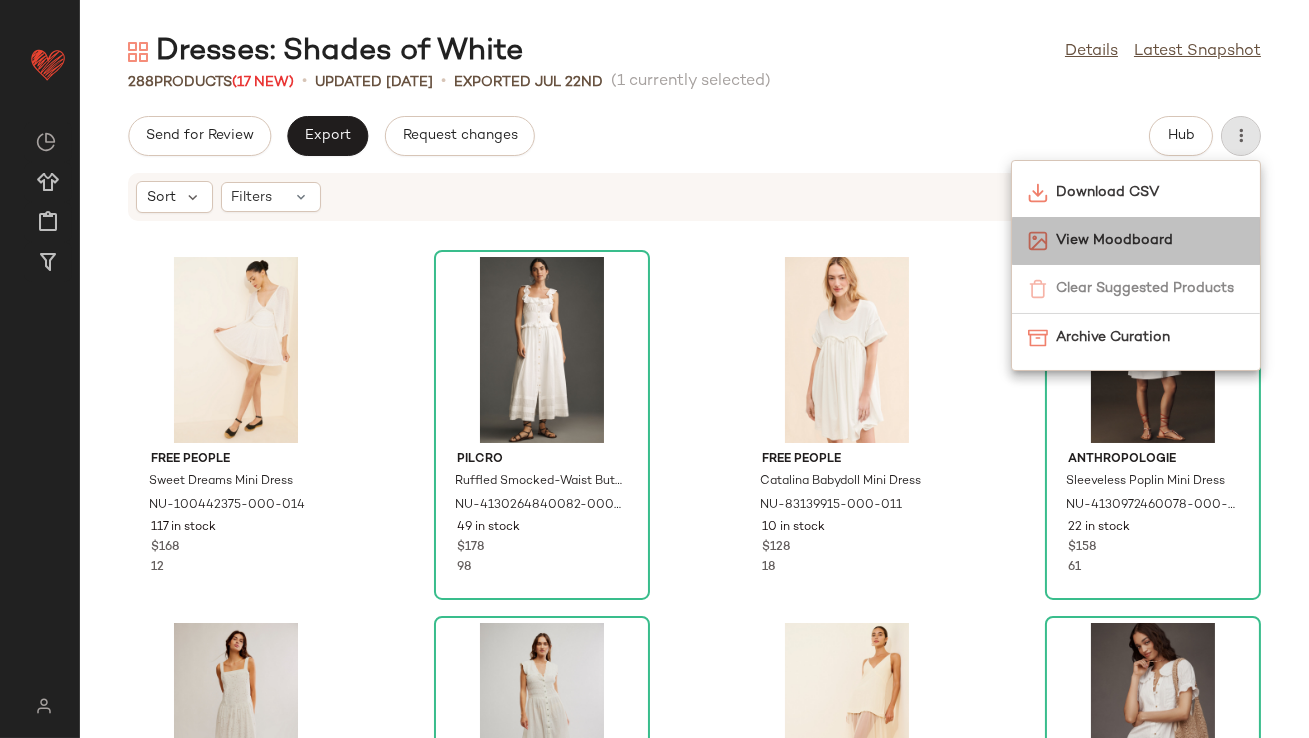click on "View Moodboard" 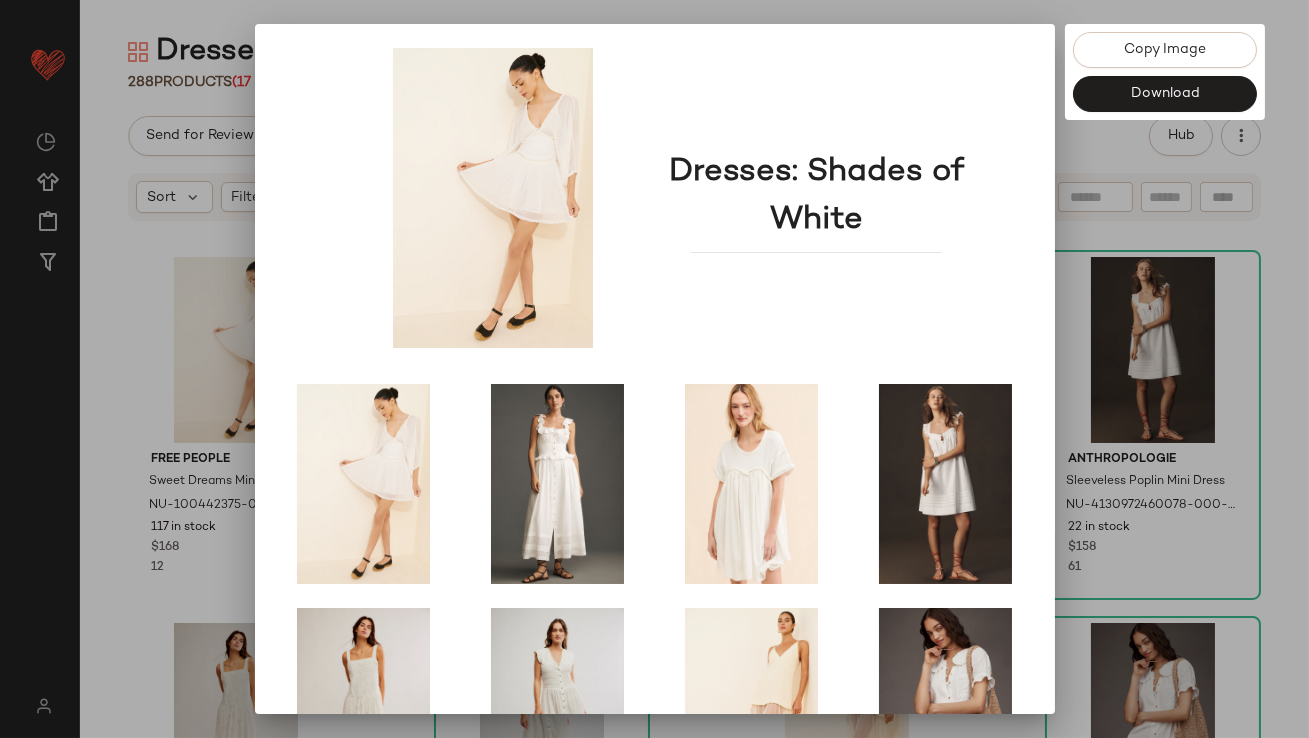 scroll, scrollTop: 341, scrollLeft: 0, axis: vertical 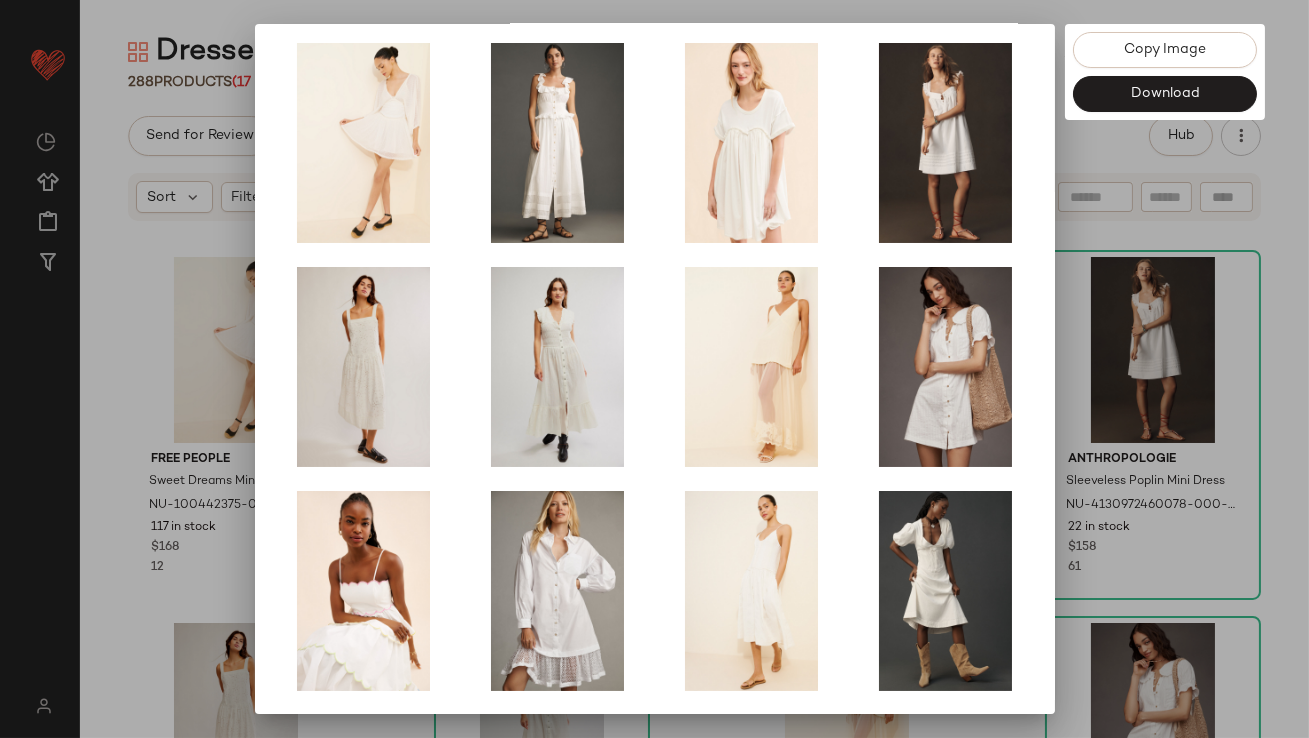 click at bounding box center [654, 369] 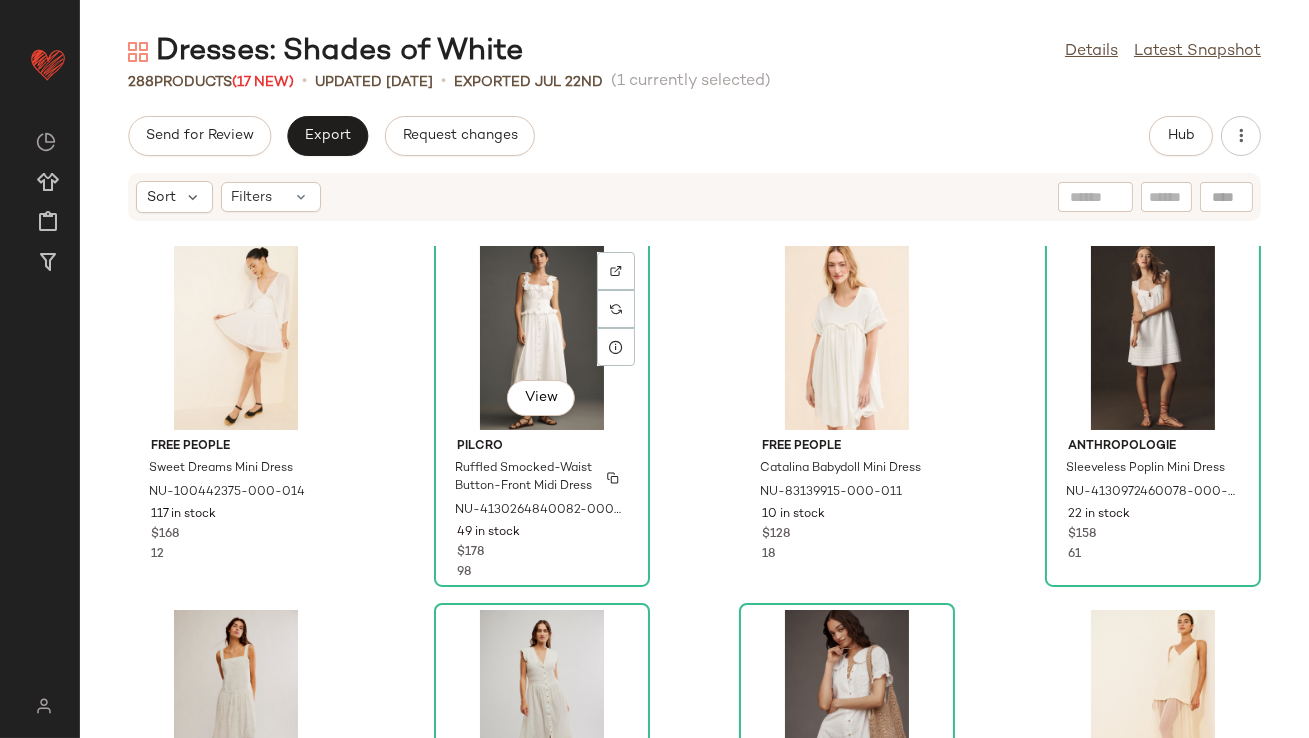 scroll, scrollTop: 0, scrollLeft: 0, axis: both 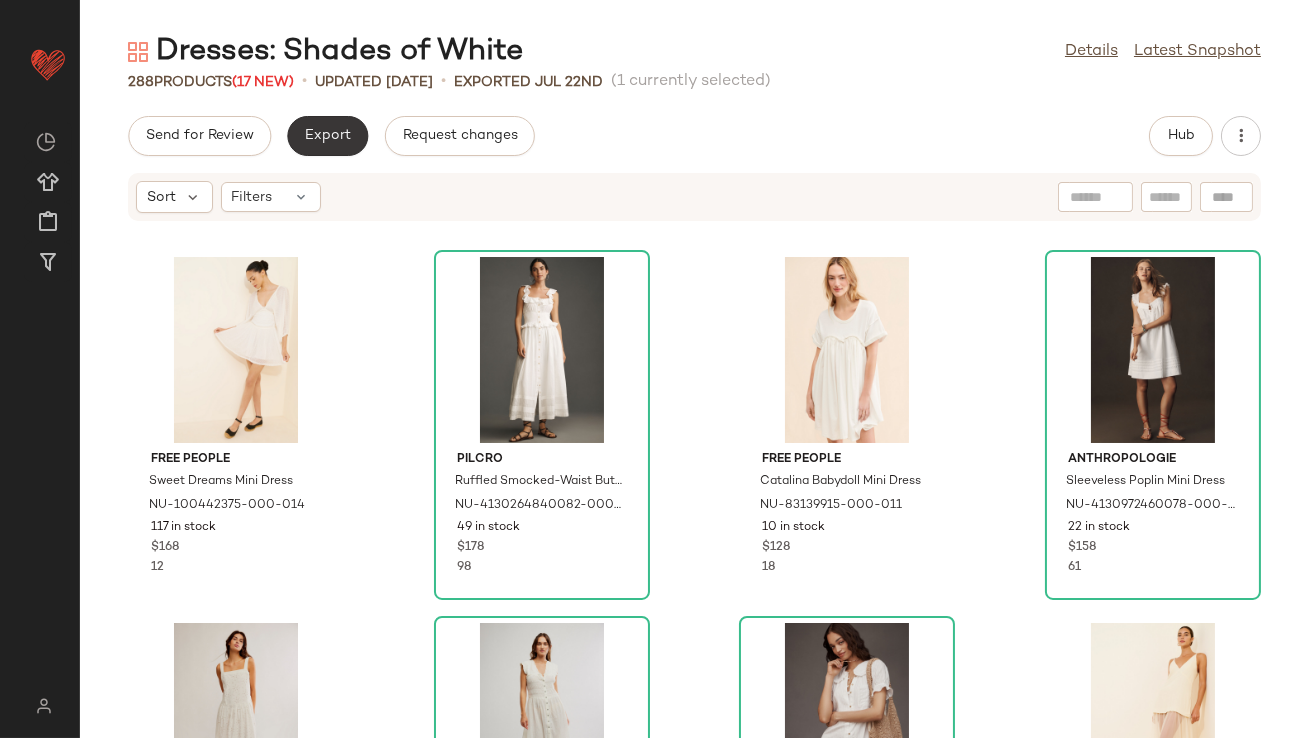 click on "Export" 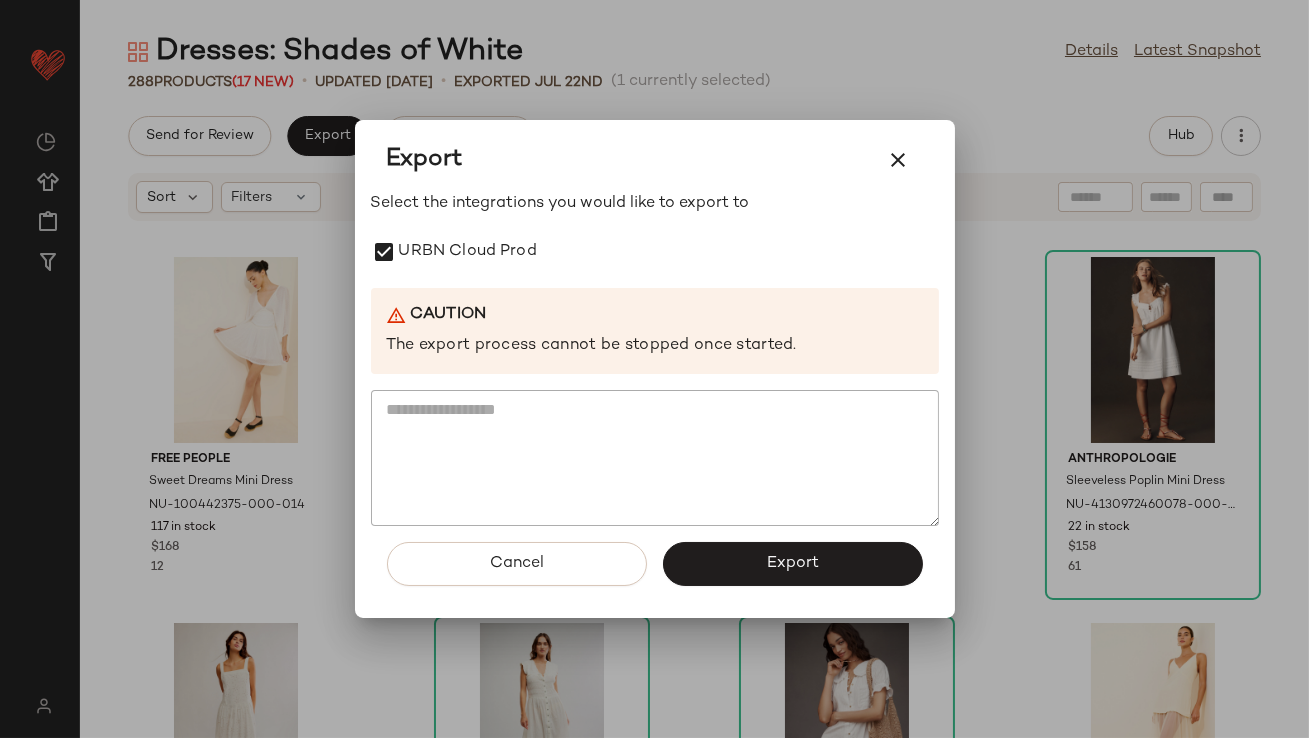 click on "Export" at bounding box center (793, 564) 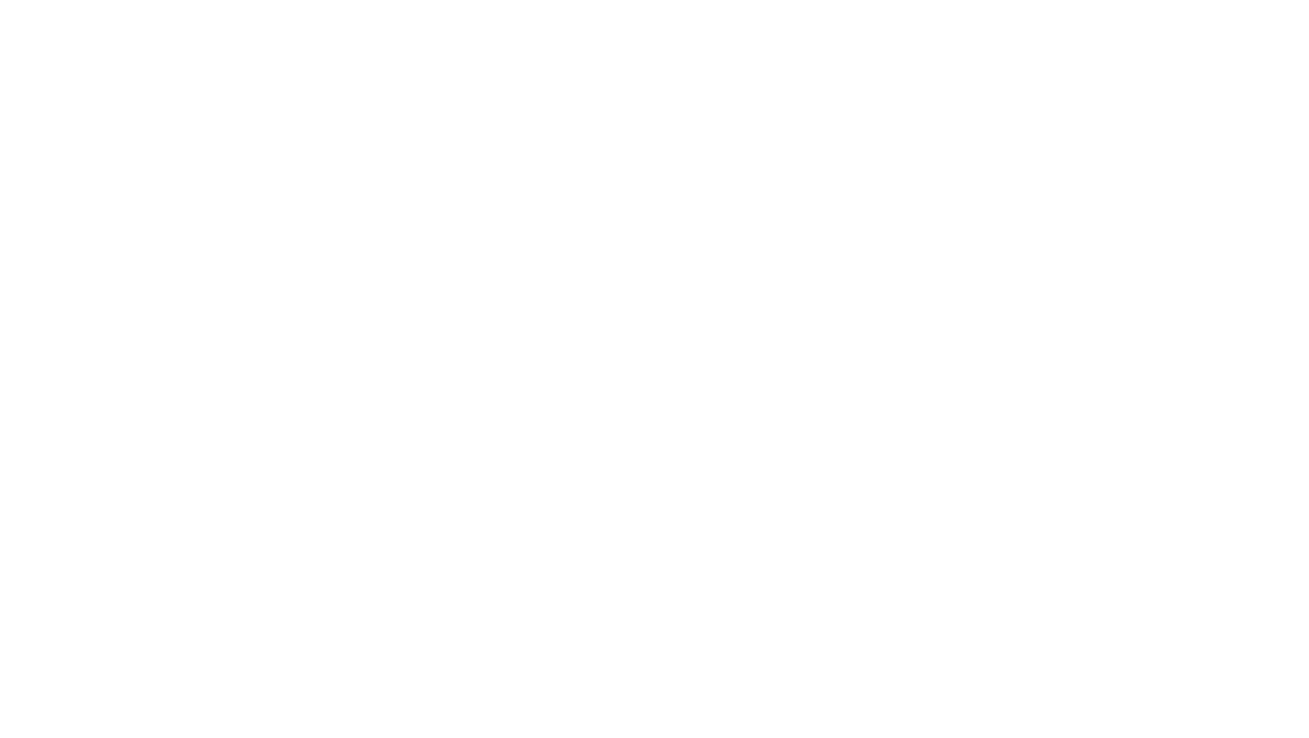 scroll, scrollTop: 0, scrollLeft: 0, axis: both 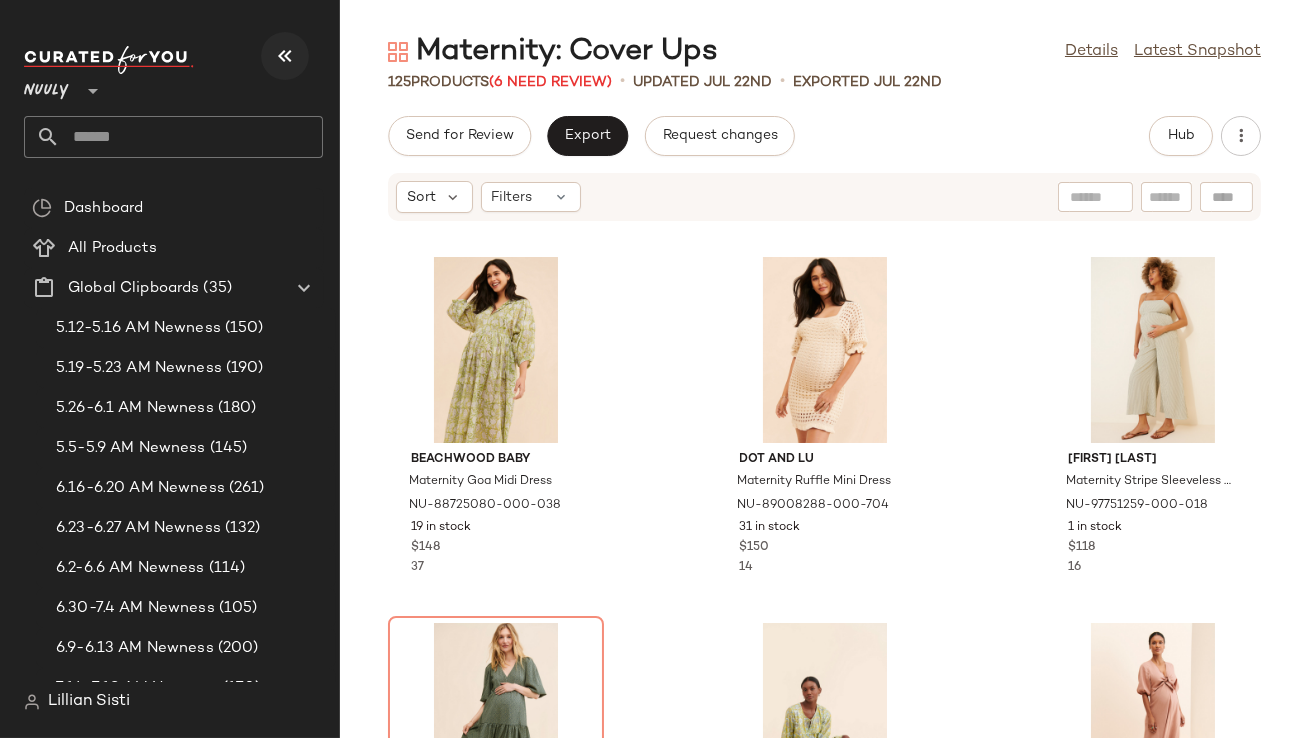 click at bounding box center [285, 56] 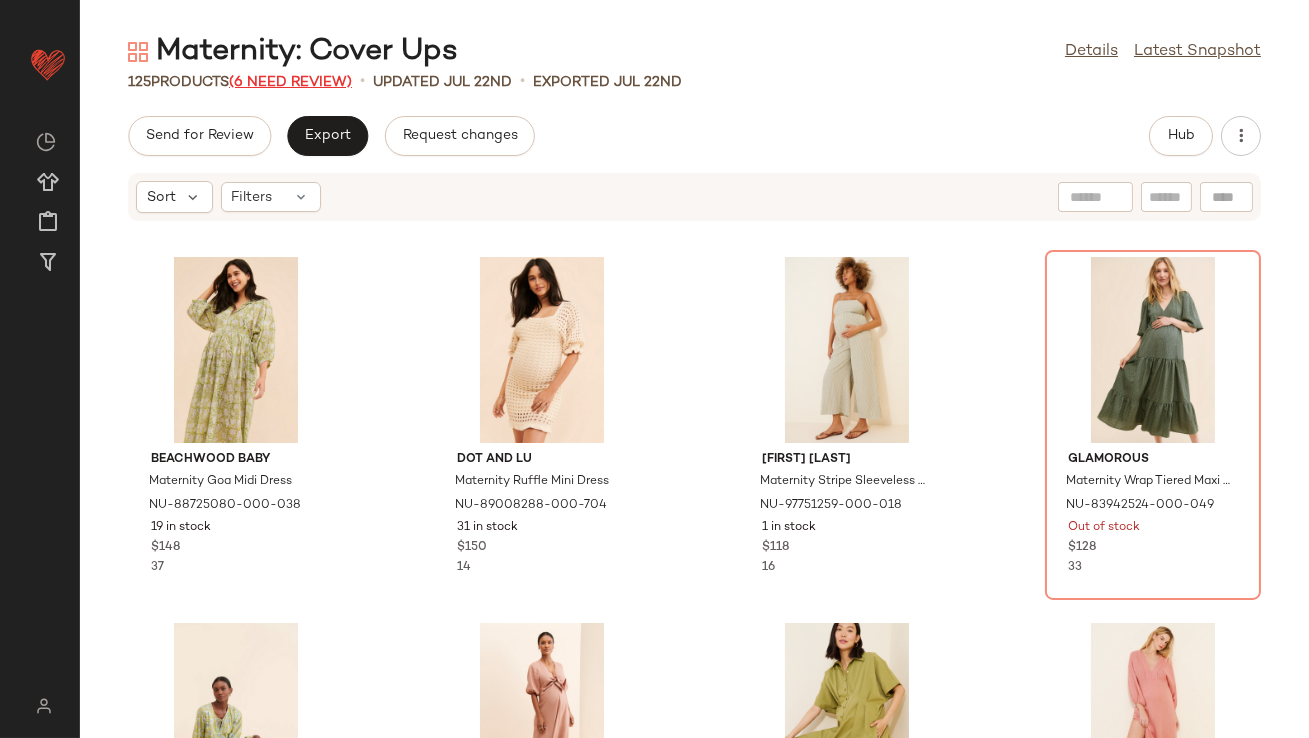 click on "(6 Need Review)" at bounding box center (290, 82) 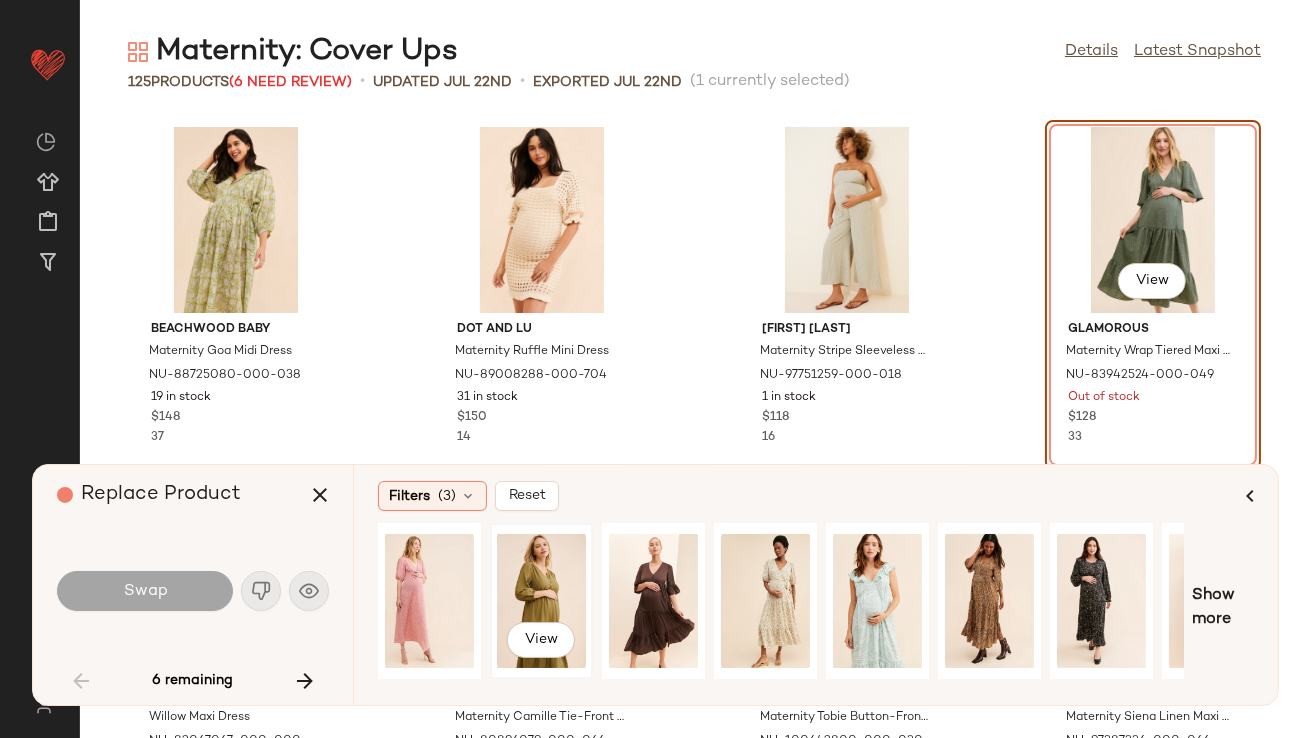 click on "View" 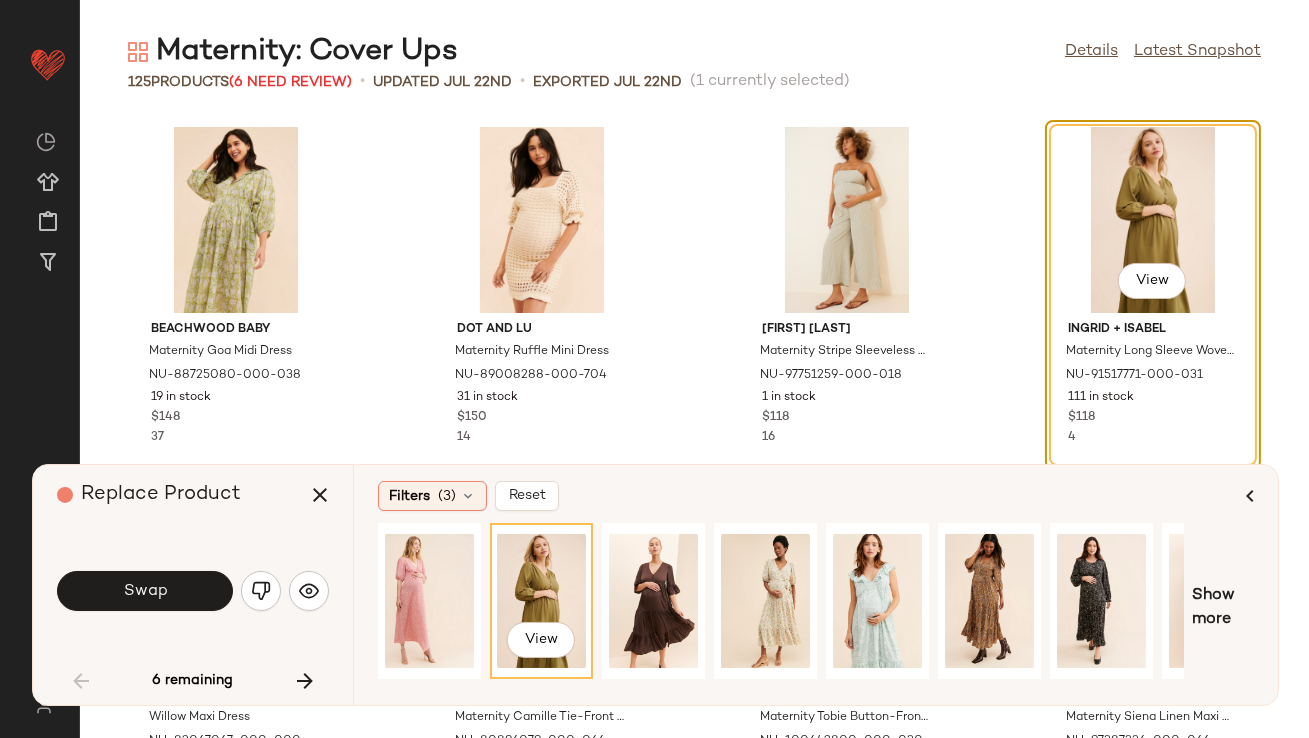 click on "Swap" at bounding box center (145, 591) 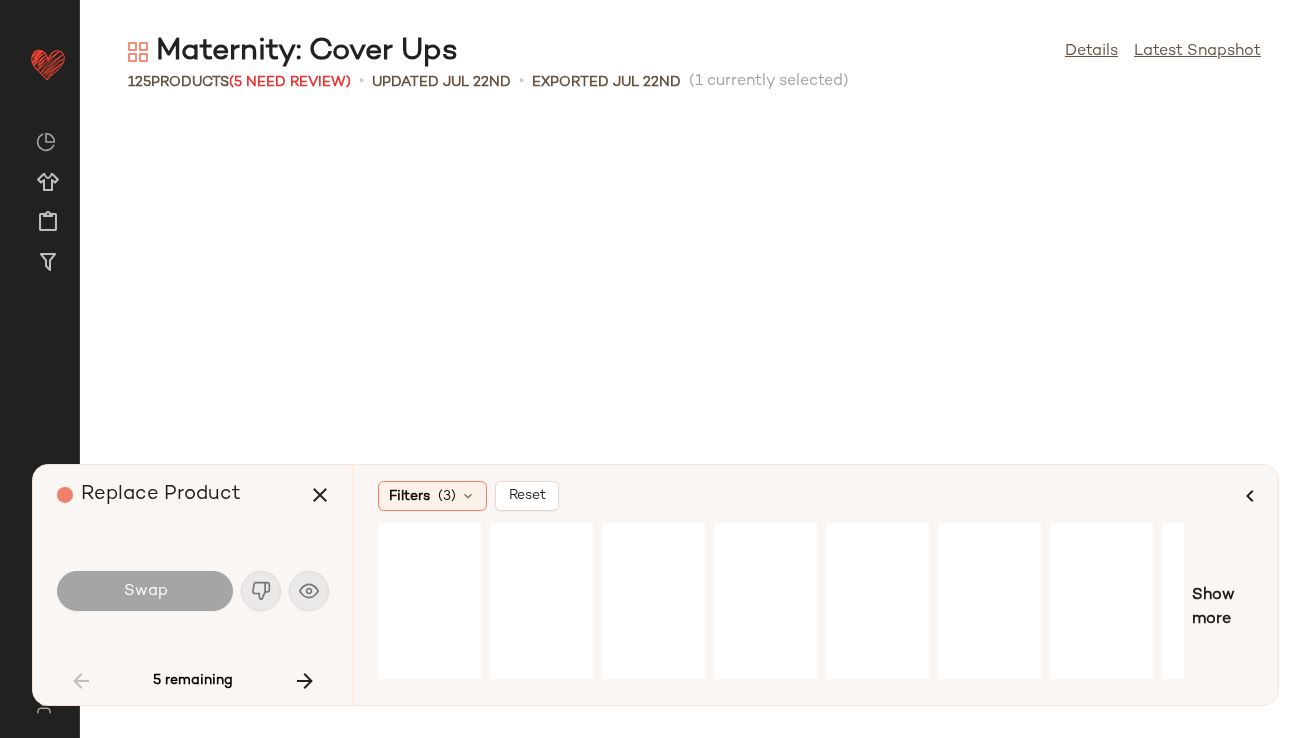 scroll, scrollTop: 2928, scrollLeft: 0, axis: vertical 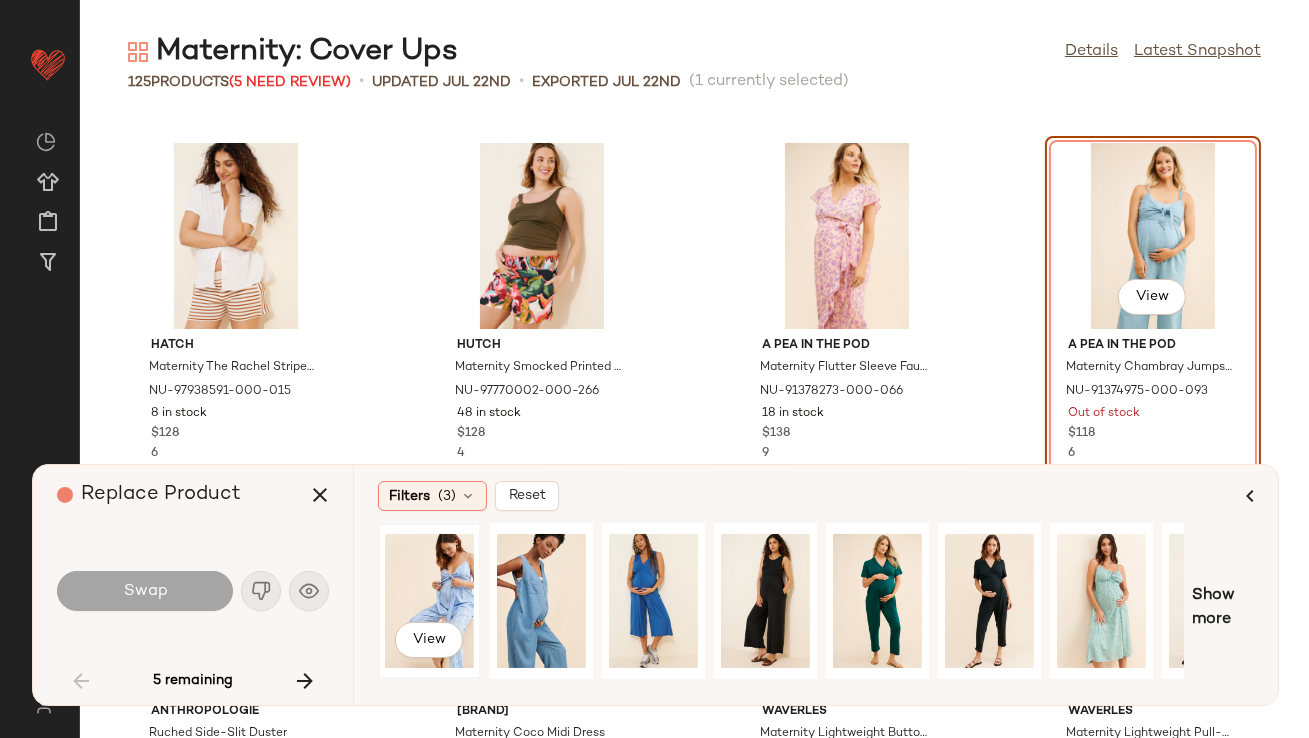click on "View" 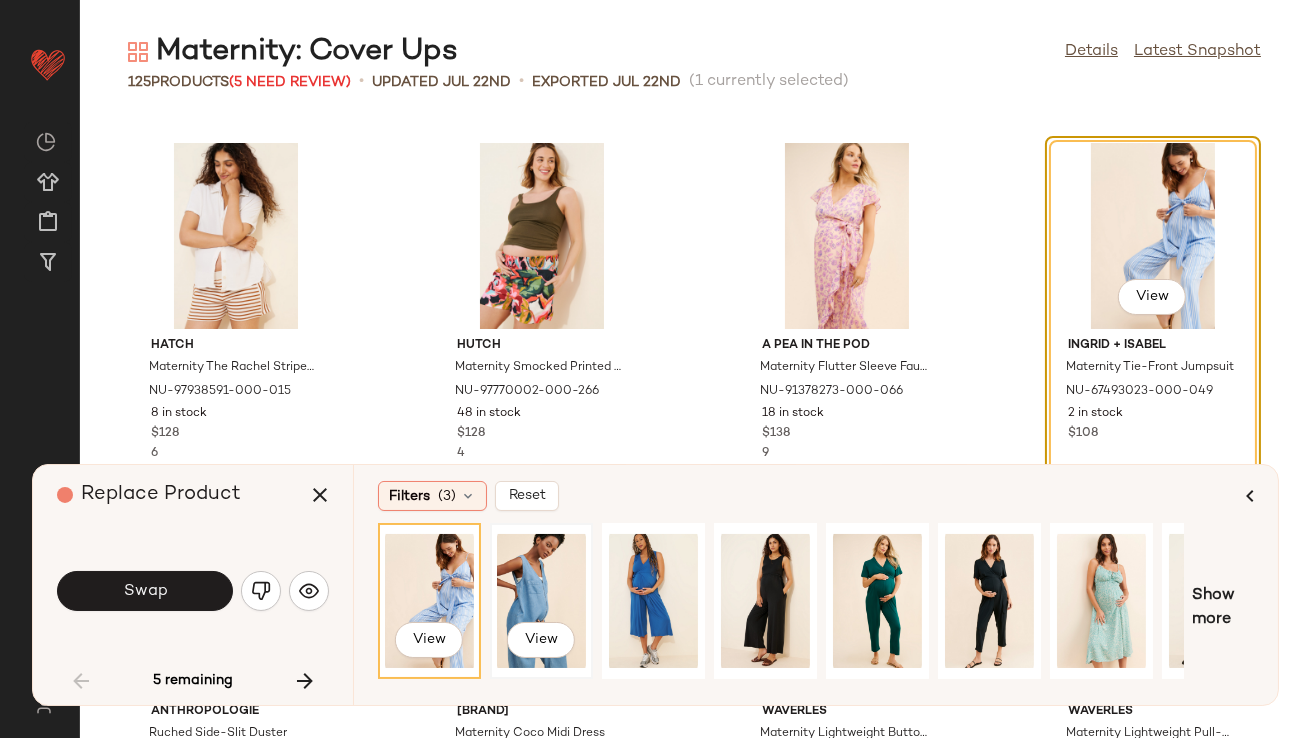 click on "View" 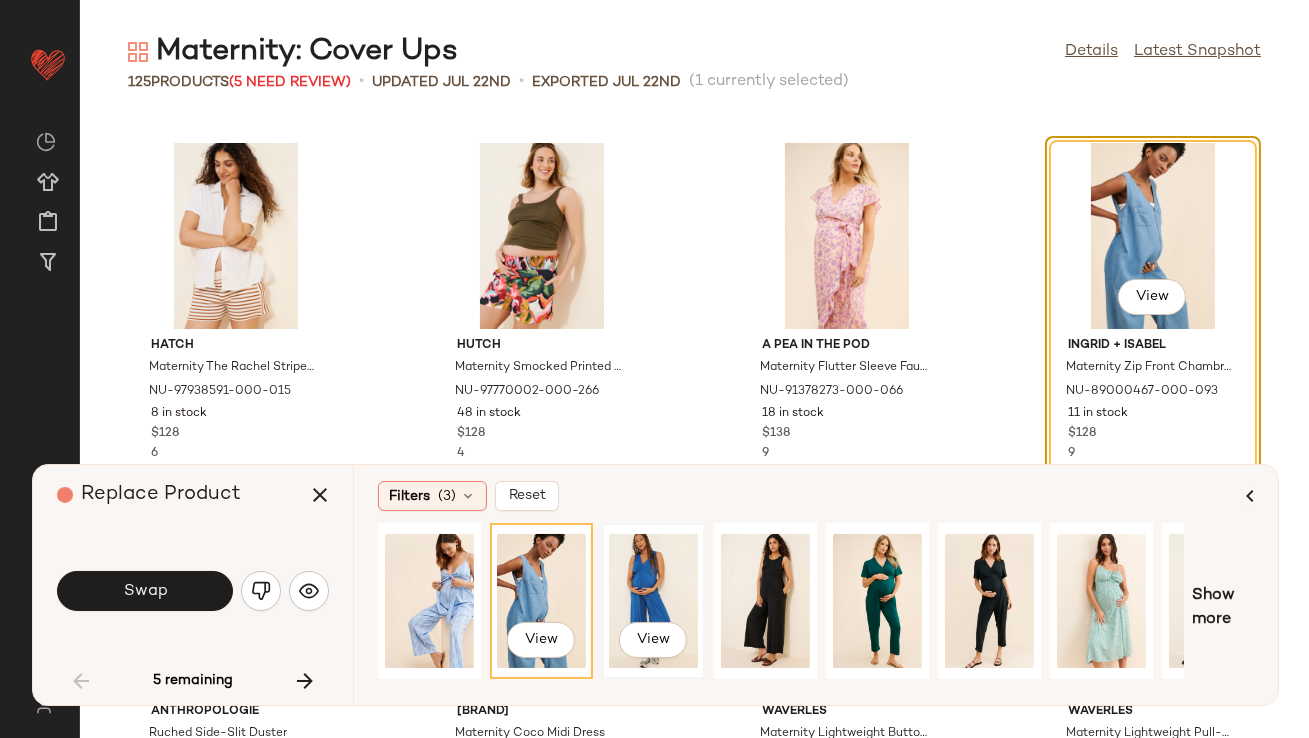 click on "View" 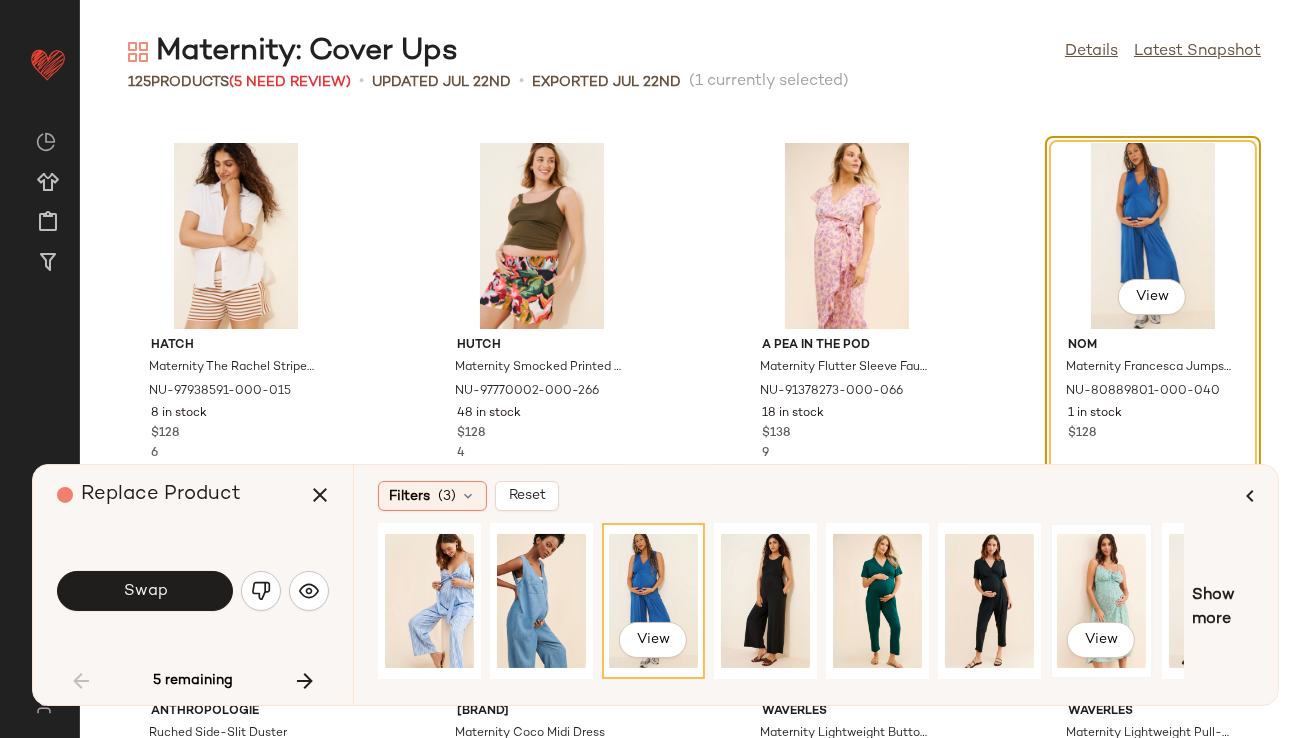 click on "View" 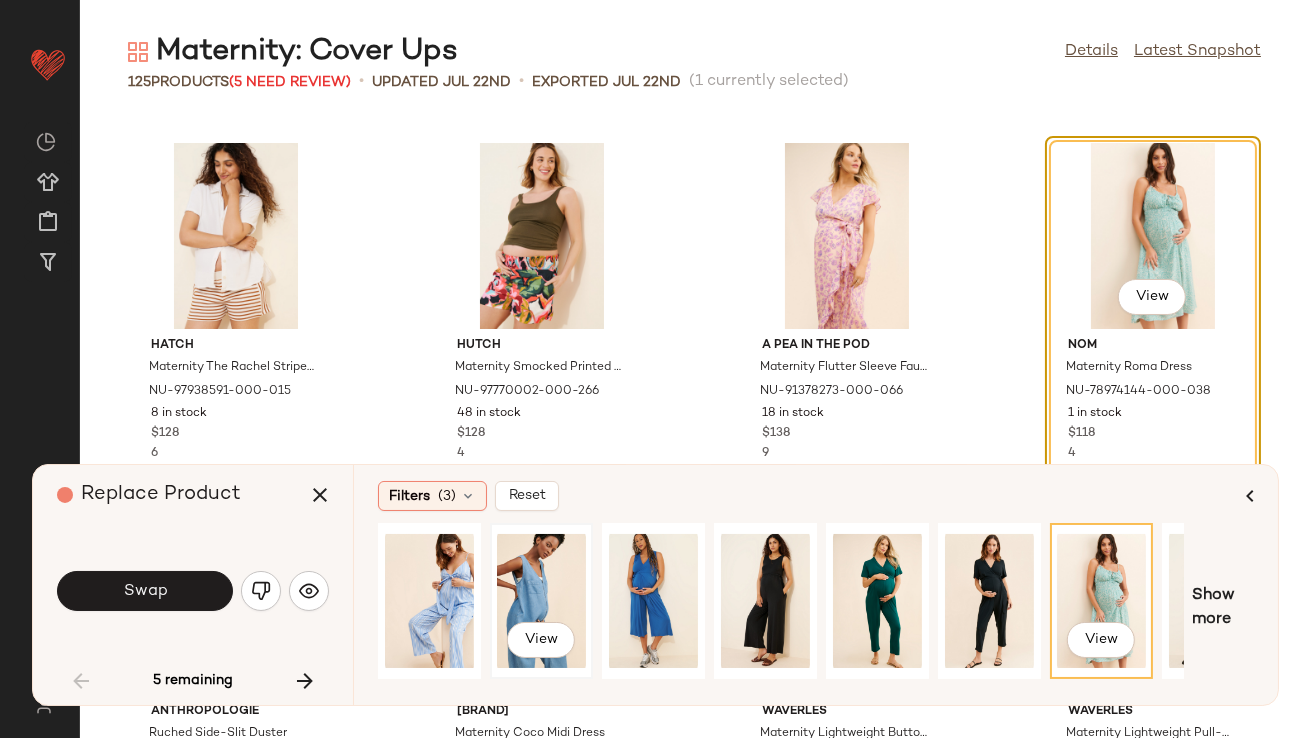 click on "View" 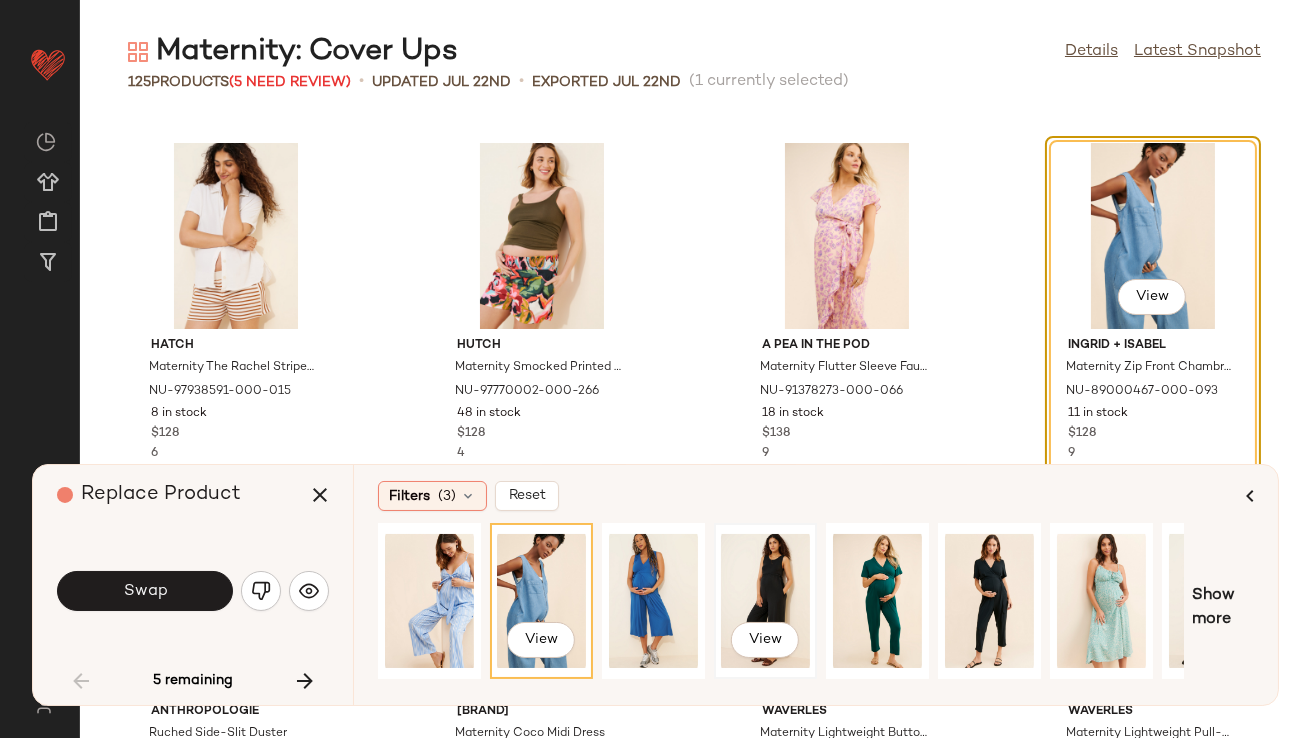 click on "View" 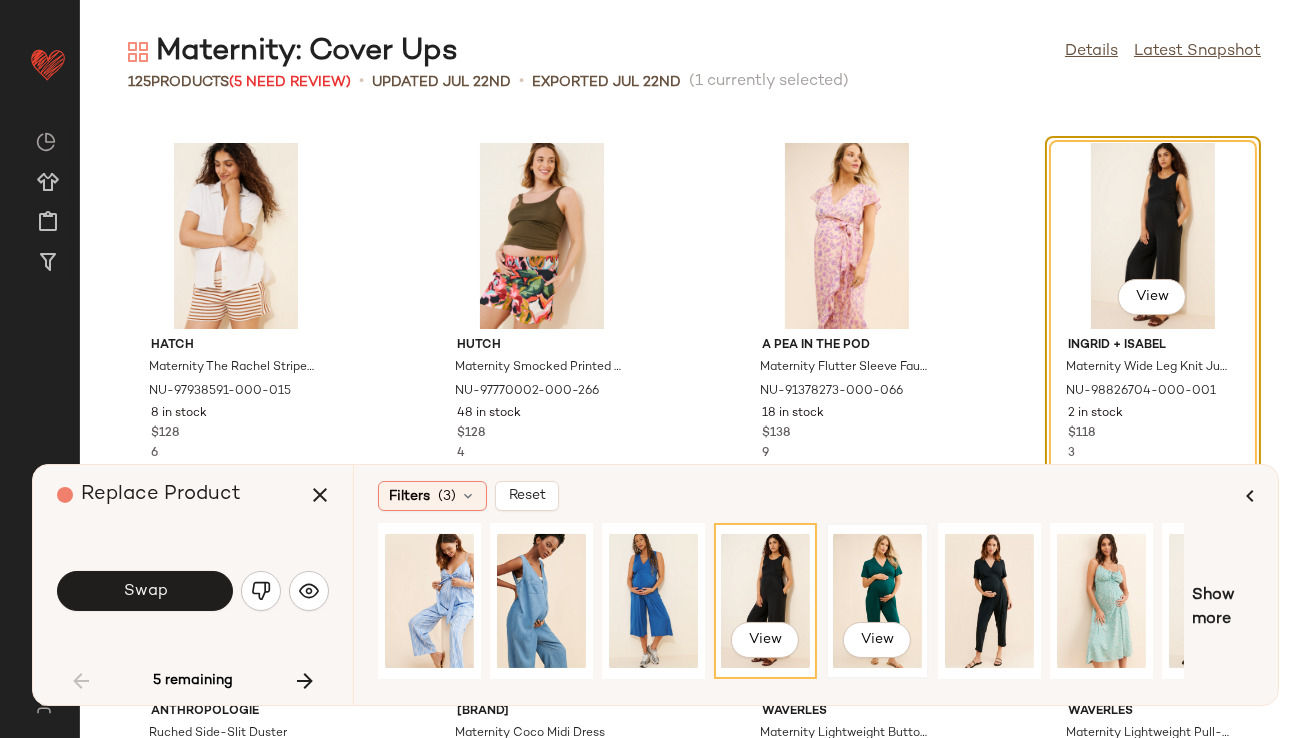 click on "View" 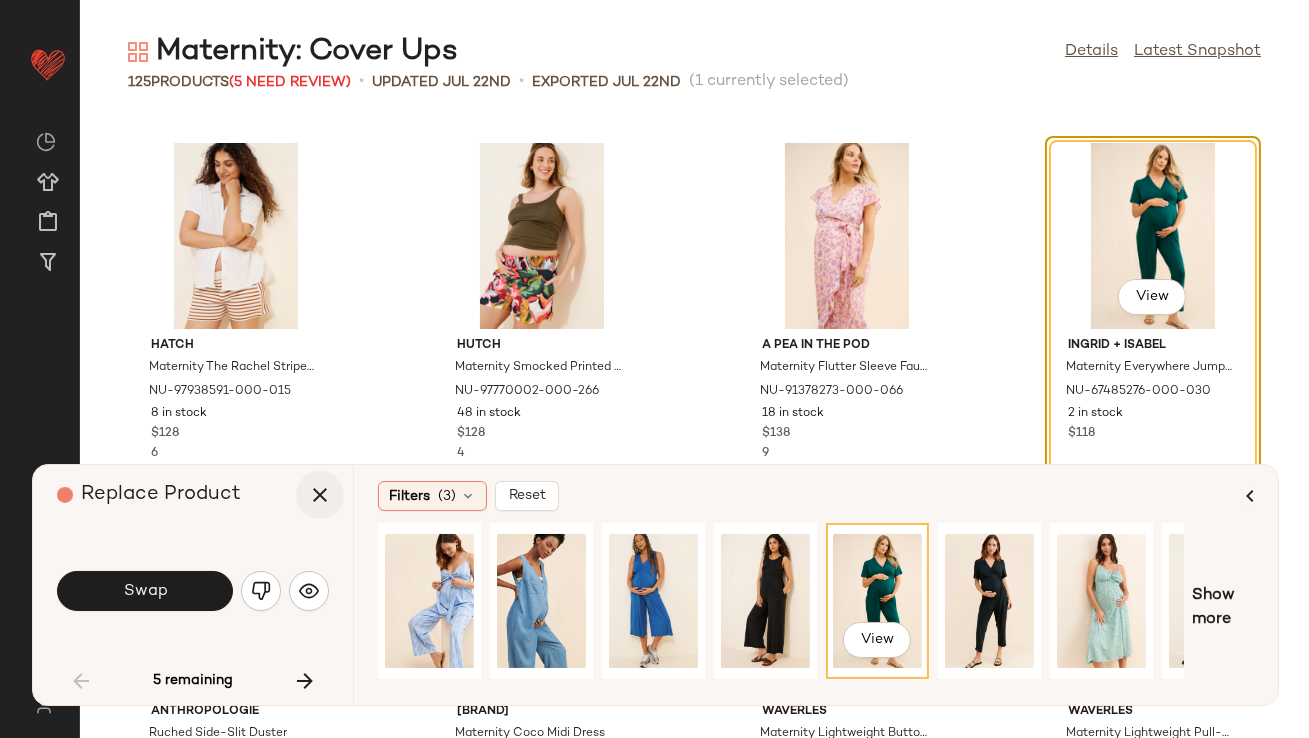 click at bounding box center [320, 495] 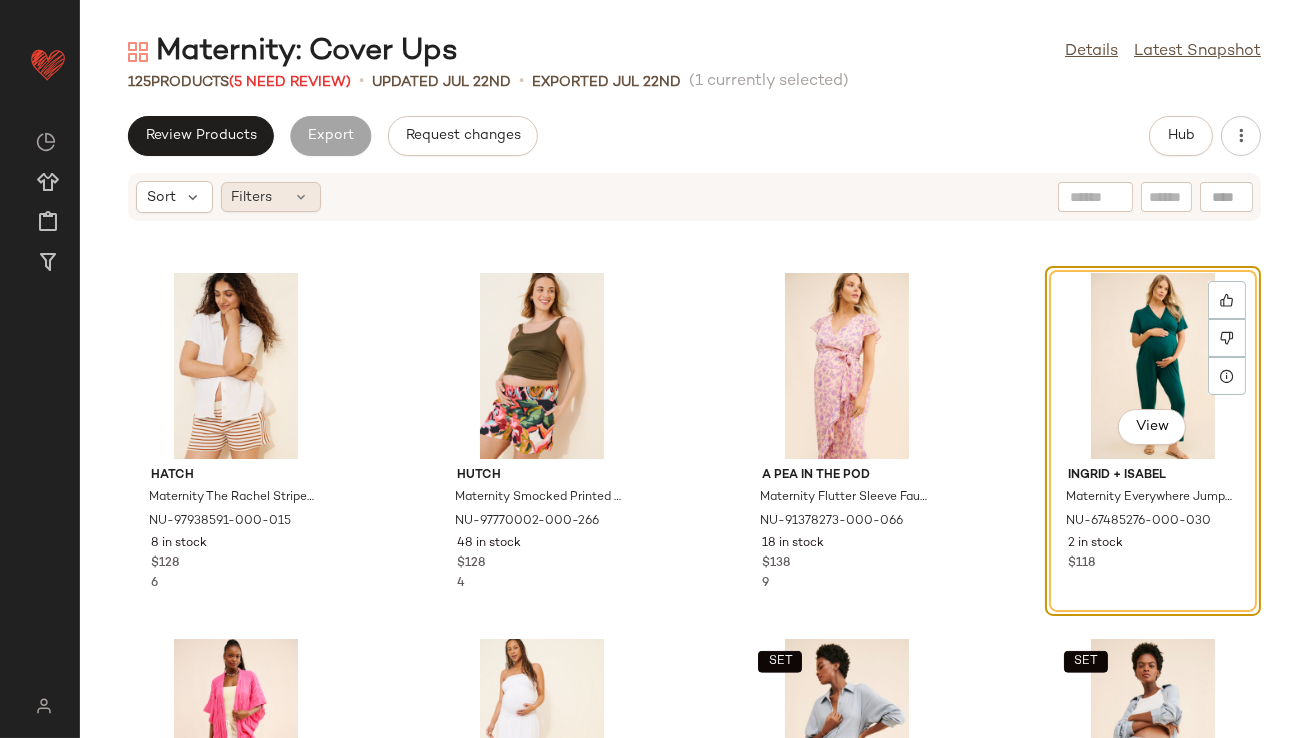 click on "Filters" at bounding box center (252, 197) 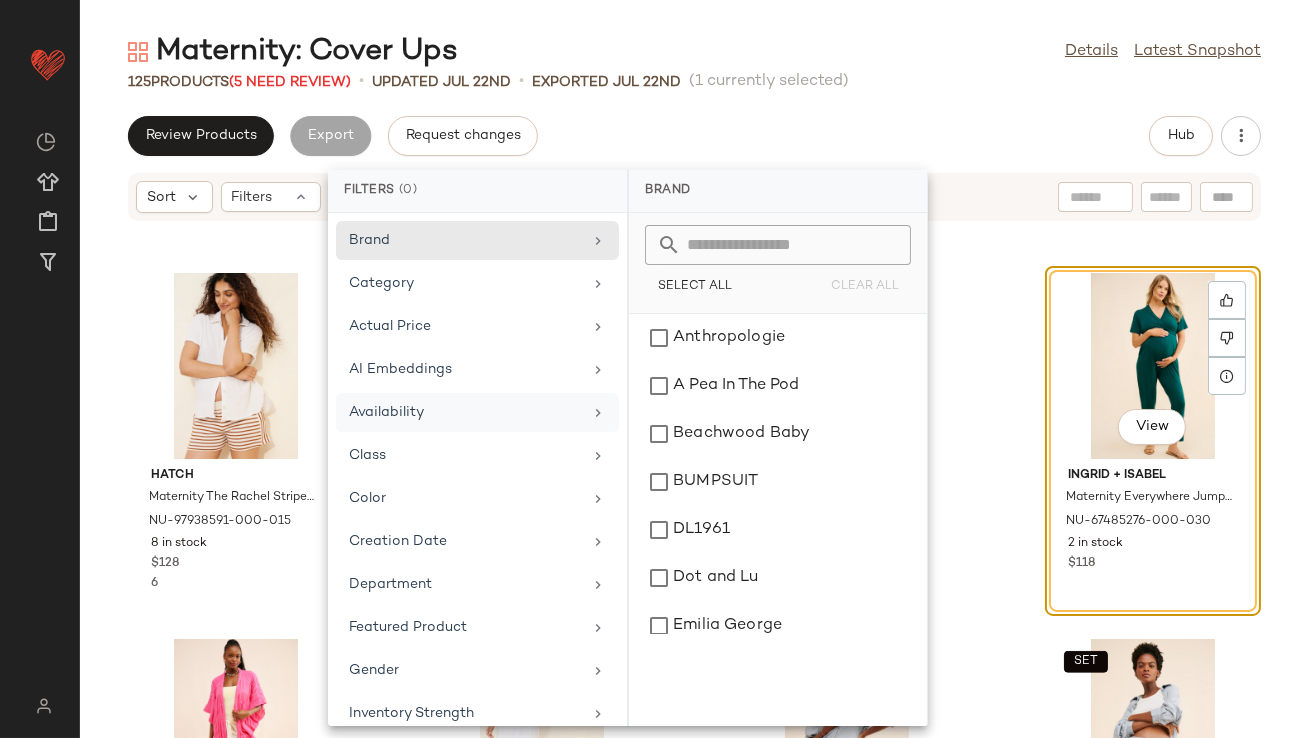 click on "Availability" at bounding box center (465, 412) 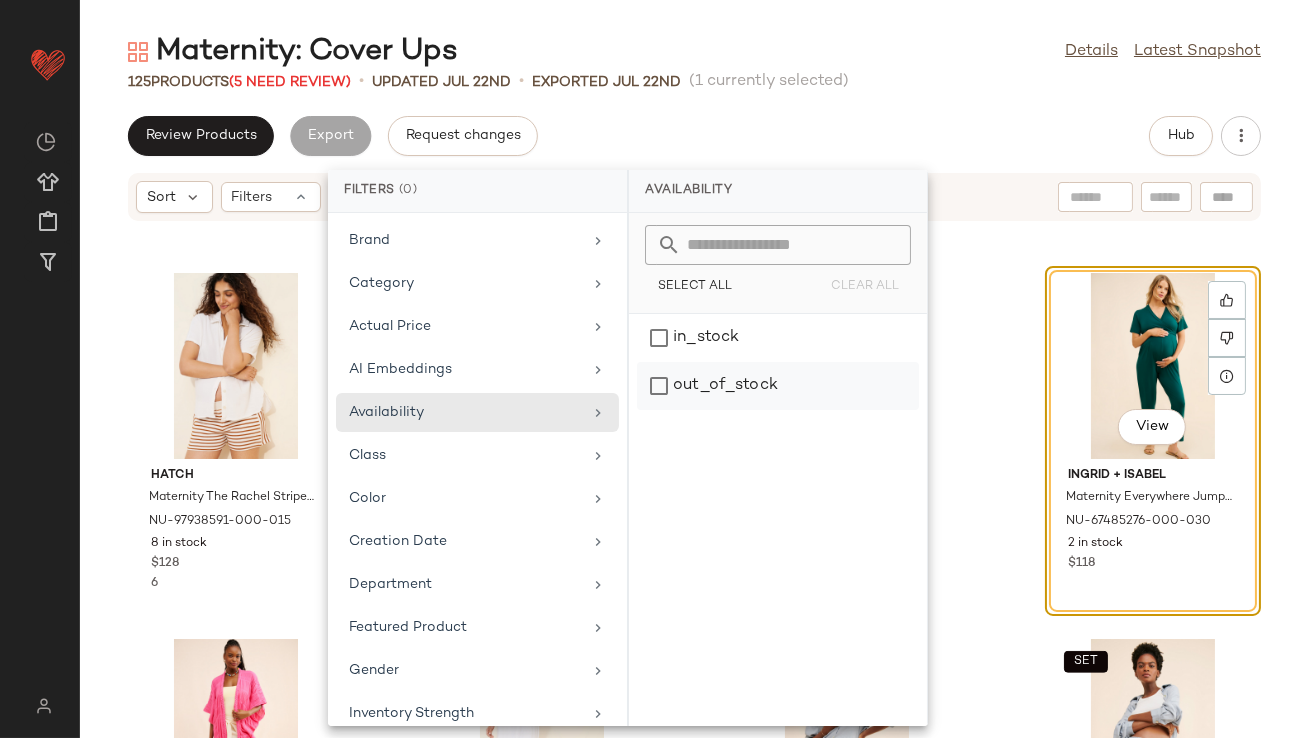 click on "out_of_stock" 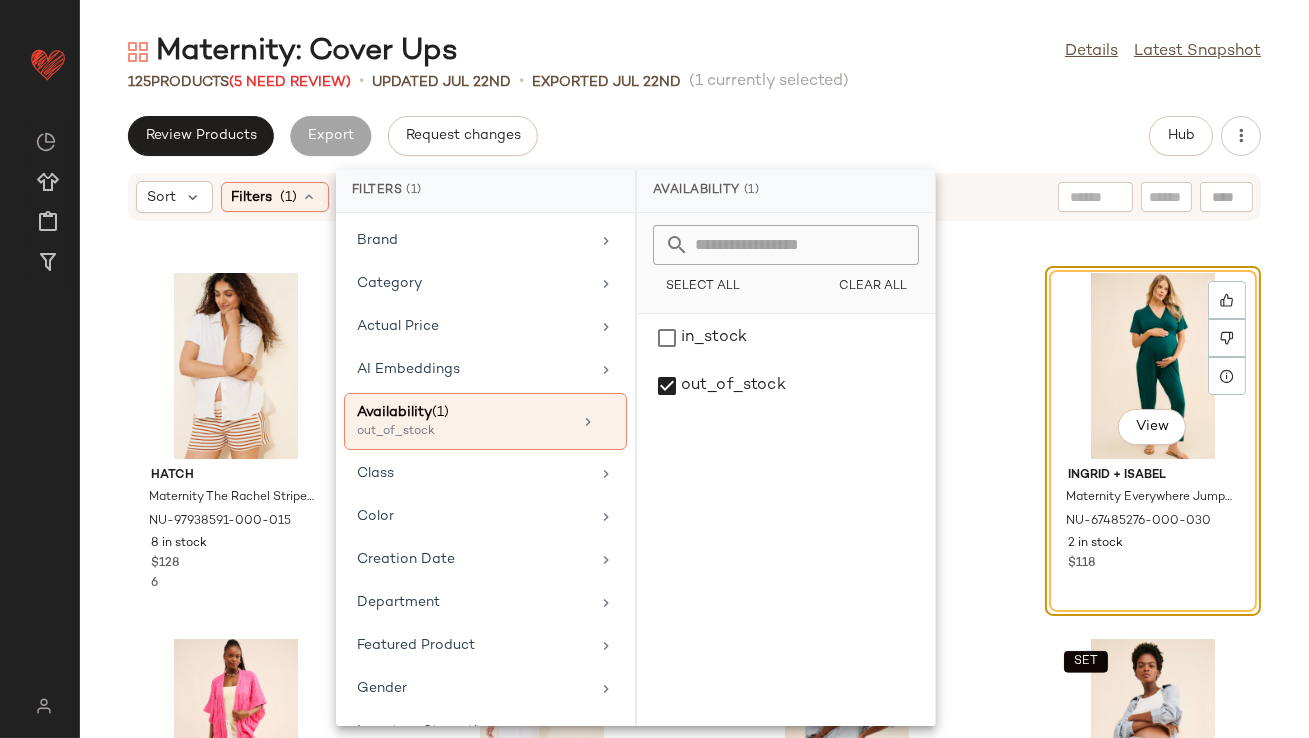 click on "Review Products   Export   Request changes   Hub" 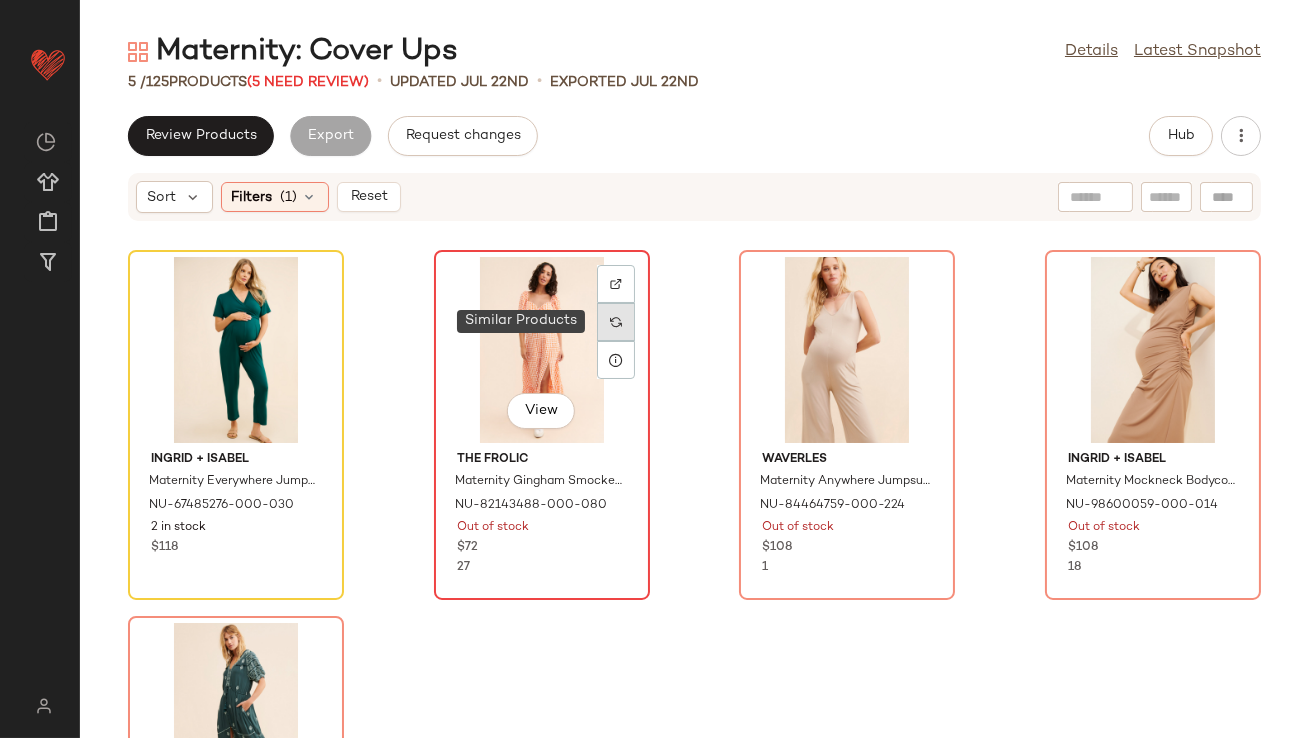 click 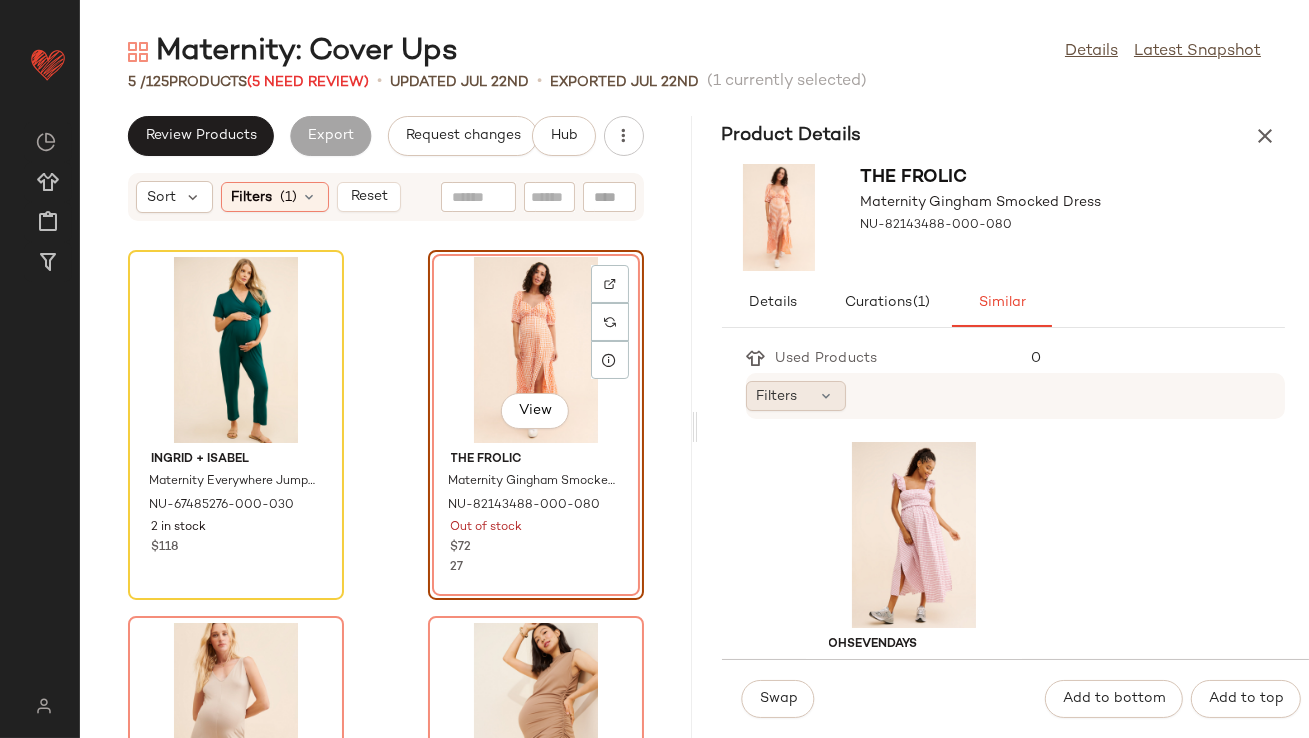 click on "Filters" 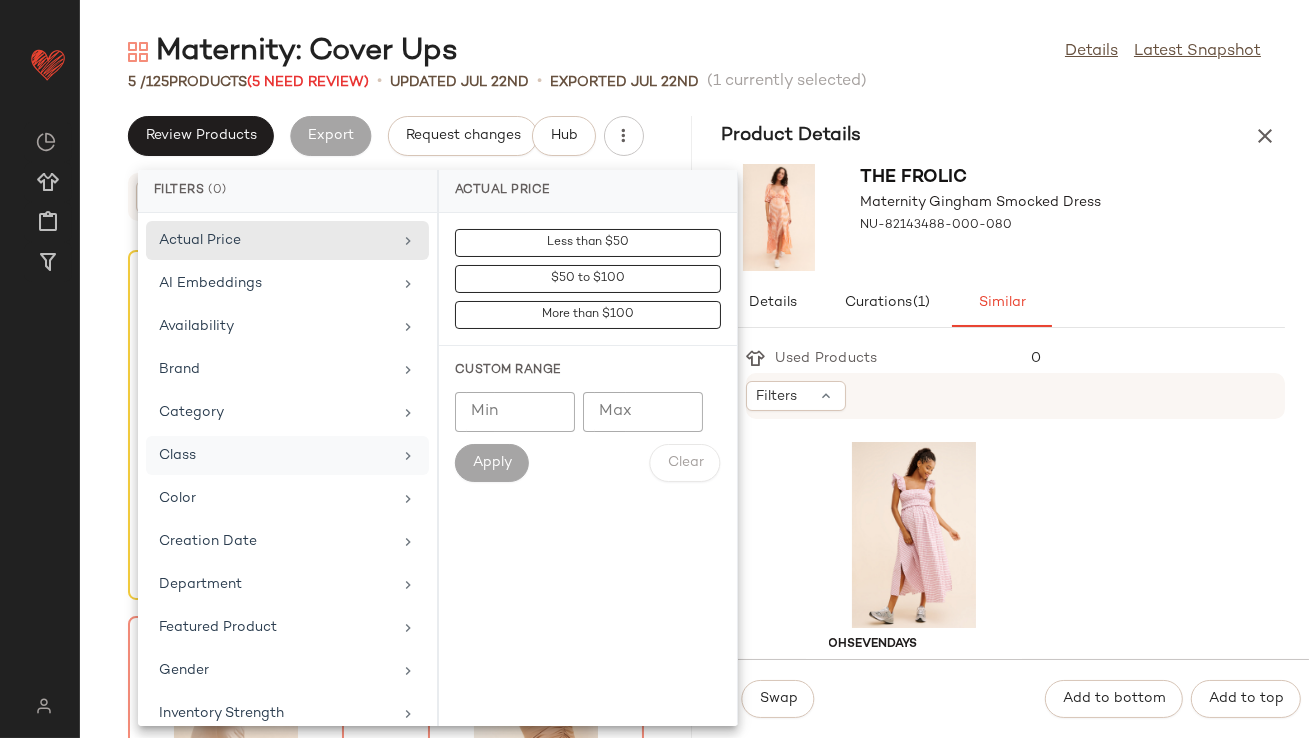 scroll, scrollTop: 444, scrollLeft: 0, axis: vertical 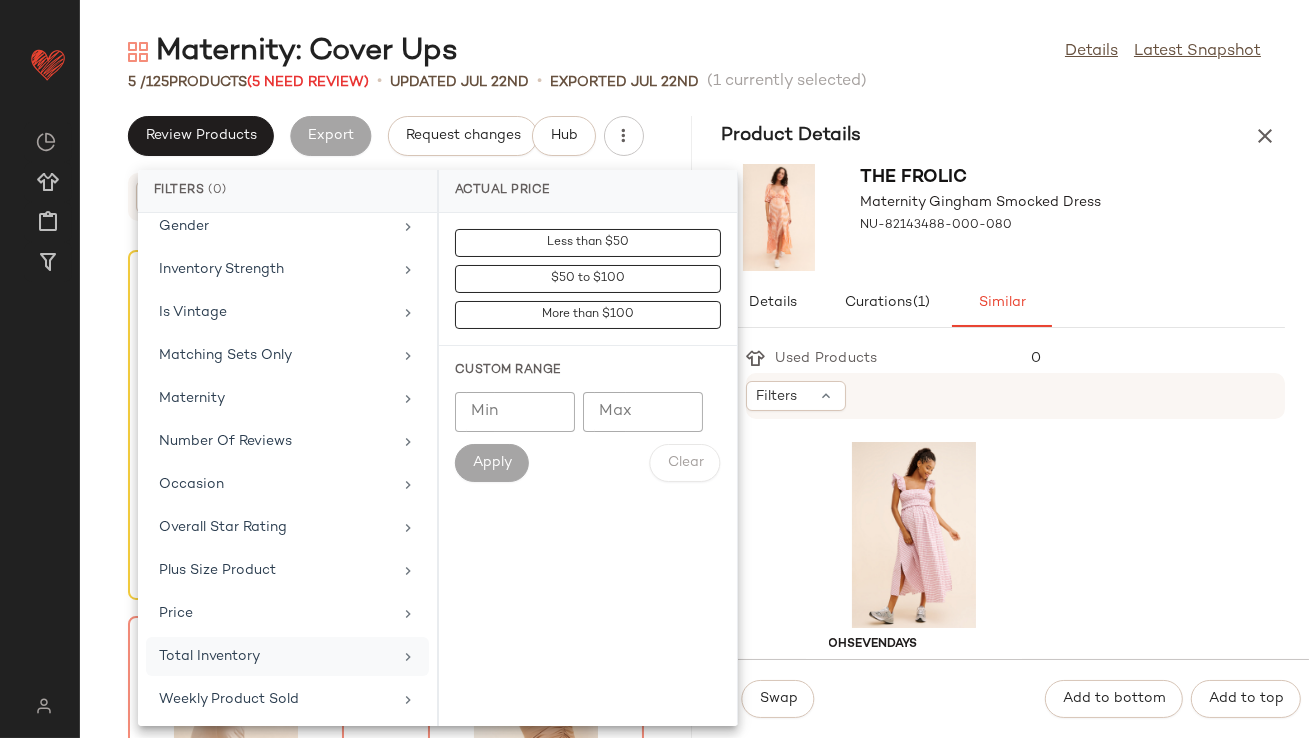 click on "Total Inventory" at bounding box center [275, 656] 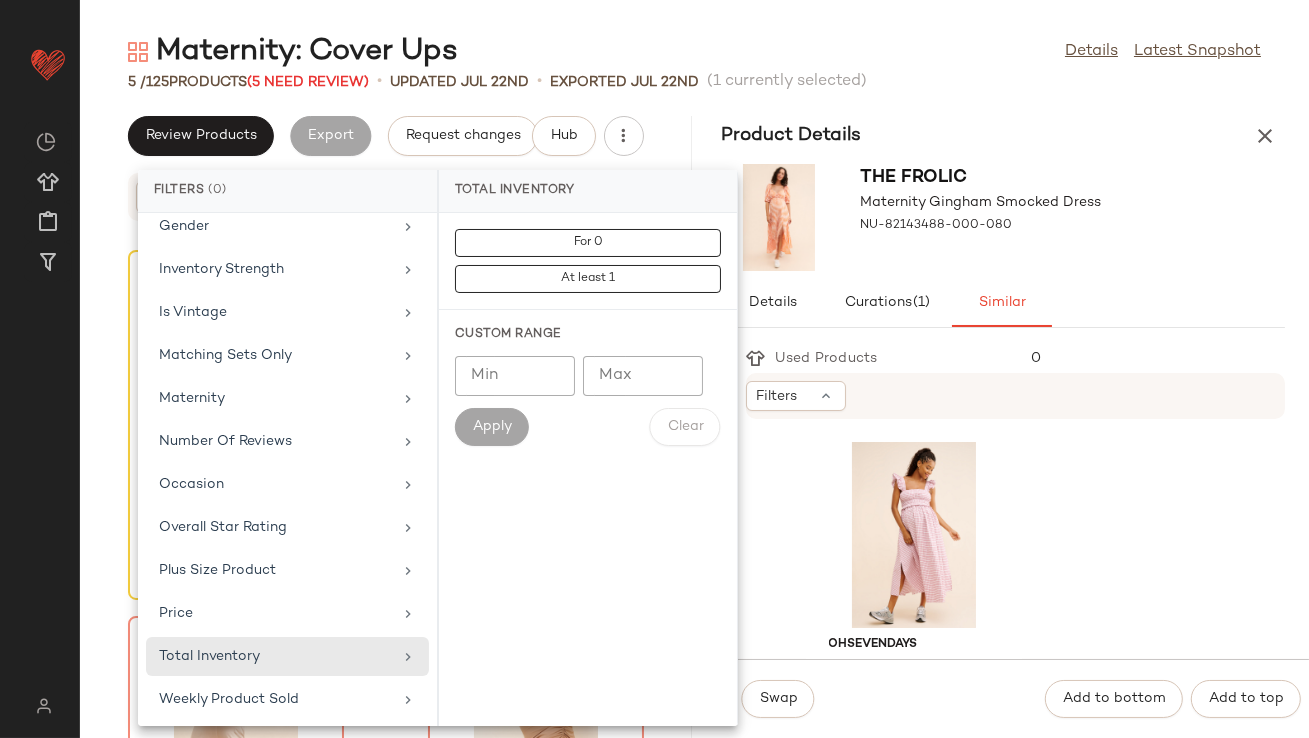 click on "Min" 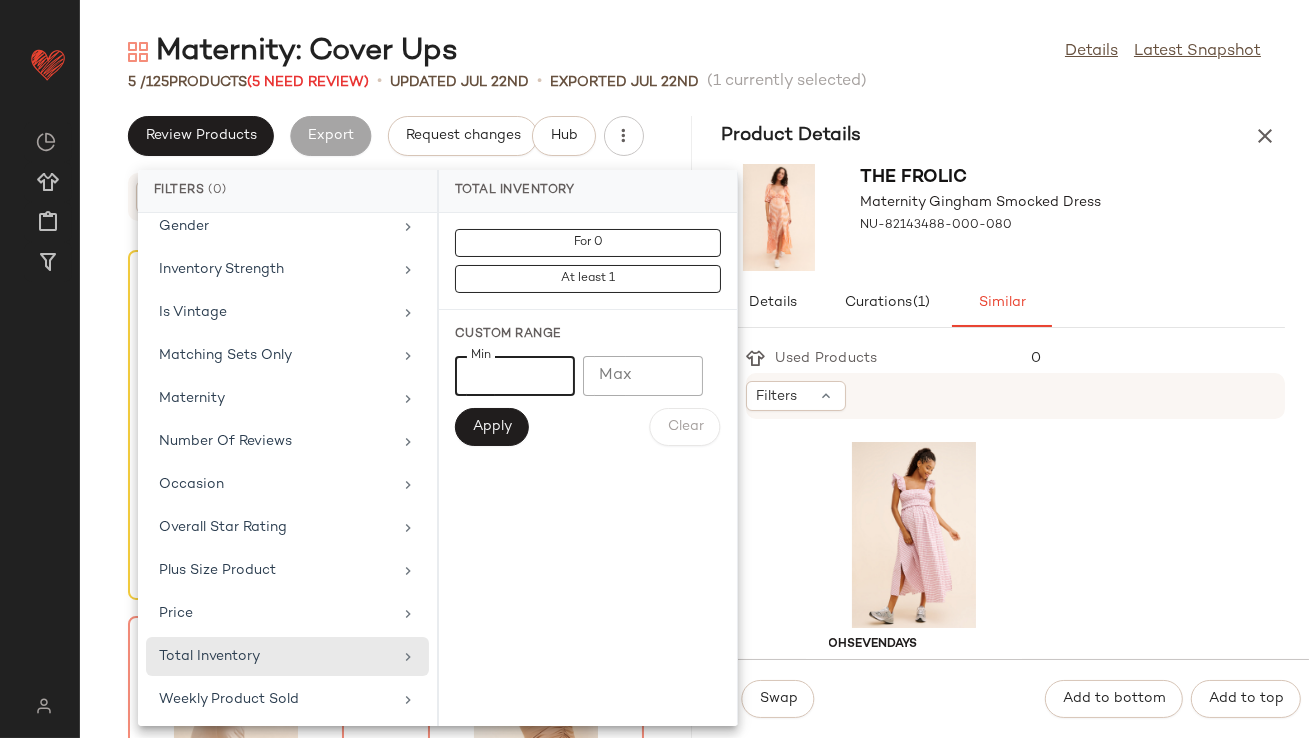 type on "**" 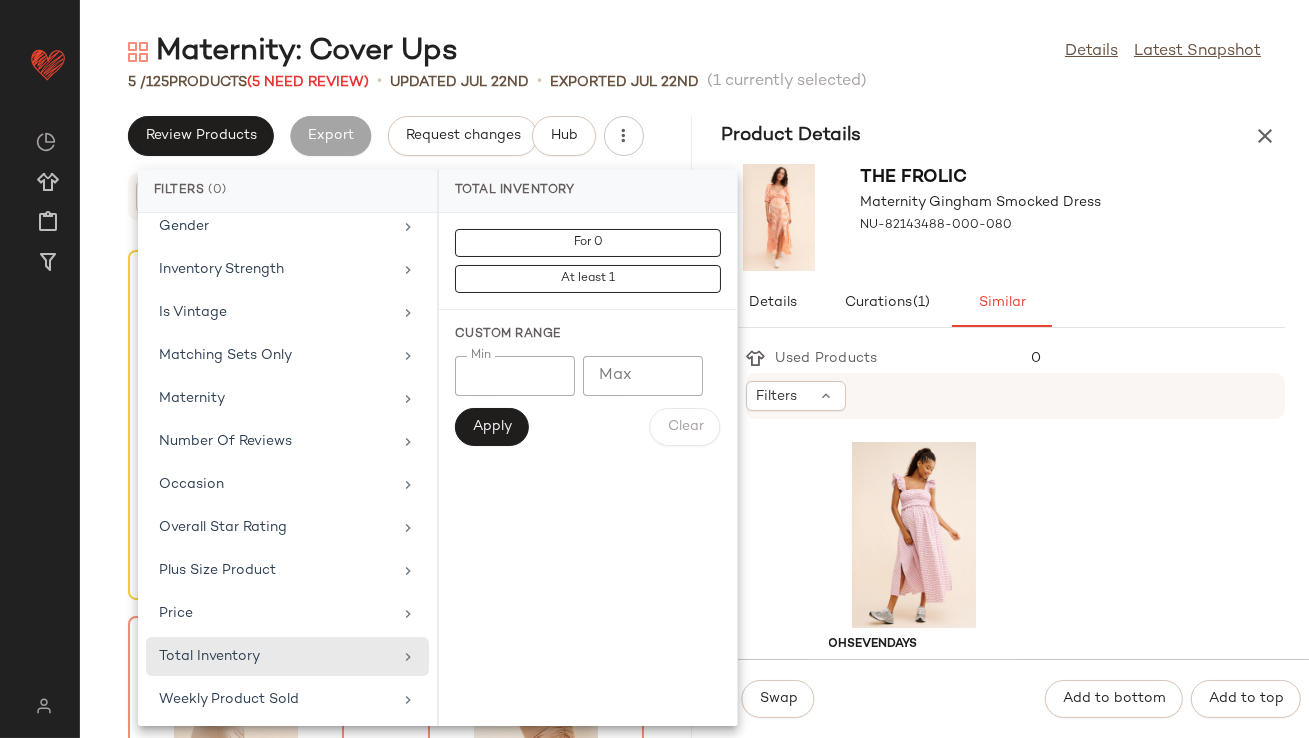 click on "Apply" at bounding box center [492, 427] 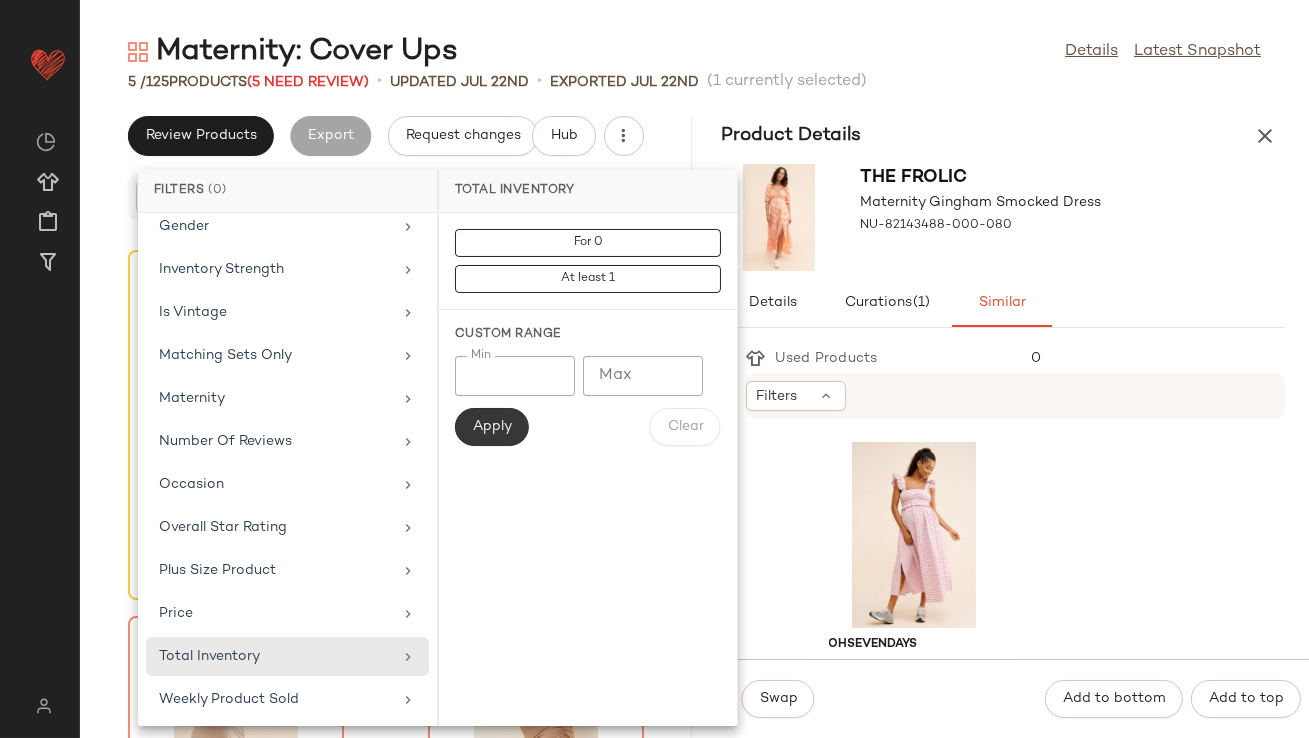 click on "Apply" 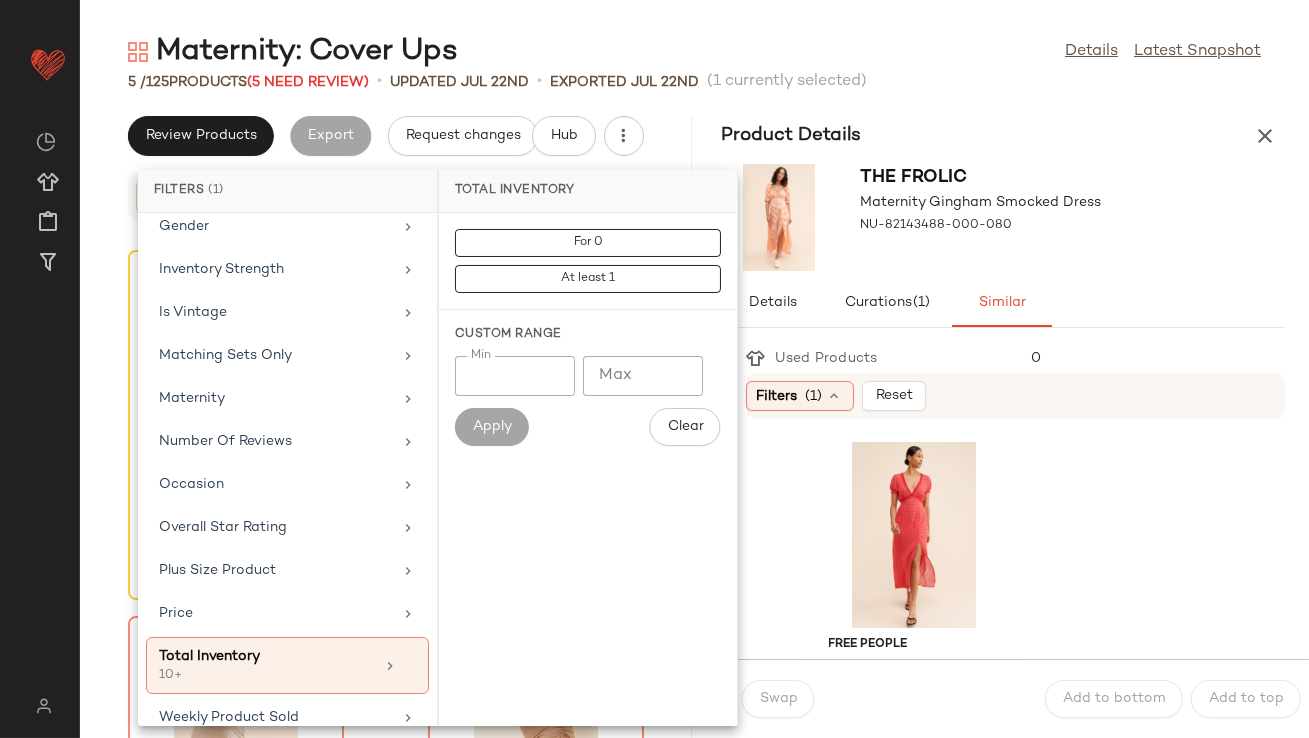 click at bounding box center [981, 244] 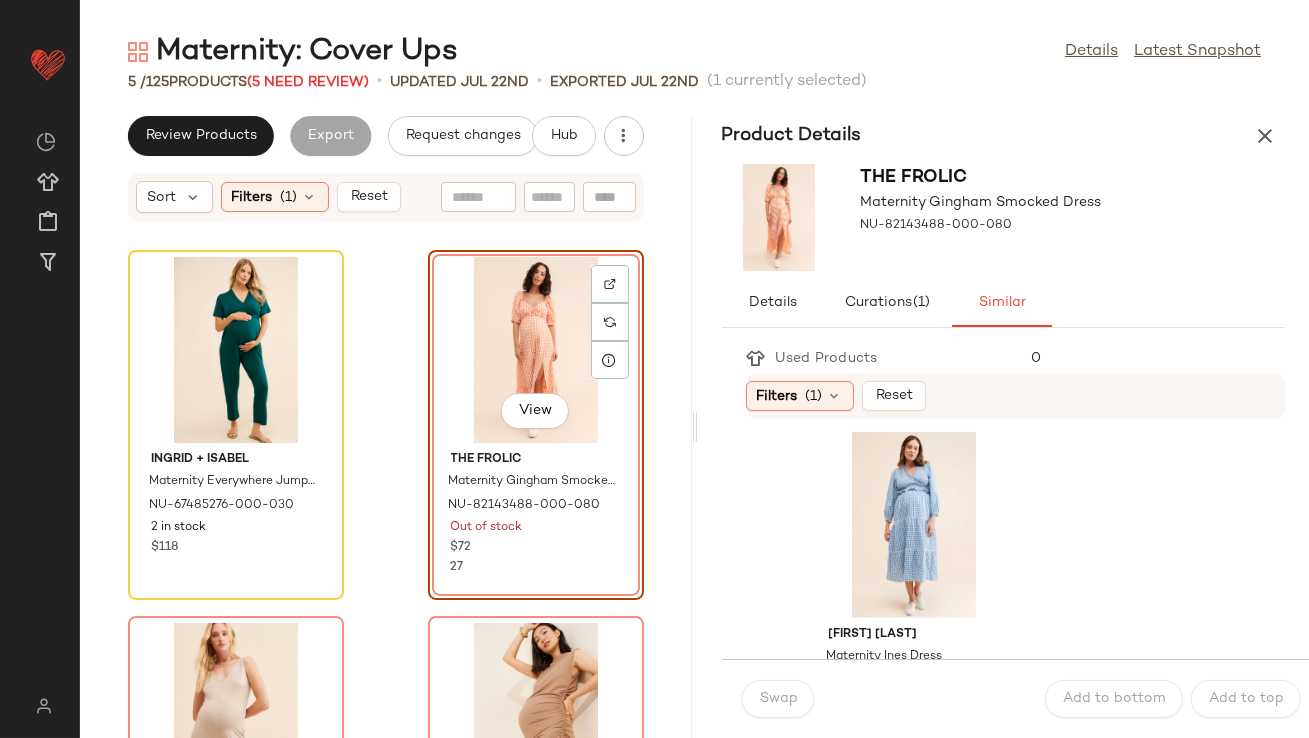 scroll, scrollTop: 1840, scrollLeft: 0, axis: vertical 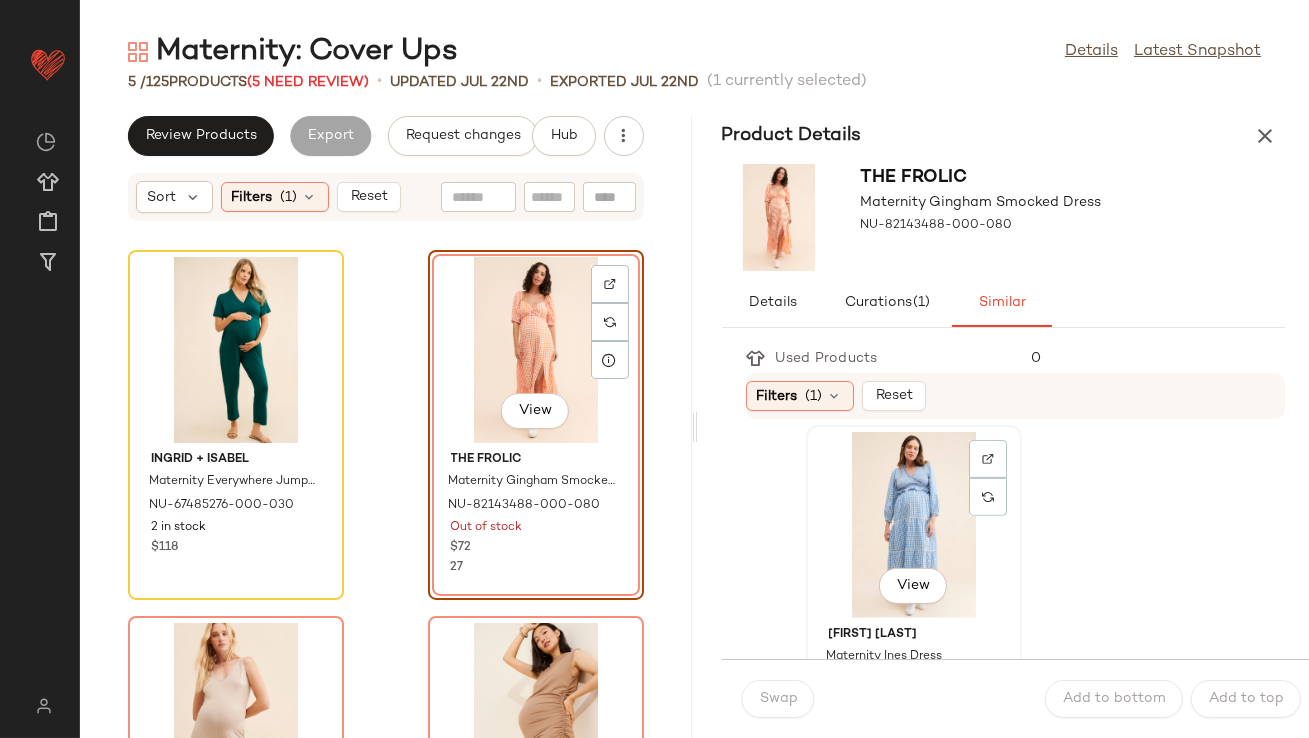 click on "View" 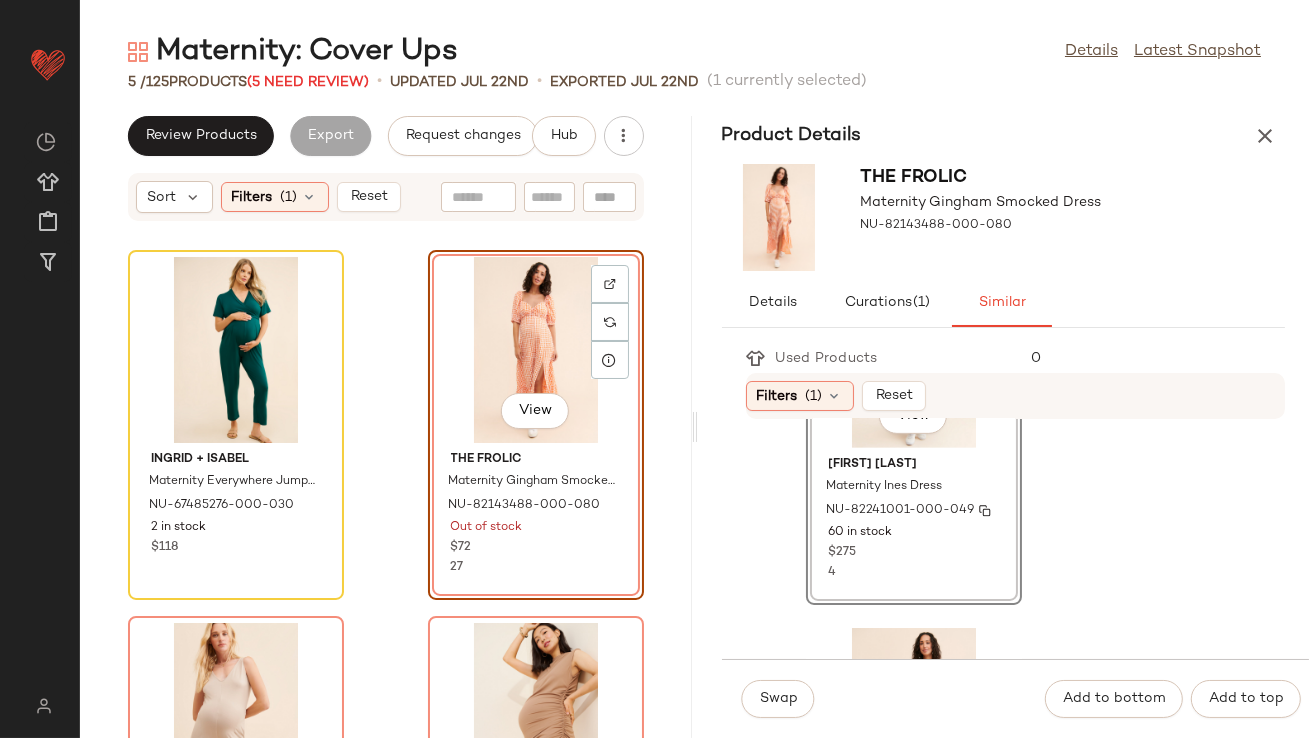 scroll, scrollTop: 2037, scrollLeft: 0, axis: vertical 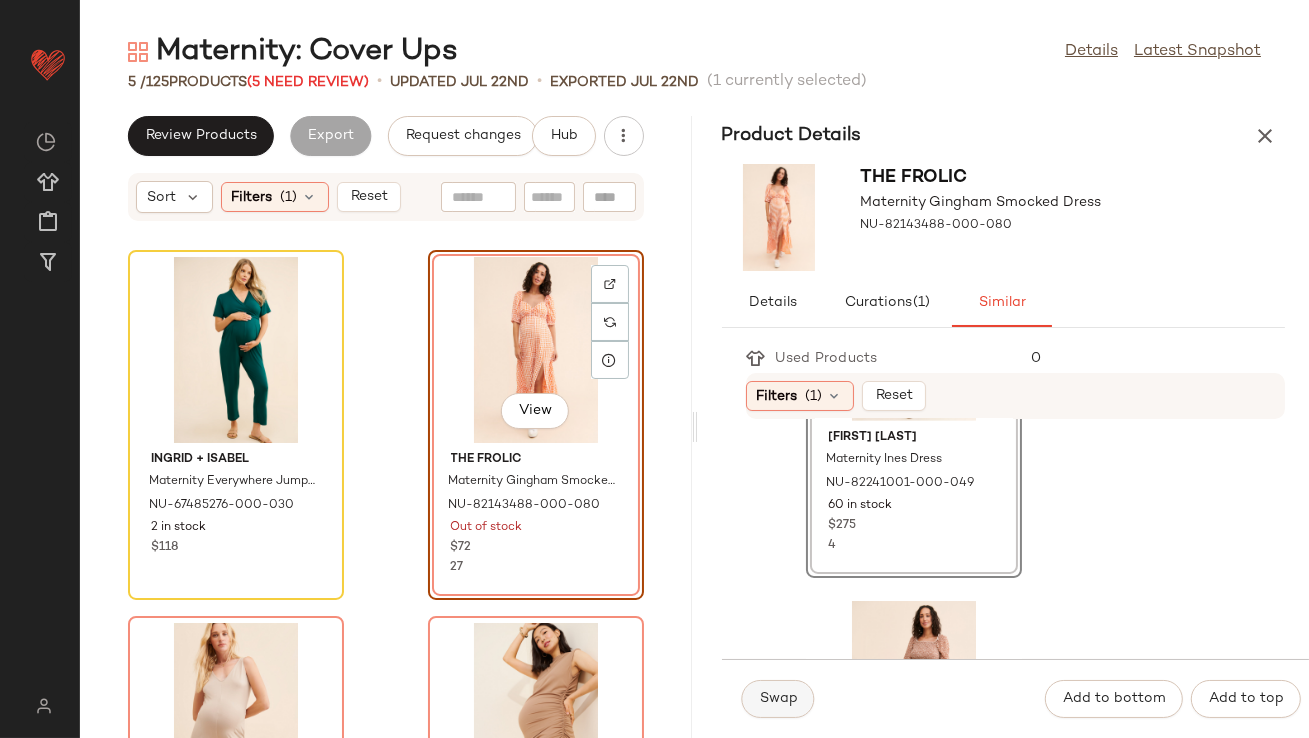 click on "Swap" 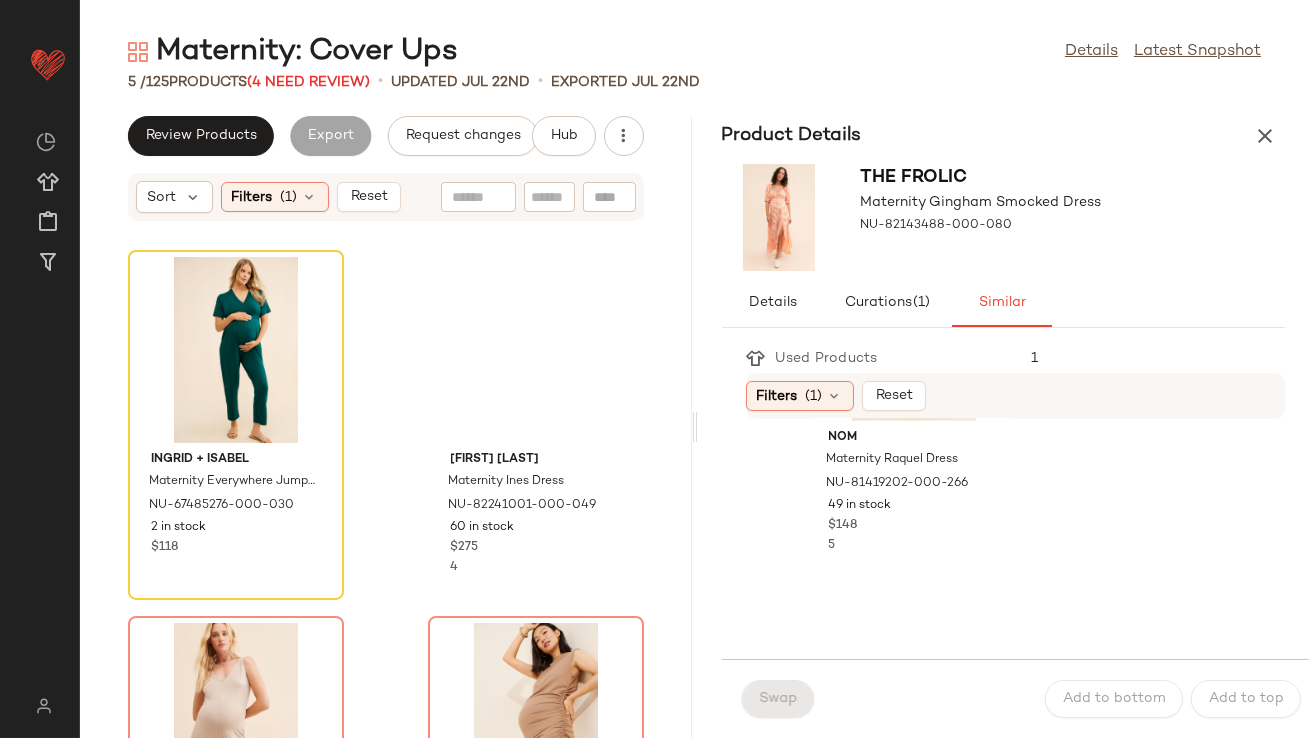 scroll, scrollTop: 1671, scrollLeft: 0, axis: vertical 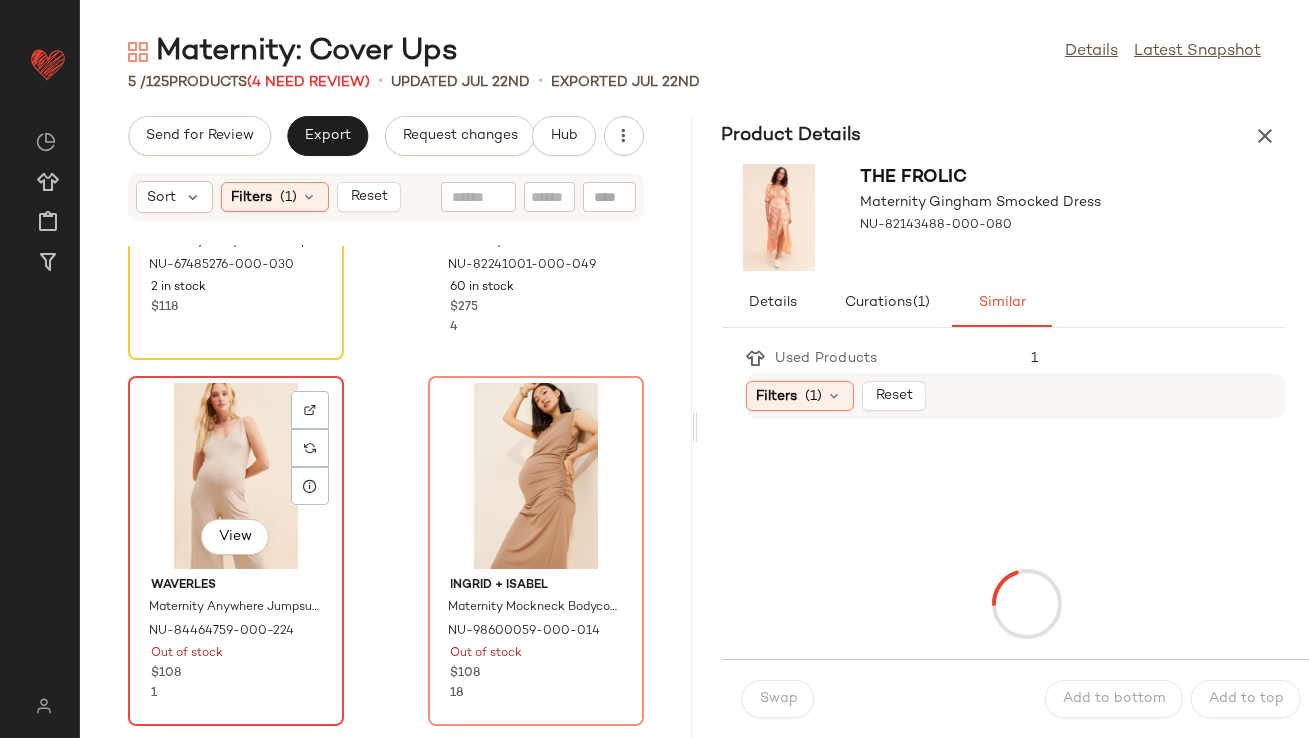 click on "View" 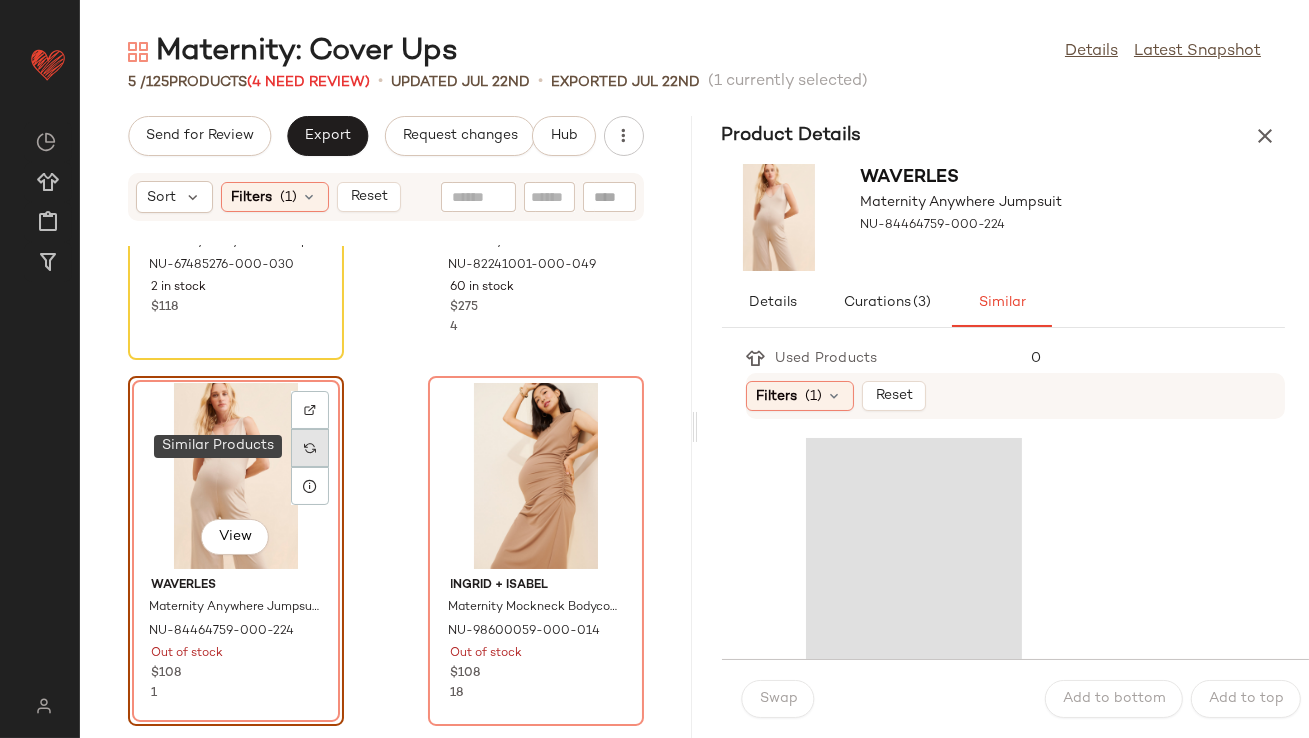 click 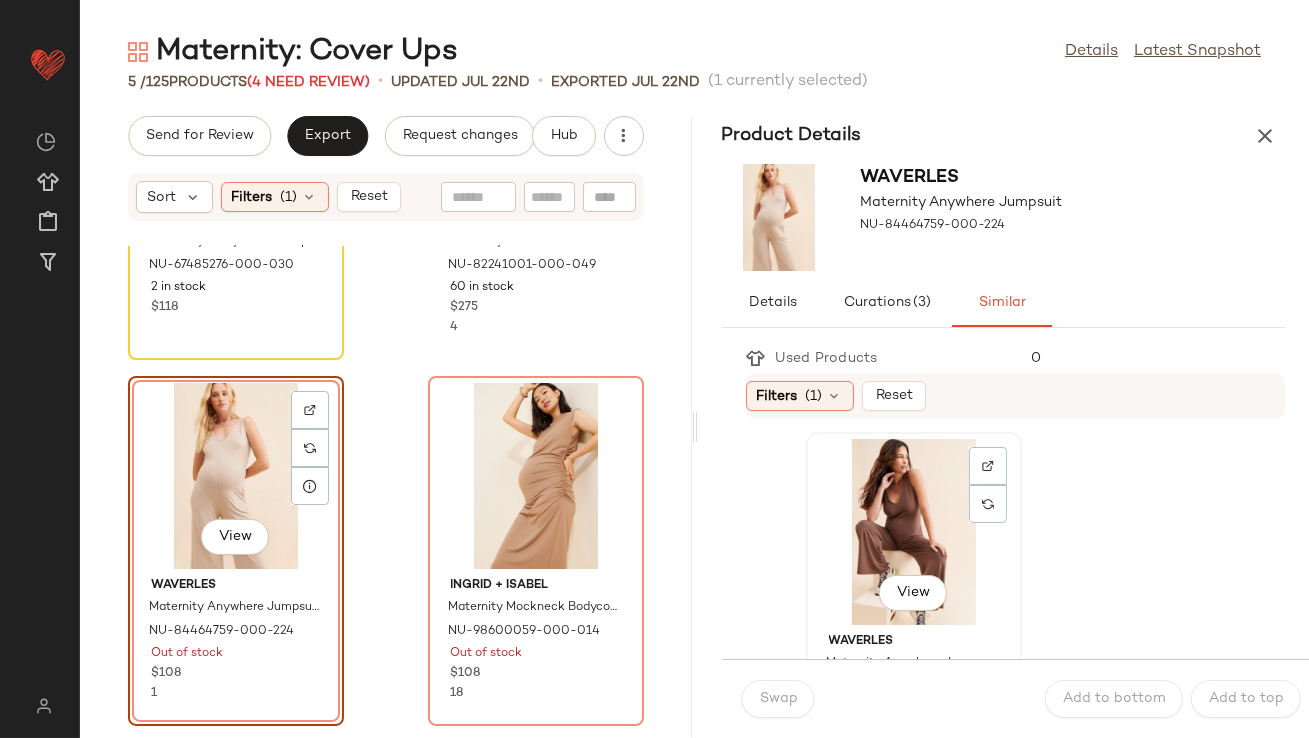 click on "View" 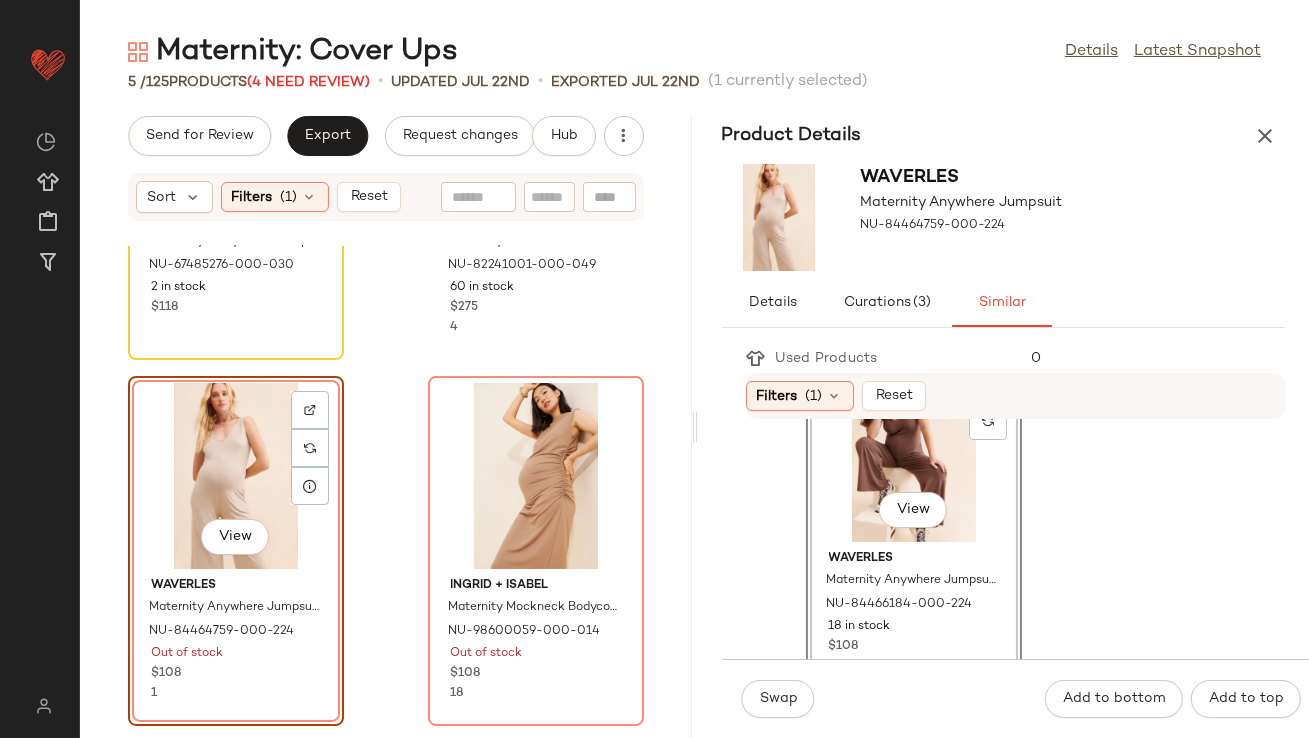 scroll, scrollTop: 819, scrollLeft: 0, axis: vertical 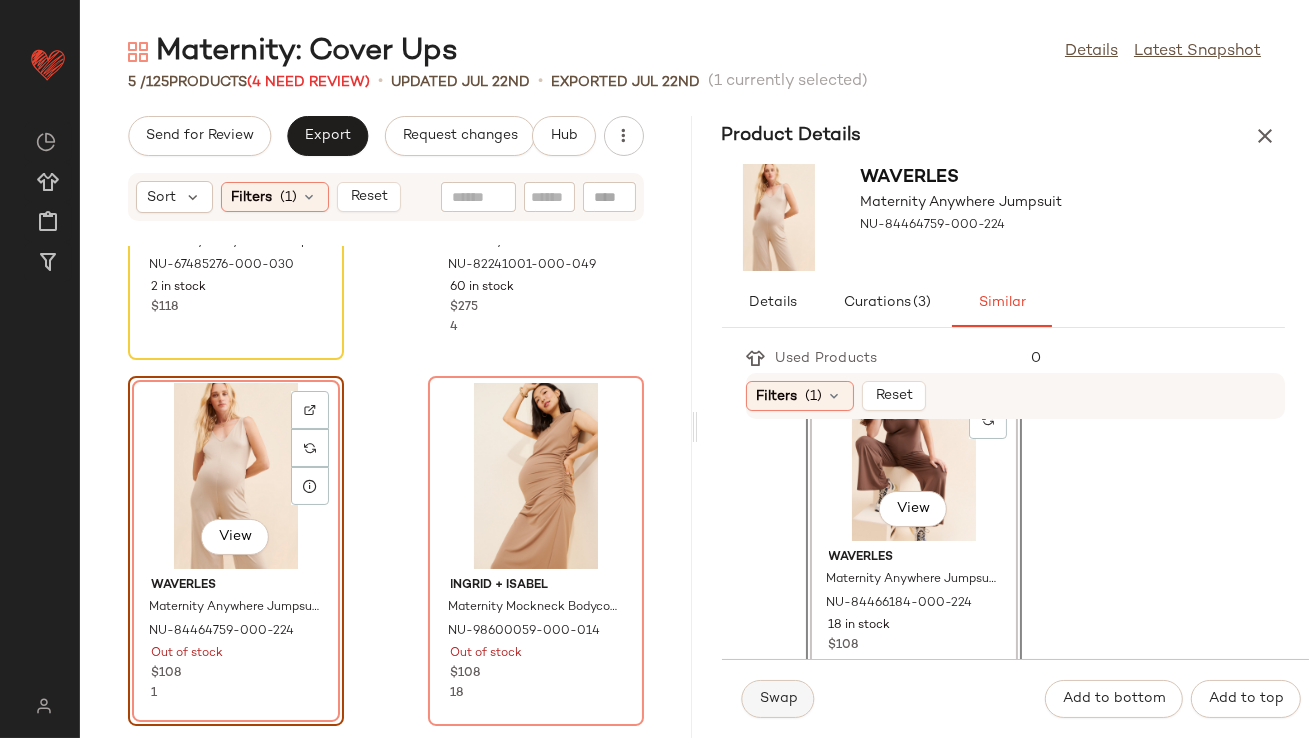 click on "Swap" 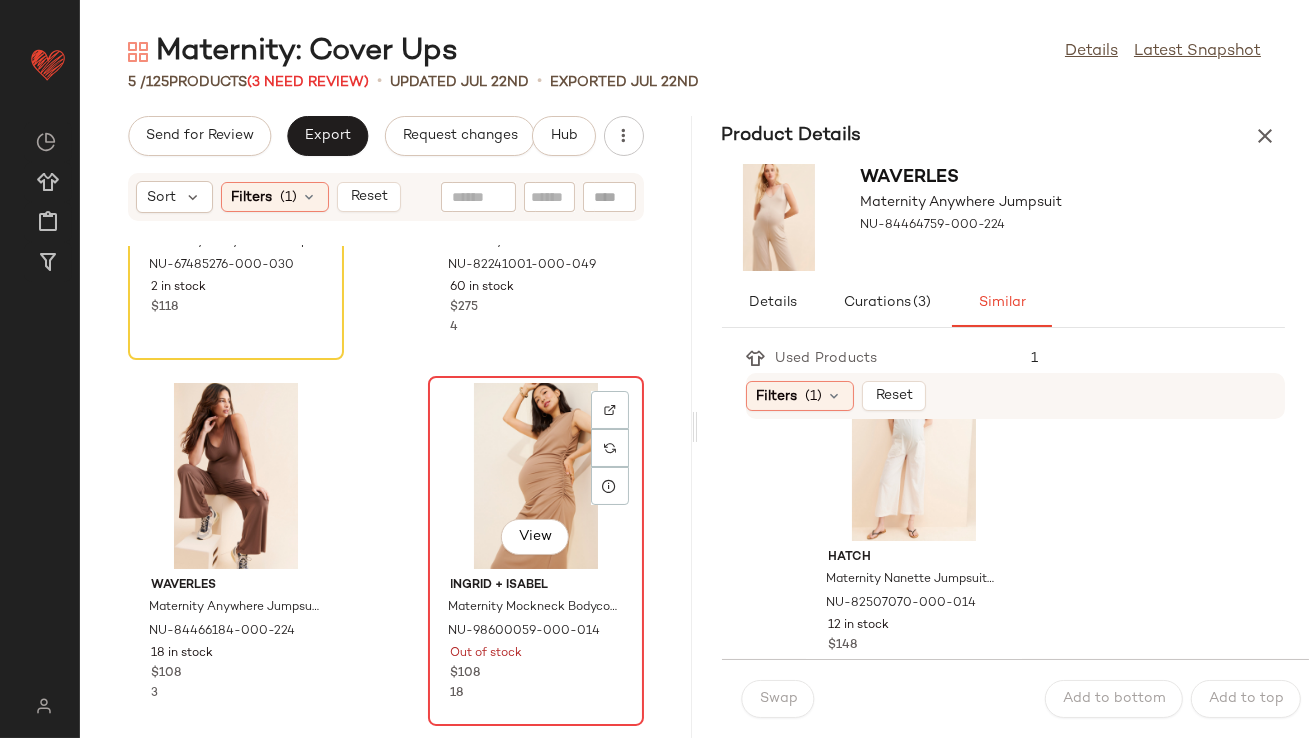 click on "View" 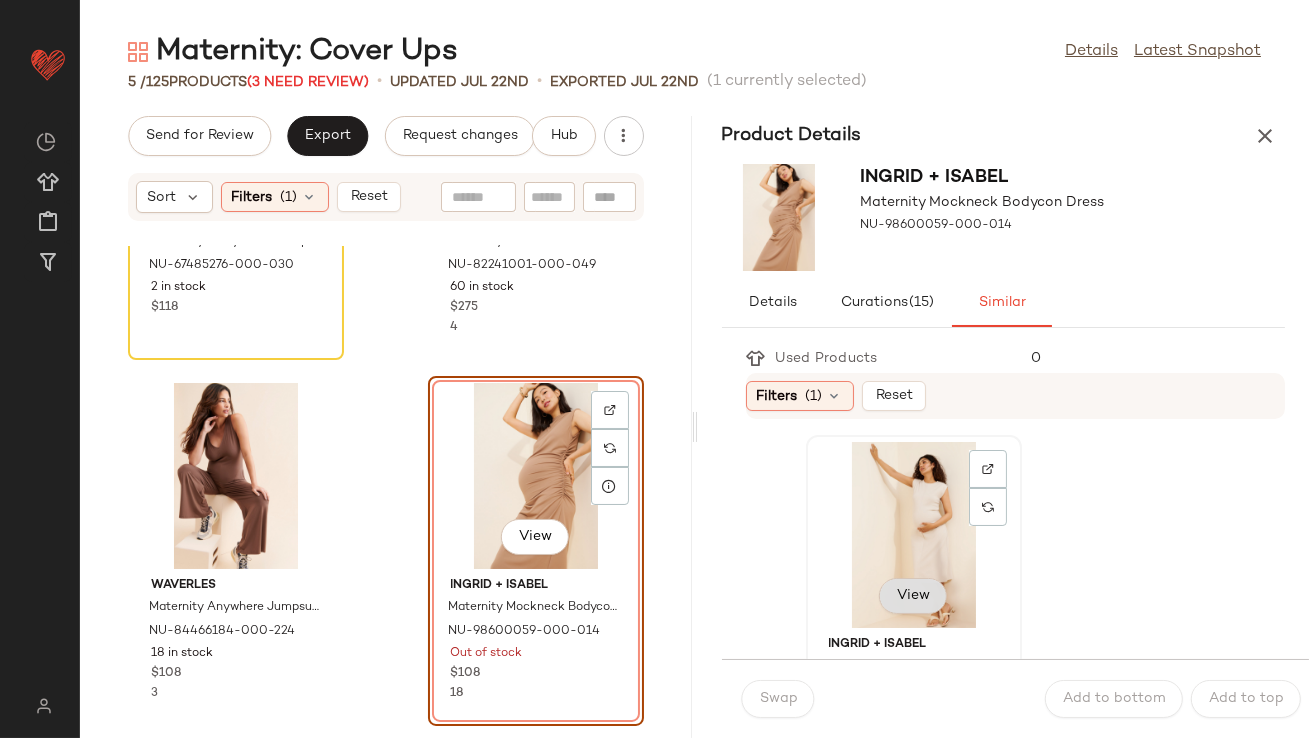 click on "View" at bounding box center (913, 596) 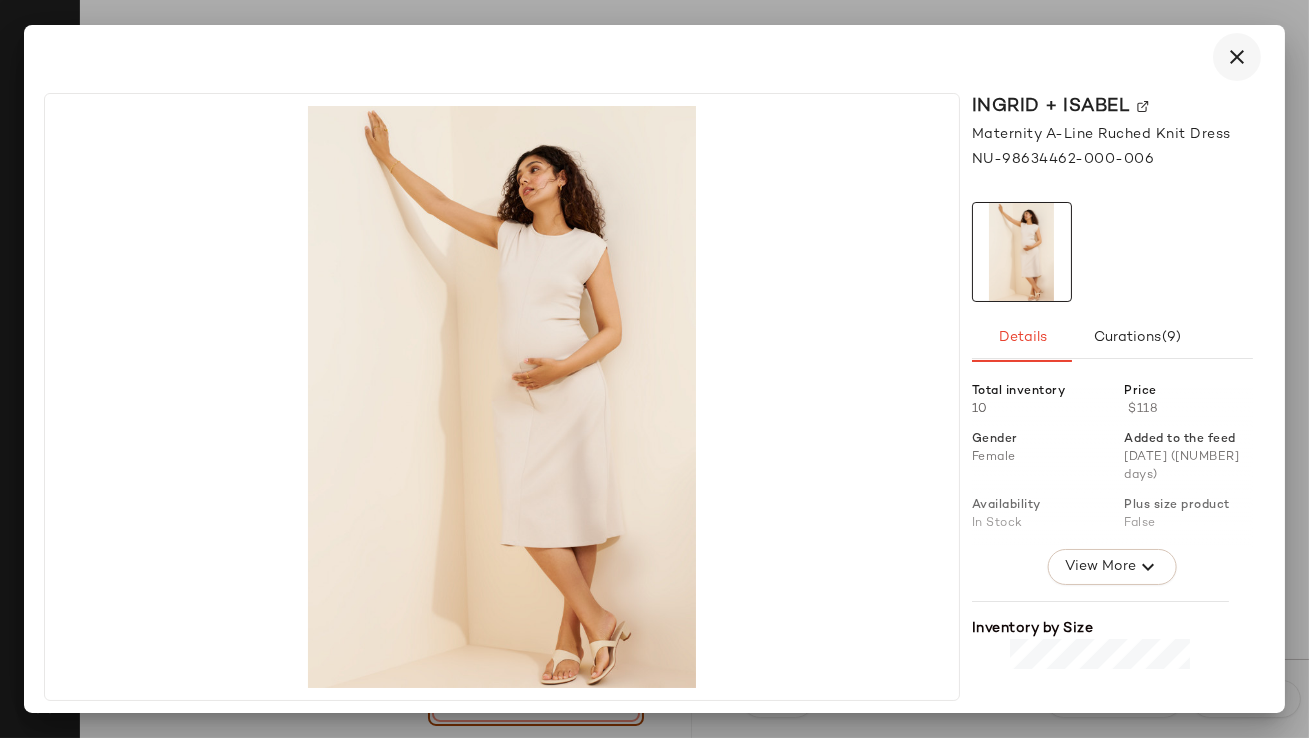 click at bounding box center [1237, 57] 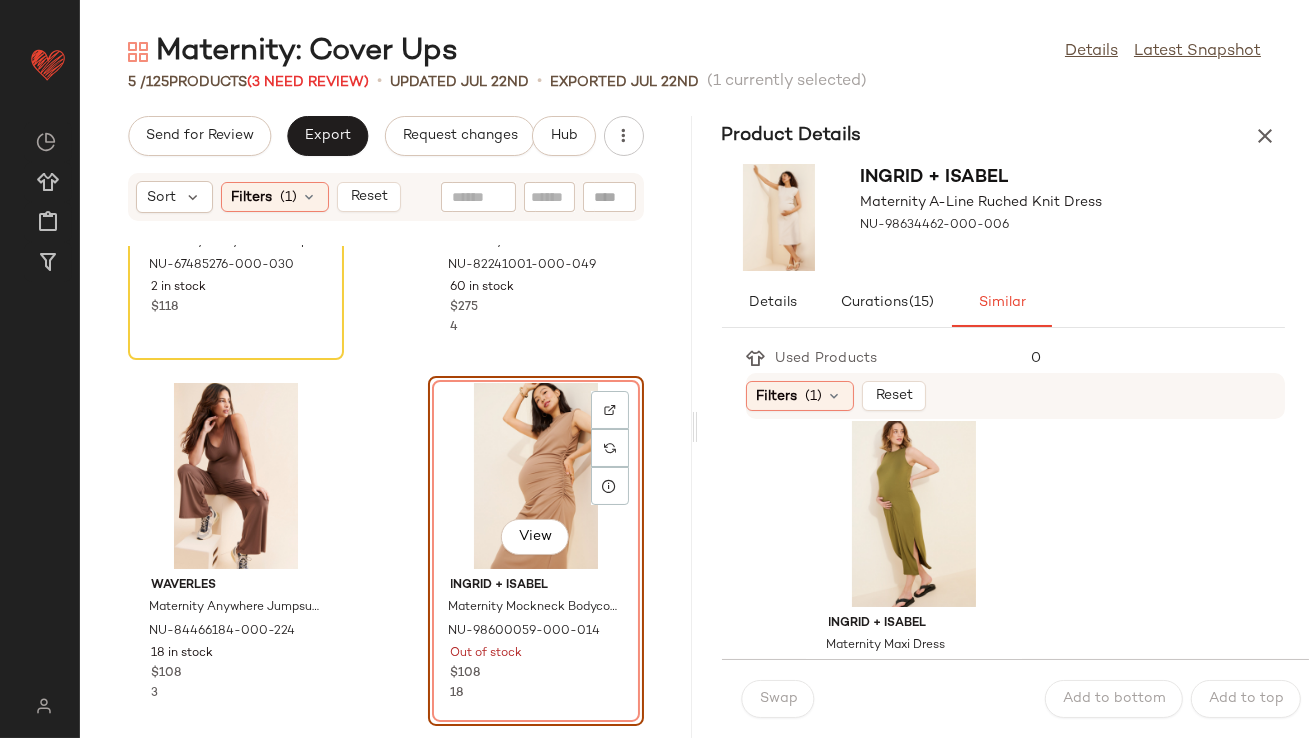 scroll, scrollTop: 413, scrollLeft: 0, axis: vertical 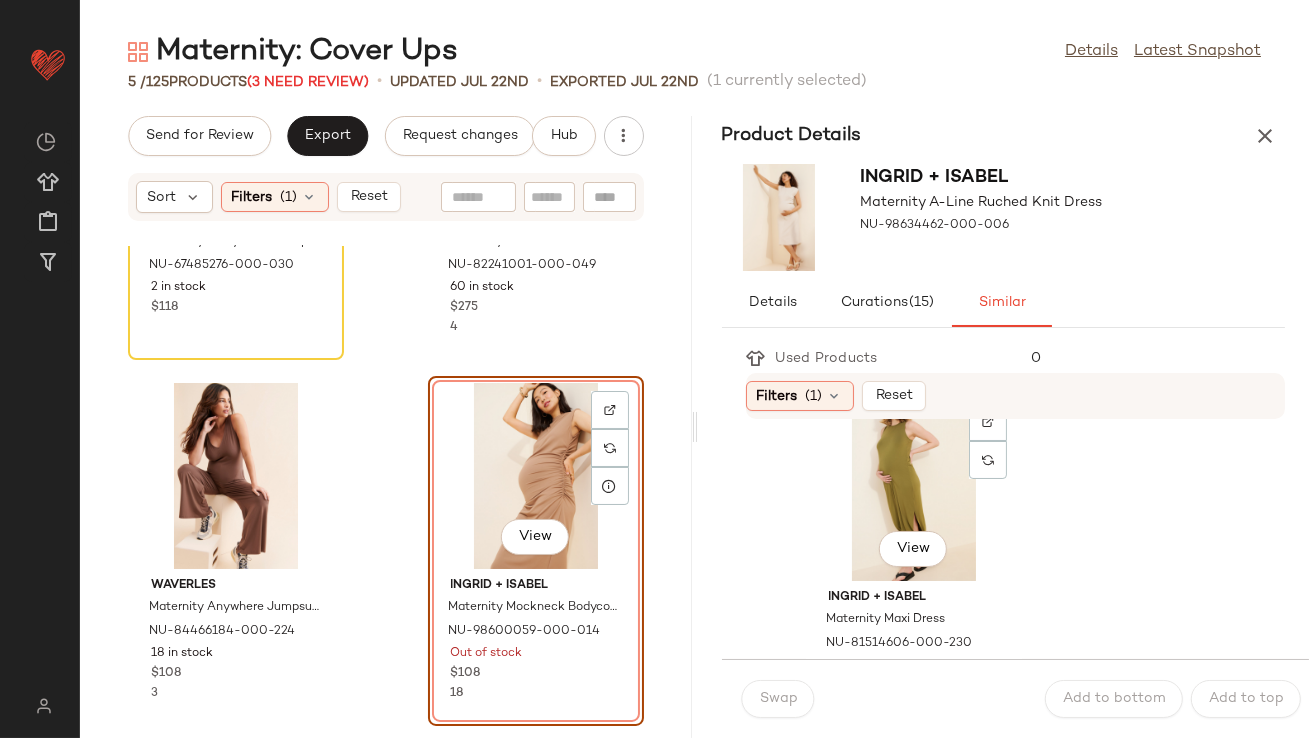 click on "View" 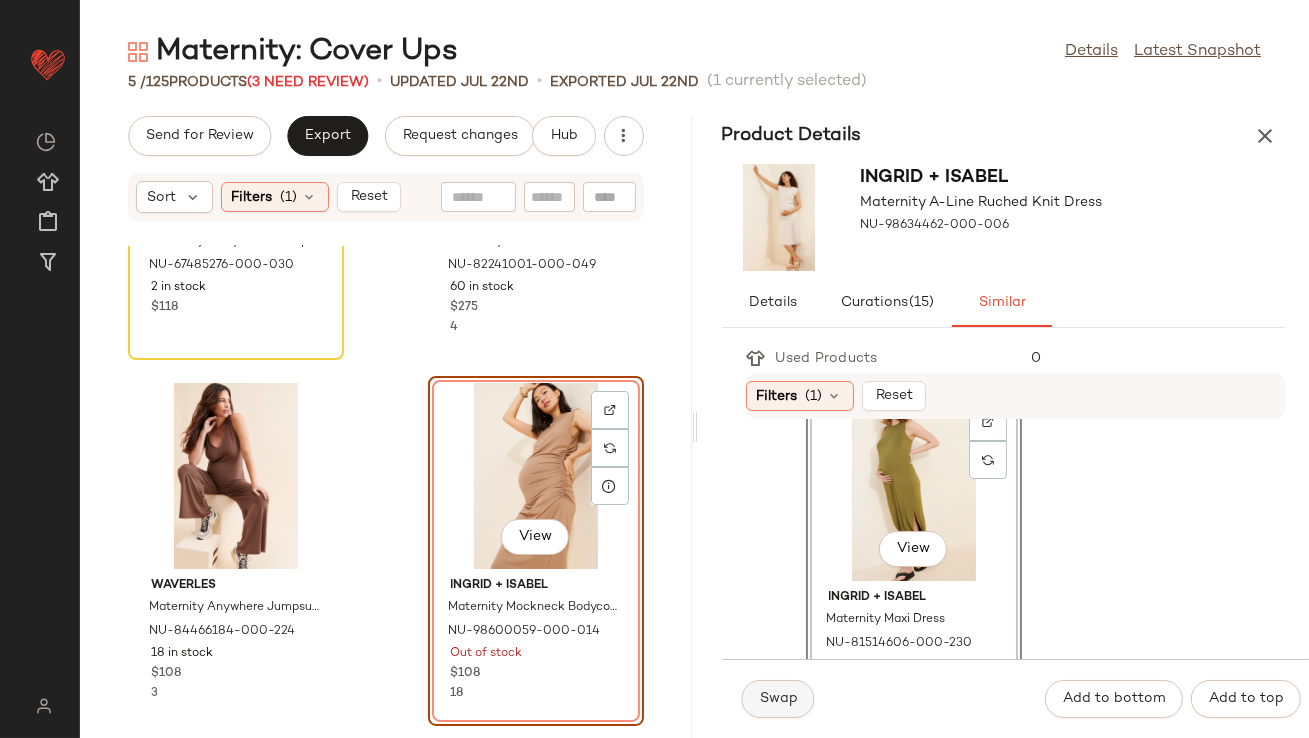 click on "Swap" at bounding box center [778, 699] 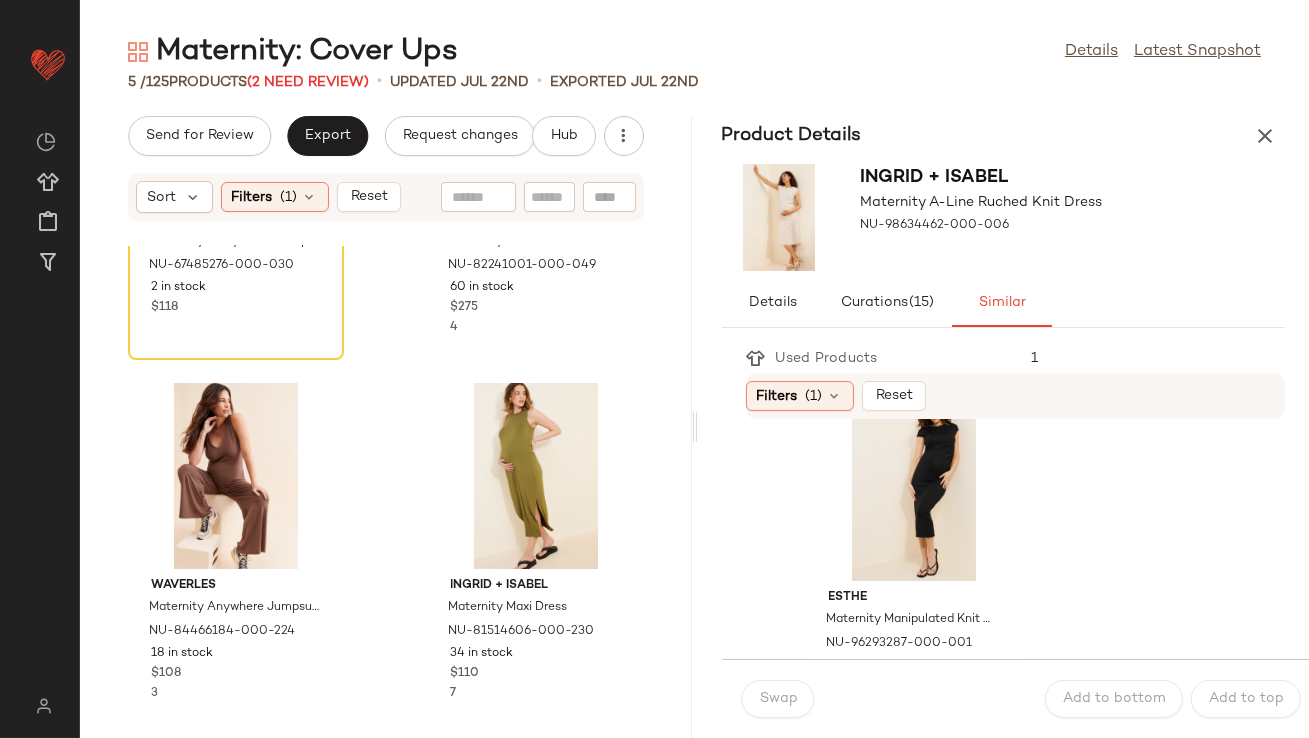 scroll, scrollTop: 609, scrollLeft: 0, axis: vertical 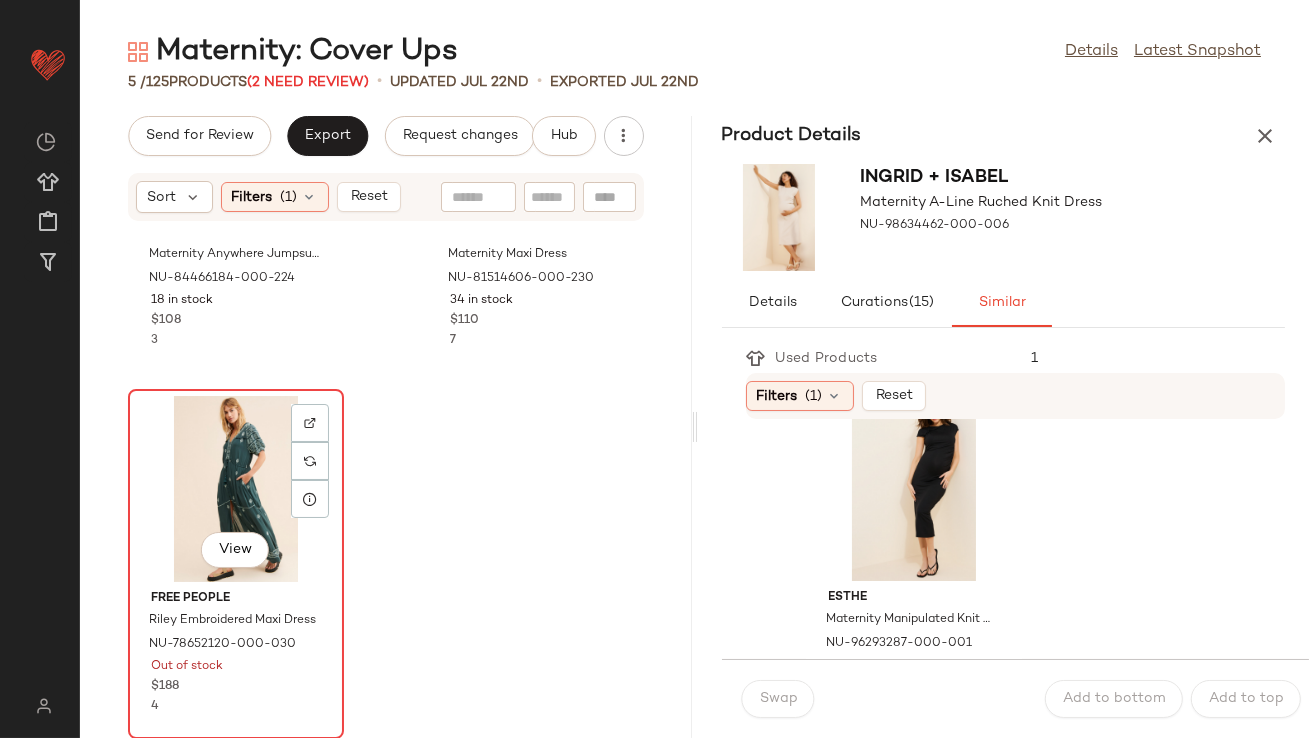 click on "View" 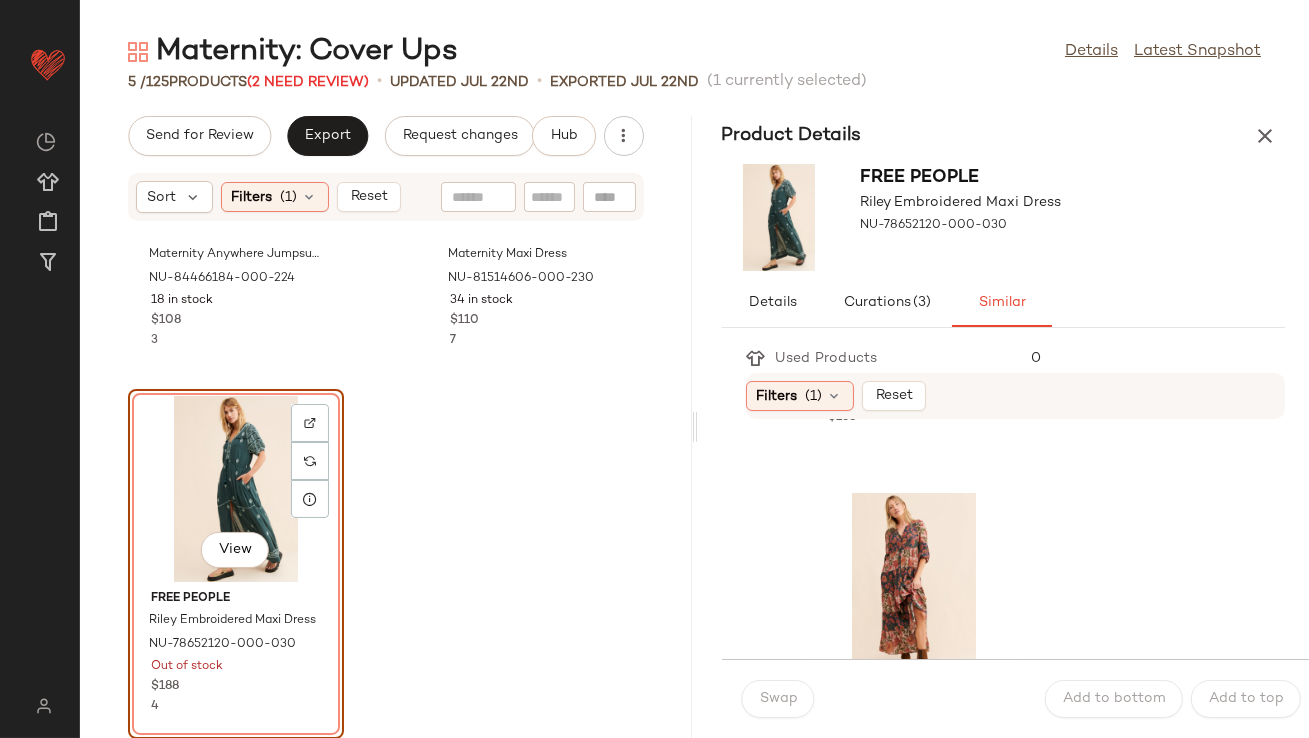 scroll, scrollTop: 337, scrollLeft: 0, axis: vertical 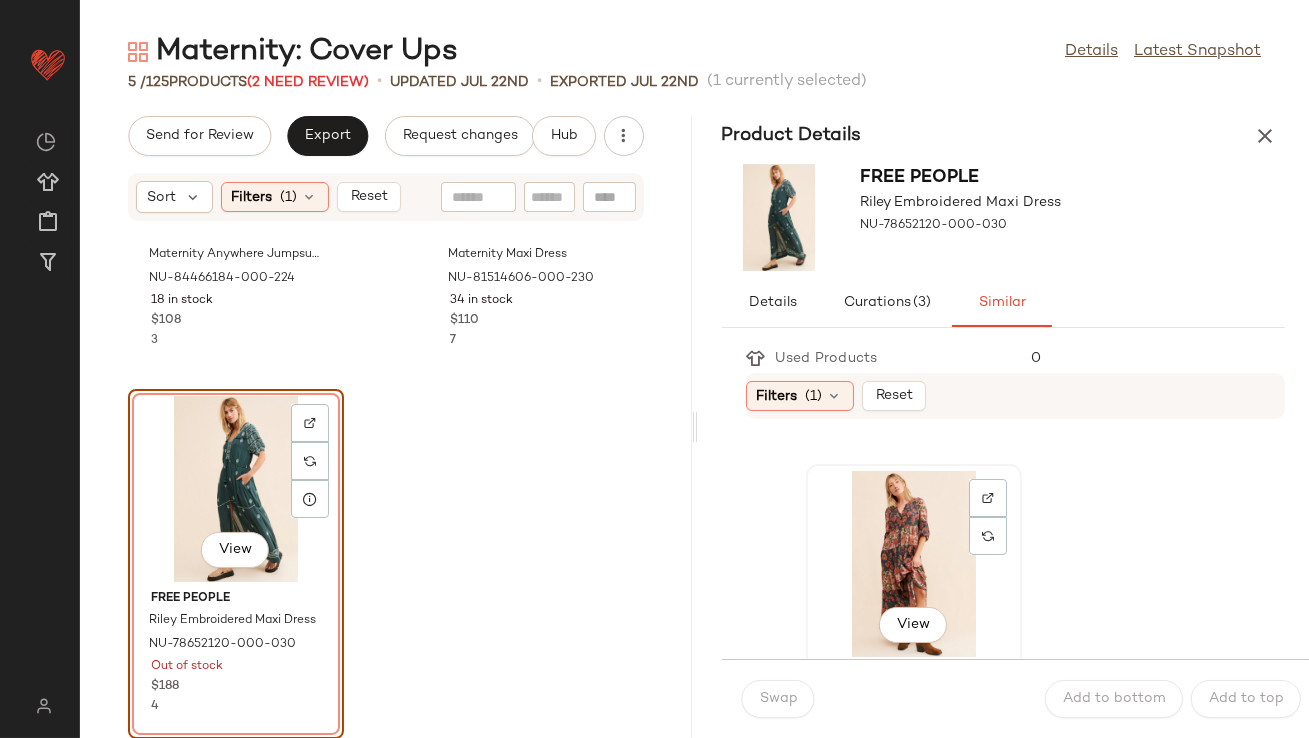 click on "View" 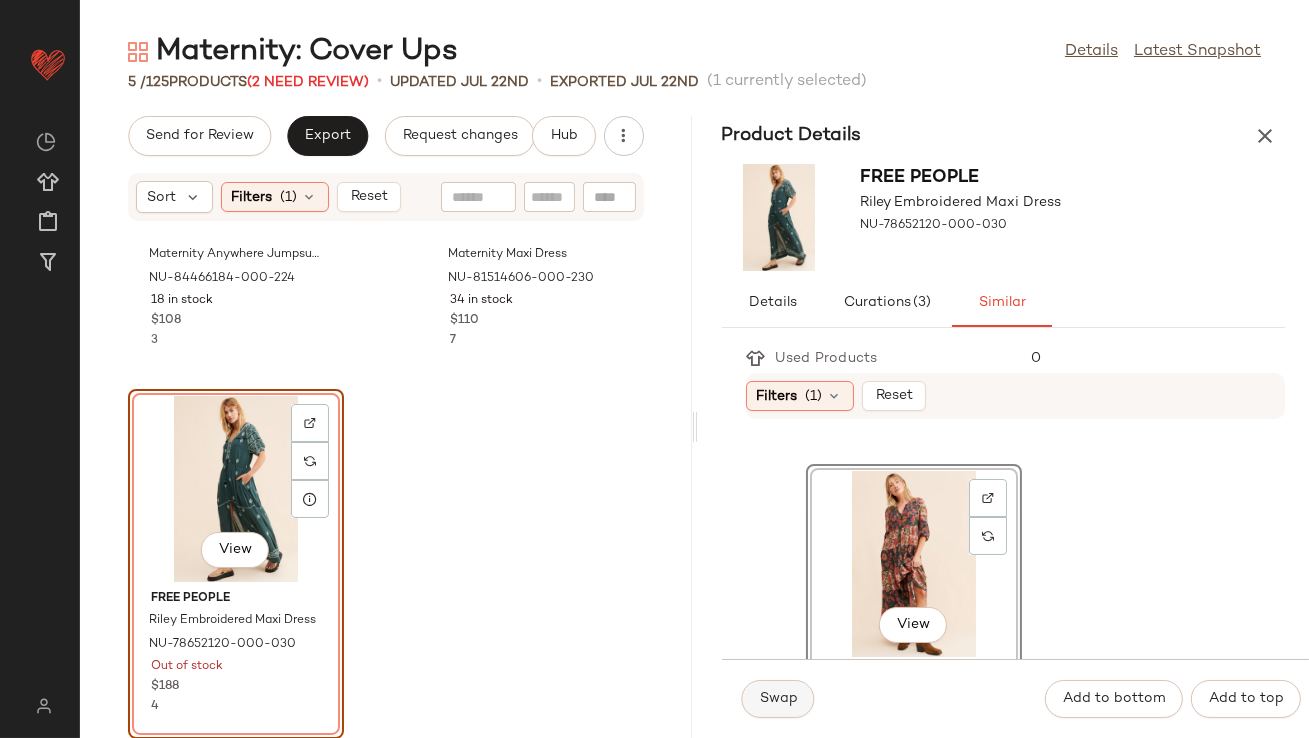 click on "Swap" at bounding box center [778, 699] 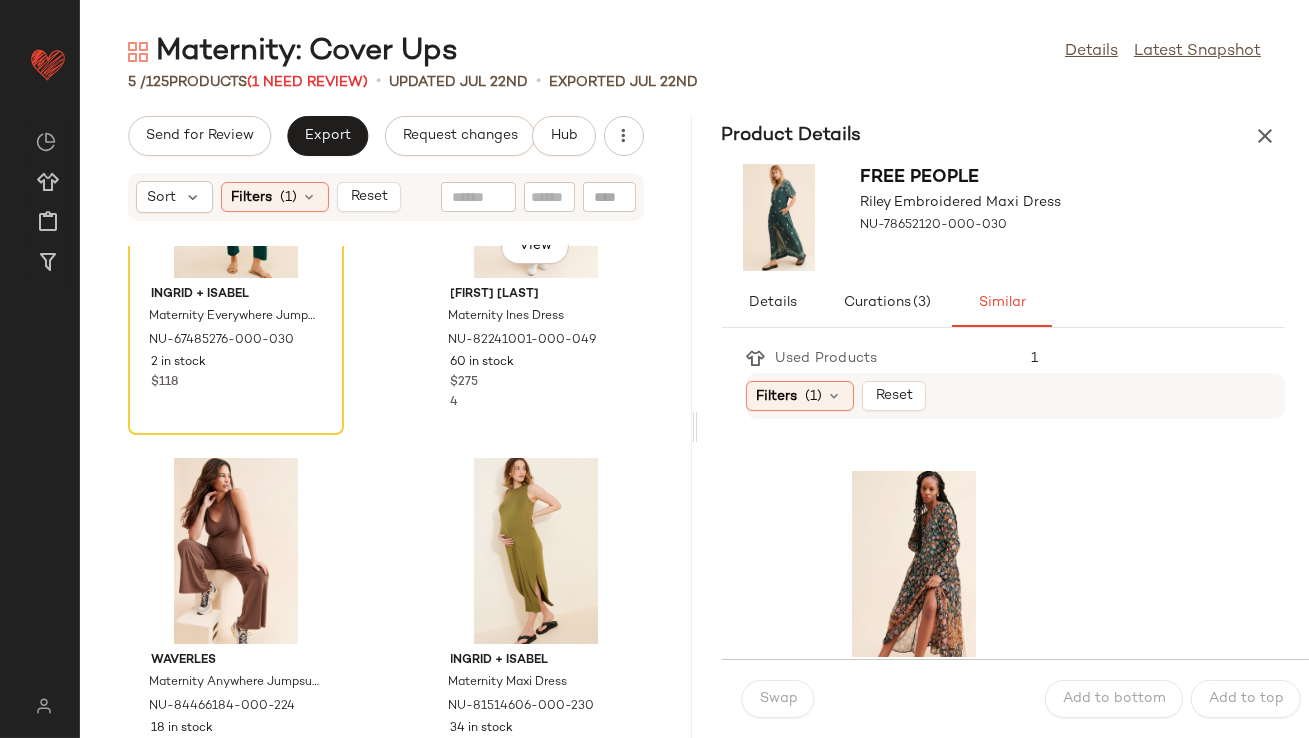 scroll, scrollTop: 0, scrollLeft: 0, axis: both 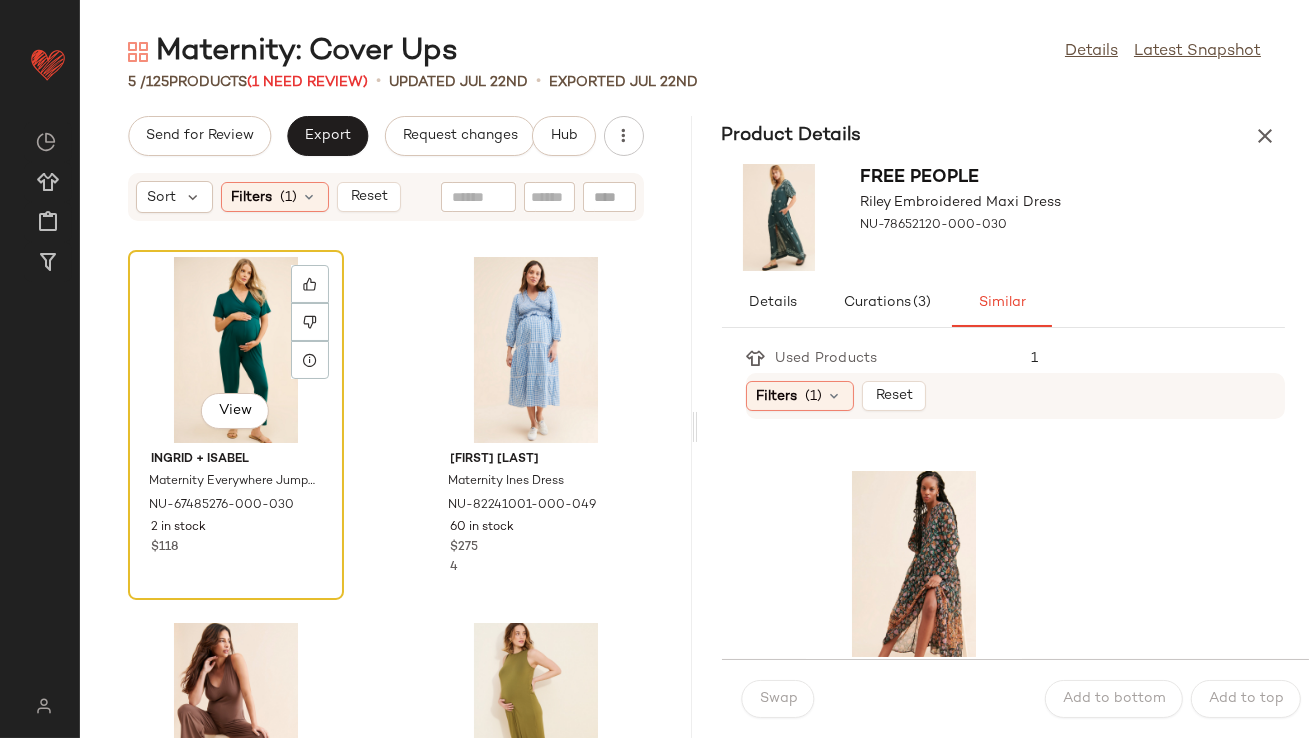 click on "View" 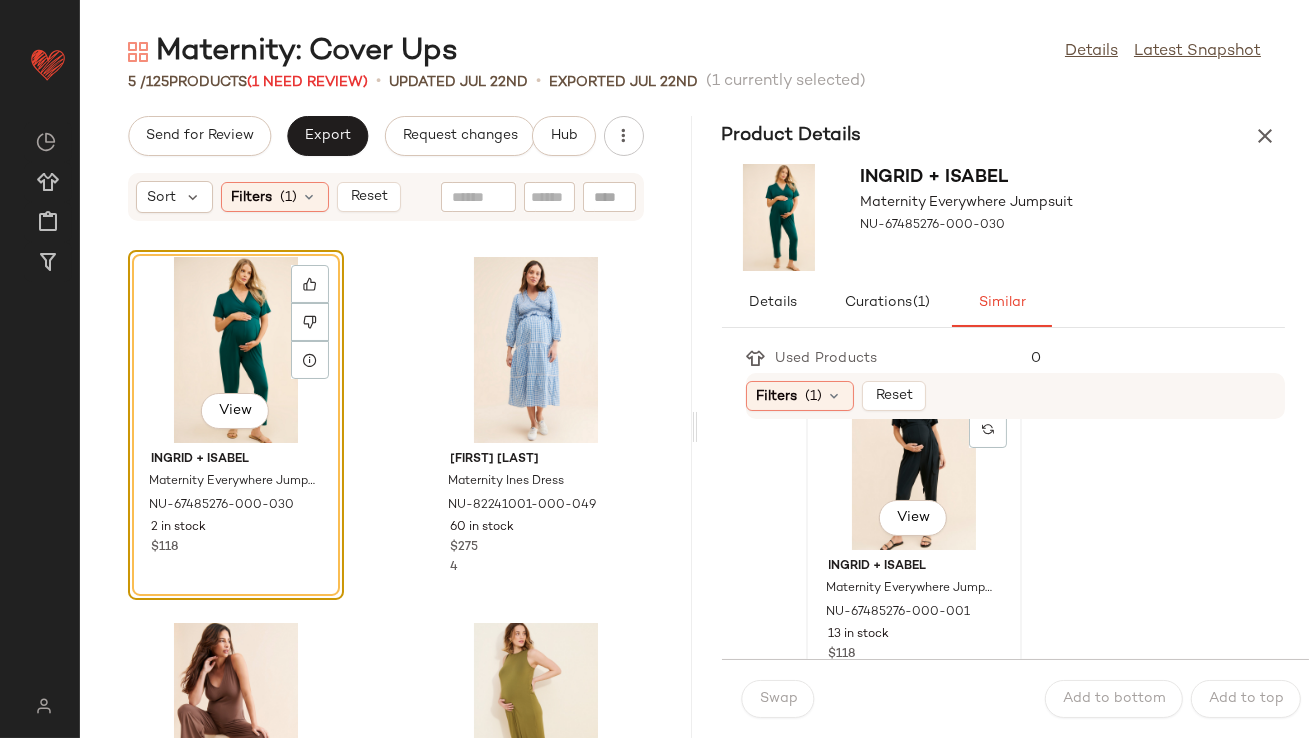 scroll, scrollTop: 79, scrollLeft: 0, axis: vertical 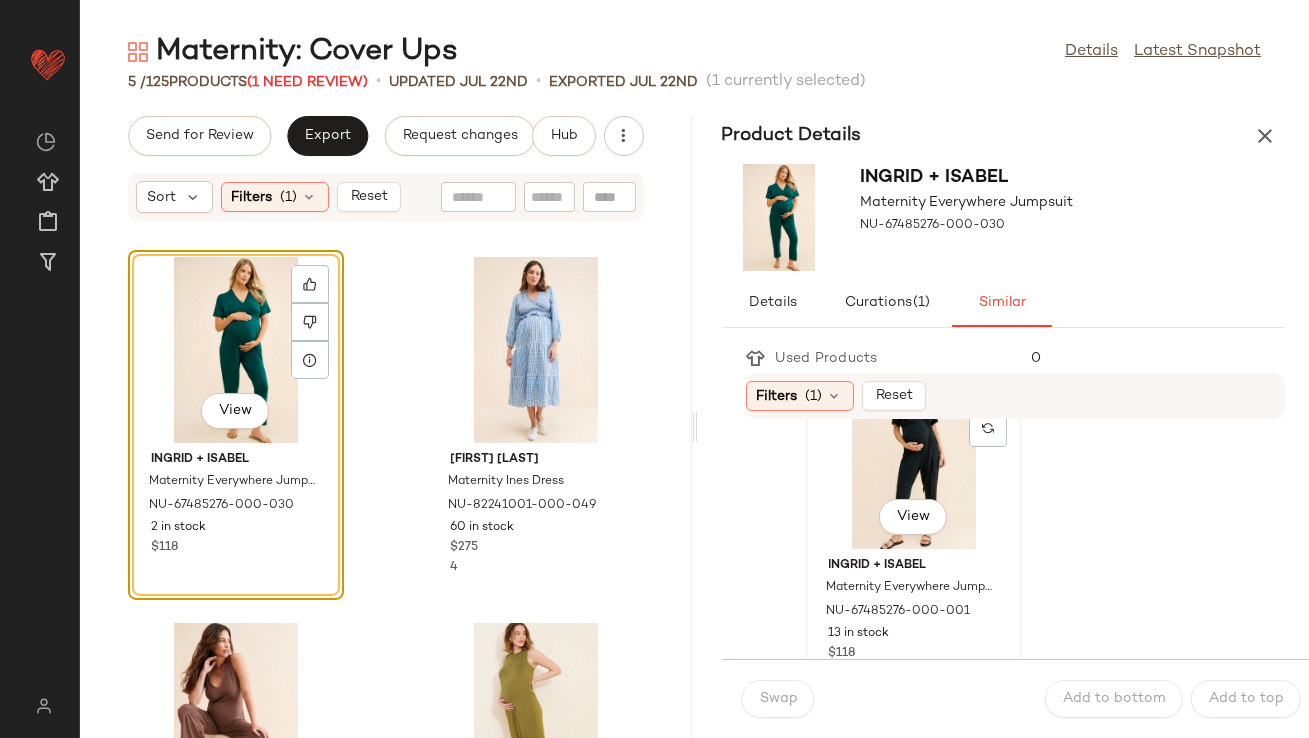 click on "View" 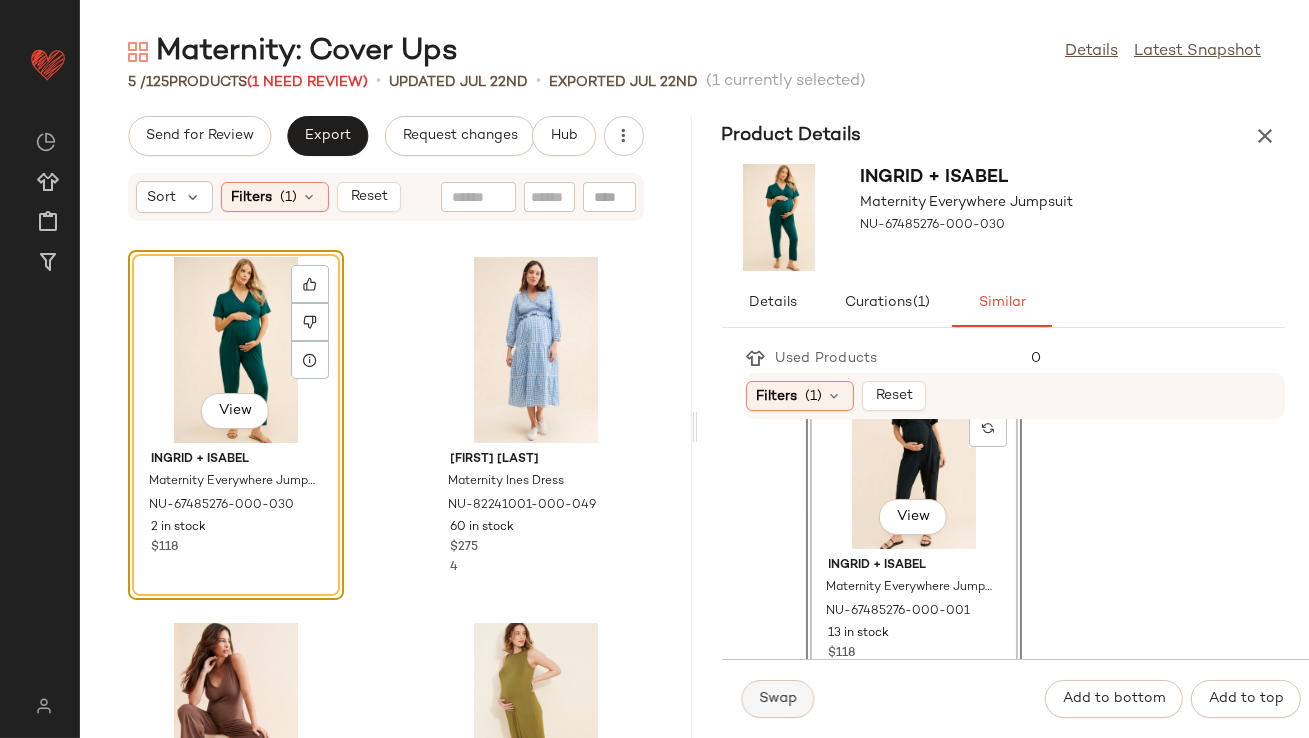 click on "Swap" 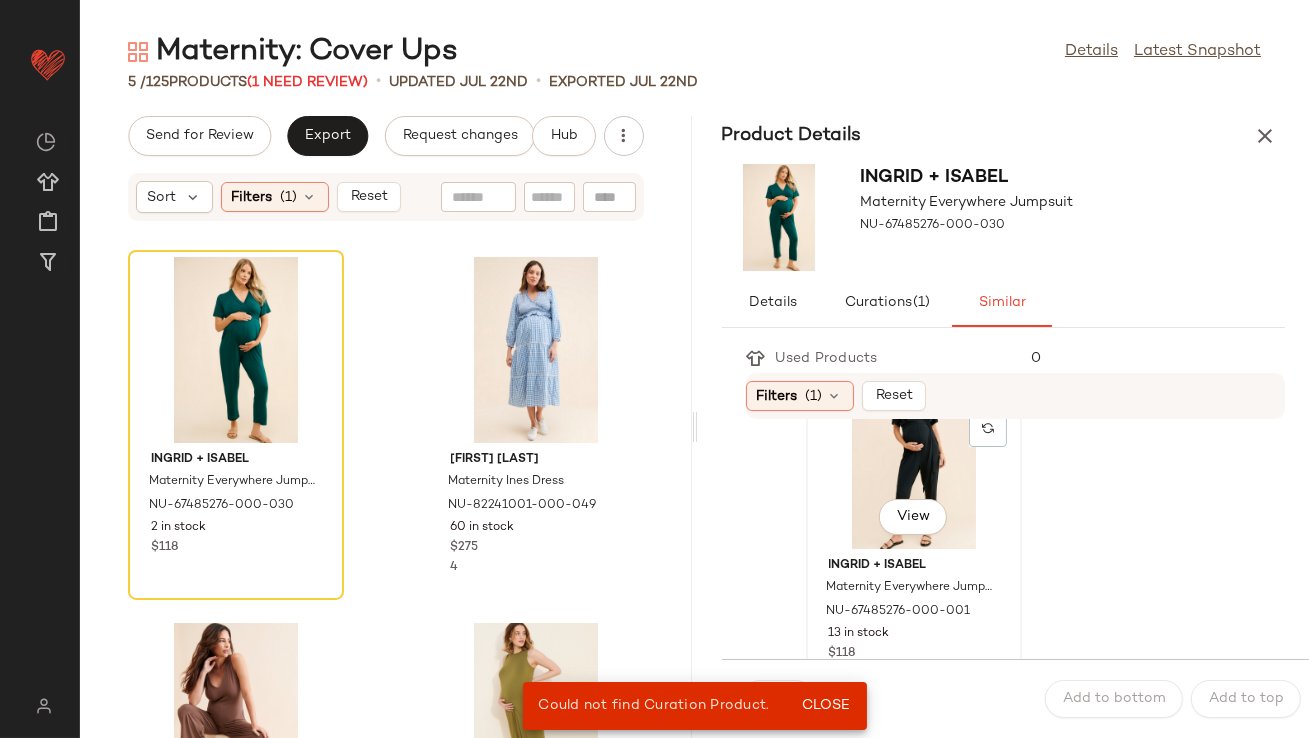 click on "View" 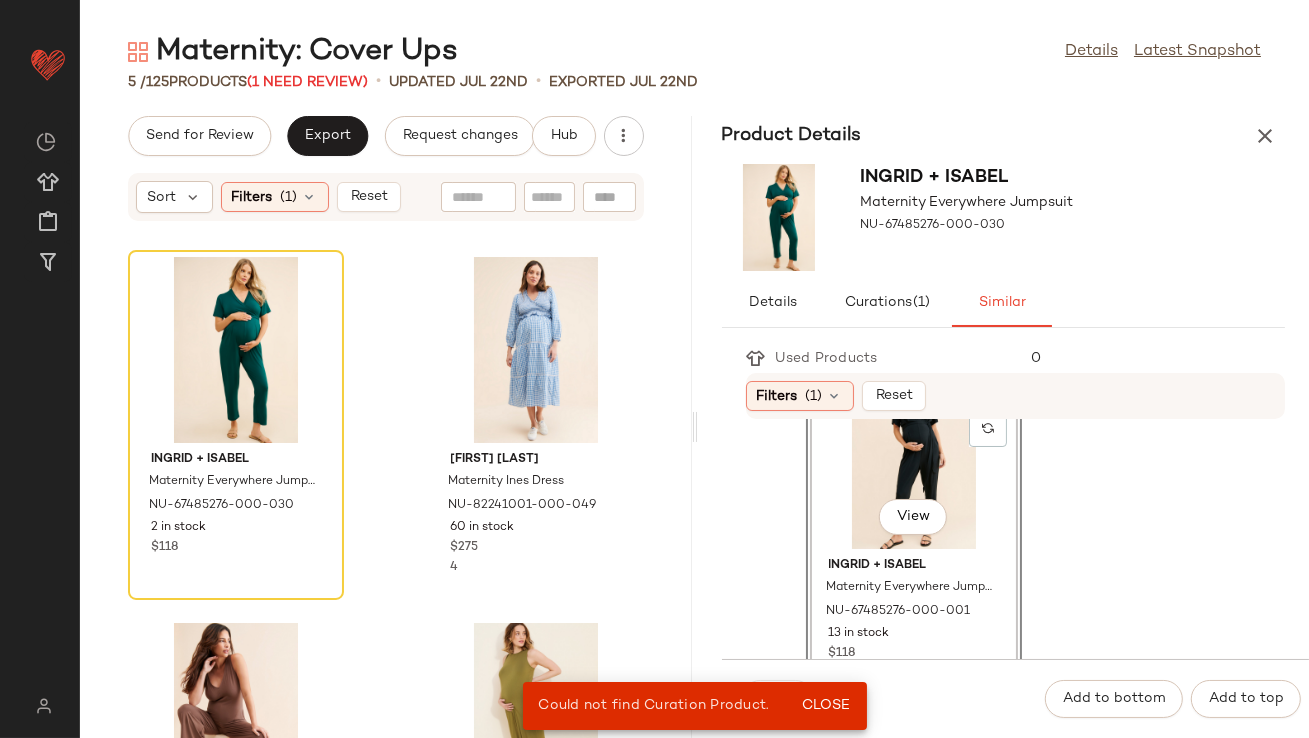 click on "Product Details" at bounding box center (1004, 136) 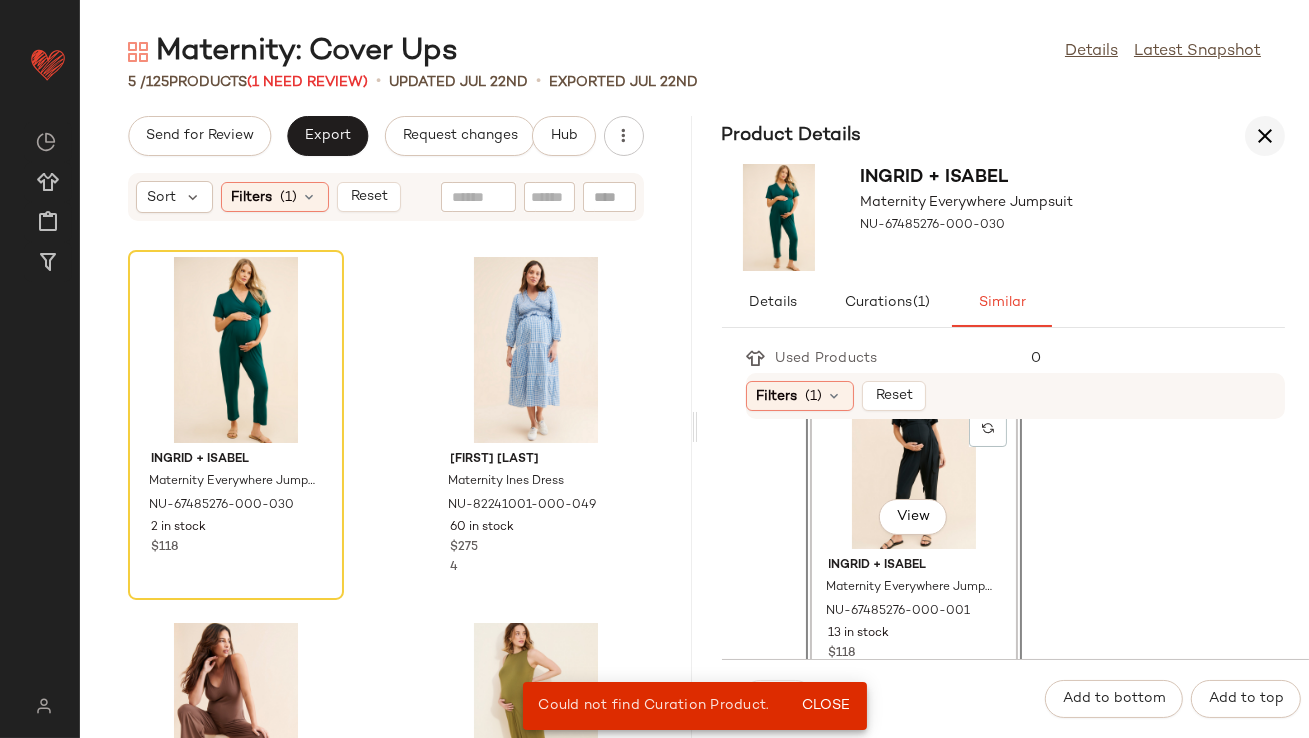 click at bounding box center [1265, 136] 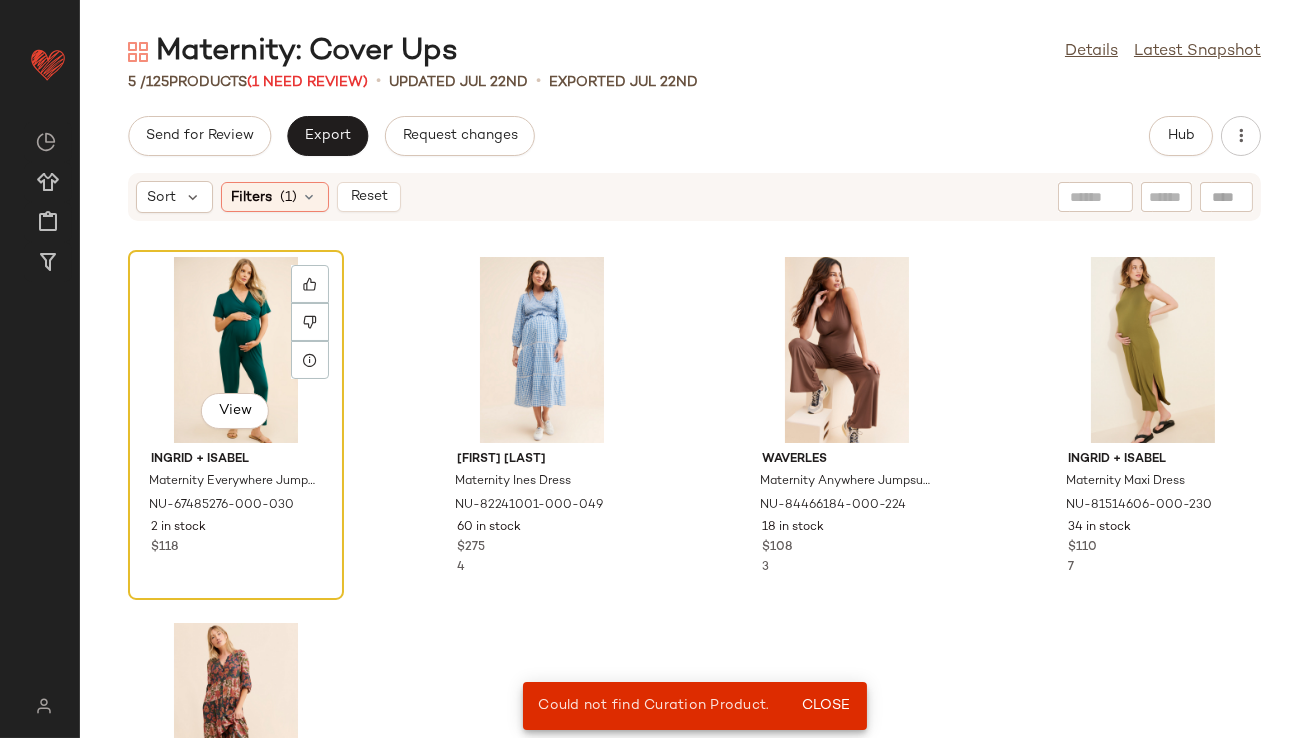 click on "View" 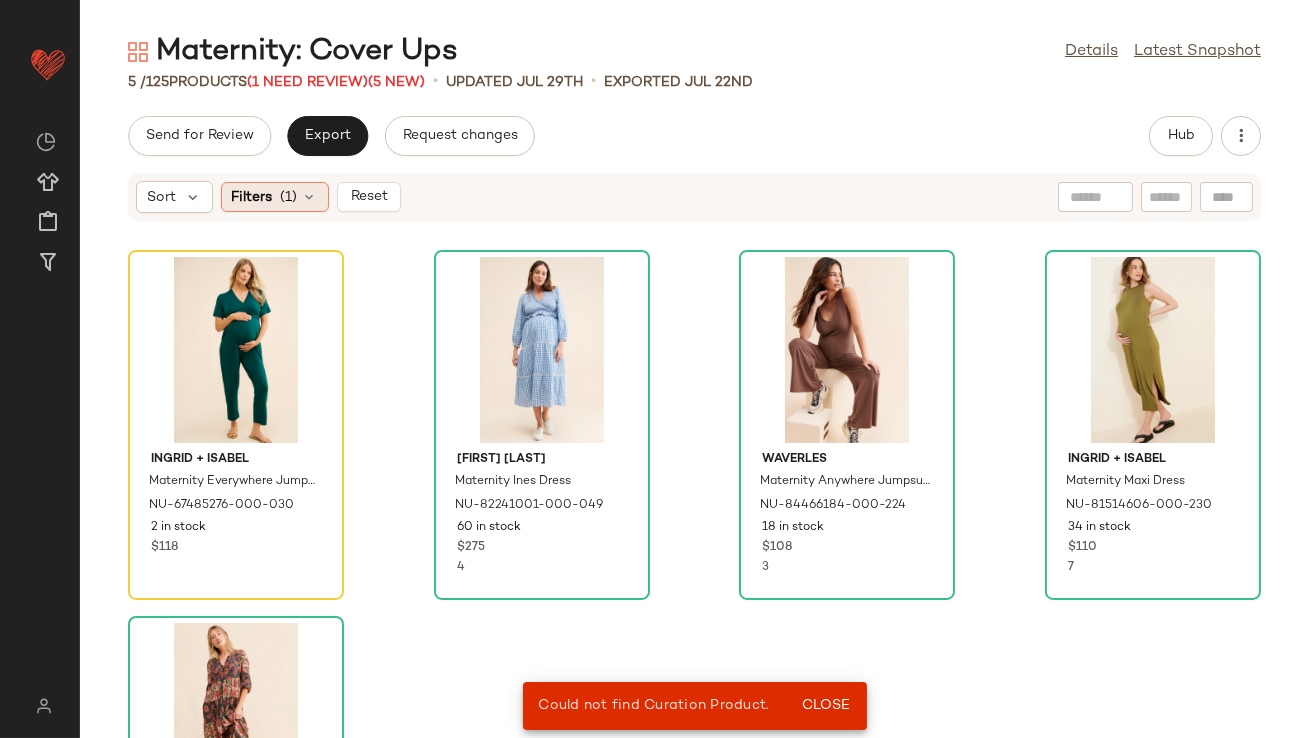 click on "Filters" at bounding box center [252, 197] 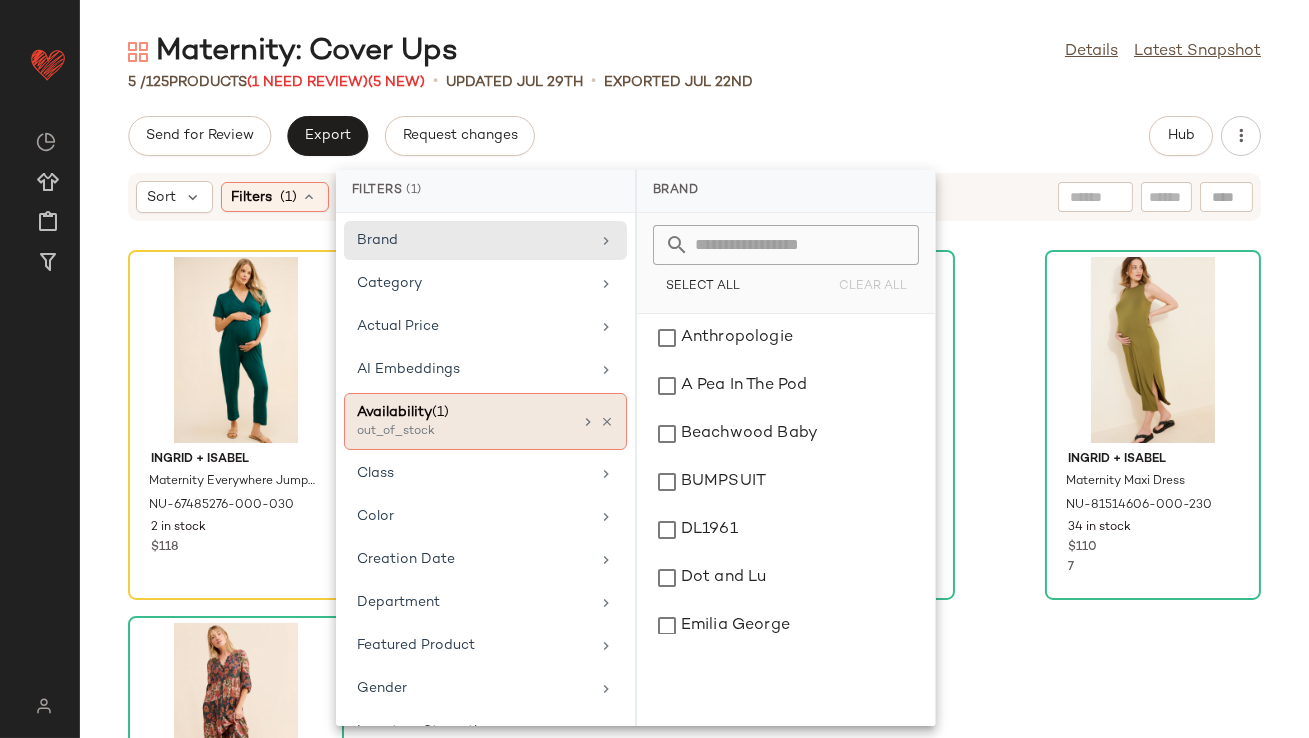 click at bounding box center [597, 422] 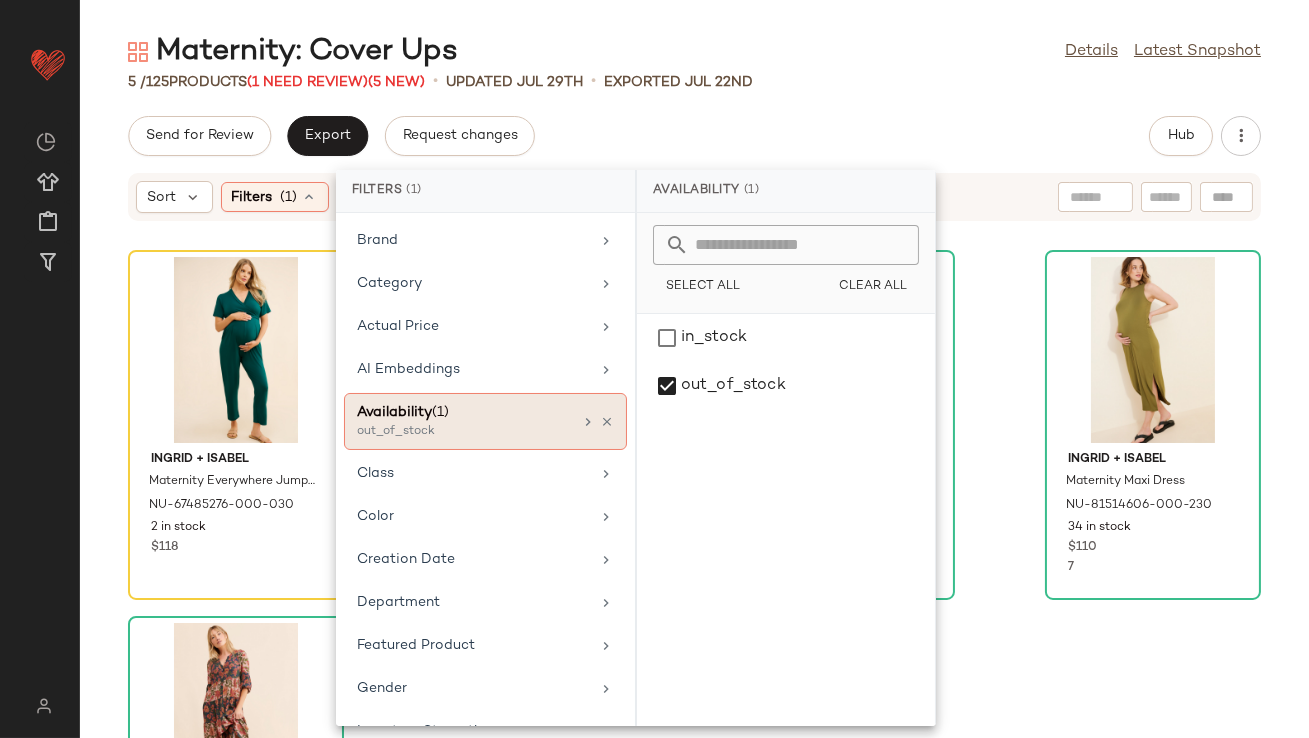 click at bounding box center [607, 422] 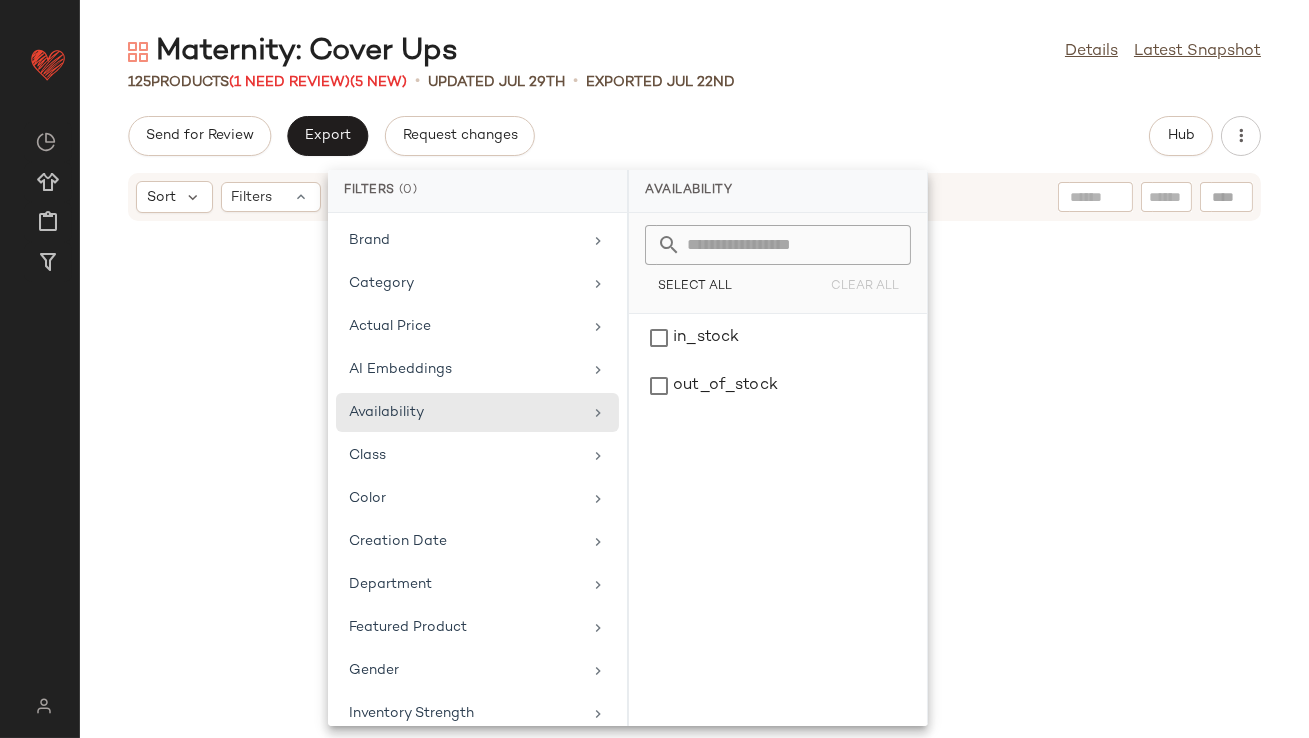 click on "Send for Review   Export   Request changes   Hub" 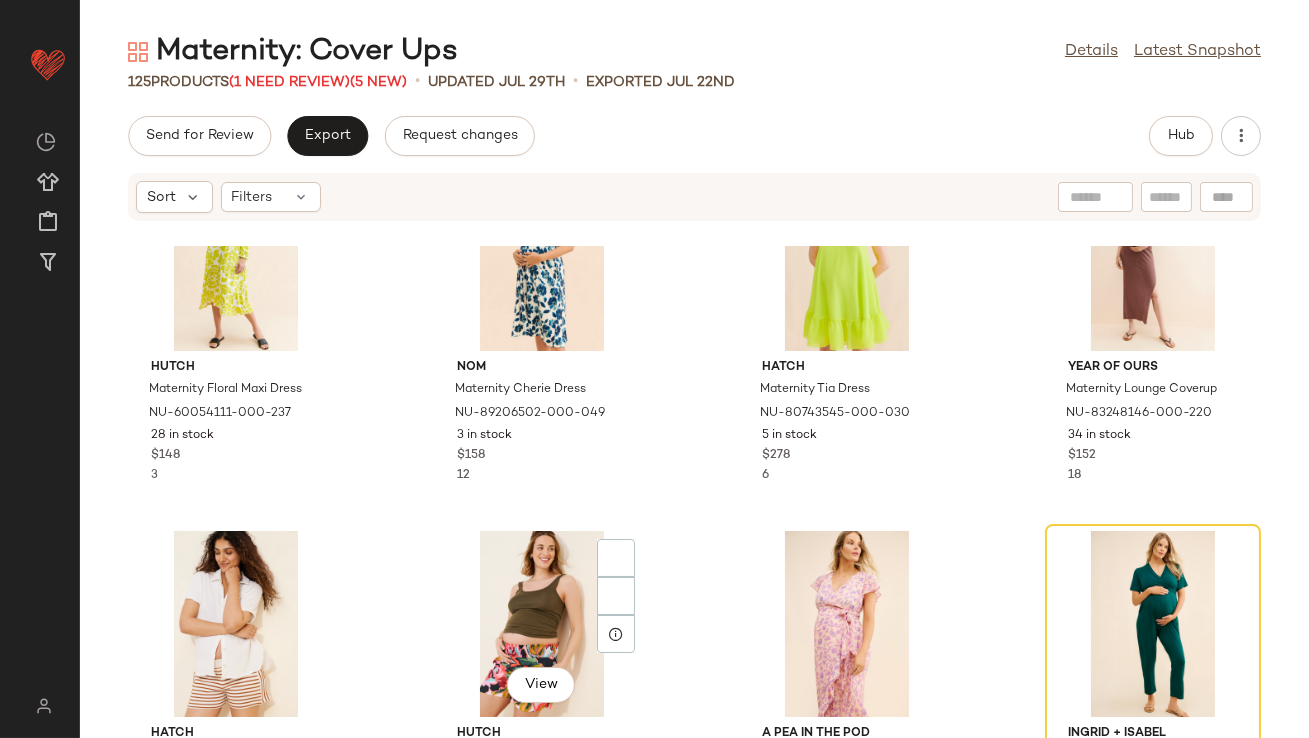 scroll, scrollTop: 2892, scrollLeft: 0, axis: vertical 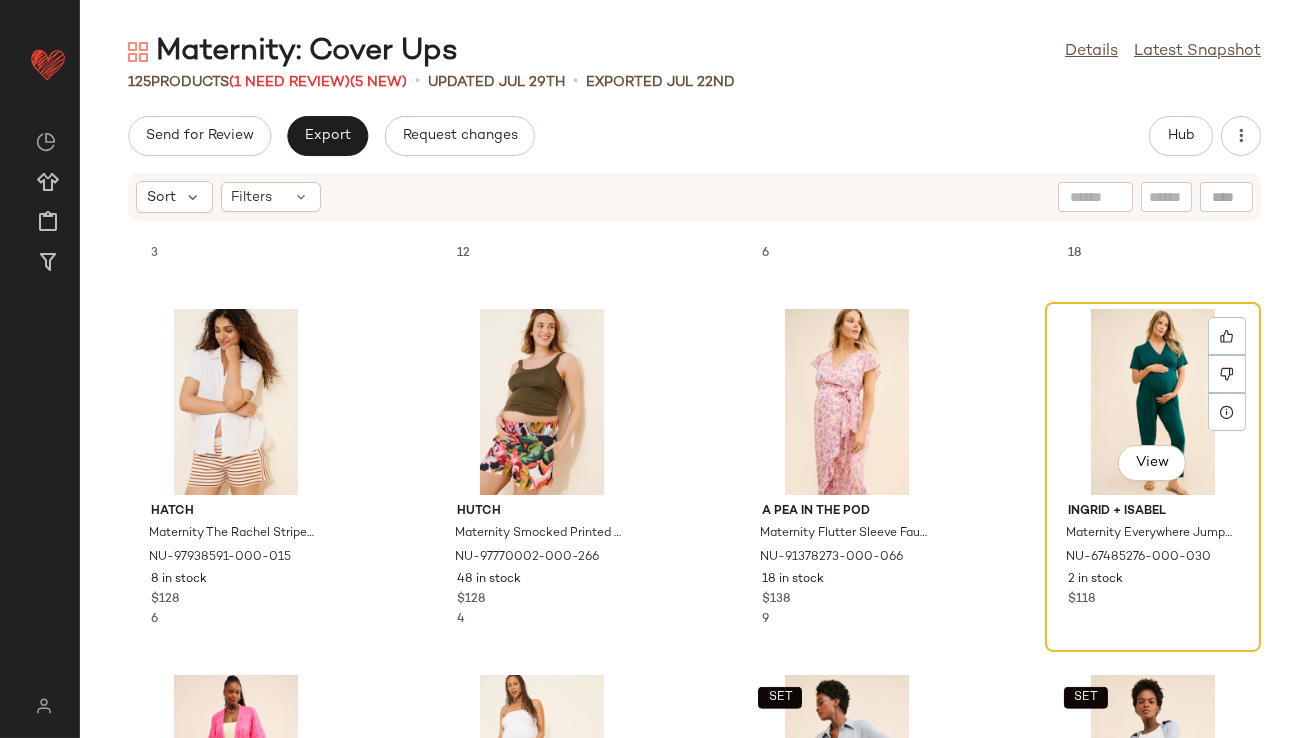 click on "View" 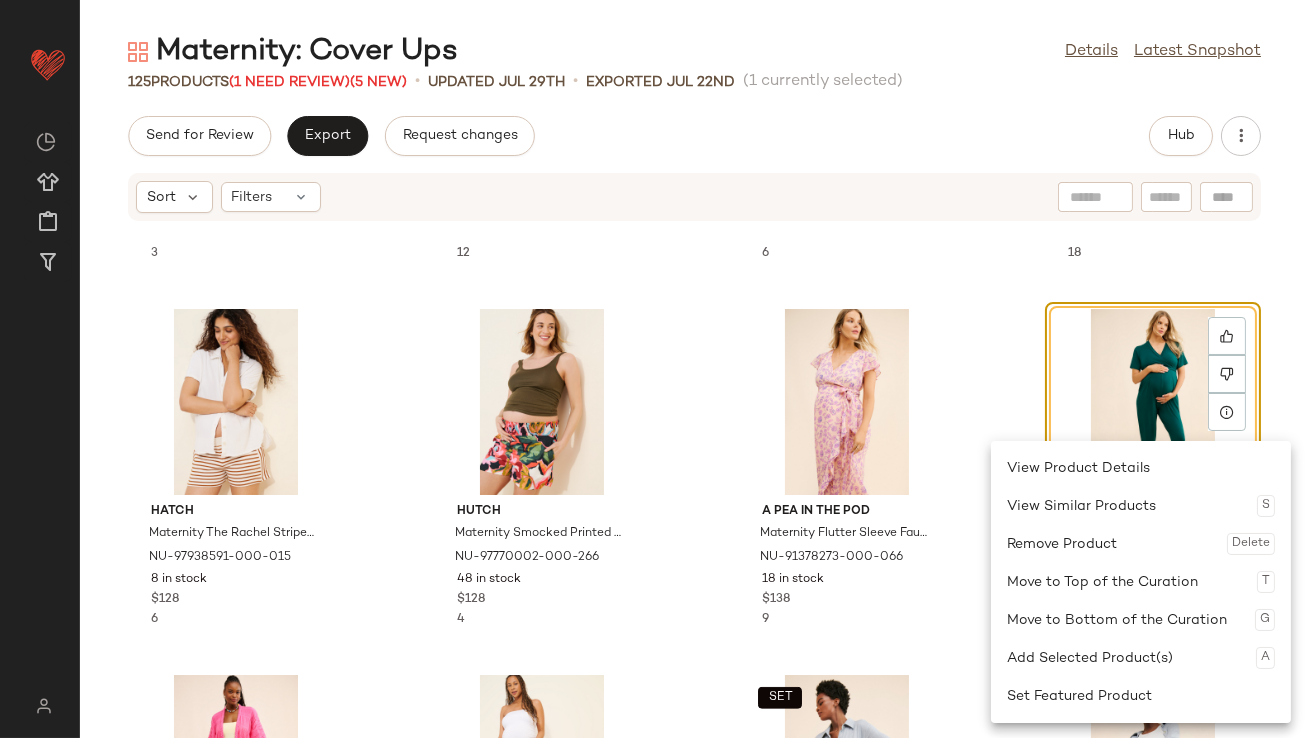click on "Hutch Maternity Floral Maxi Dress NU-60054111-000-237 28 in stock $148 3 nom Maternity Cherie Dress NU-89206502-000-049 3 in stock $158 12 Hatch Maternity Tia Dress NU-80743545-000-030 5 in stock $278 6 Year Of Ours Maternity Lounge Coverup NU-83248146-000-220 34 in stock $152 18 Hatch Maternity The Rachel Striped Shorts NU-97938591-000-015 8 in stock $128 6 Hutch Maternity Smocked Printed Pull-On Shorts NU-97770002-000-266 48 in stock $128 4 A Pea In The Pod Maternity Flutter Sleeve Faux Wrap Dress NU-91378273-000-066 18 in stock $138 9  View  Ingrid + Isabel Maternity Everywhere Jumpsuit NU-67485276-000-030 2 in stock $118 Anthropologie Ruched Side-Slit Duster NU-69258960-000-066 226 in stock $128 2 Pietro Brunelli Maternity Coco Midi Dress NU-97728679-000-010 7 in stock $310 11  SET  Waverles Maternity Lightweight Button-Up Shirt NU-88947825-000-044 3 in stock $74 39  SET  Waverles Maternity Lightweight Pull-On Shorts NU-88948120-000-044 1 in stock $68 39 Year Of Ours Maternity Weekend Terry Romper $152 18" 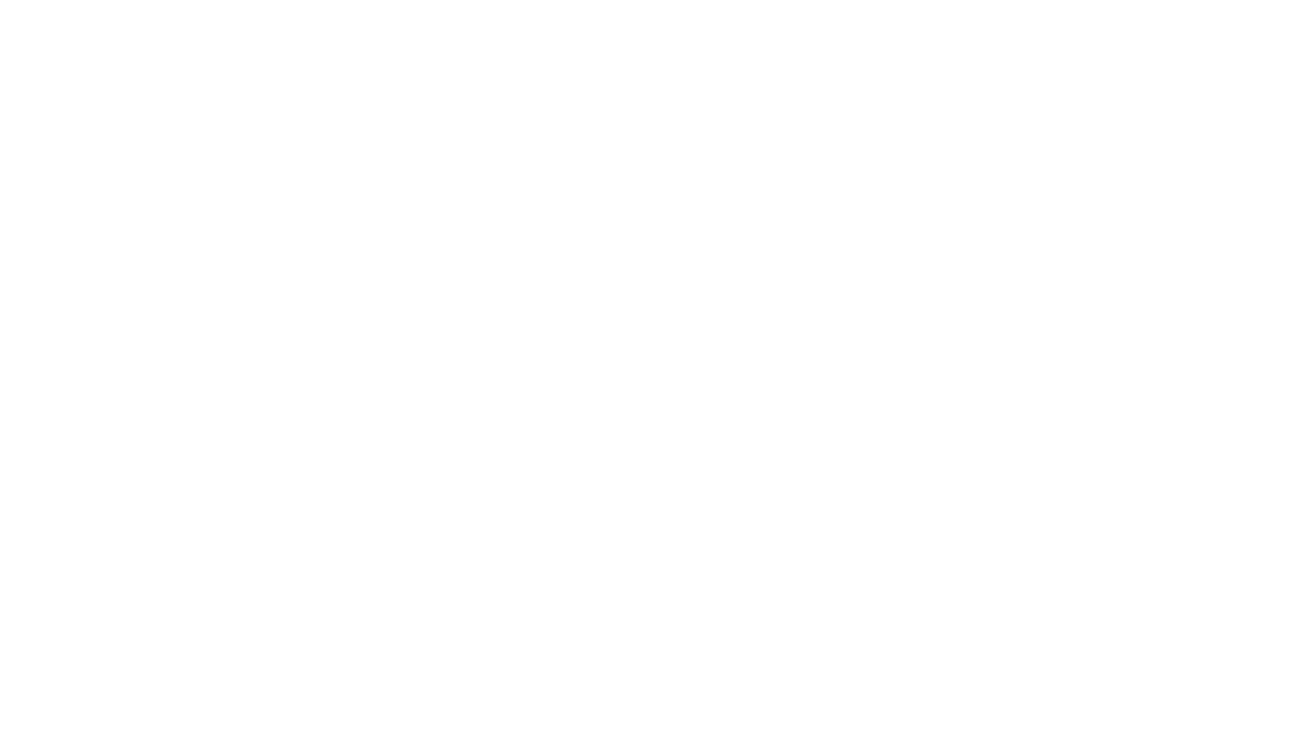 scroll, scrollTop: 0, scrollLeft: 0, axis: both 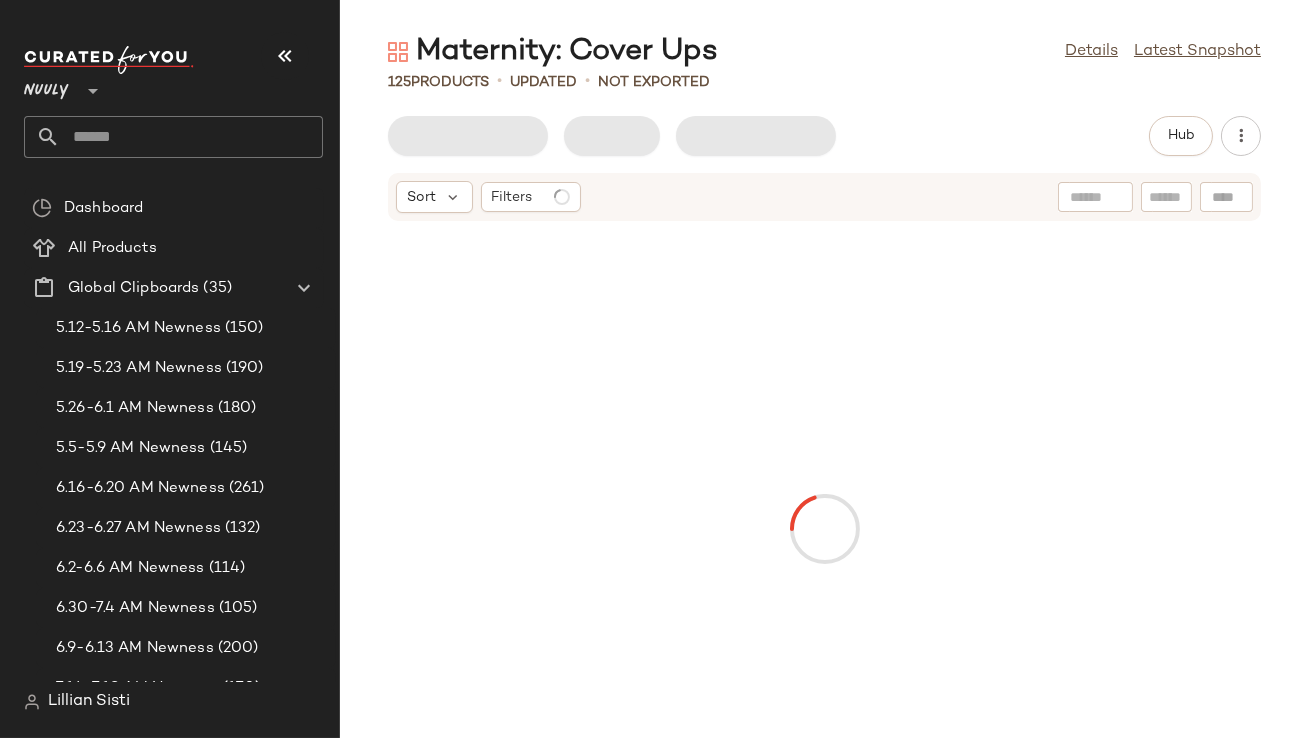 click at bounding box center (285, 56) 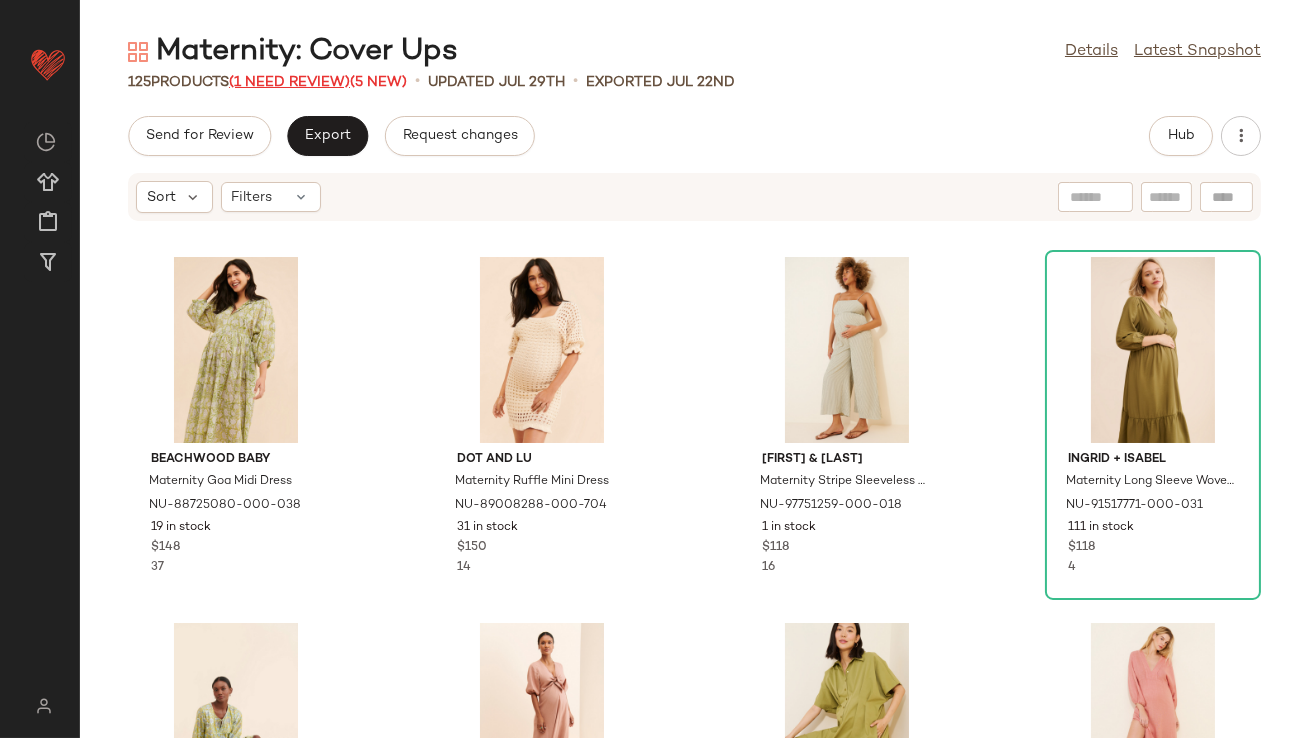 click on "(1 Need Review)" at bounding box center (289, 82) 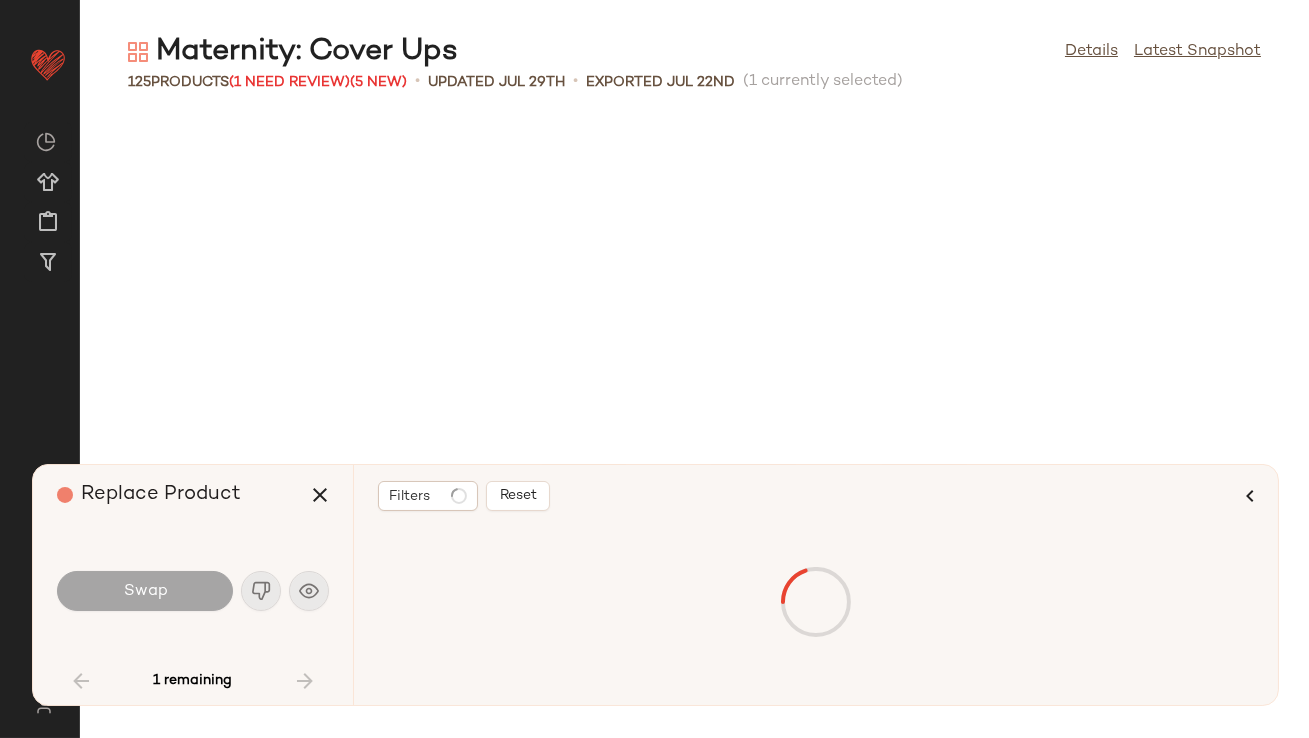 scroll, scrollTop: 2928, scrollLeft: 0, axis: vertical 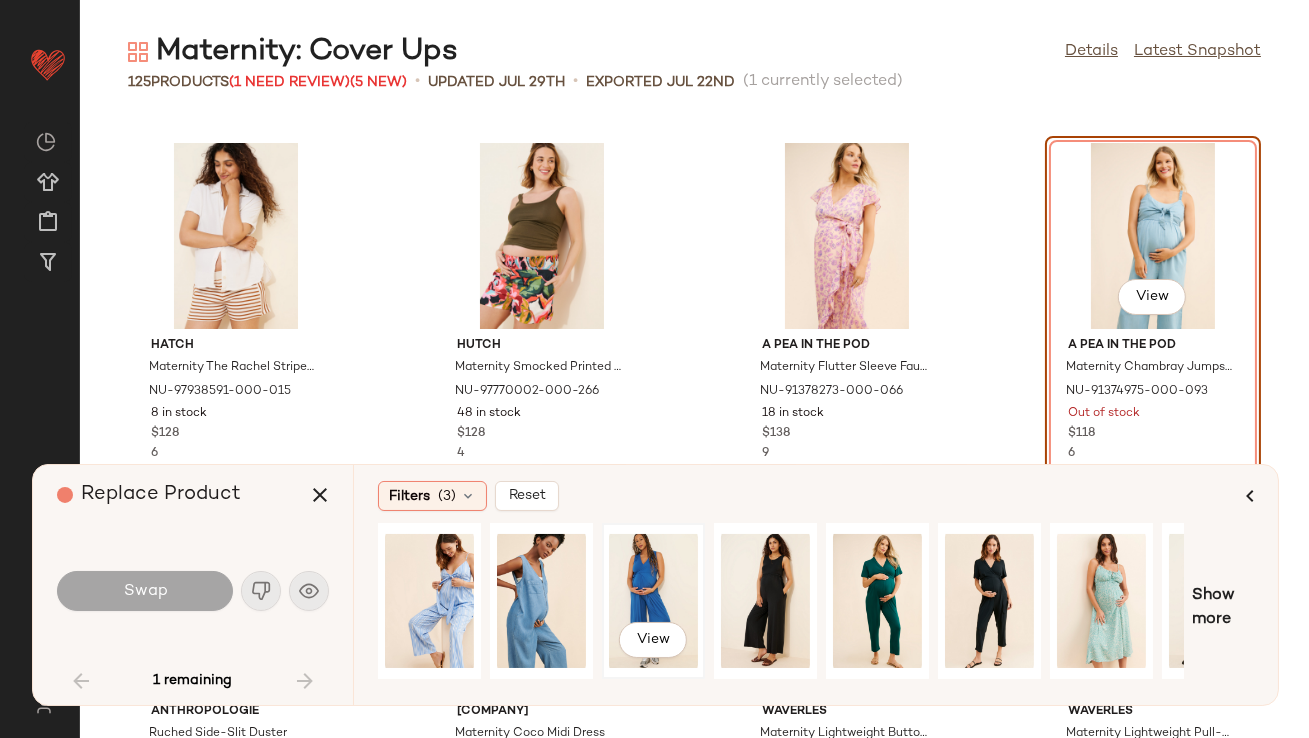 click on "View" 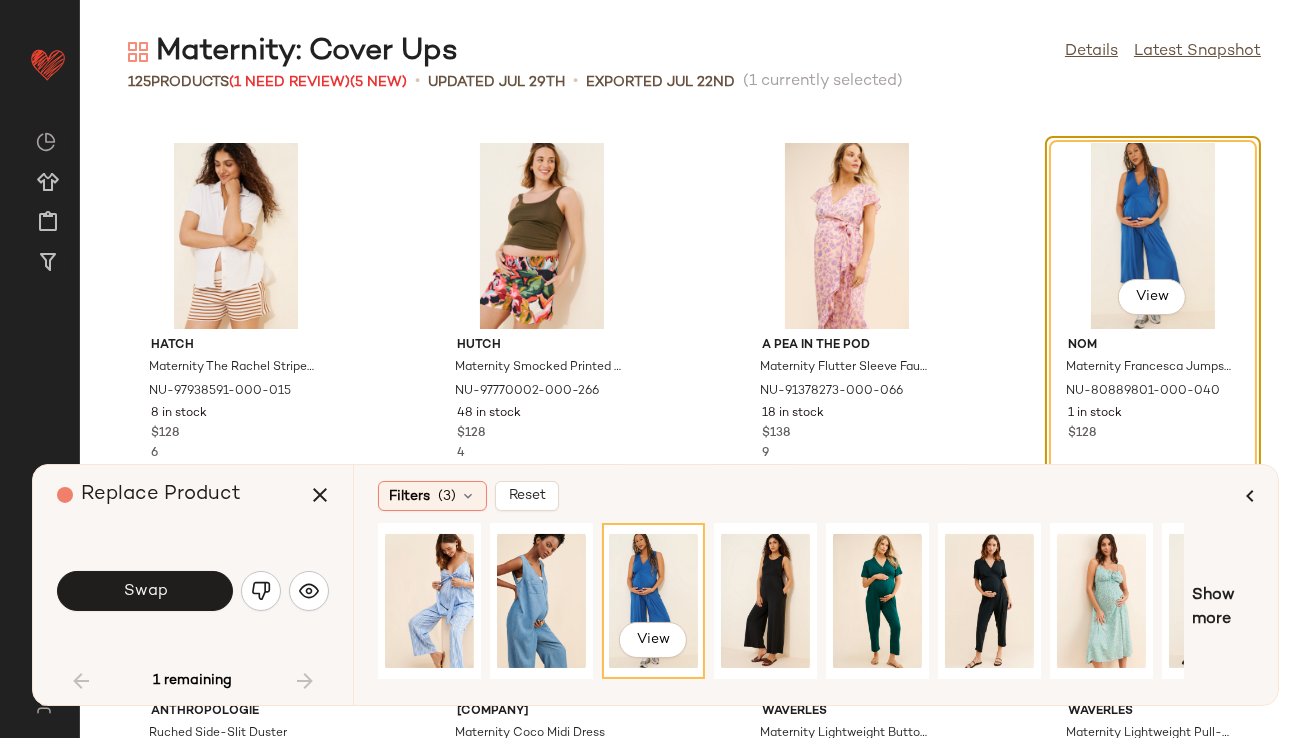 click on "View" 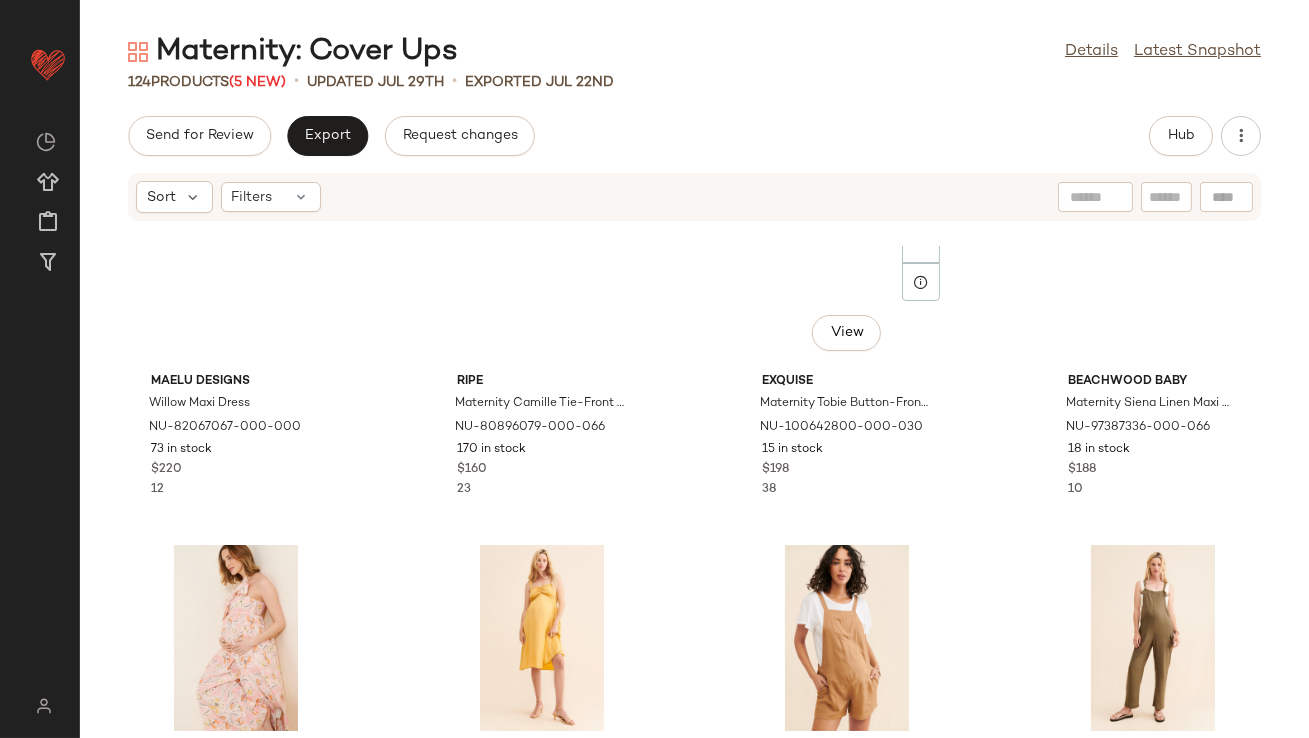 scroll, scrollTop: 0, scrollLeft: 0, axis: both 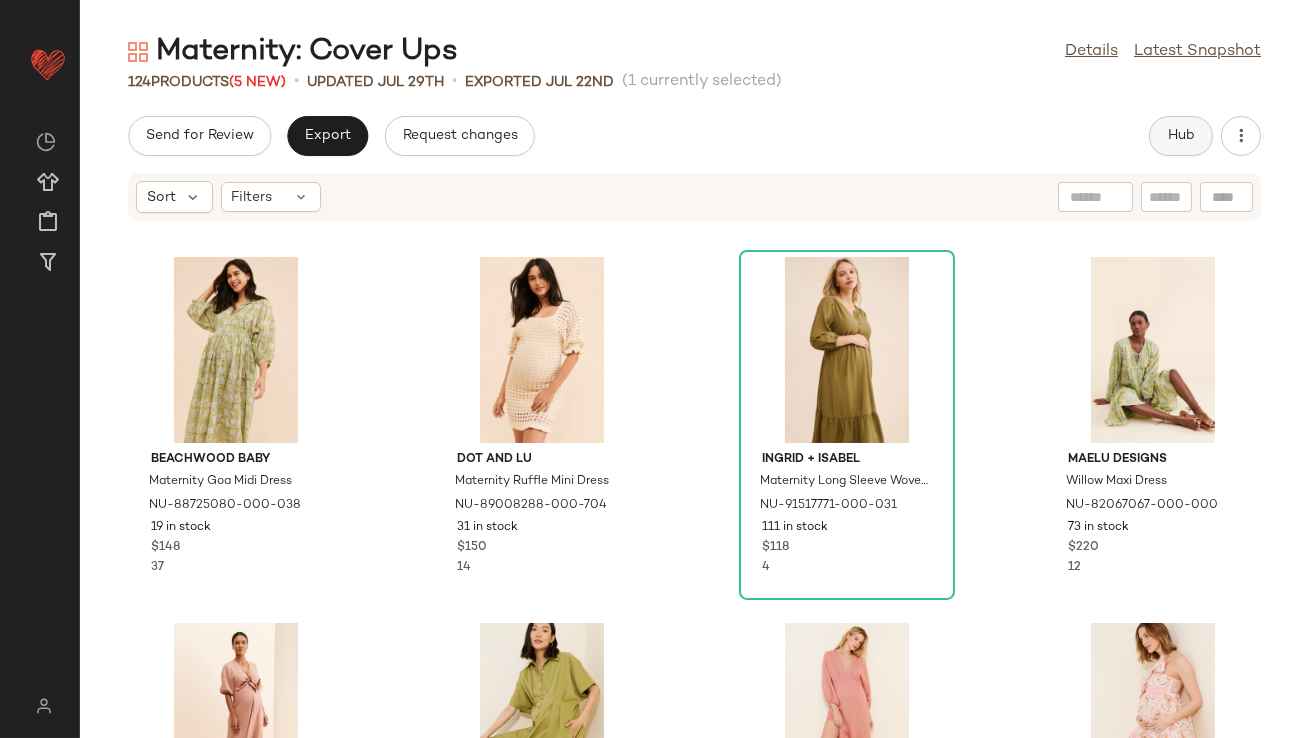 click on "Hub" at bounding box center [1181, 136] 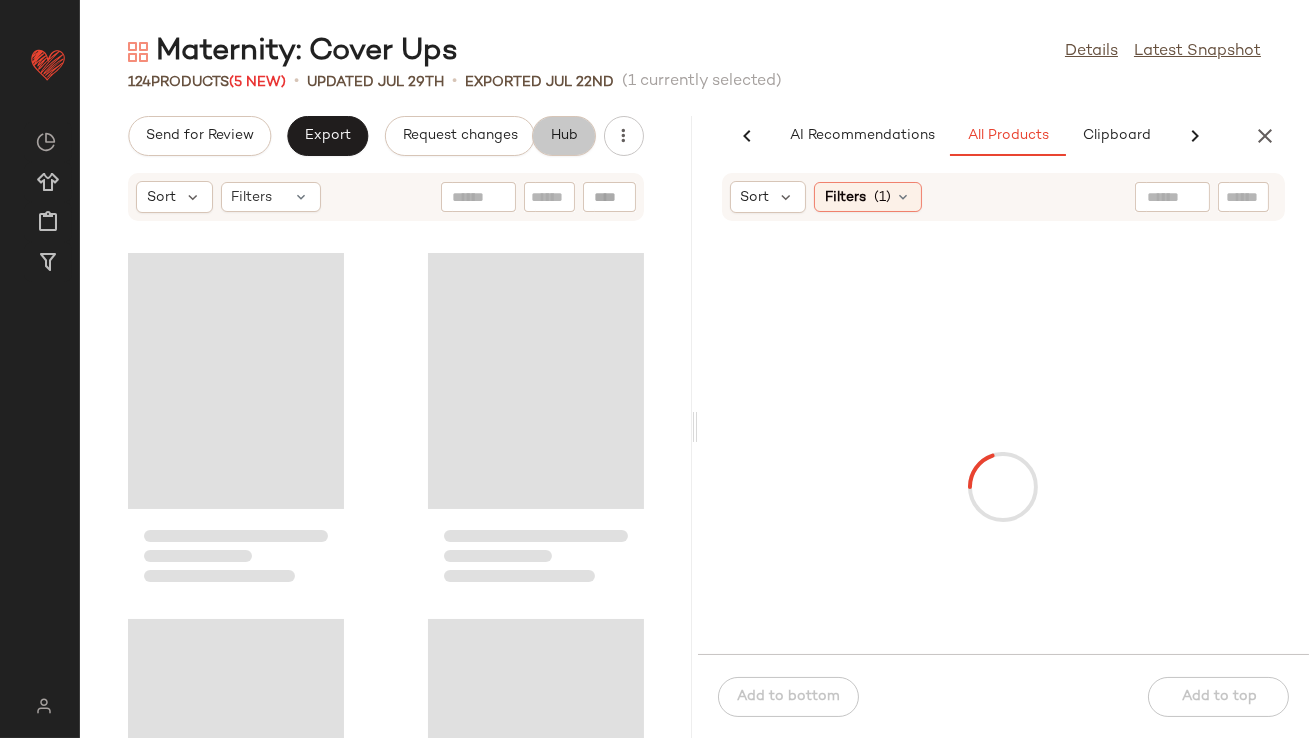 scroll, scrollTop: 0, scrollLeft: 112, axis: horizontal 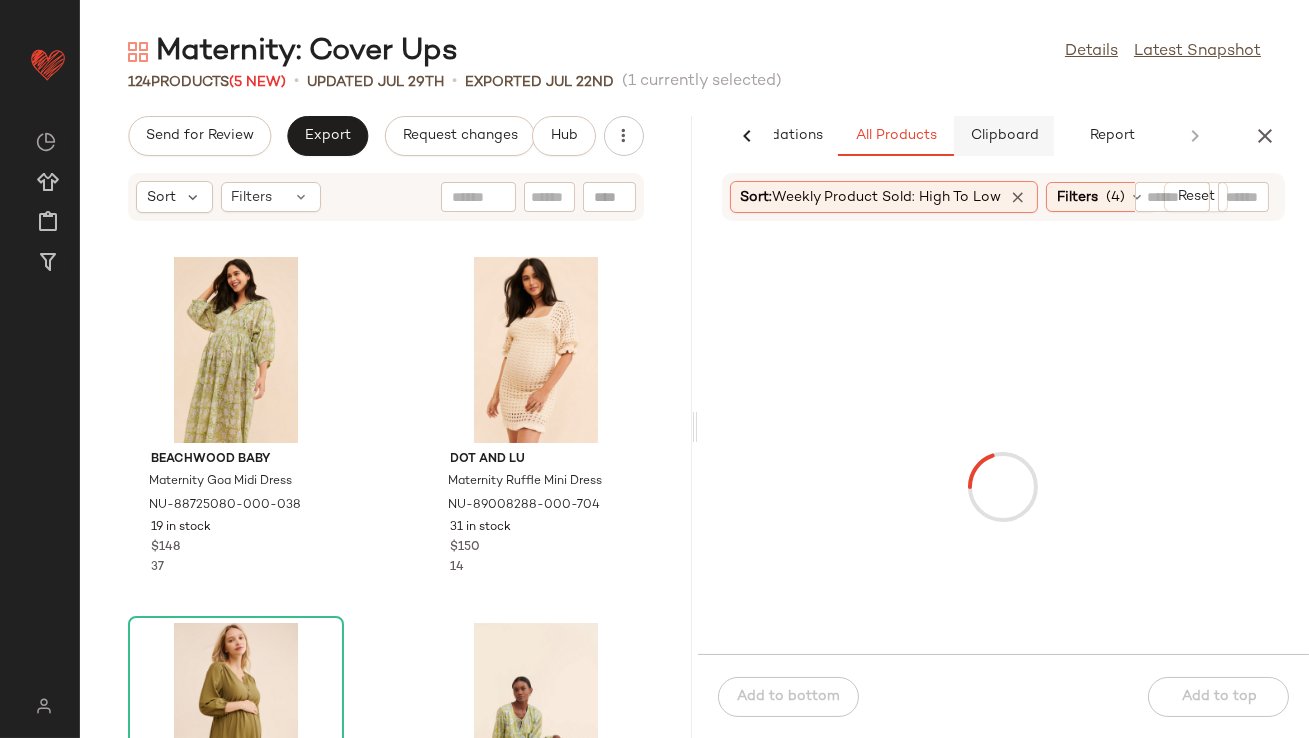 click on "Clipboard" 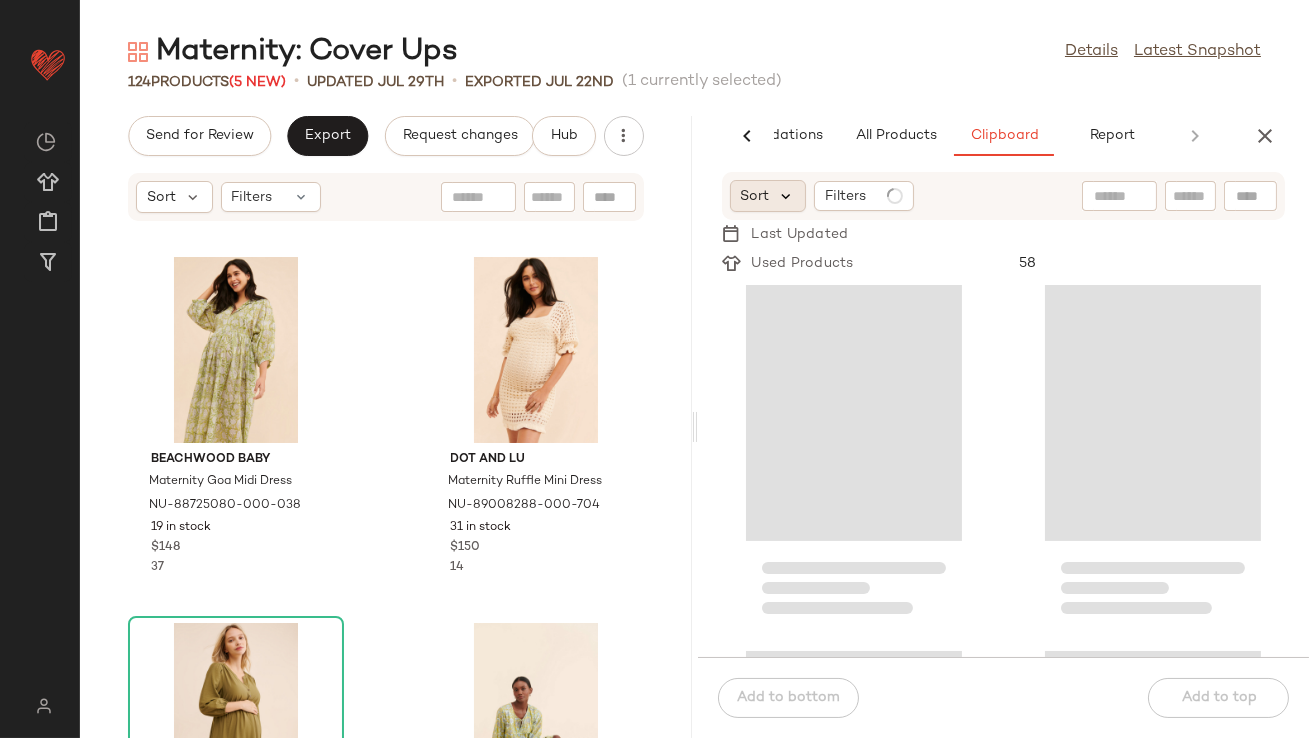 click at bounding box center [787, 196] 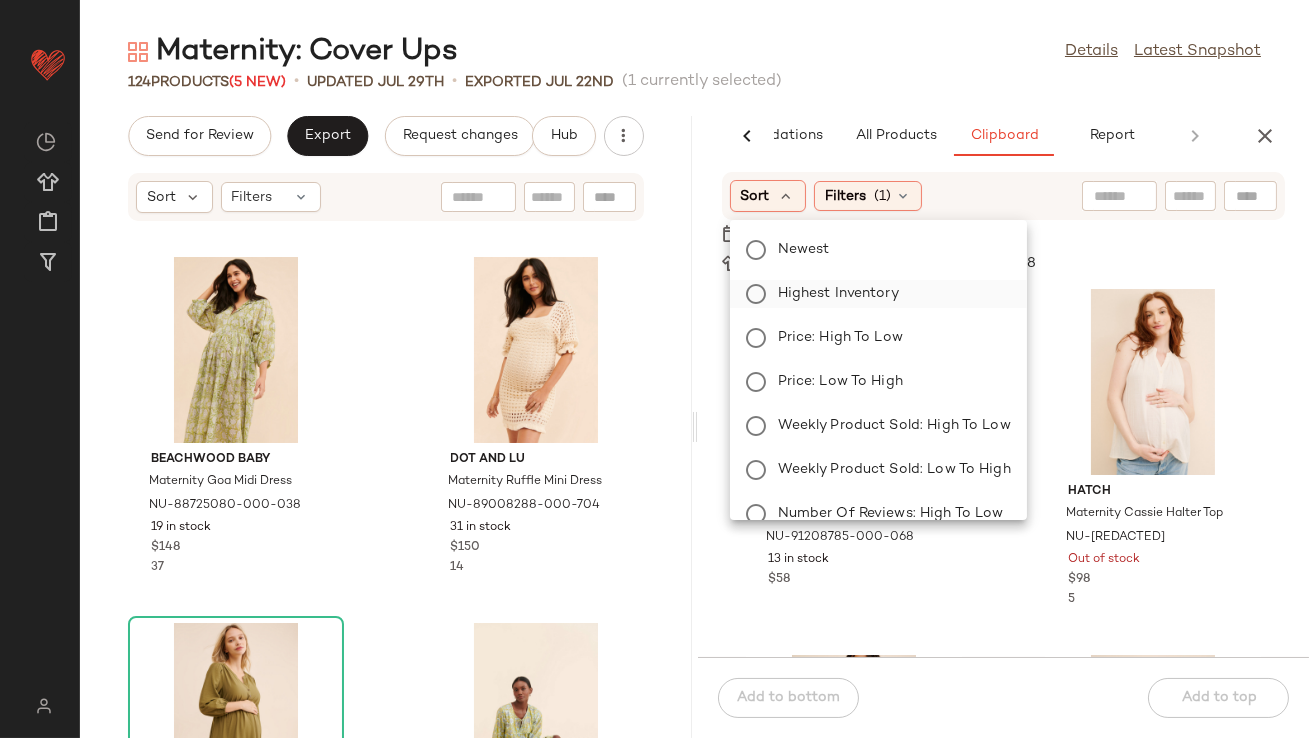 click on "Highest Inventory" 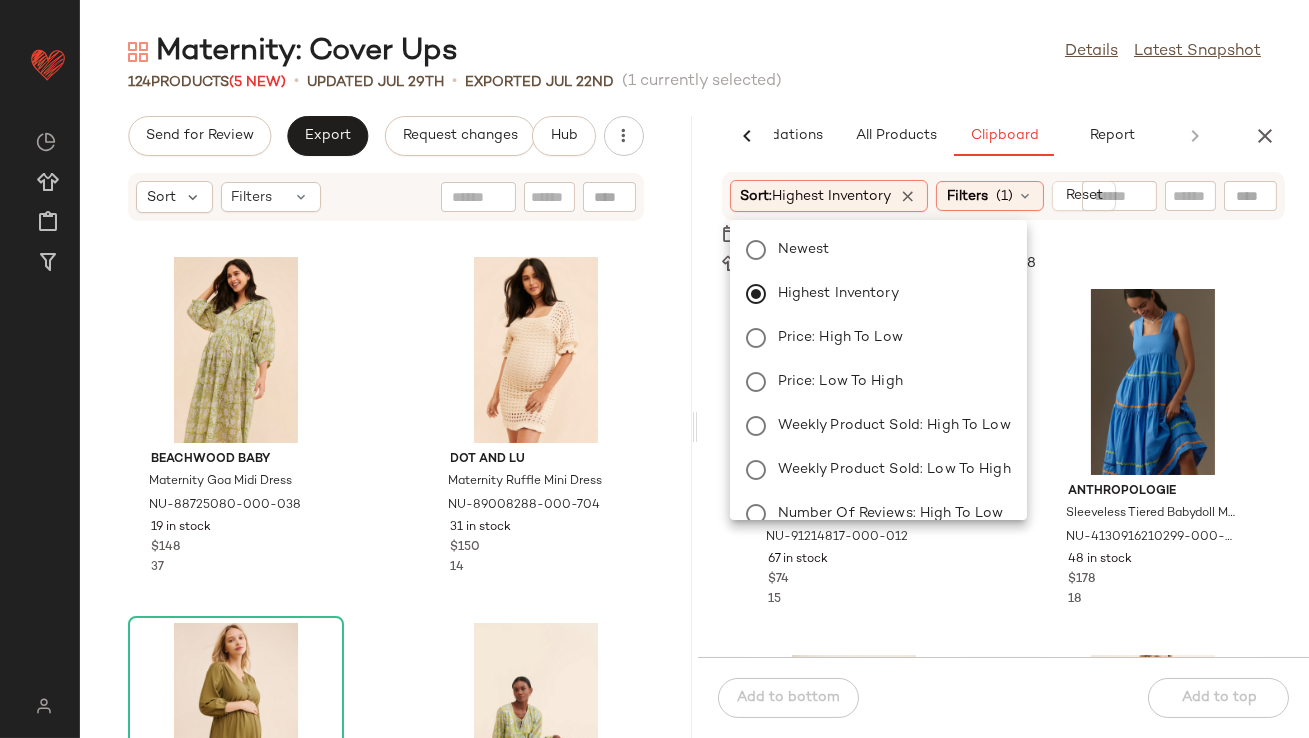 click on "Maternity: Cover Ups  Details   Latest Snapshot" 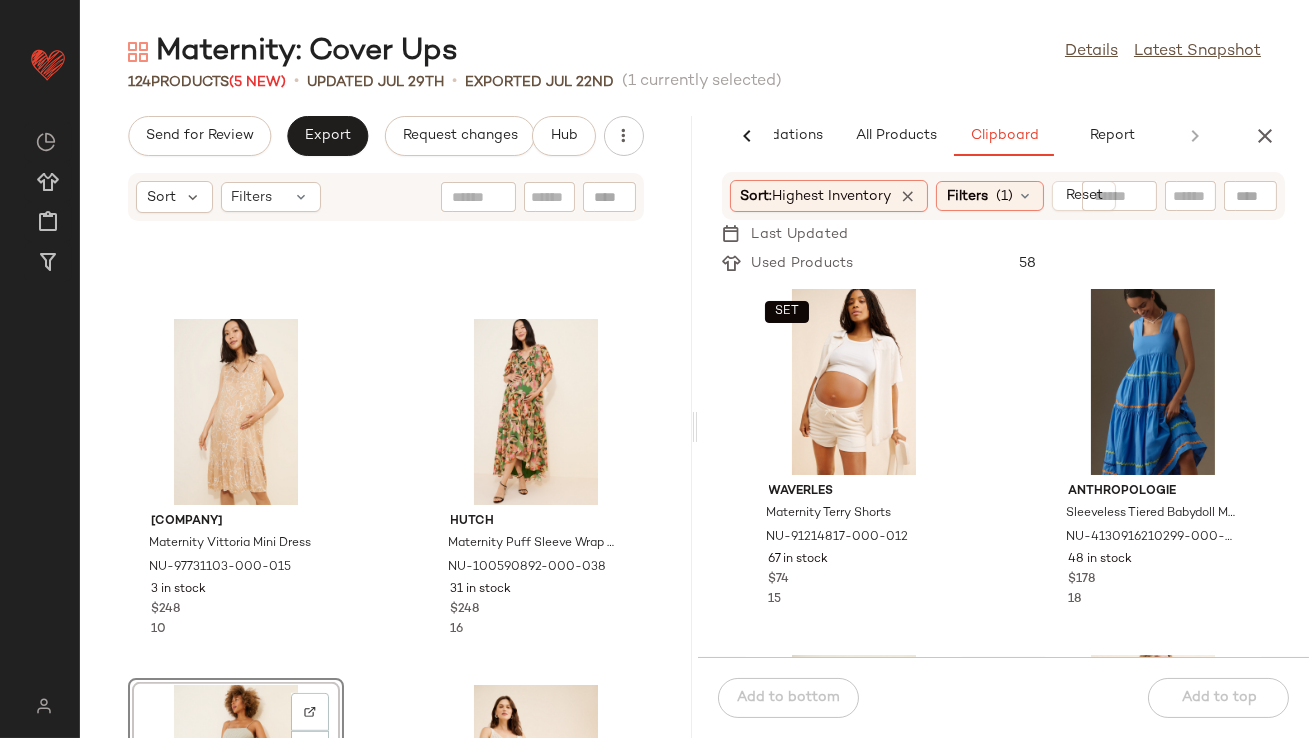 scroll, scrollTop: 2145, scrollLeft: 0, axis: vertical 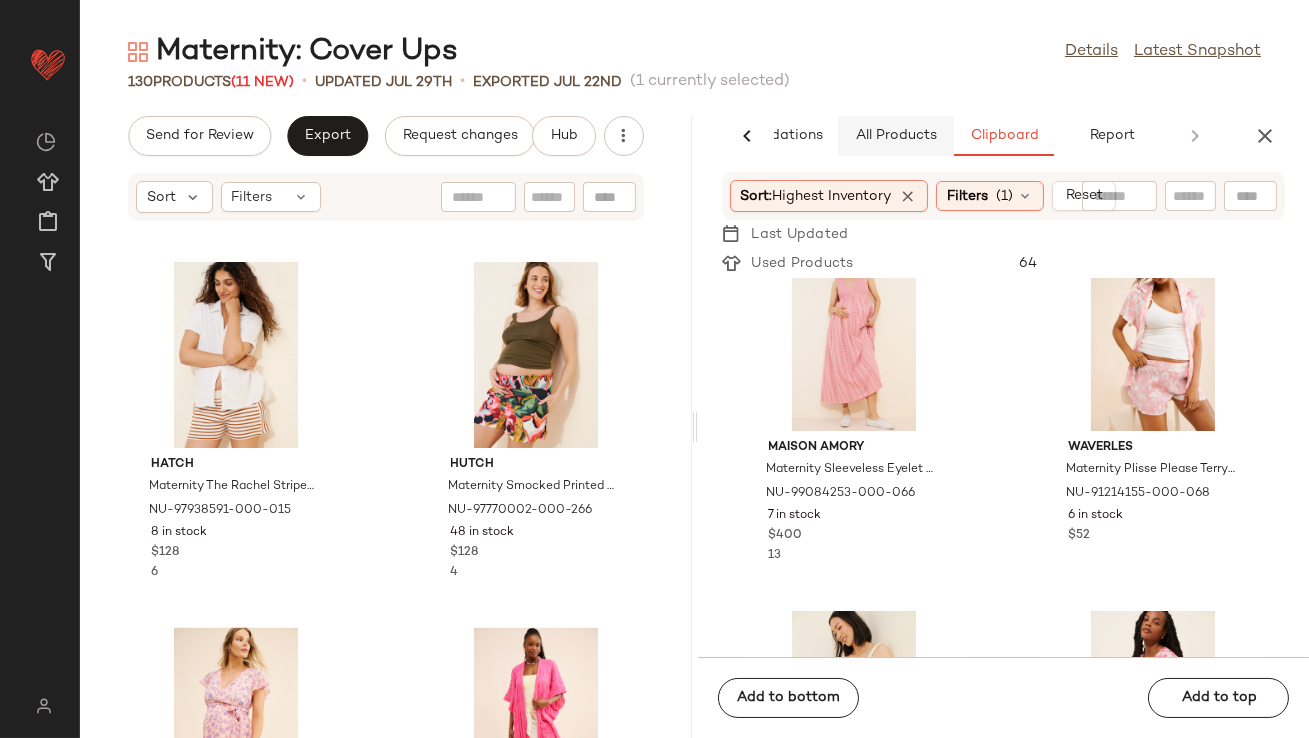 click on "All Products" 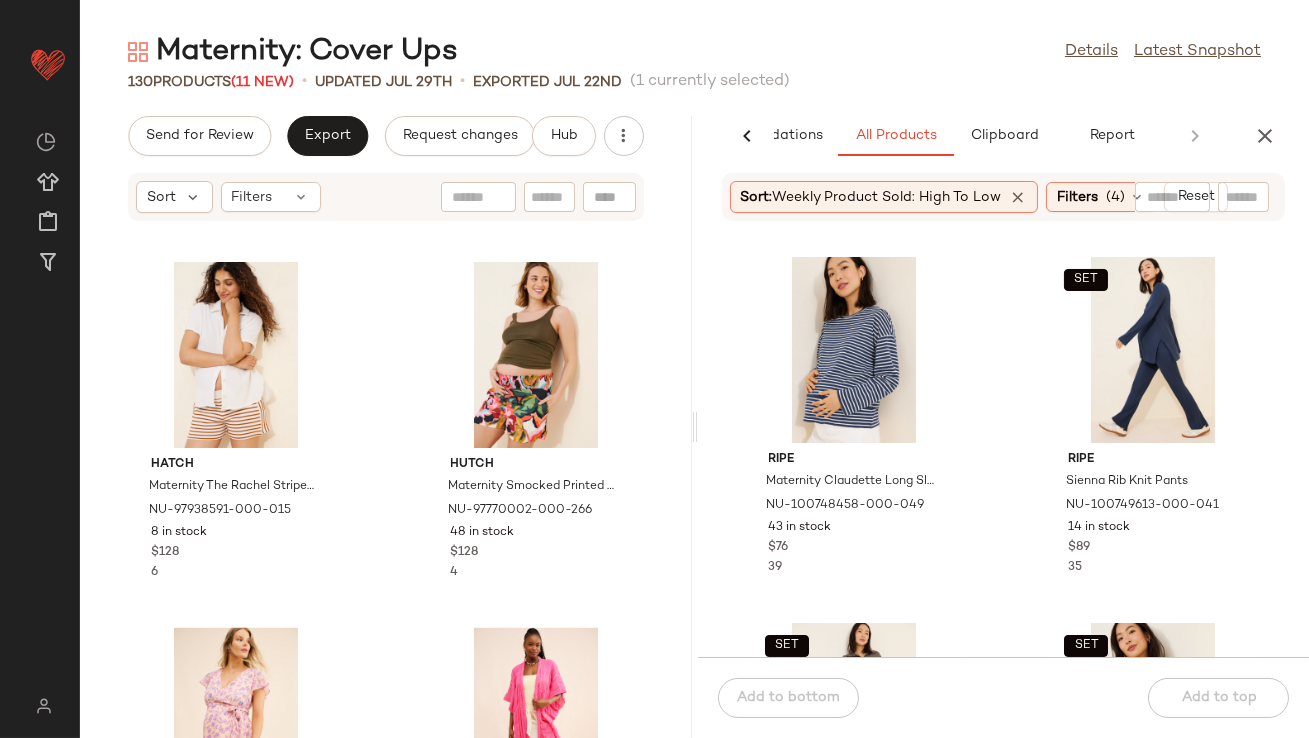 click at bounding box center (1019, 197) 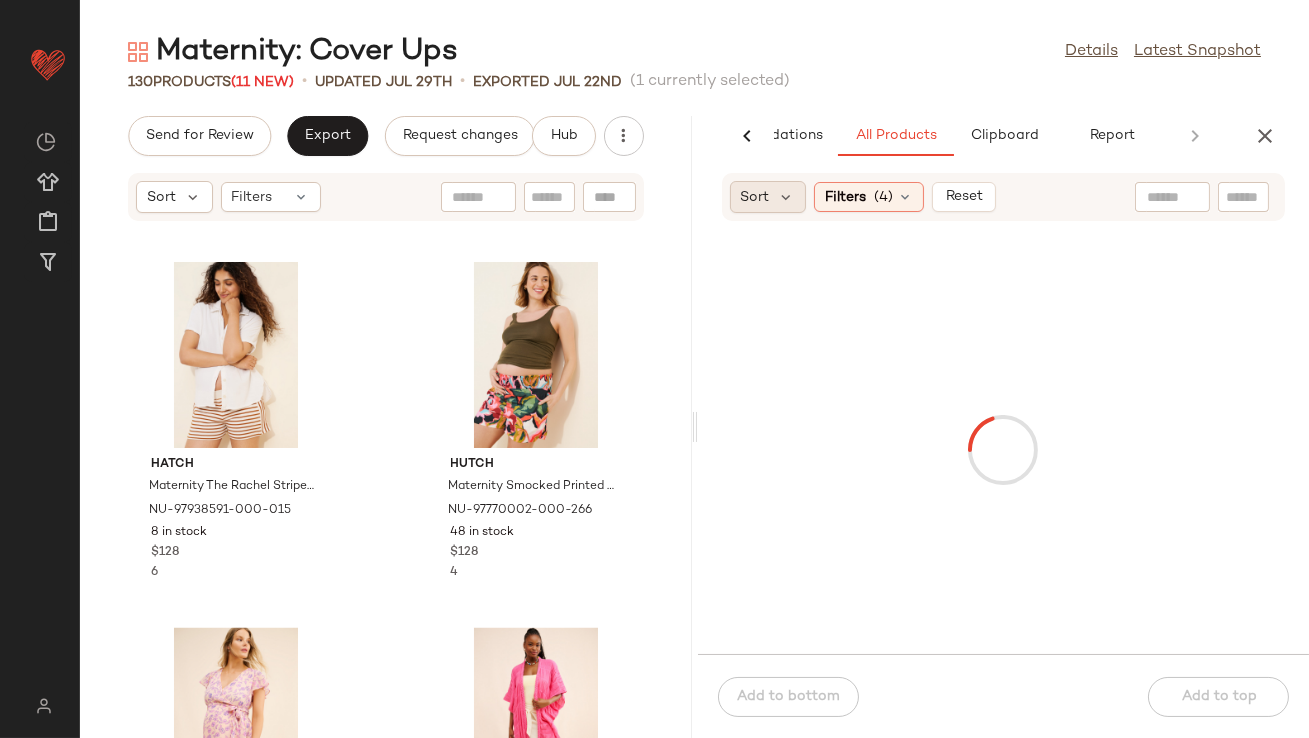 click on "Sort" 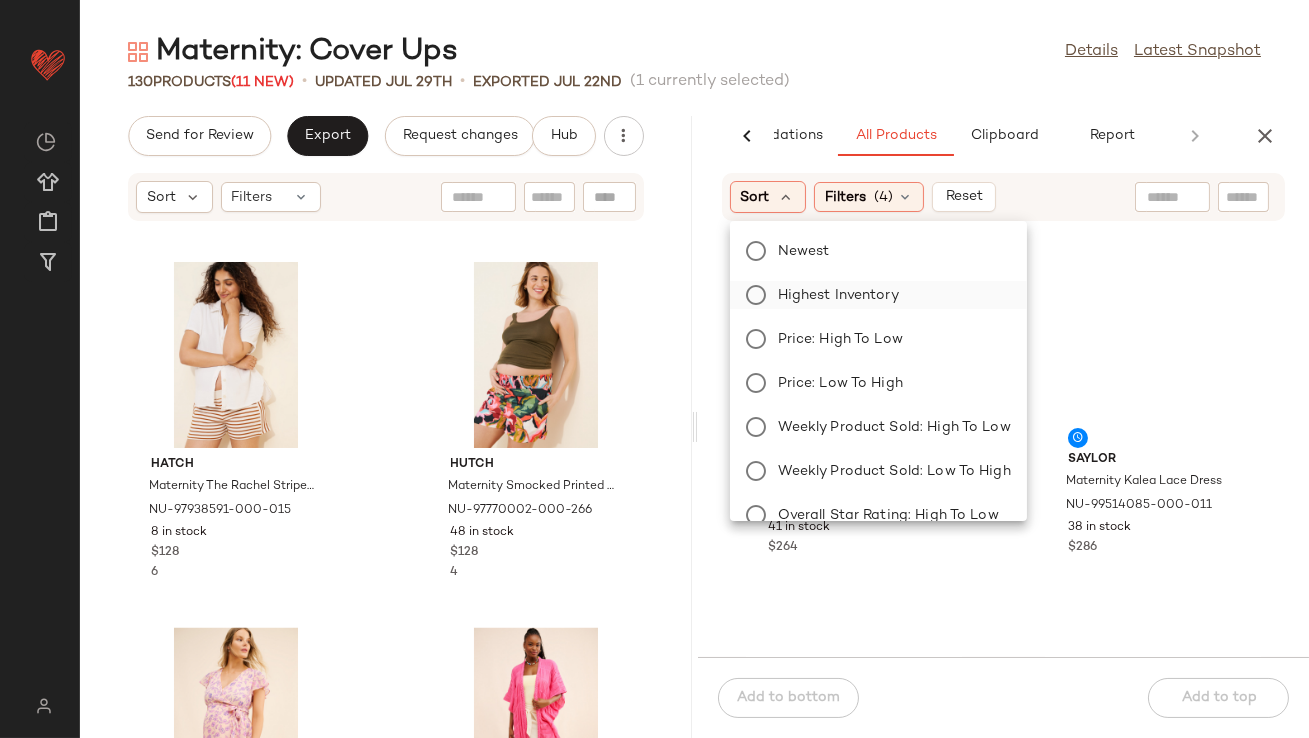 click on "Highest Inventory" 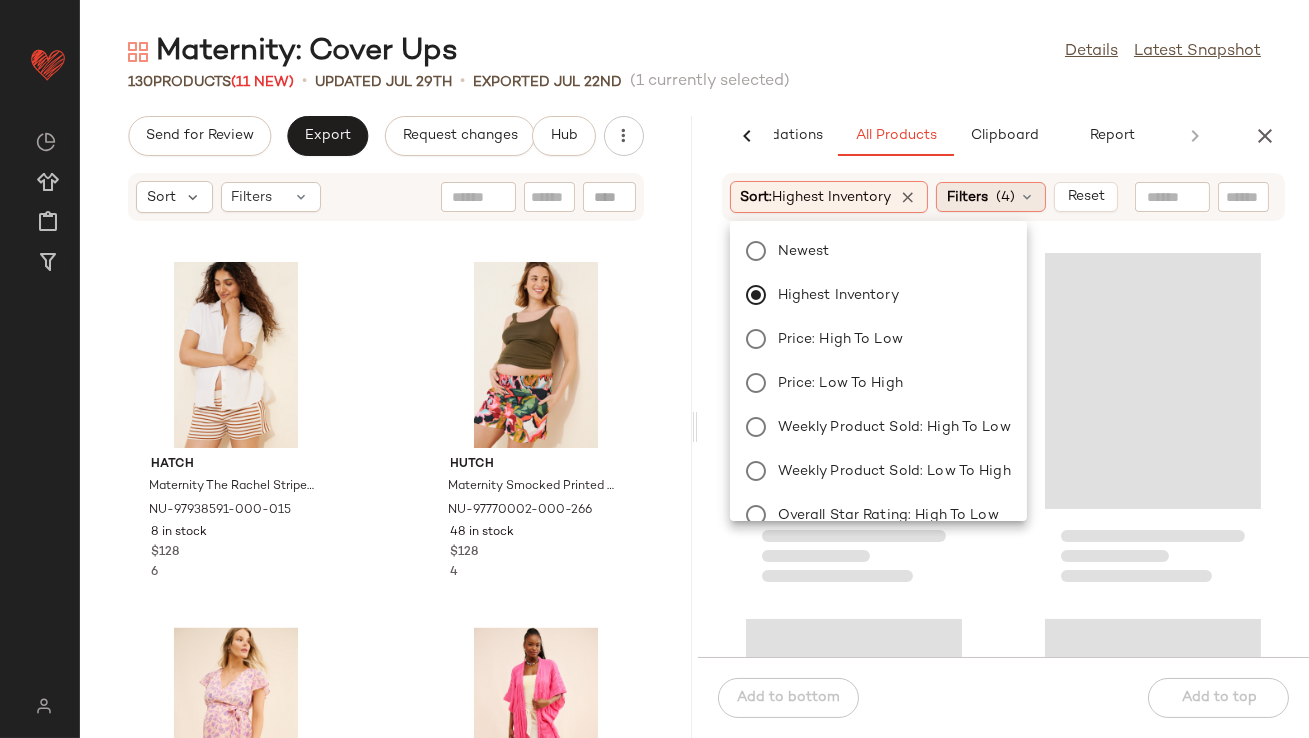 click at bounding box center [909, 197] 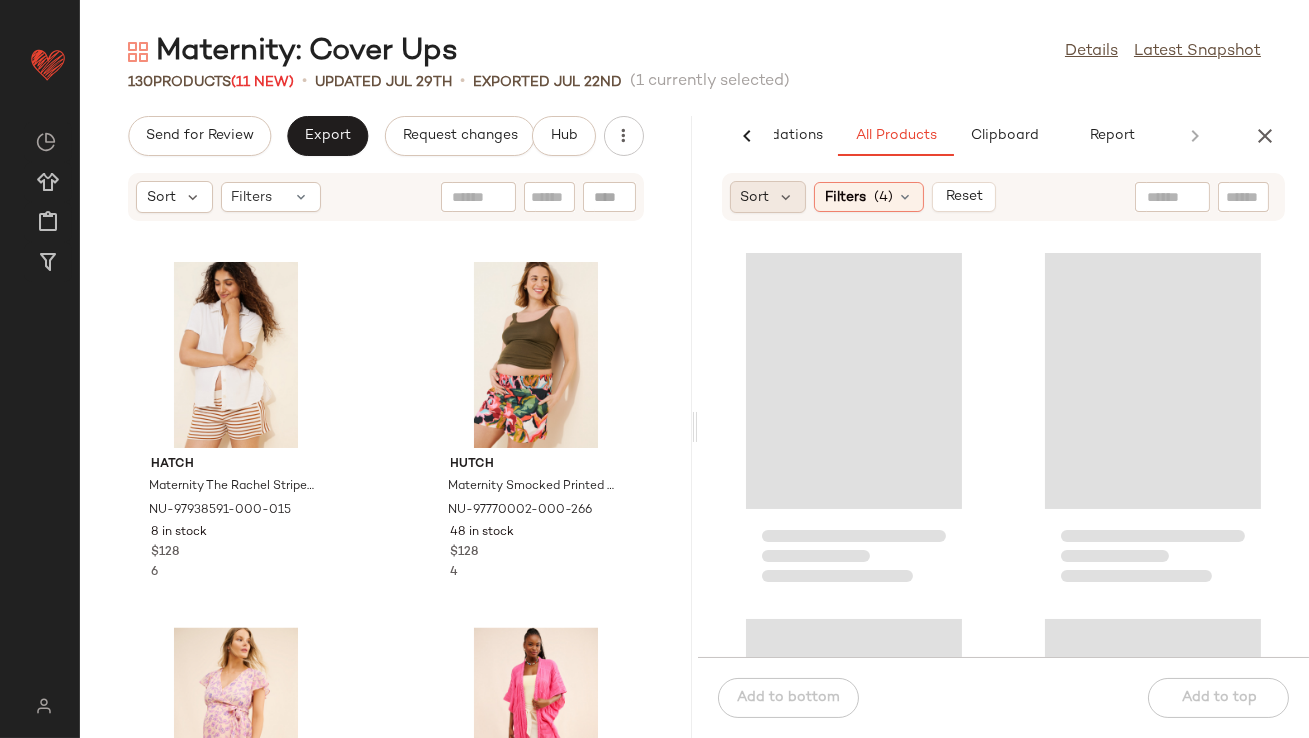 click on "Sort" at bounding box center (755, 197) 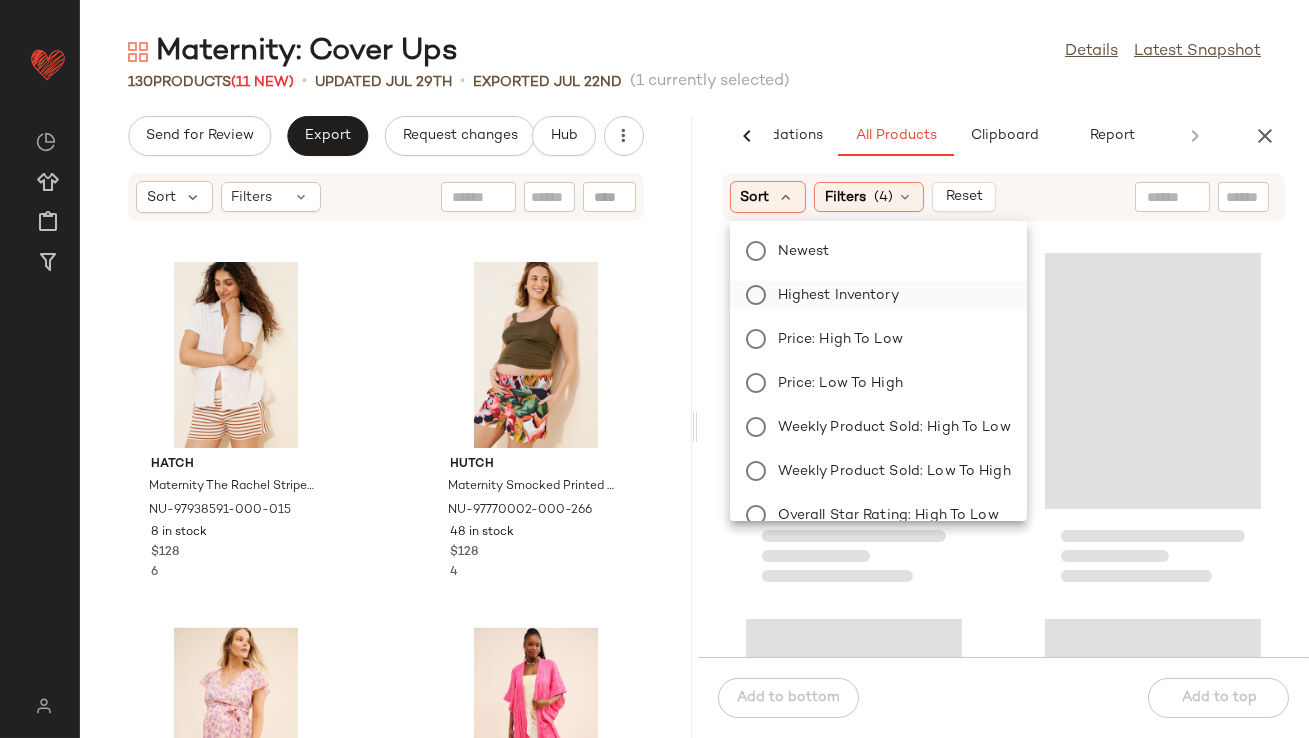 click on "Highest Inventory" 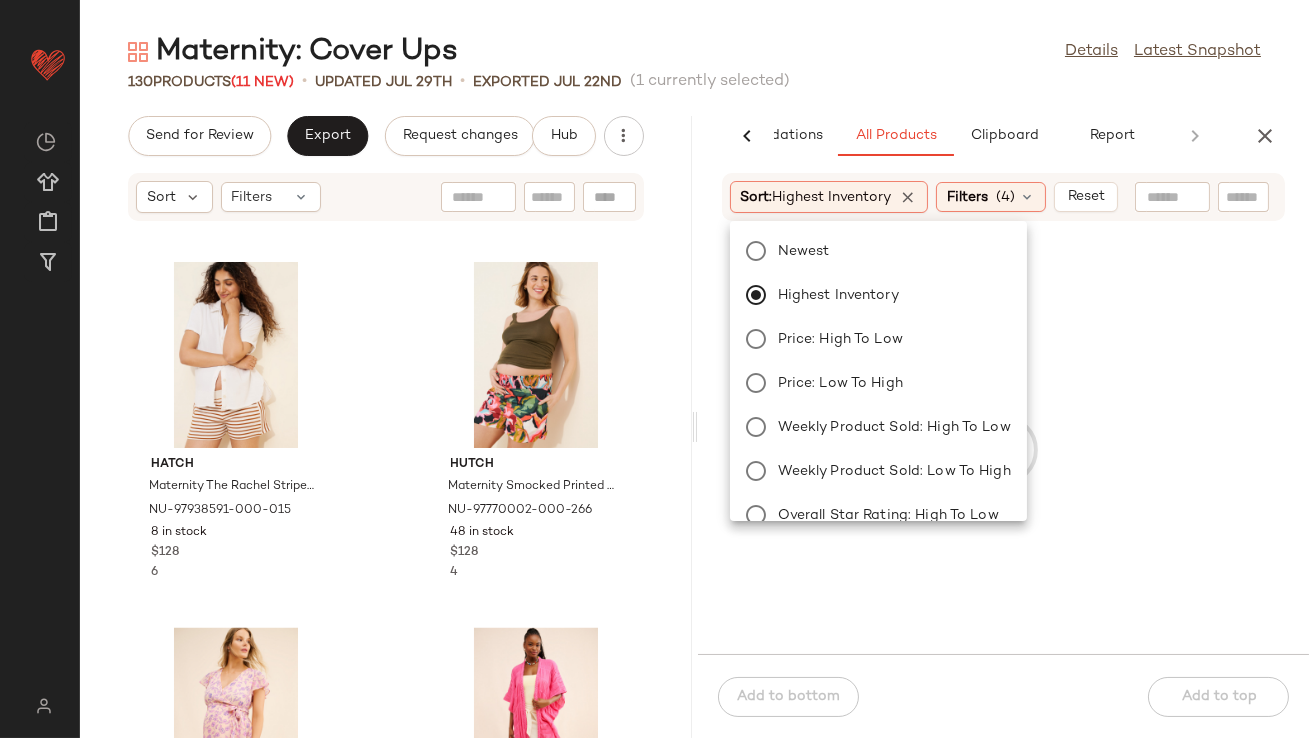 click on "Maternity: Cover Ups  Details   Latest Snapshot" 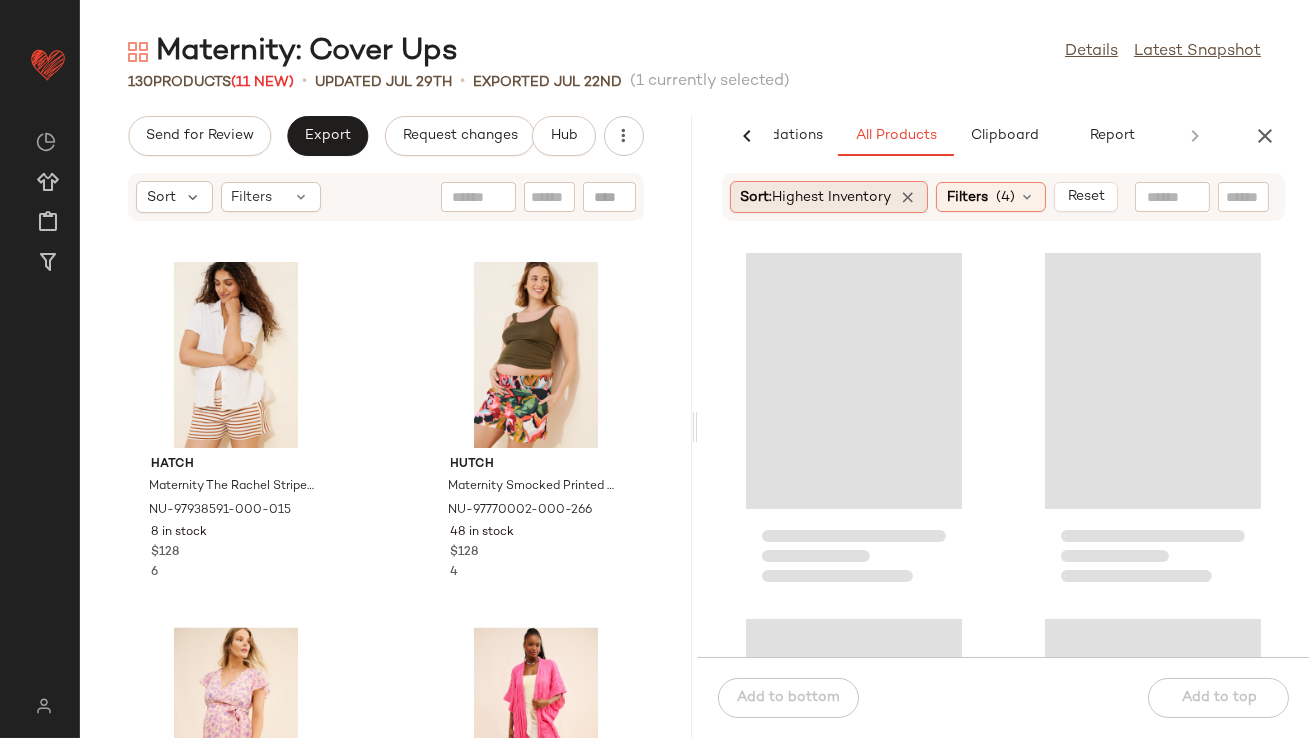 click on "Sort:   Highest Inventory" at bounding box center (816, 197) 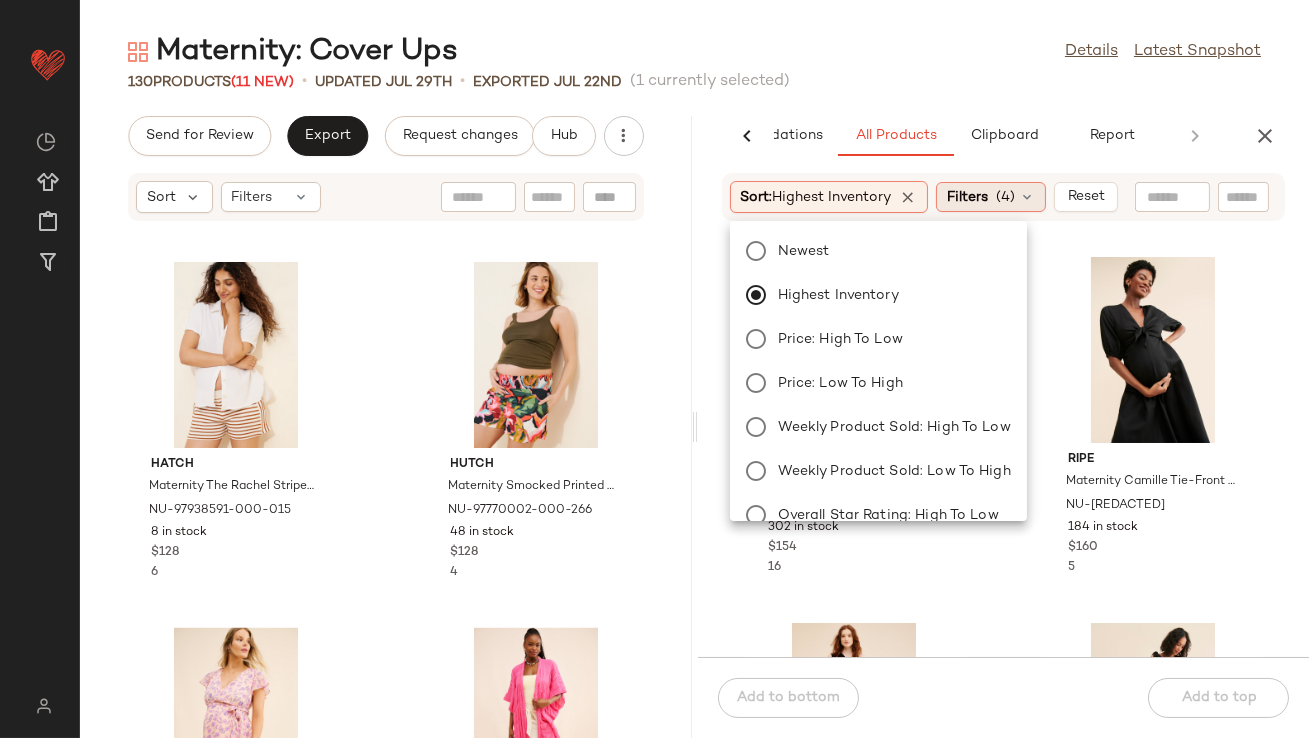 click on "Filters" at bounding box center (967, 197) 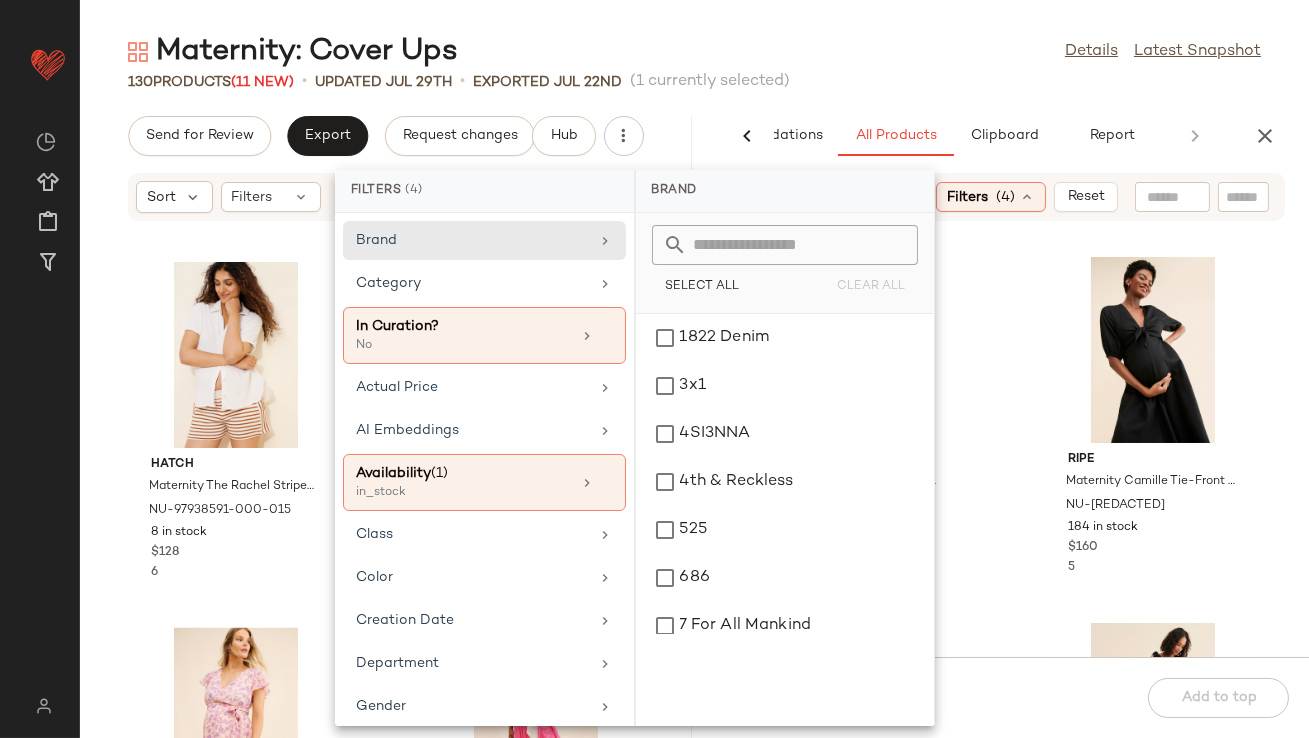 click on "Maternity: Cover Ups  Details   Latest Snapshot  130   Products  (11 New)  •   updated Jul 29th  •  Exported Jul 22nd   (1 currently selected)   Send for Review   Export   Request changes   Hub  Sort  Filters Hatch Maternity The Rachel Striped Shorts NU-97938591-000-015 8 in stock $128 6 Hutch Maternity Smocked Printed Pull-On Shorts NU-97770002-000-266 48 in stock $128 4 A Pea In The Pod Maternity Flutter Sleeve Faux Wrap Dress NU-91378273-000-066 18 in stock $138 9 Anthropologie Ruched Side-Slit Duster NU-69258960-000-066 226 in stock $128 2 Pietro Brunelli Maternity Coco Midi Dress NU-97728679-000-010 7 in stock $310 11  SET  Waverles Maternity Lightweight Button-Up Shirt NU-88947825-000-044 3 in stock $74 39  SET  Waverles Maternity Lightweight Pull-On Shorts NU-88948120-000-044 1 in stock $68 39 Year Of Ours Maternity Weekend Terry Romper NU-83247312-000-066 7 in stock $152 18  AI Recommendations   All Products   Clipboard   Report  Sort:   Highest Inventory Filters  (4)   Reset  ripe $154 16 5 2" 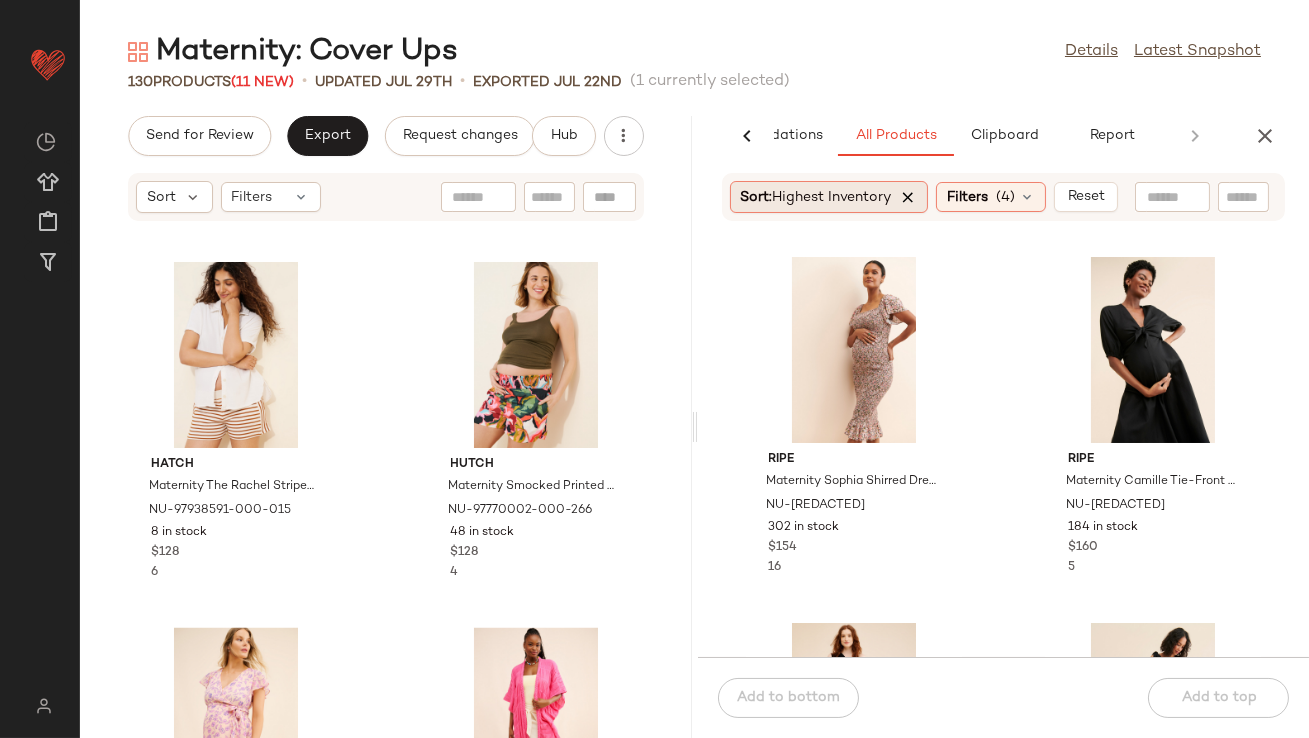 click at bounding box center [909, 197] 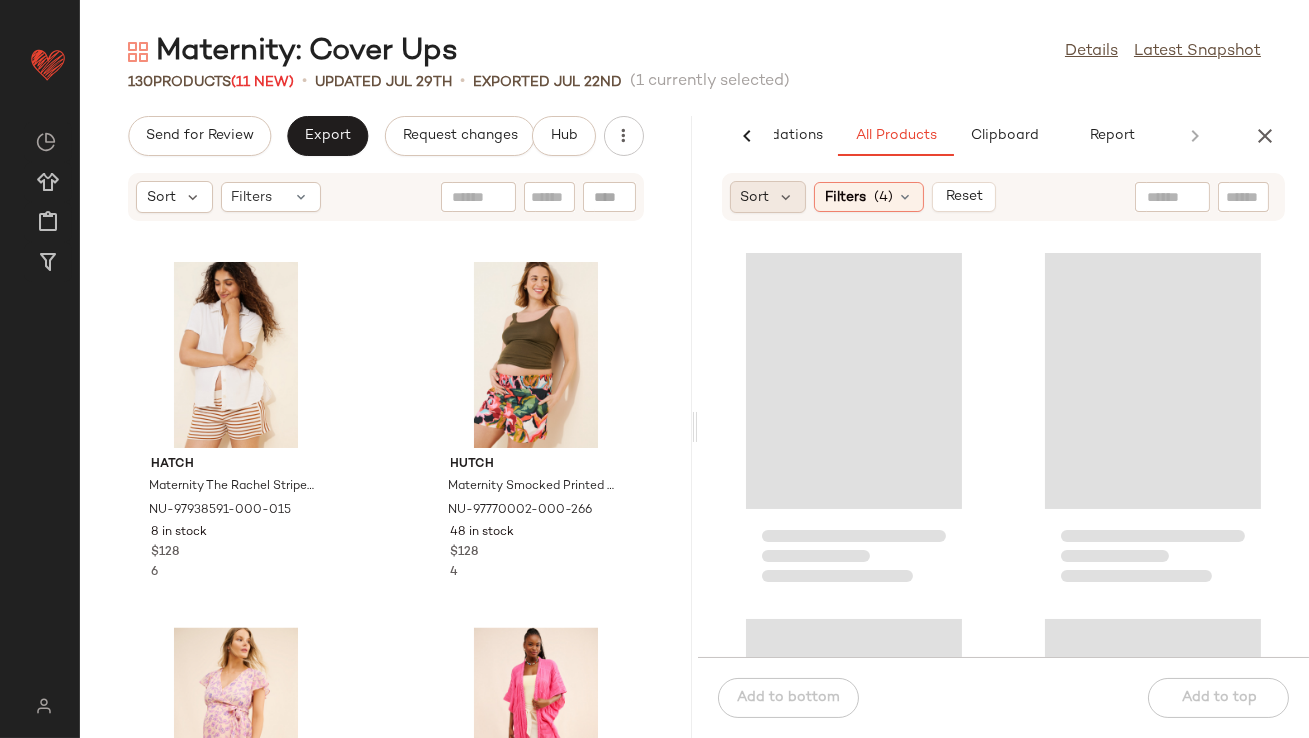 click on "Sort" 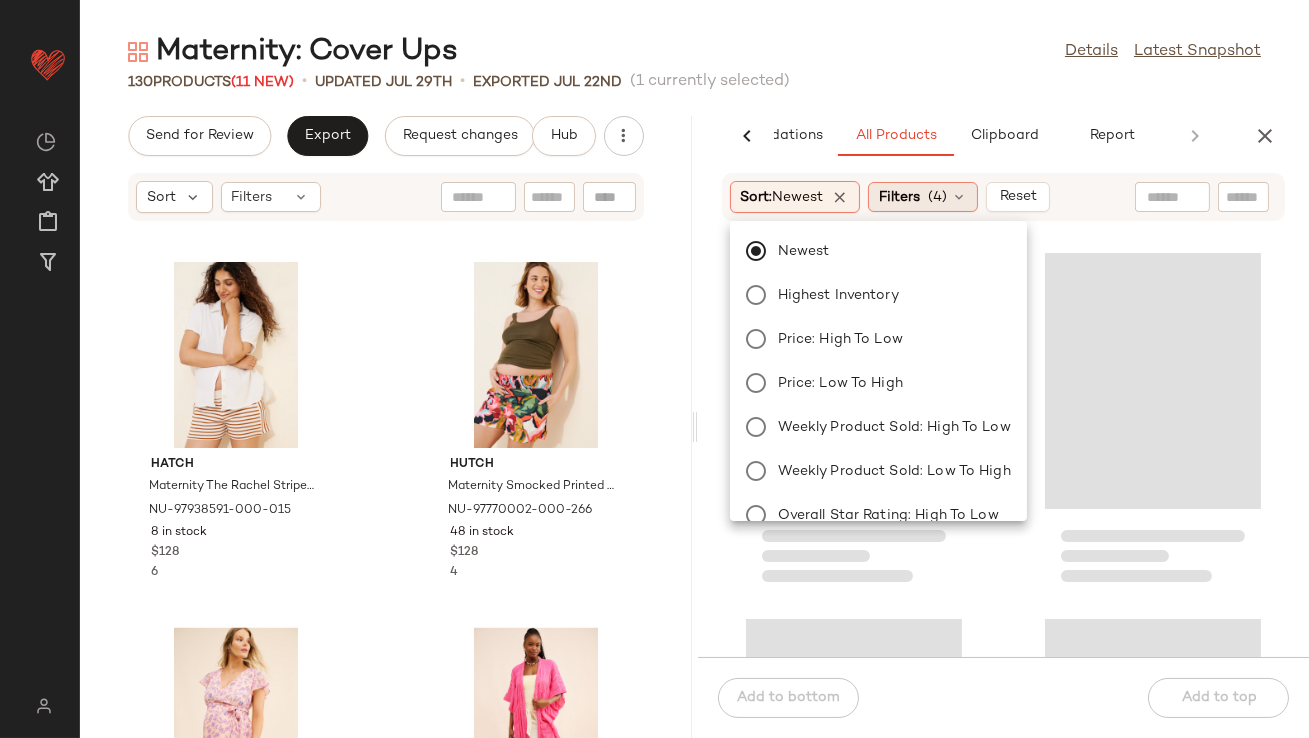 click on "Filters  (4)" 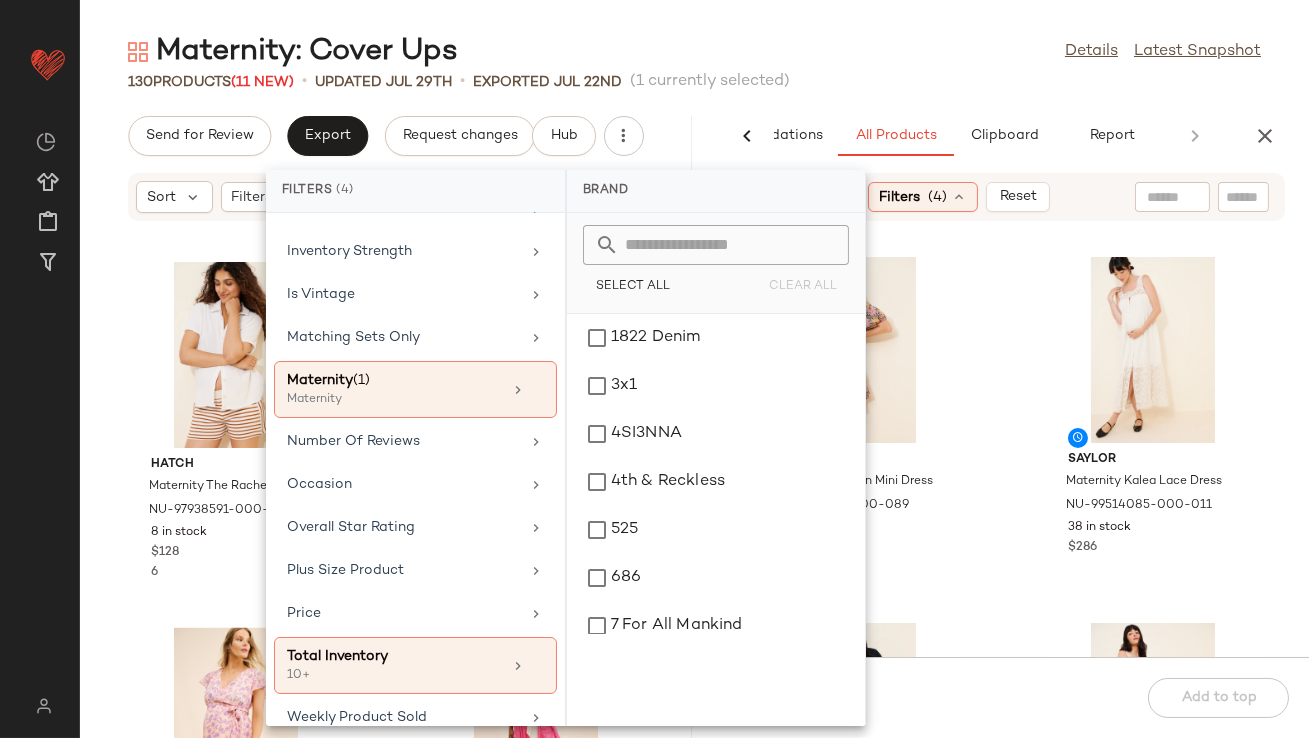 scroll, scrollTop: 516, scrollLeft: 0, axis: vertical 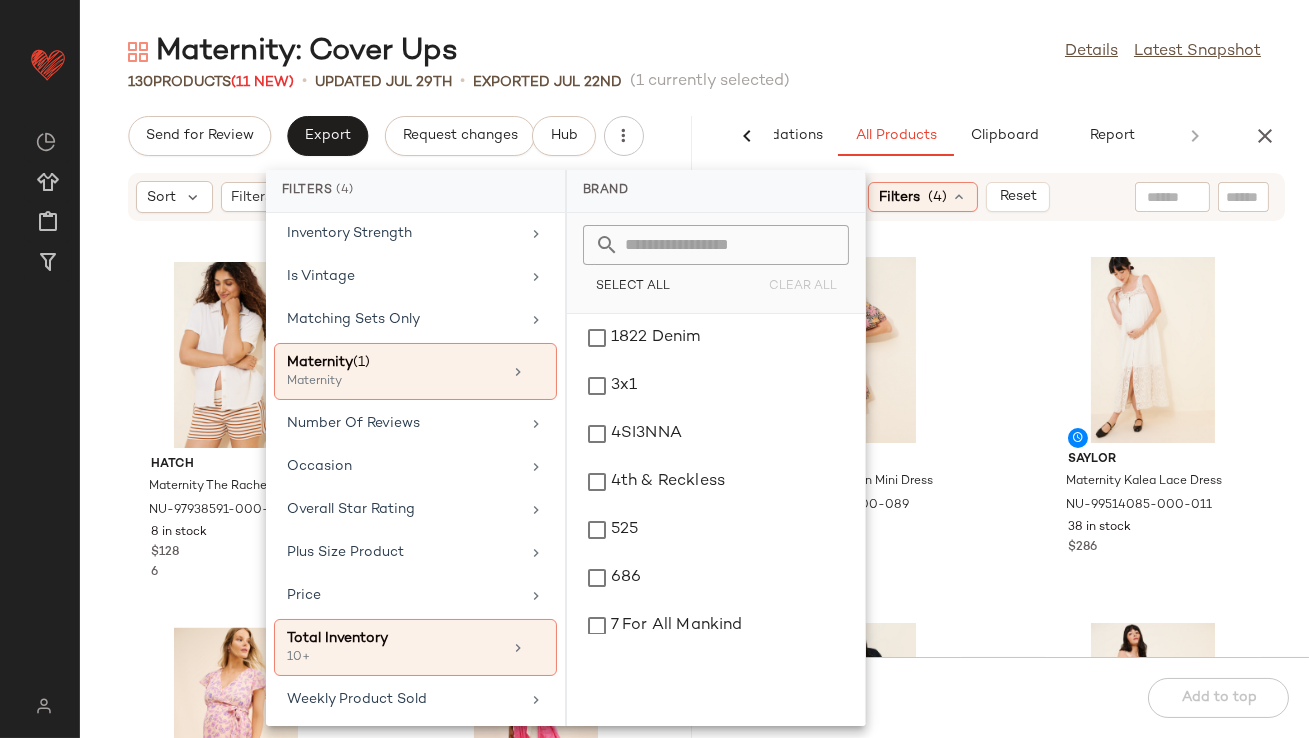 click on "Maternity: Cover Ups  Details   Latest Snapshot" 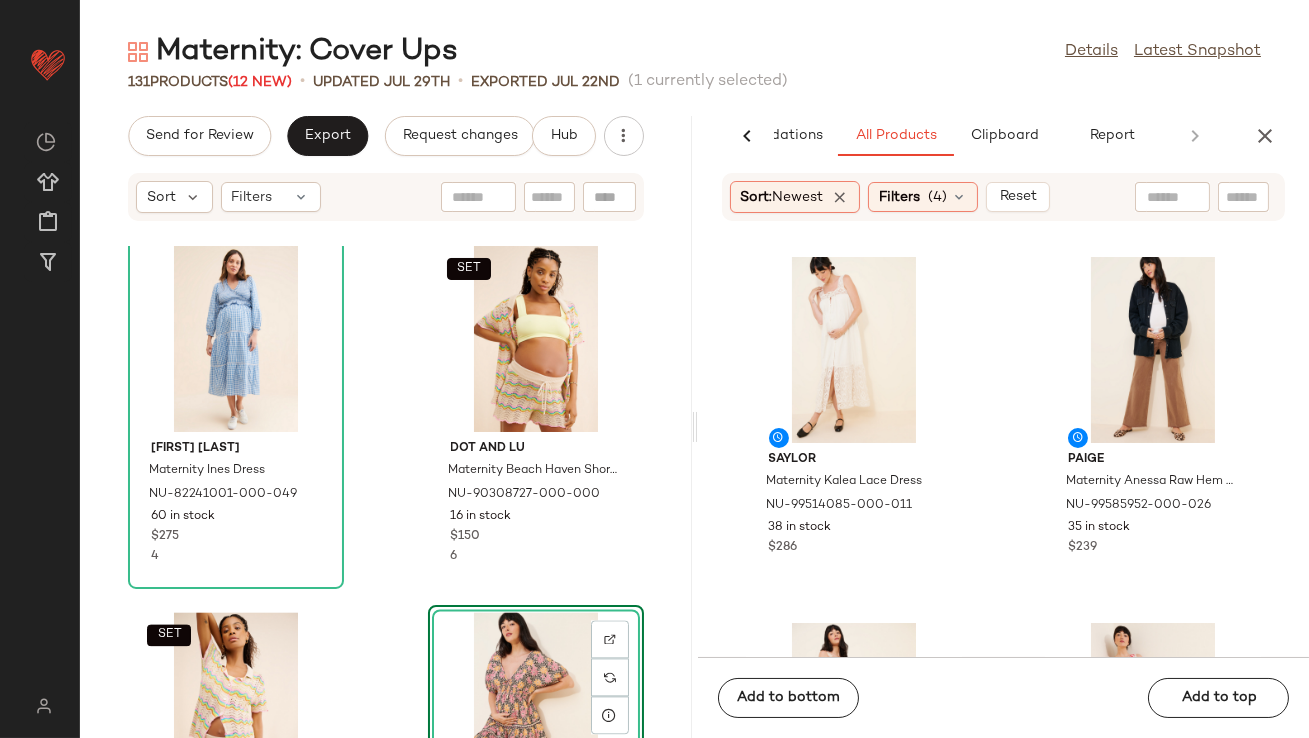 scroll, scrollTop: 8452, scrollLeft: 0, axis: vertical 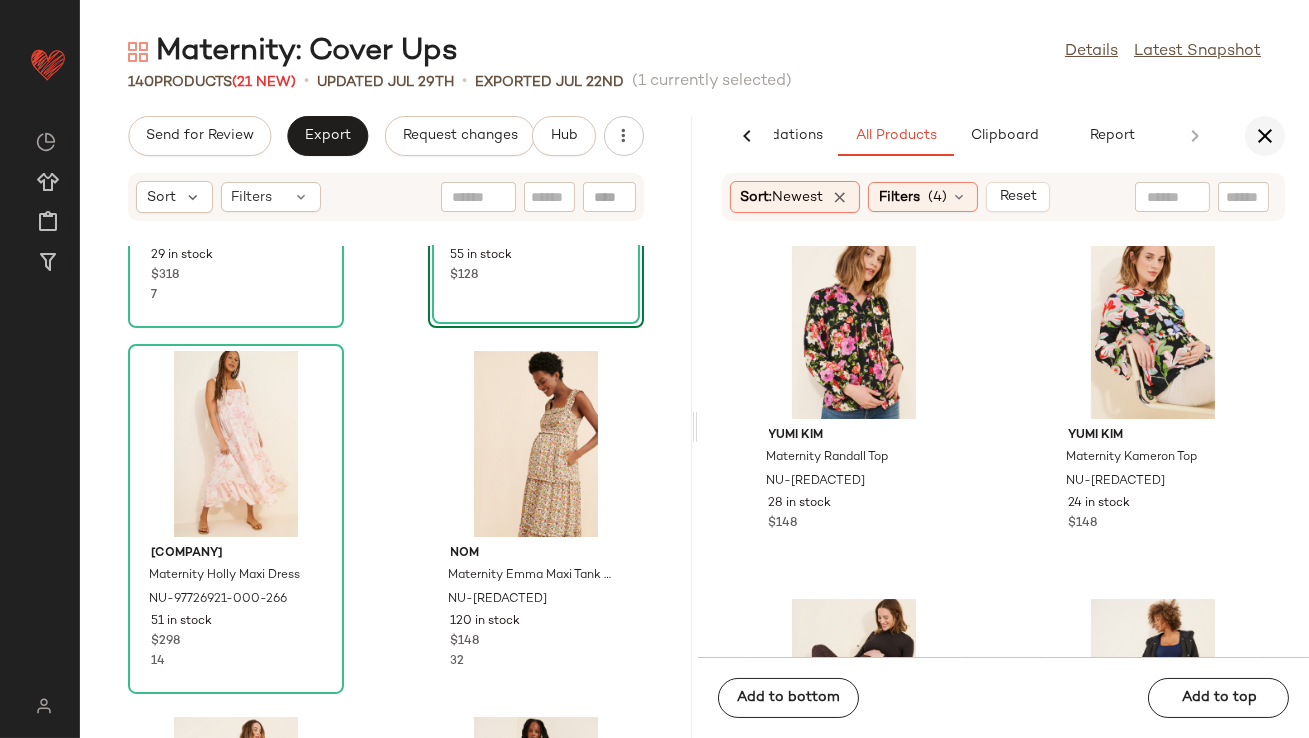 click at bounding box center [1265, 136] 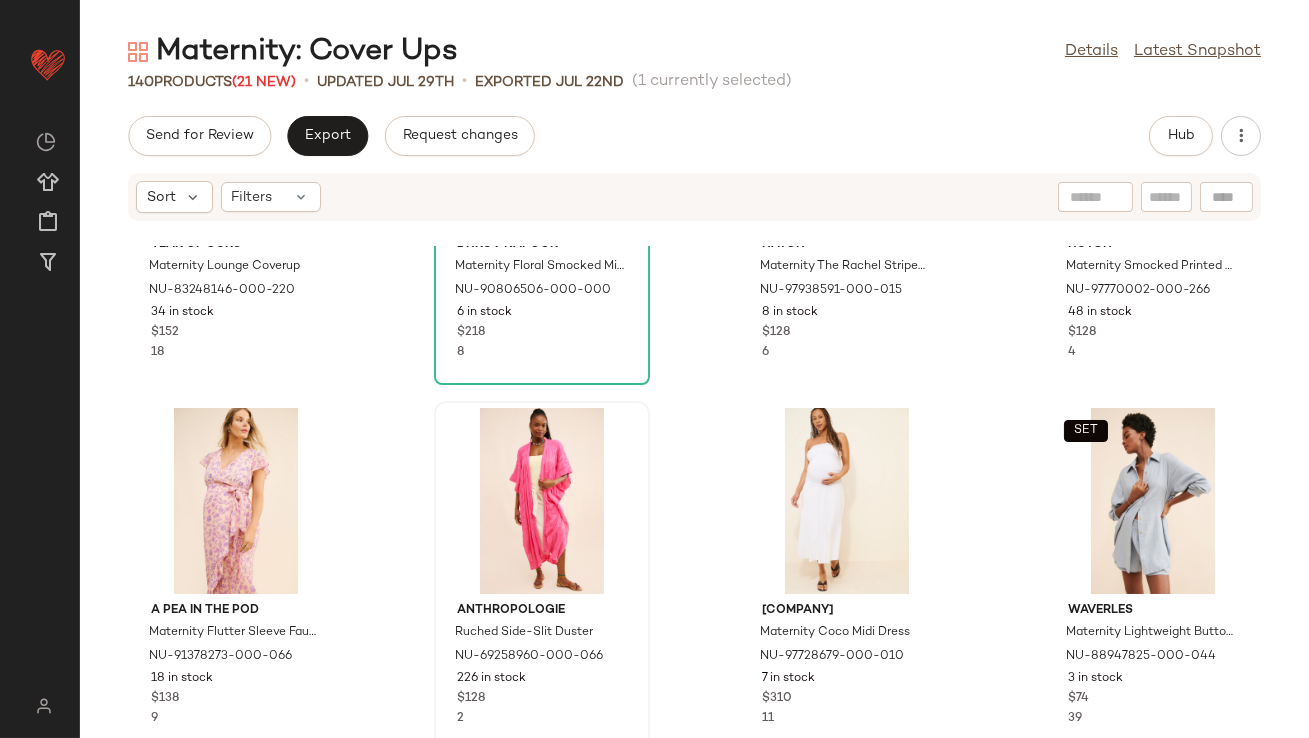 scroll, scrollTop: 3809, scrollLeft: 0, axis: vertical 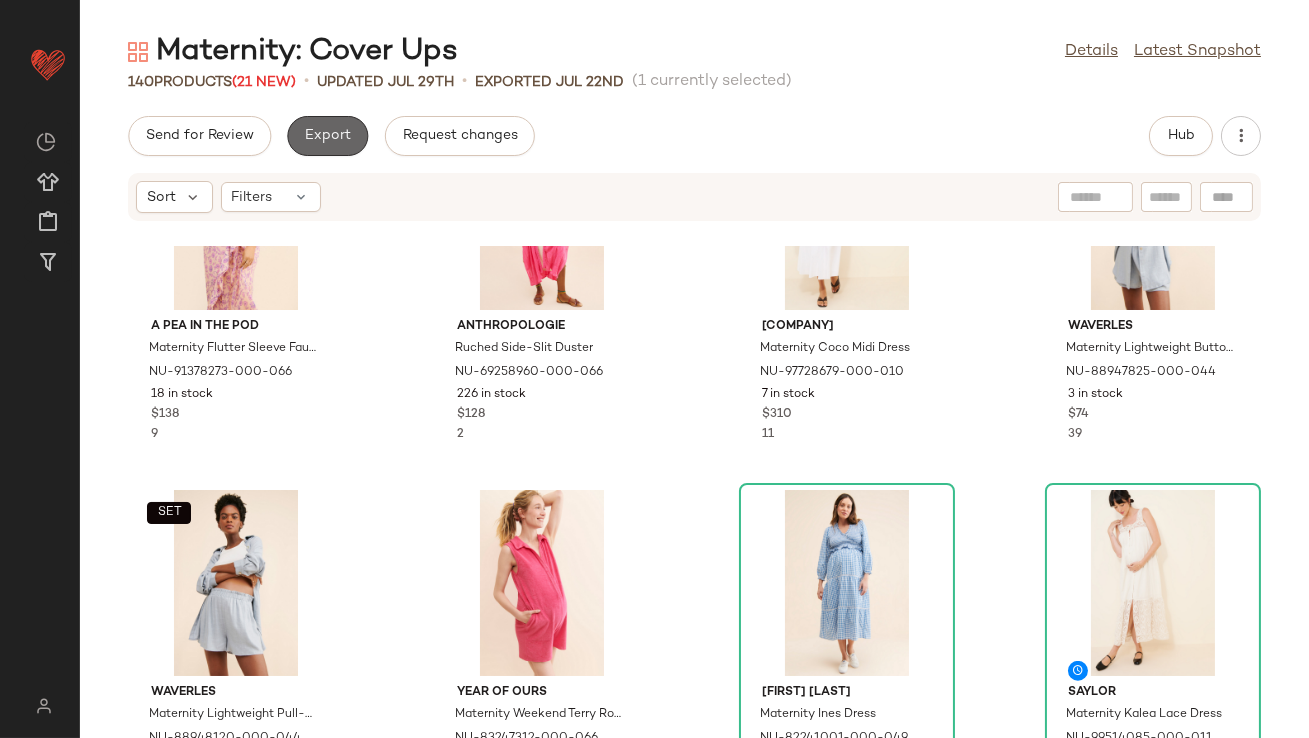 click on "Export" at bounding box center [327, 136] 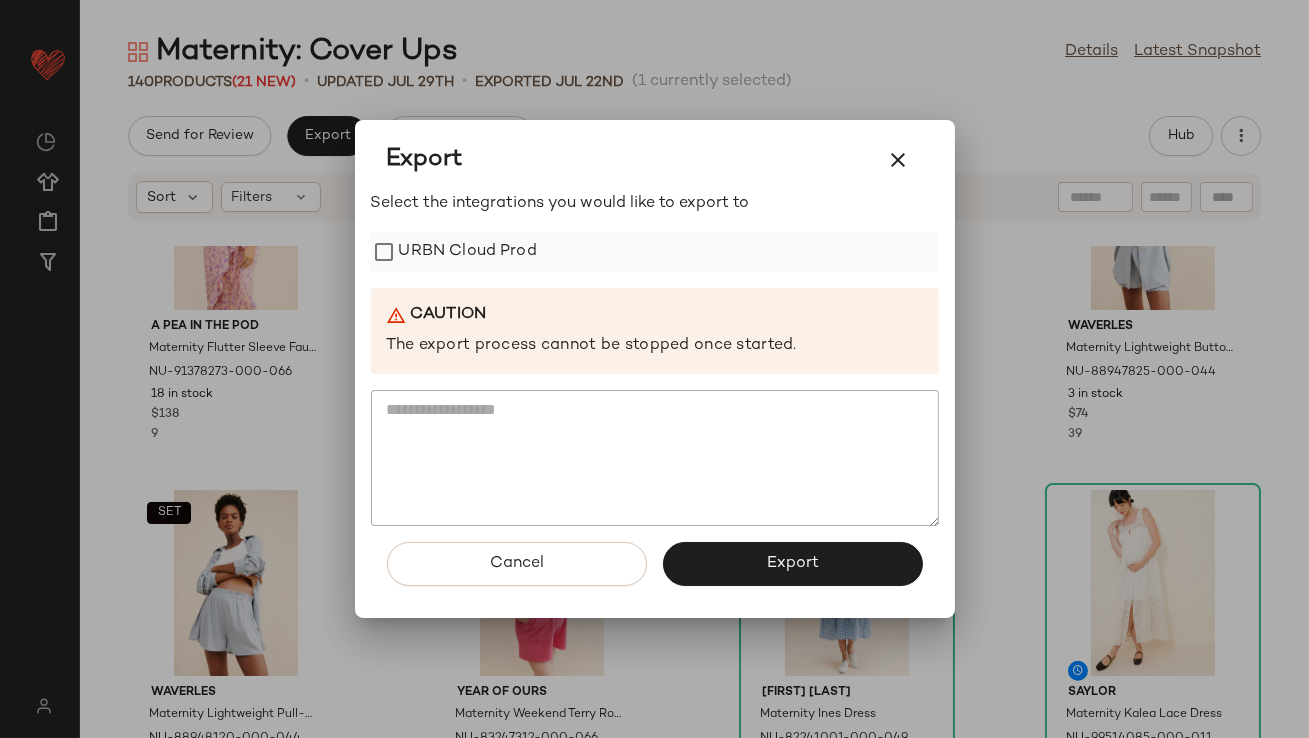 click on "URBN Cloud Prod" at bounding box center (468, 252) 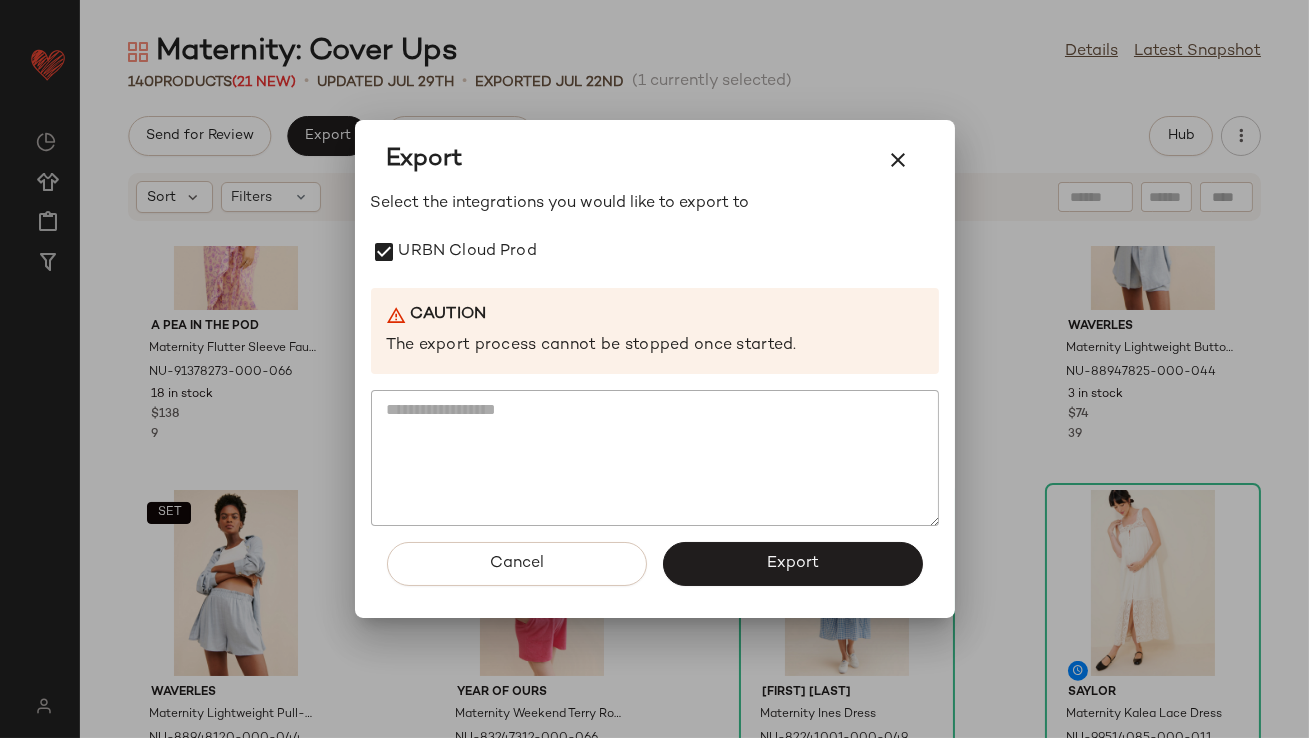 click on "Export" at bounding box center [793, 564] 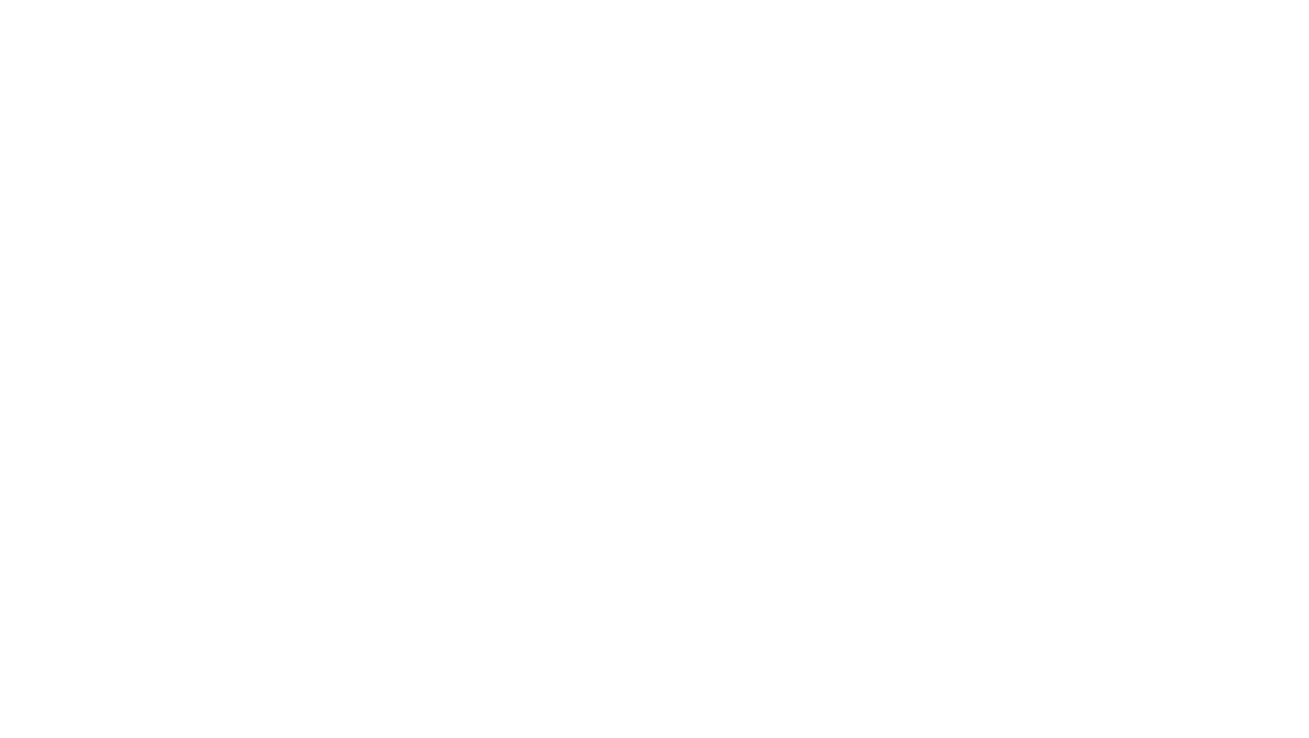 scroll, scrollTop: 0, scrollLeft: 0, axis: both 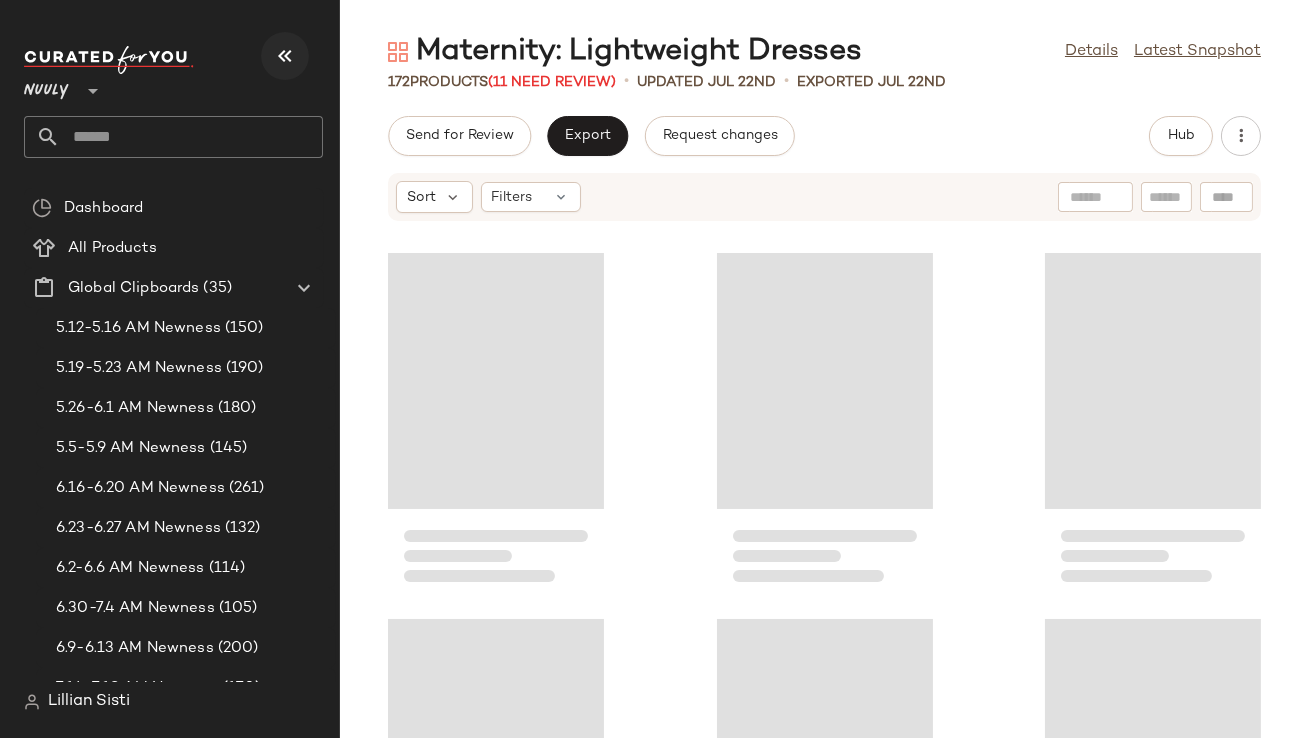 click at bounding box center [285, 56] 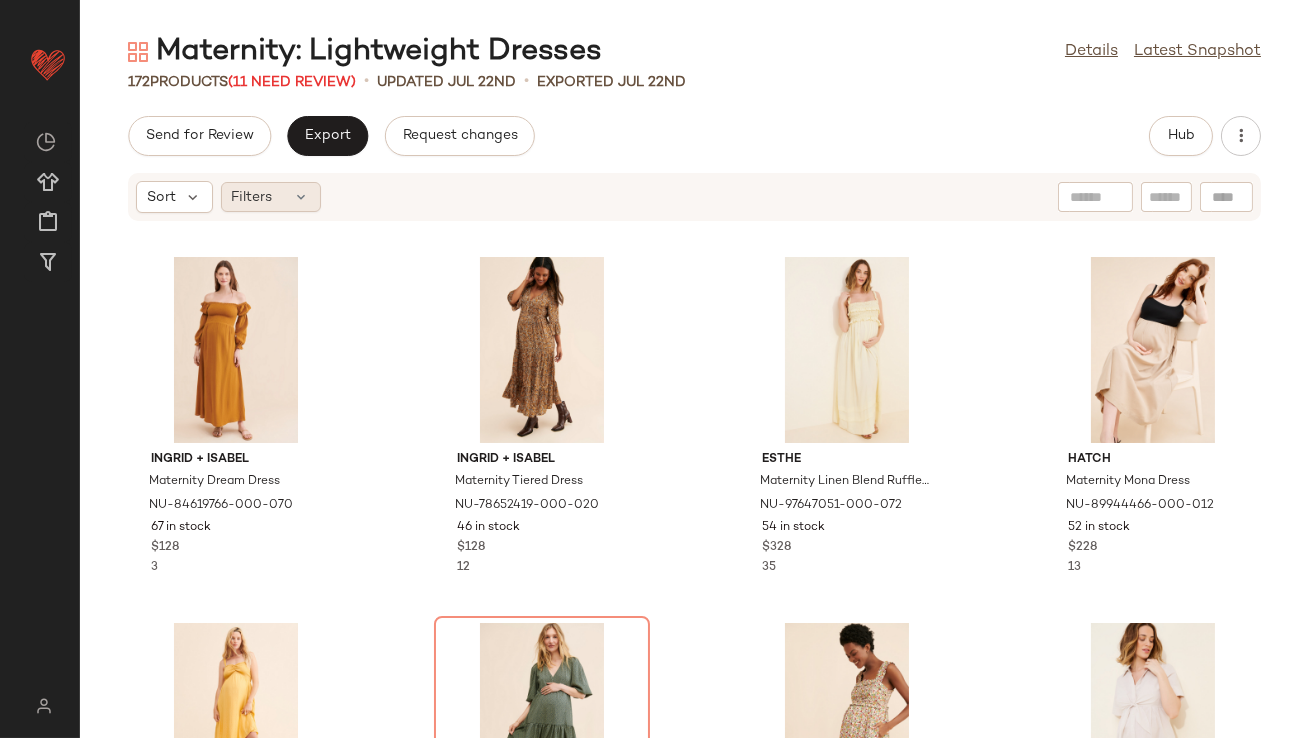 click at bounding box center (302, 197) 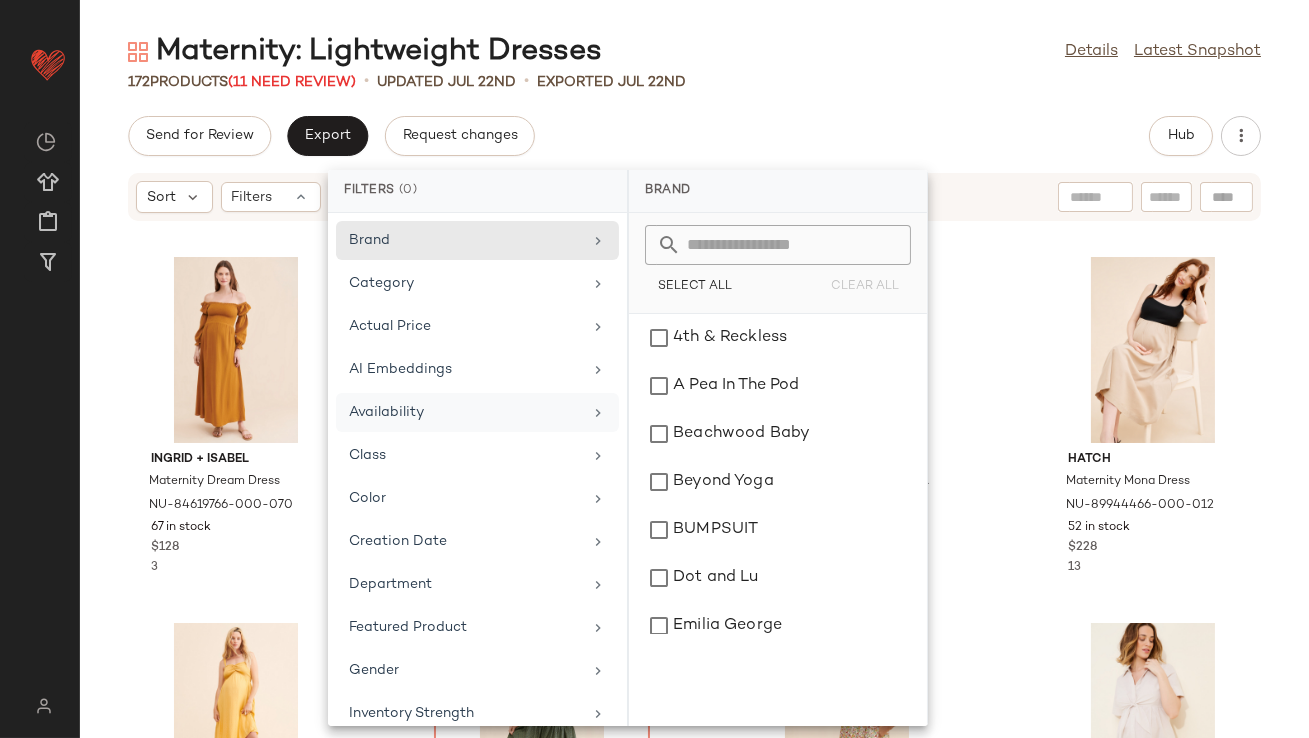 click on "Availability" at bounding box center [465, 412] 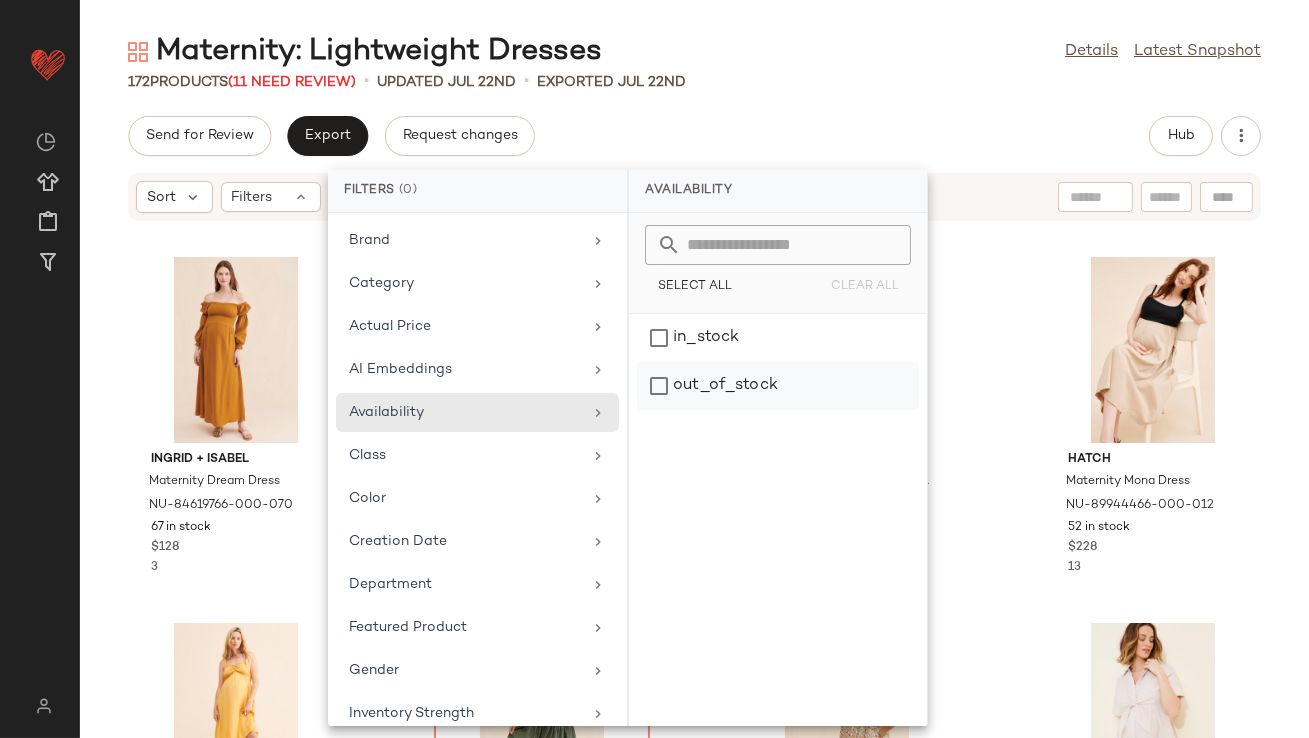 click on "out_of_stock" 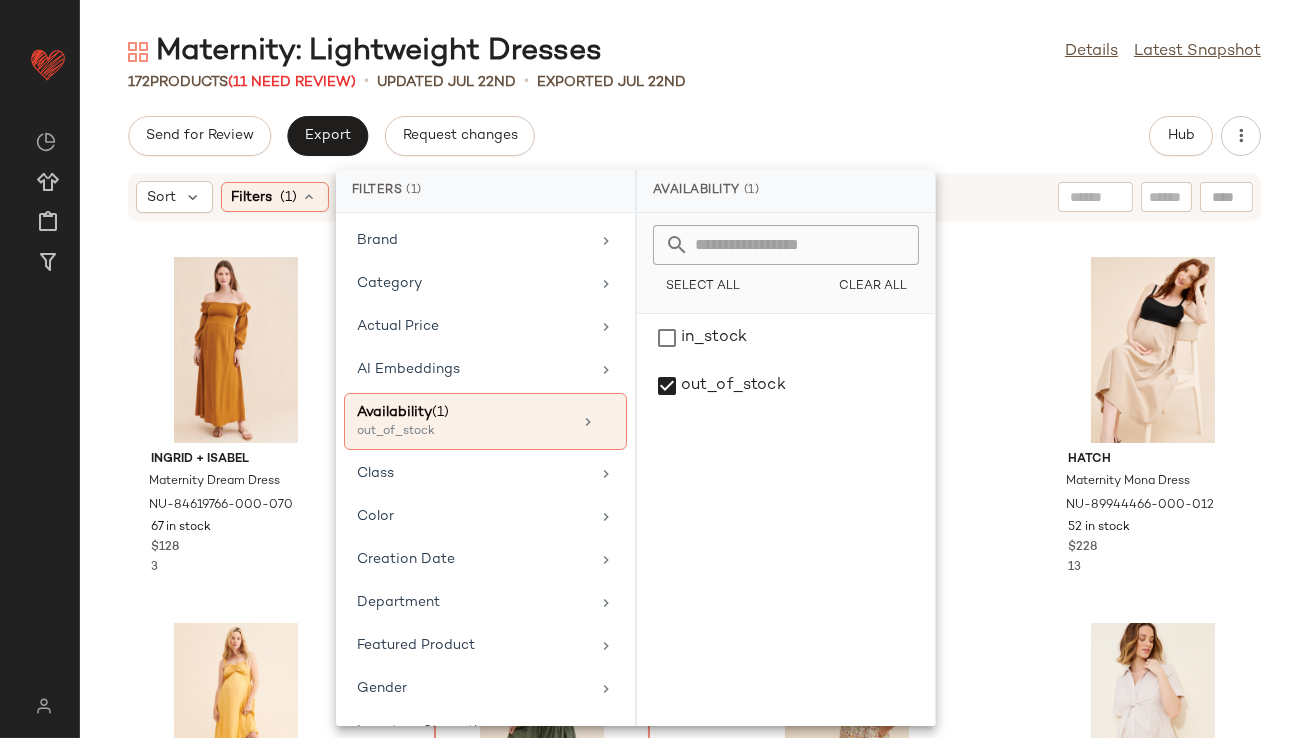 click on "Ingrid + Isabel Maternity Dream Dress NU-84619766-000-070 67 in stock $[PRICE] 3 Ingrid + Isabel Maternity Tiered Dress NU-78652419-000-020 46 in stock $[PRICE] 12 ESTHE Maternity Linen Blend Ruffle Maxi Sundress NU-97647051-000-072 54 in stock $[PRICE] 35 Hatch Maternity Mona Dress NU-89944466-000-012 52 in stock $[PRICE] 13 Hatch Maternity Gemma Dress NU-82132358-000-270 68 in stock $[PRICE] 6 Glamorous Maternity Wrap Tiered Maxi Dress NU-83942524-000-049 Out of stock $[PRICE] 33 nom Maternity Emma Maxi Tank Dress NU-89206890-000-000 120 in stock $[PRICE] 32 ripe Maternity Bronte Tie Up Mini Dress NU-97580955-000-015 2 in stock $[PRICE] 26 Ingrid + Isabel Maternity Long Sleeve Woven Dress NU-91517771-000-031 111 in stock $[PRICE] 4 Emilia George Maternity Zosia Dress NU-83889675-000-080 18 in stock $[PRICE] 15 Erika Pena $[PRICE] 9" at bounding box center (694, 385) 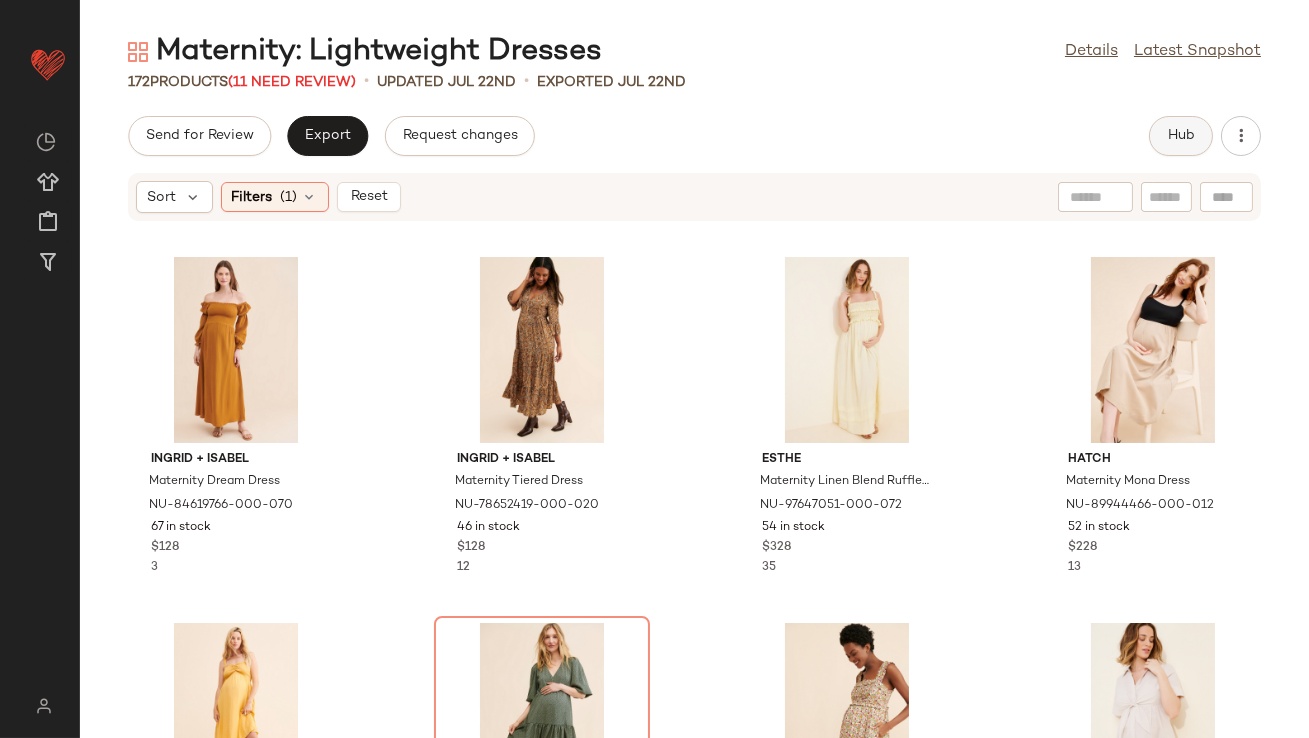 click on "Hub" 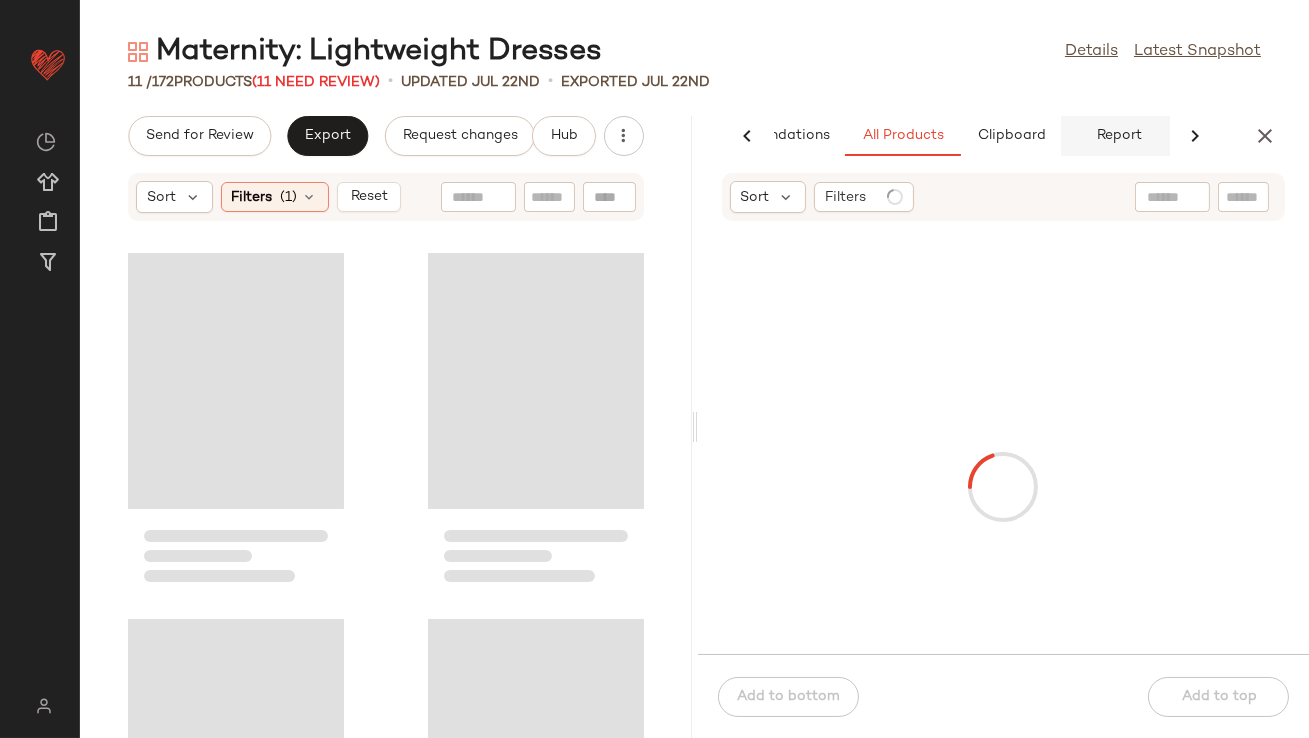scroll, scrollTop: 0, scrollLeft: 106, axis: horizontal 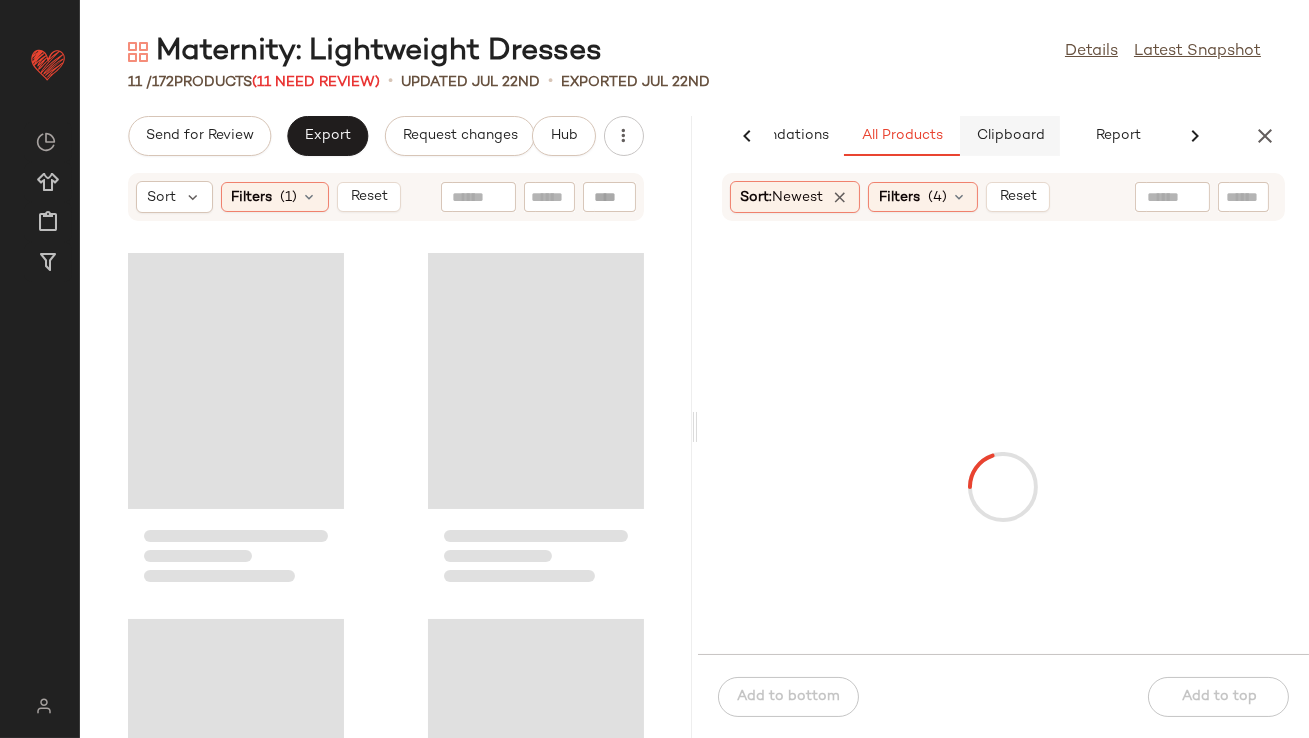 click on "Clipboard" at bounding box center [1010, 136] 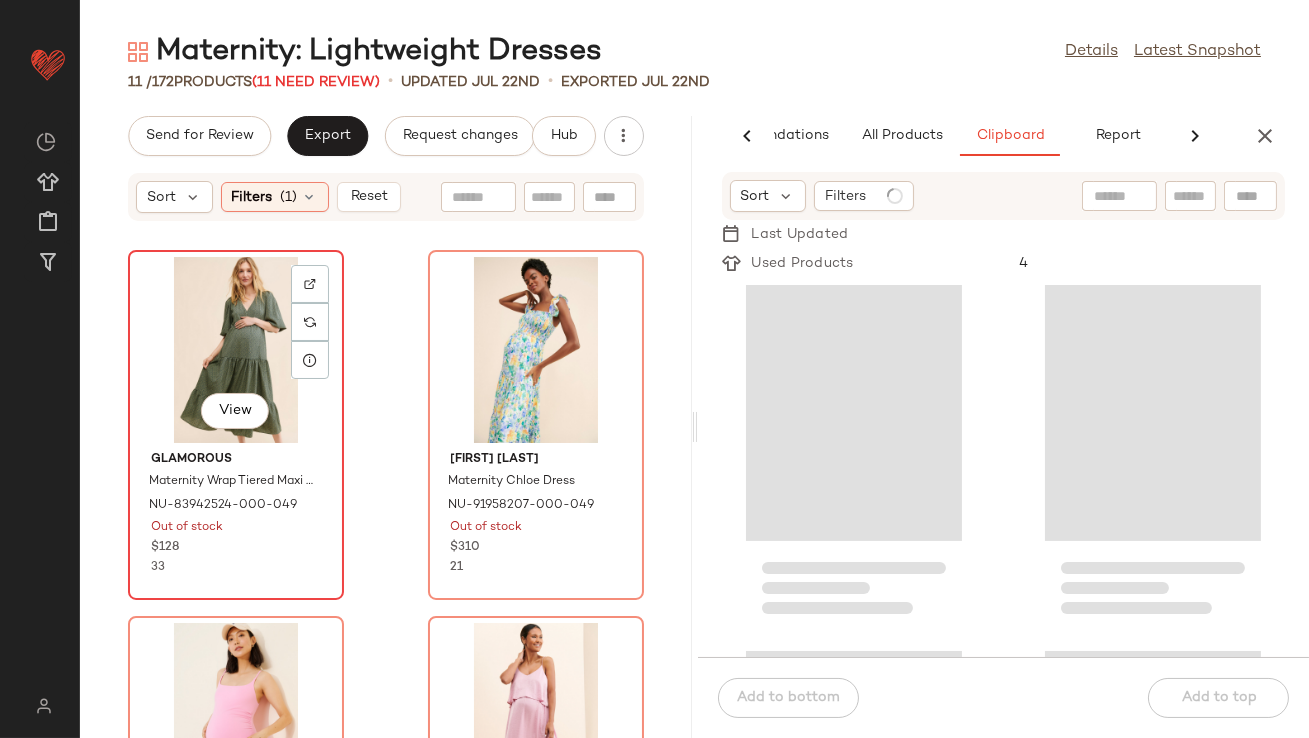 click on "View" 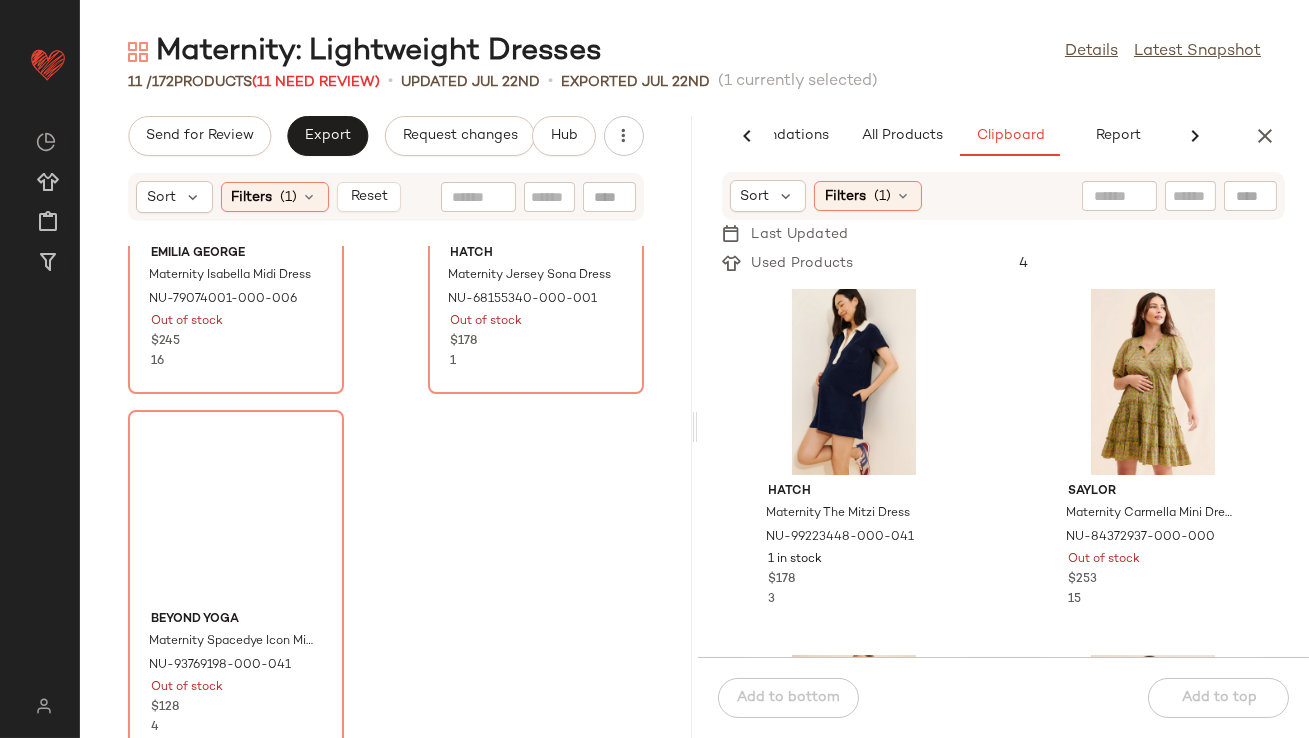 scroll, scrollTop: 1707, scrollLeft: 0, axis: vertical 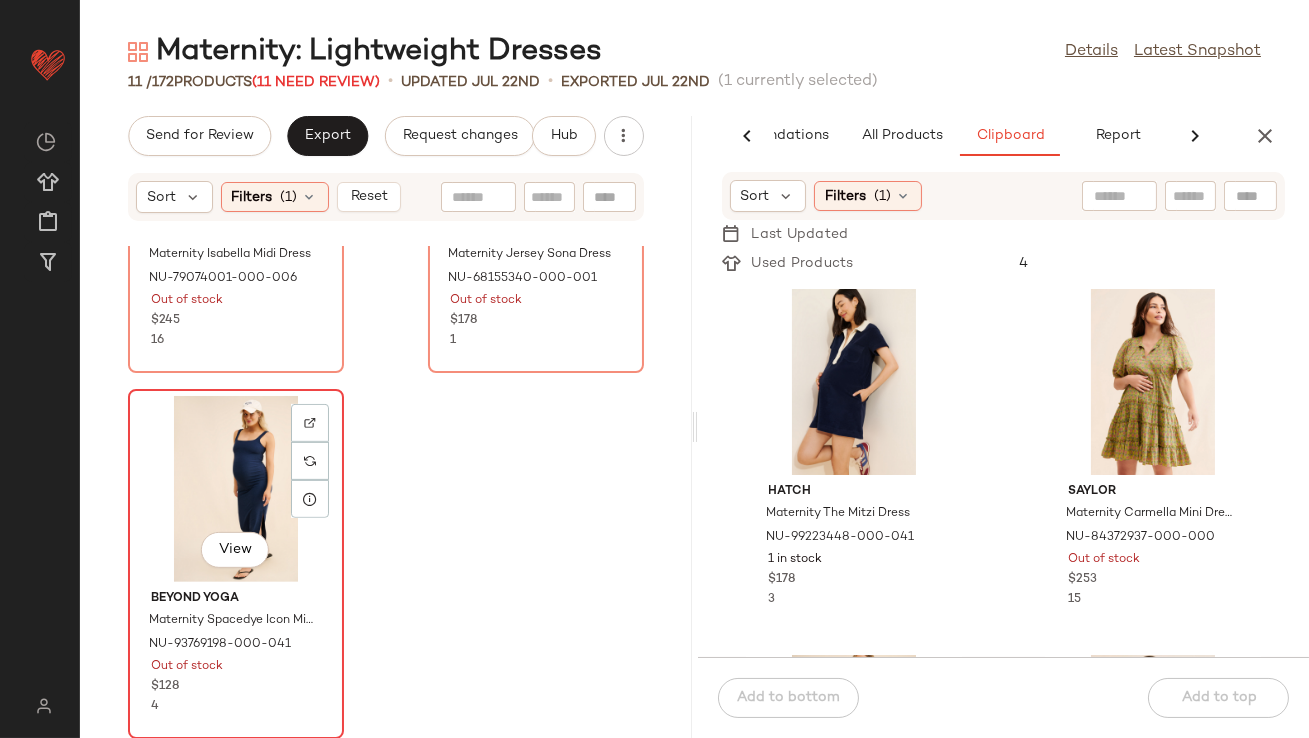 click on "View" 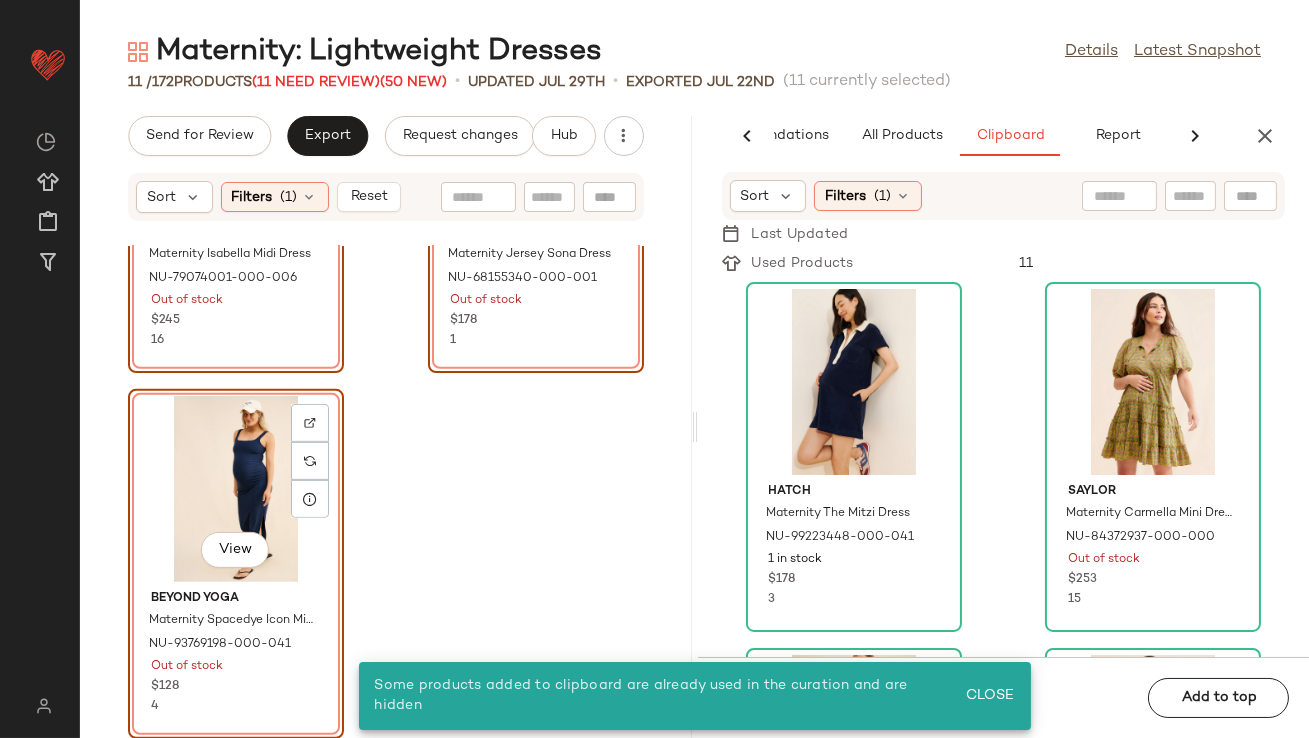 click on "Emilia George Maternity Isabella Midi Dress NU-79074001-000-006 Out of stock $[PRICE] 16  View  Hatch Maternity Jersey Sona Dress NU-68155340-000-001 Out of stock $[PRICE] 1  View  Beyond Yoga Maternity Spacedye Icon Midi Dress NU-93769198-000-041 Out of stock $[PRICE] 4" 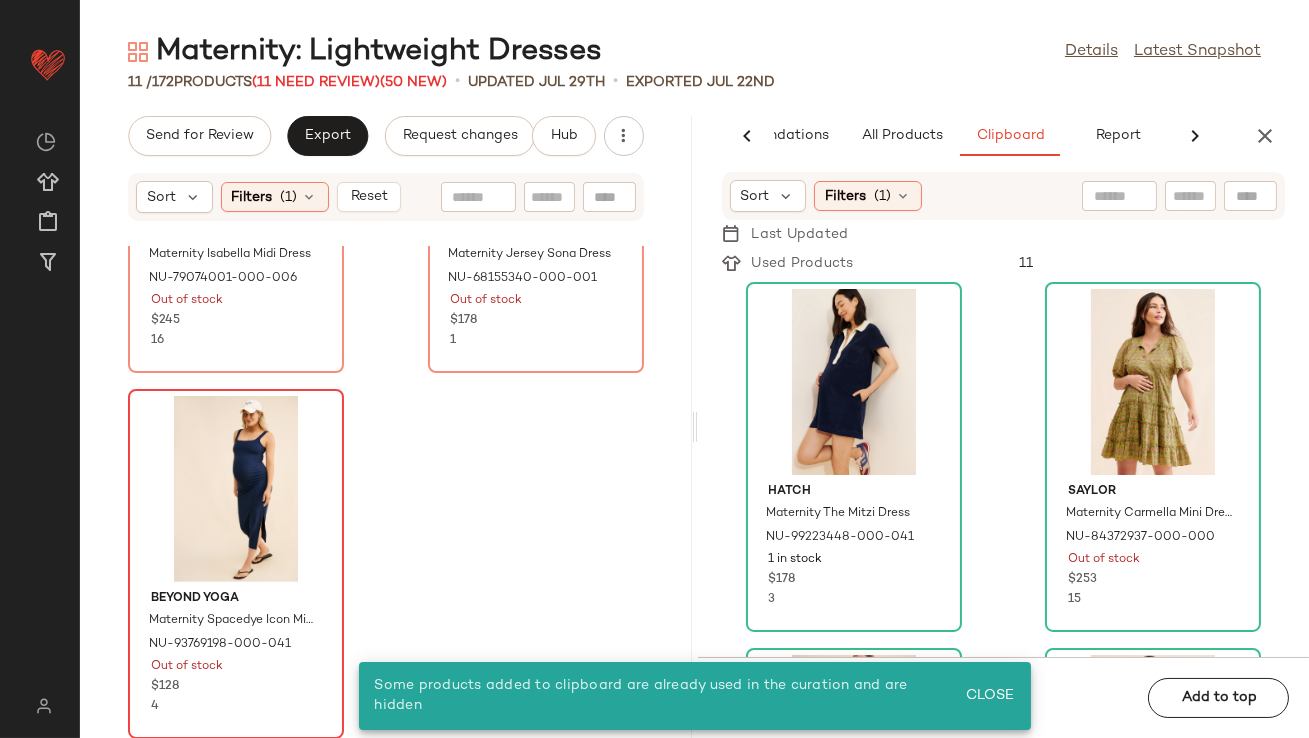 click 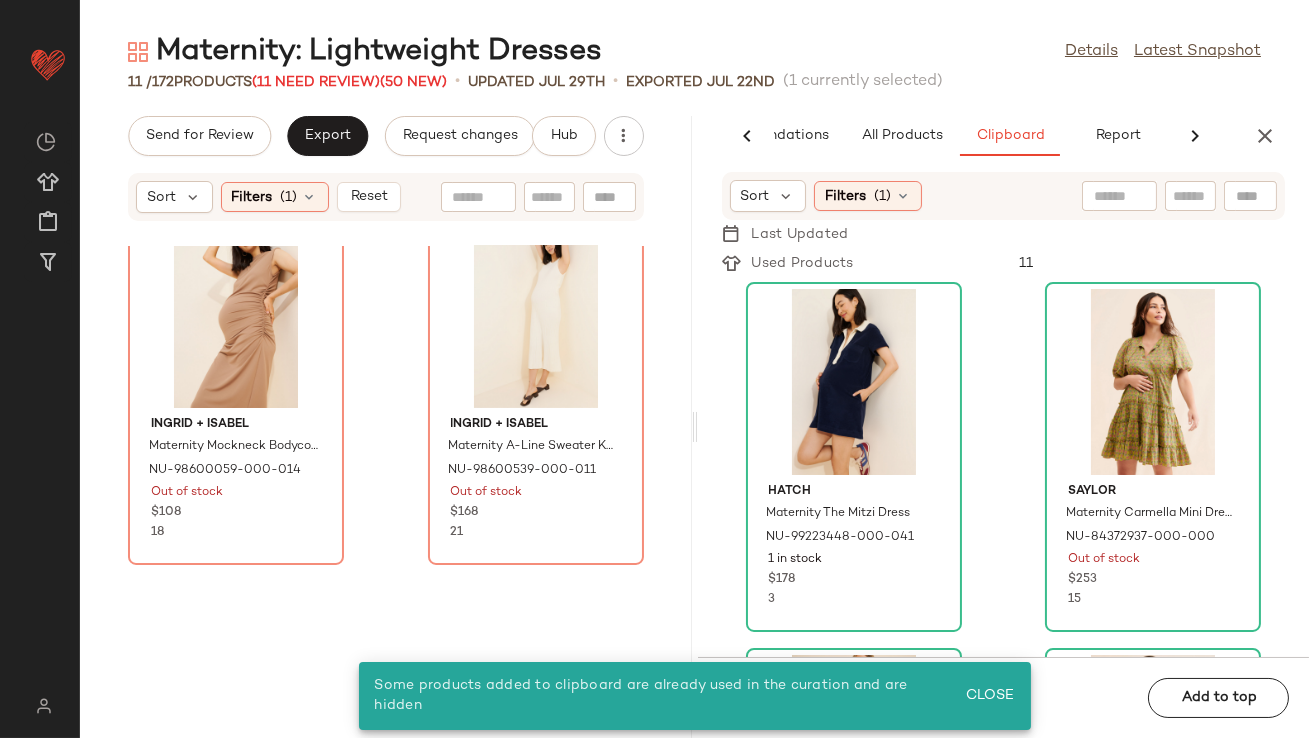 scroll, scrollTop: 0, scrollLeft: 0, axis: both 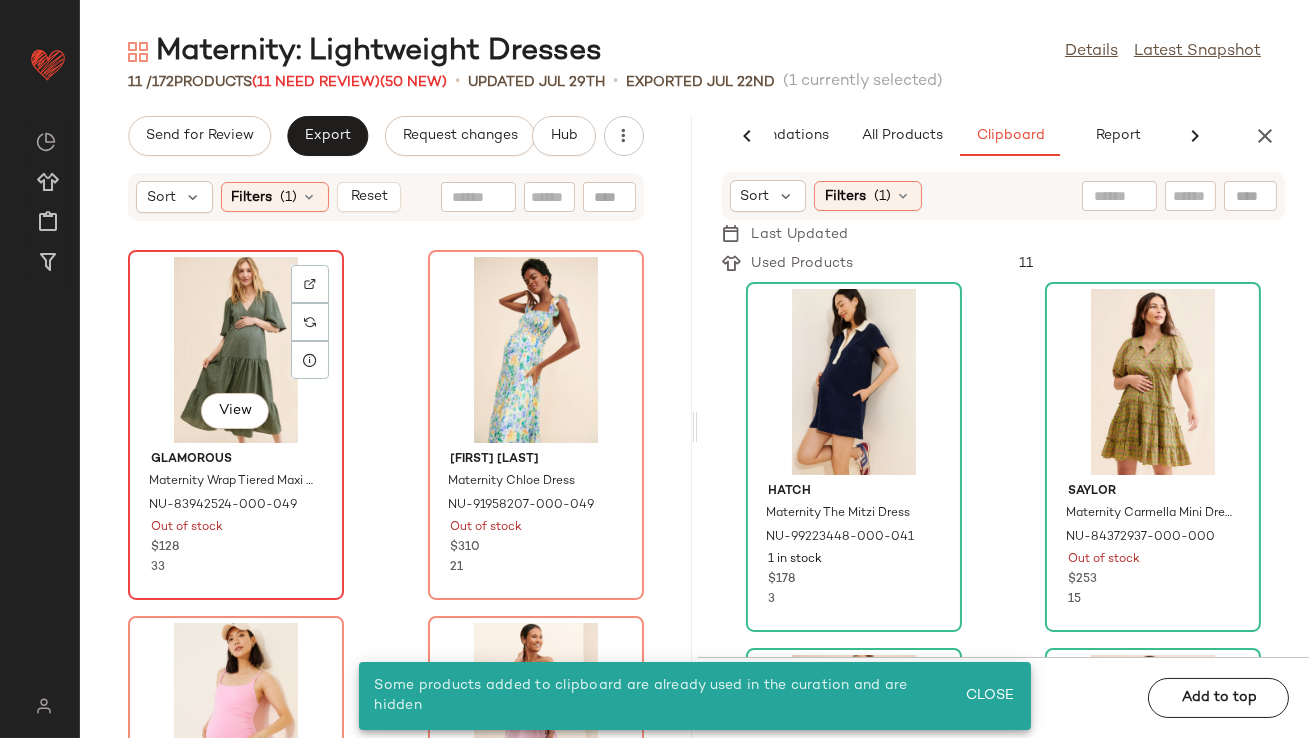 click on "View" 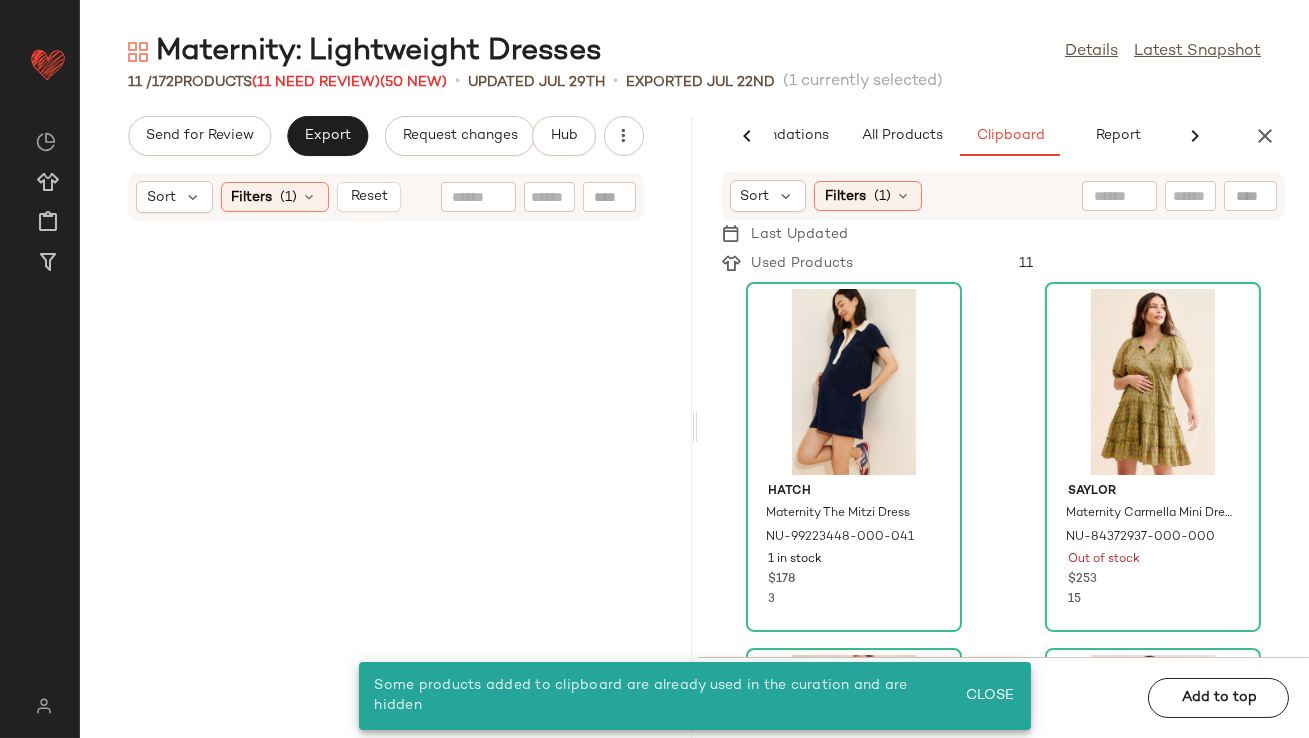 scroll, scrollTop: 1707, scrollLeft: 0, axis: vertical 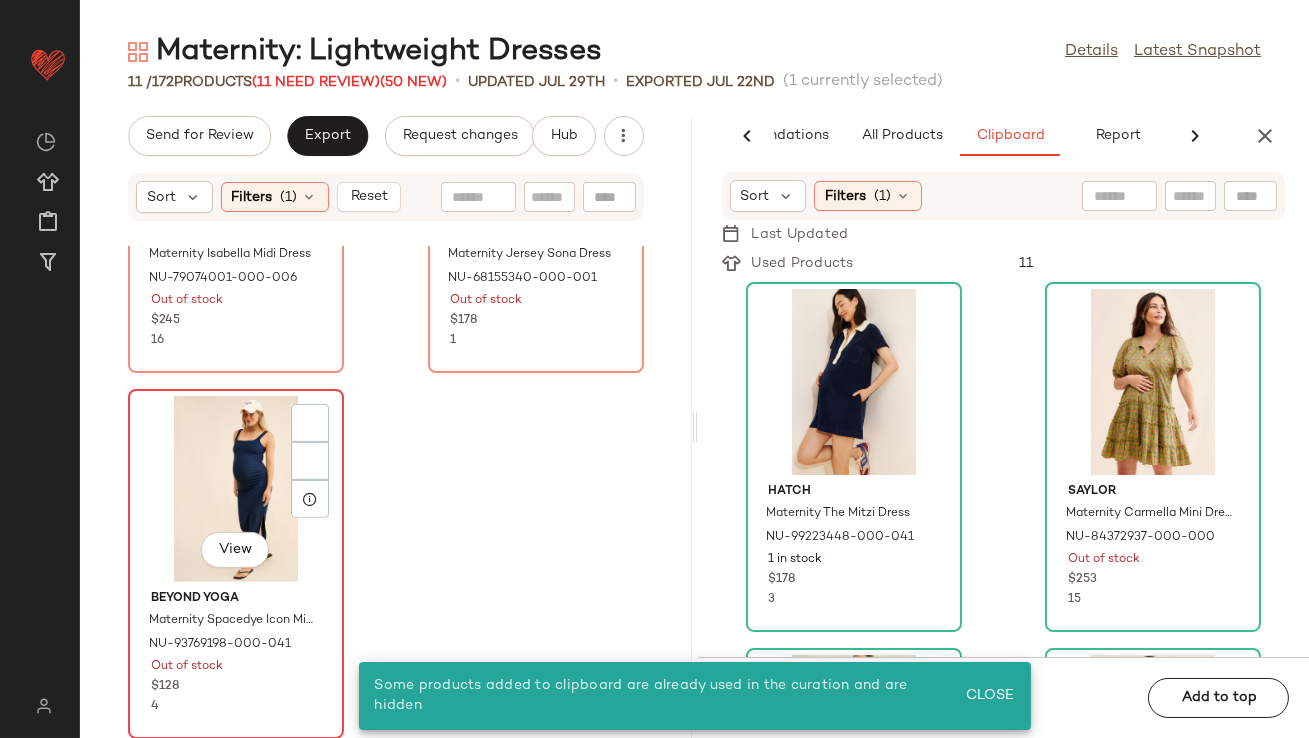 click on "View" 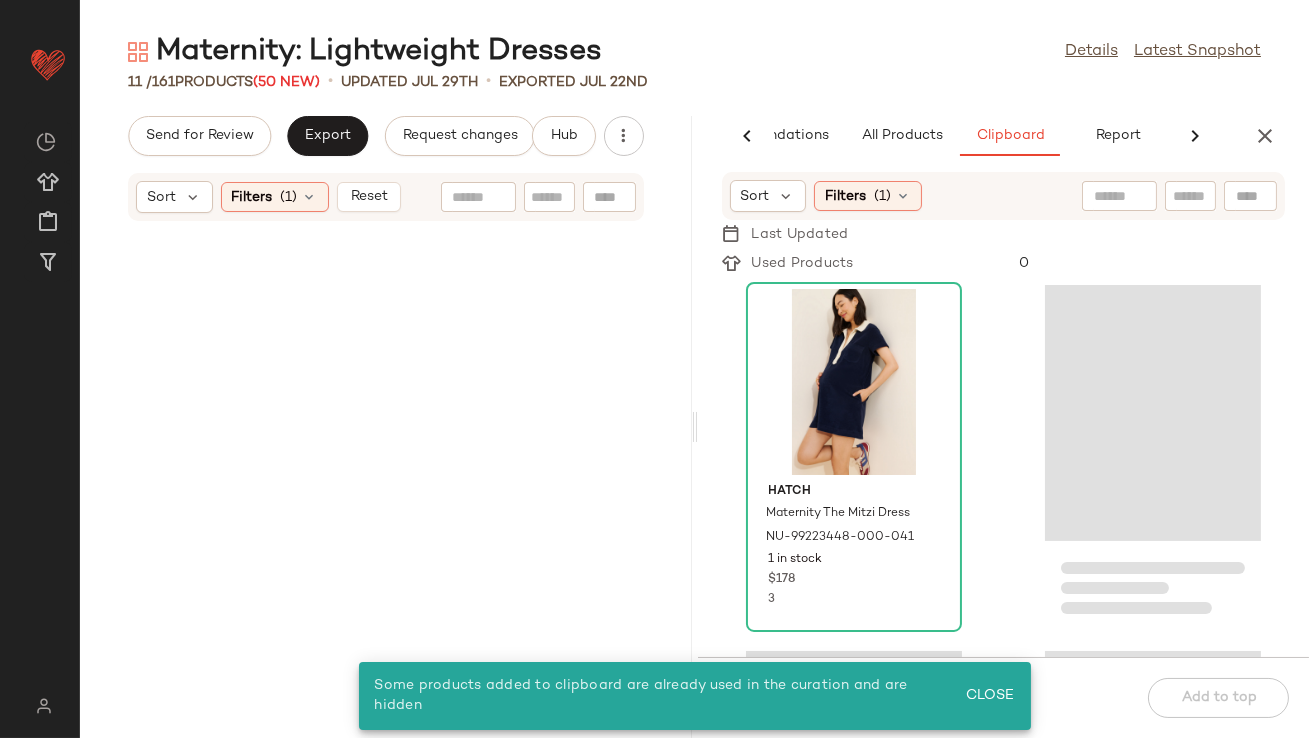 scroll, scrollTop: 0, scrollLeft: 0, axis: both 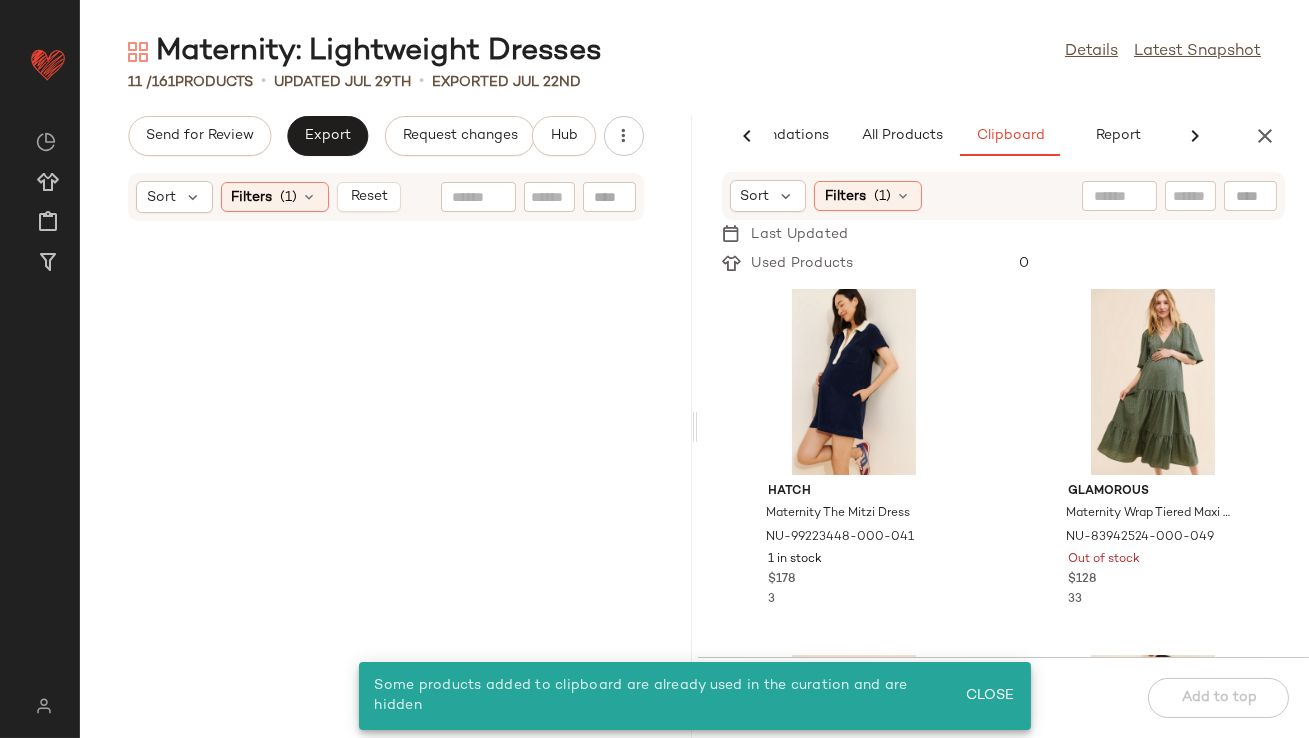 click on "Sort  Filters  (1)   Reset" at bounding box center (386, 197) 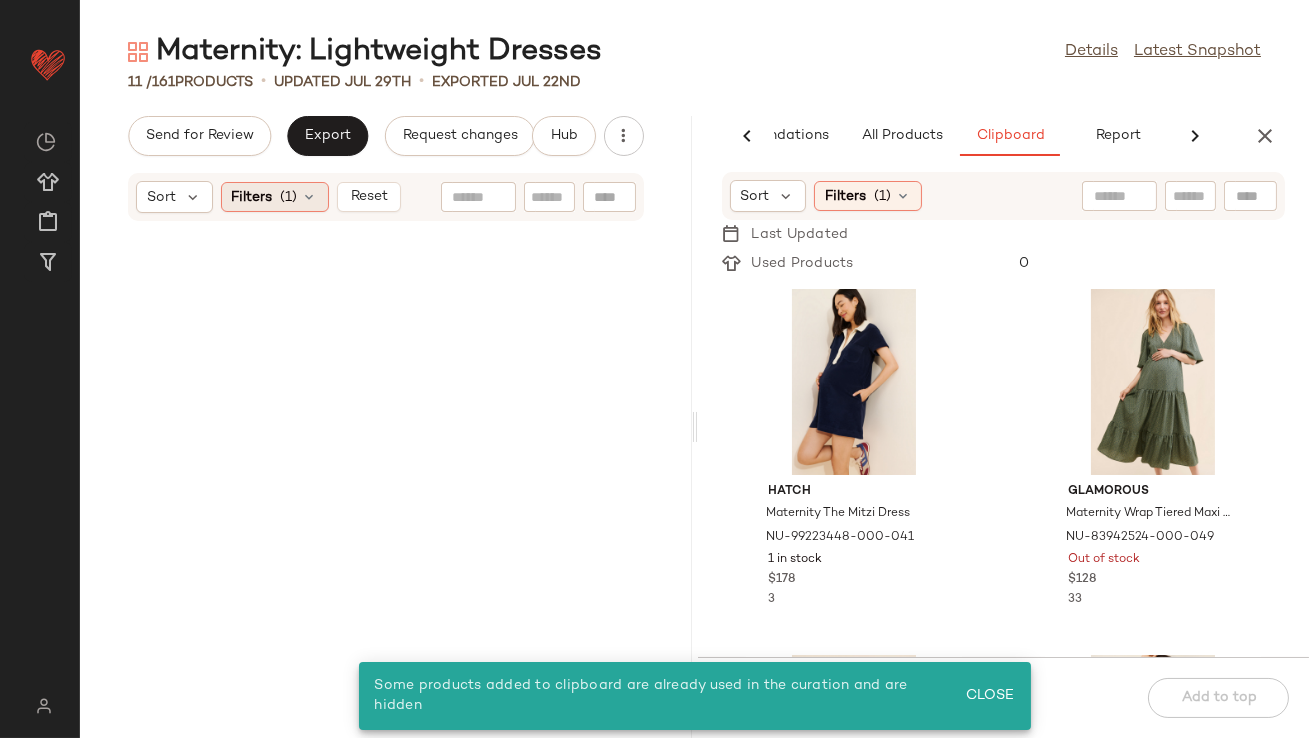 click at bounding box center (310, 197) 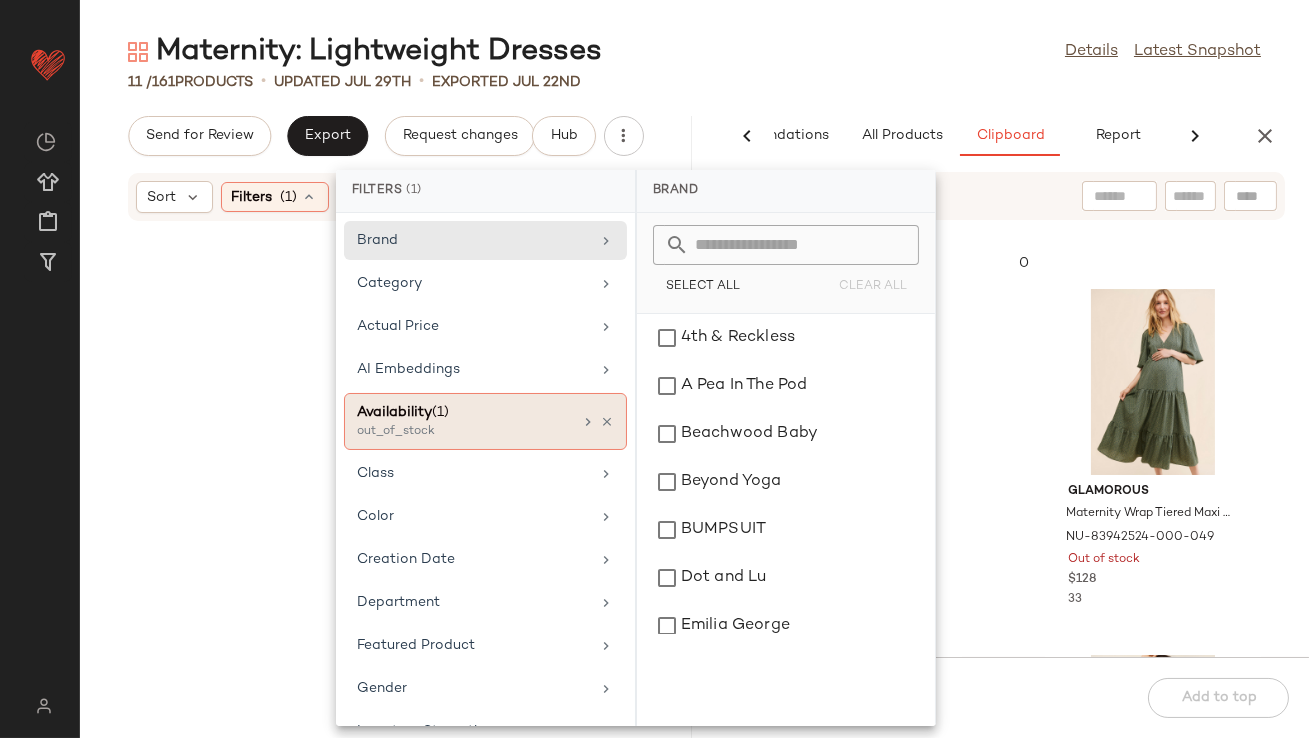 click on "Availability  (1)  out_of_stock" 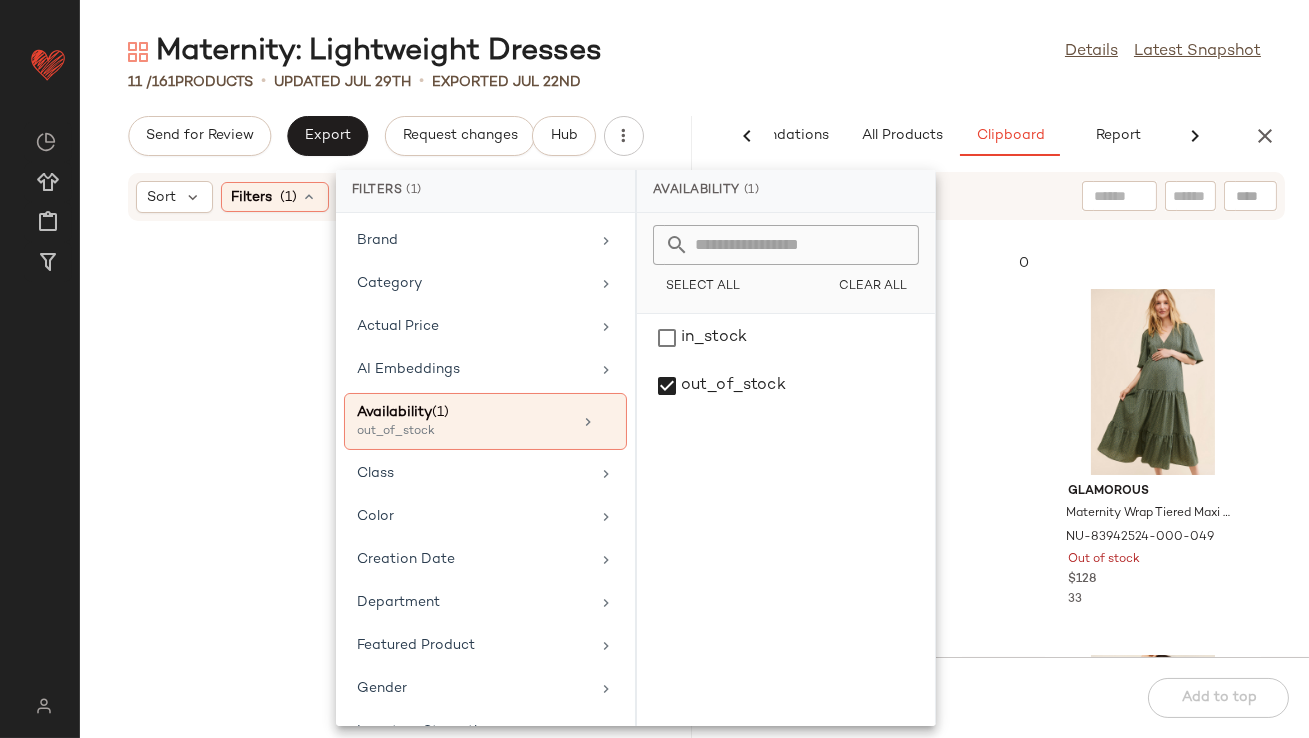 click on "Maternity: Lightweight Dresses  Details   Latest Snapshot" 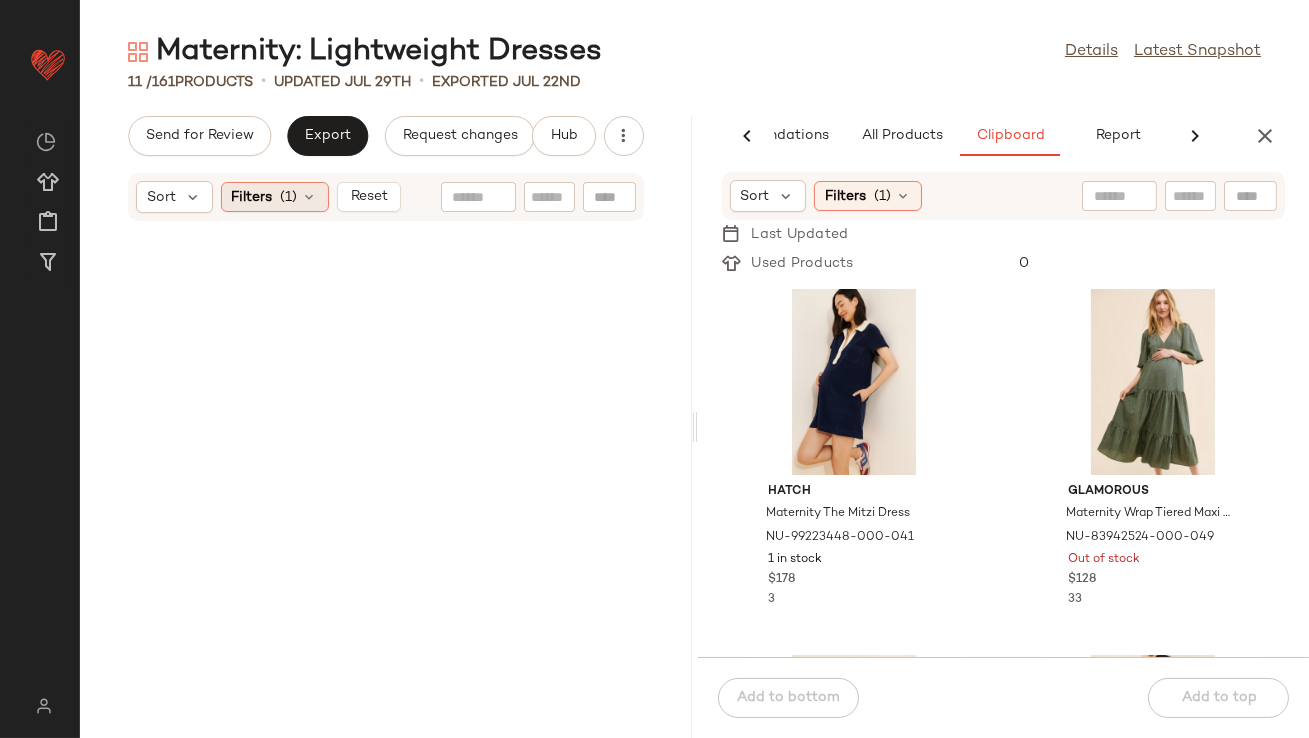 click at bounding box center (310, 197) 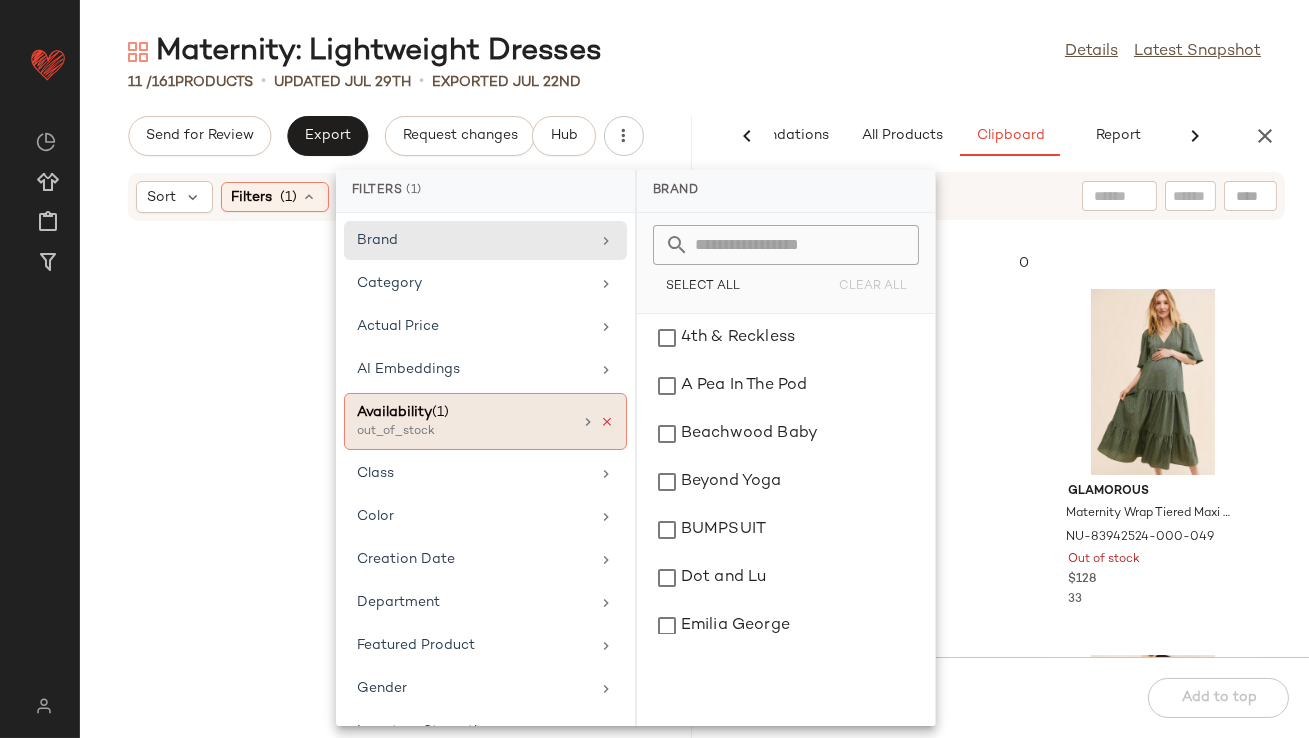 click at bounding box center (607, 422) 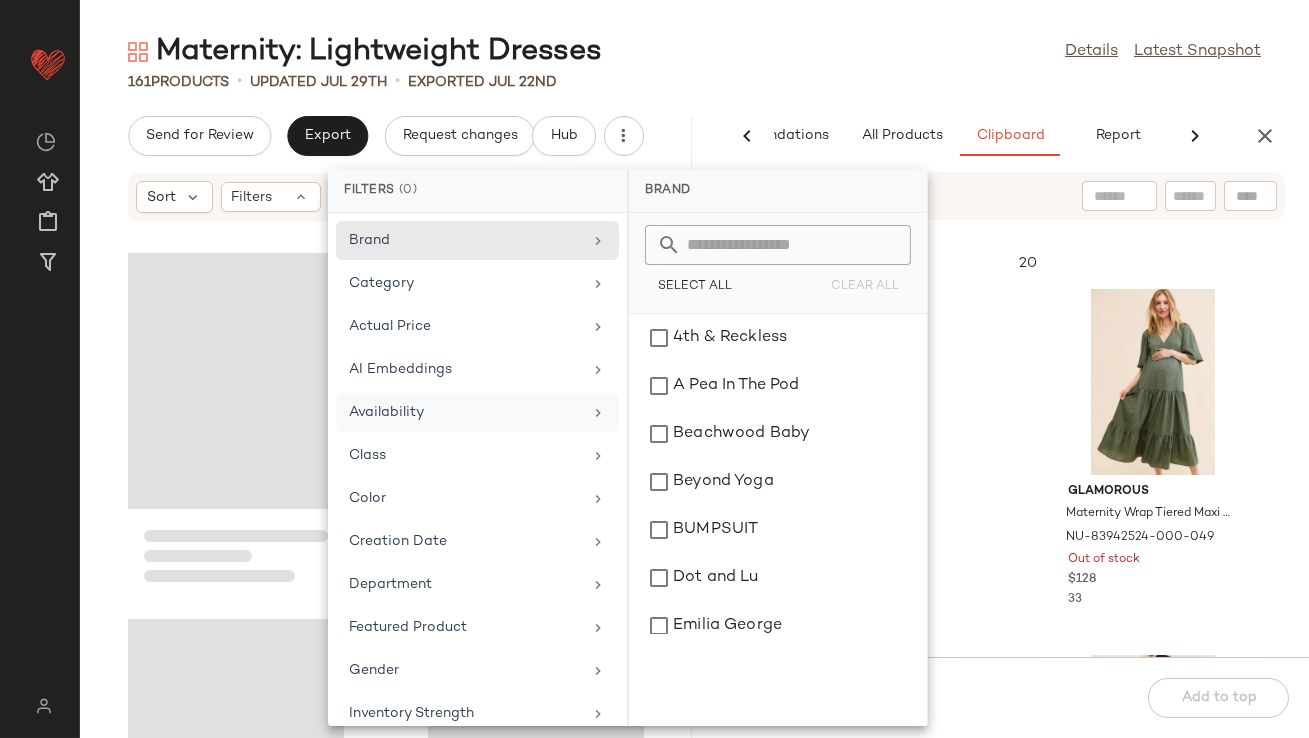 click on "Saylor Maternity Greyson Mini Dress NU-99512931-000-089 41 in stock $[PRICE] Saylor Maternity Kalea Lace Dress NU-99514085-000-011 38 in stock $[PRICE] Paige Maternity Anessa Raw Hem Jeans NU-99585952-000-026 35 in stock $[PRICE] Vero Moda Maternity Shell Strap Midi Dress NU-97981880-000-015 70 in stock $[PRICE] Especia Maternity Waist Tie Jumpsuit NU-100848084-000-266 31 in stock $[PRICE] Anthropologie Maternity Somerset Maxi Dress NU-101427664-000-009 159 in stock $[PRICE] 2 Nothing Fits But Maternity Rue Midi Dress NU-102538816-000-089 28 in stock $[PRICE] Sort  Filters  (1)   Last Updated   Used Products  20 Hatch Maternity The Mitzi Dress NU-99223448-000-041 1 in stock $[PRICE] 3 Glamorous Maternity Wrap Tiered Maxi Dress NU-83942524-000-049 Out of stock 33" at bounding box center [694, 385] 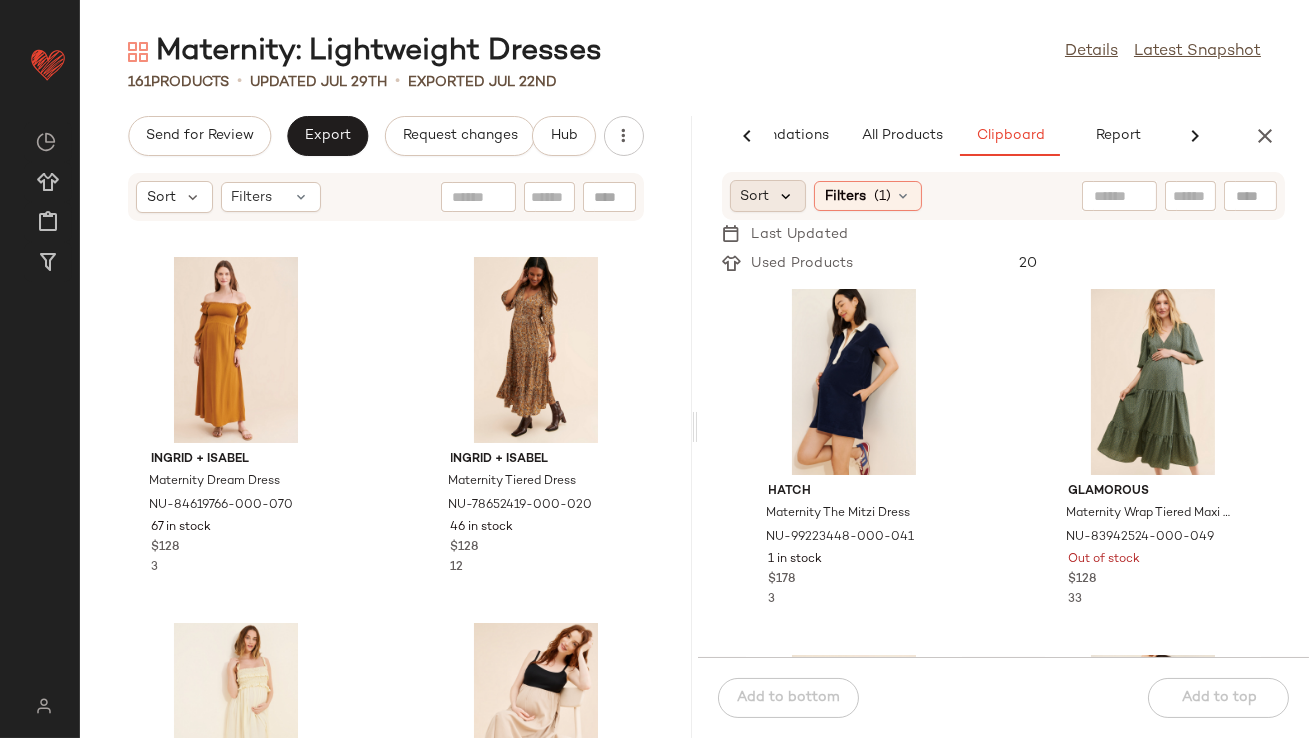 click at bounding box center (787, 196) 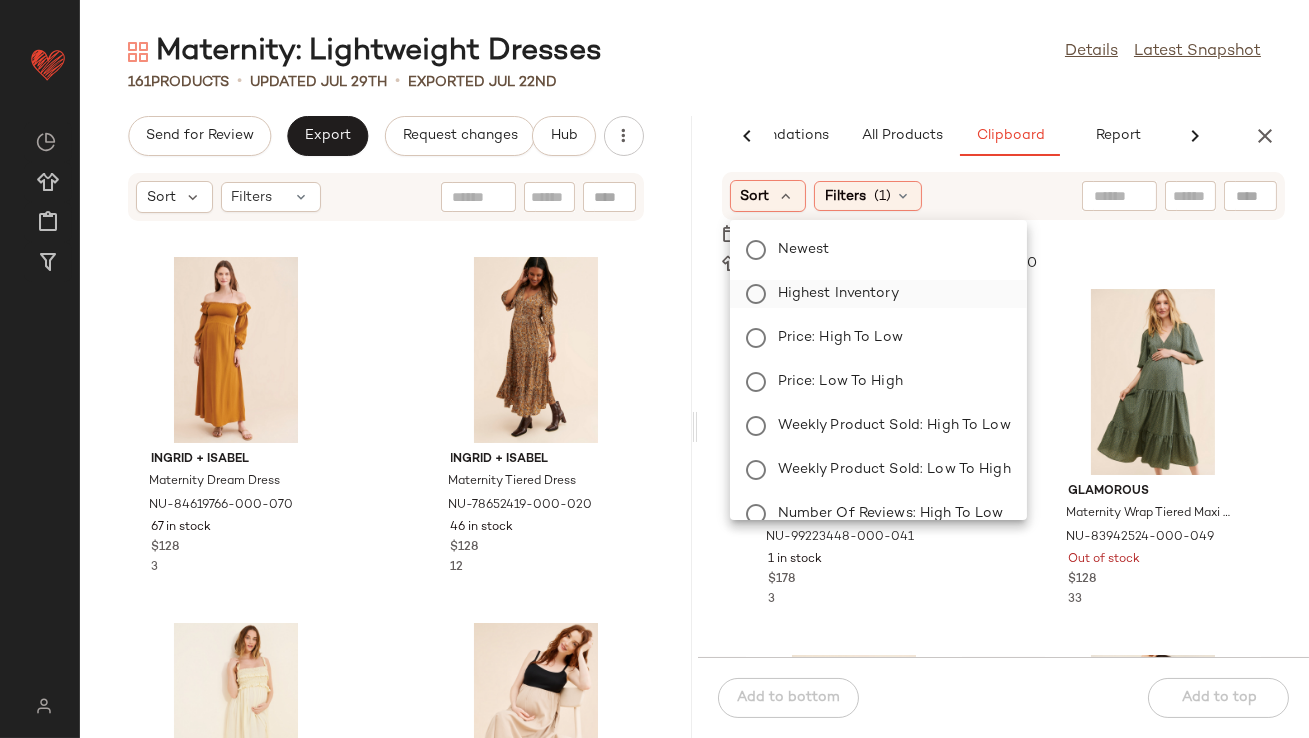 click on "Highest Inventory" 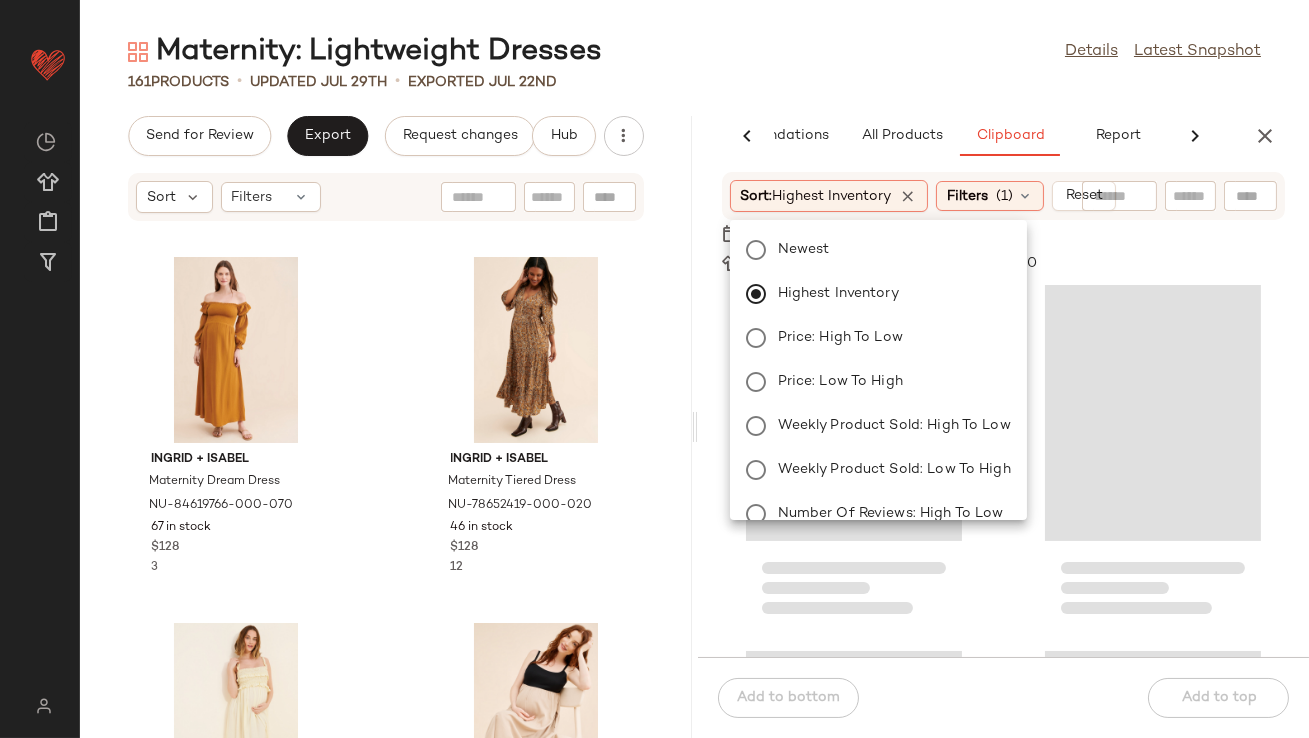 click on "161   Products   •   updated [DATE]  •  Exported [DATE]" 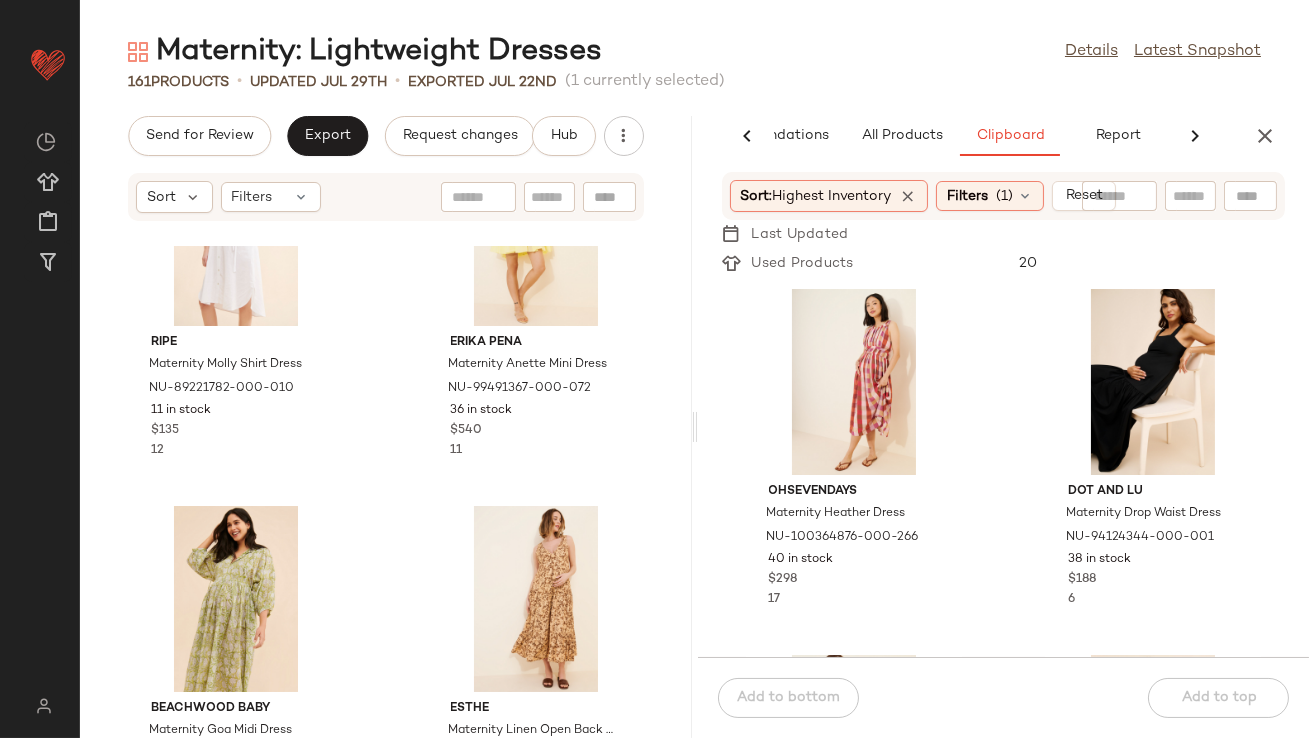 scroll, scrollTop: 3505, scrollLeft: 0, axis: vertical 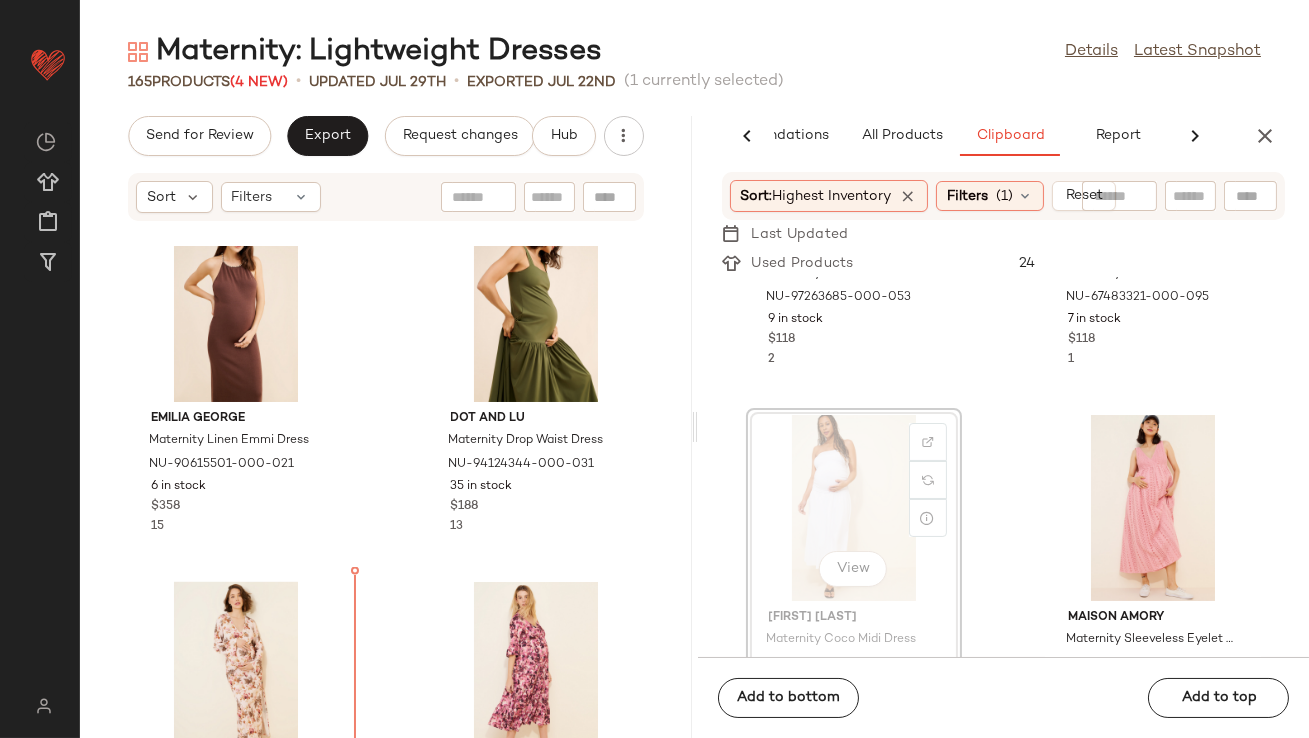 drag, startPoint x: 840, startPoint y: 496, endPoint x: 825, endPoint y: 497, distance: 15.033297 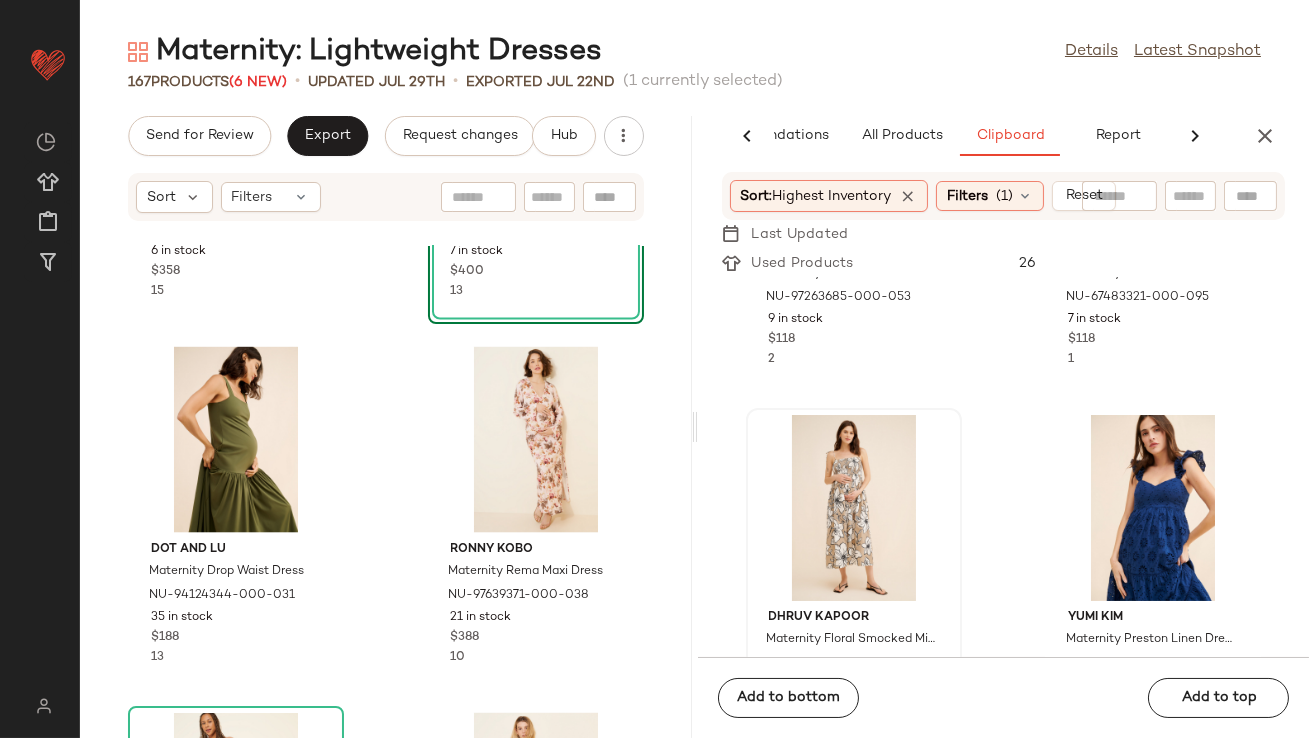 scroll, scrollTop: 5789, scrollLeft: 0, axis: vertical 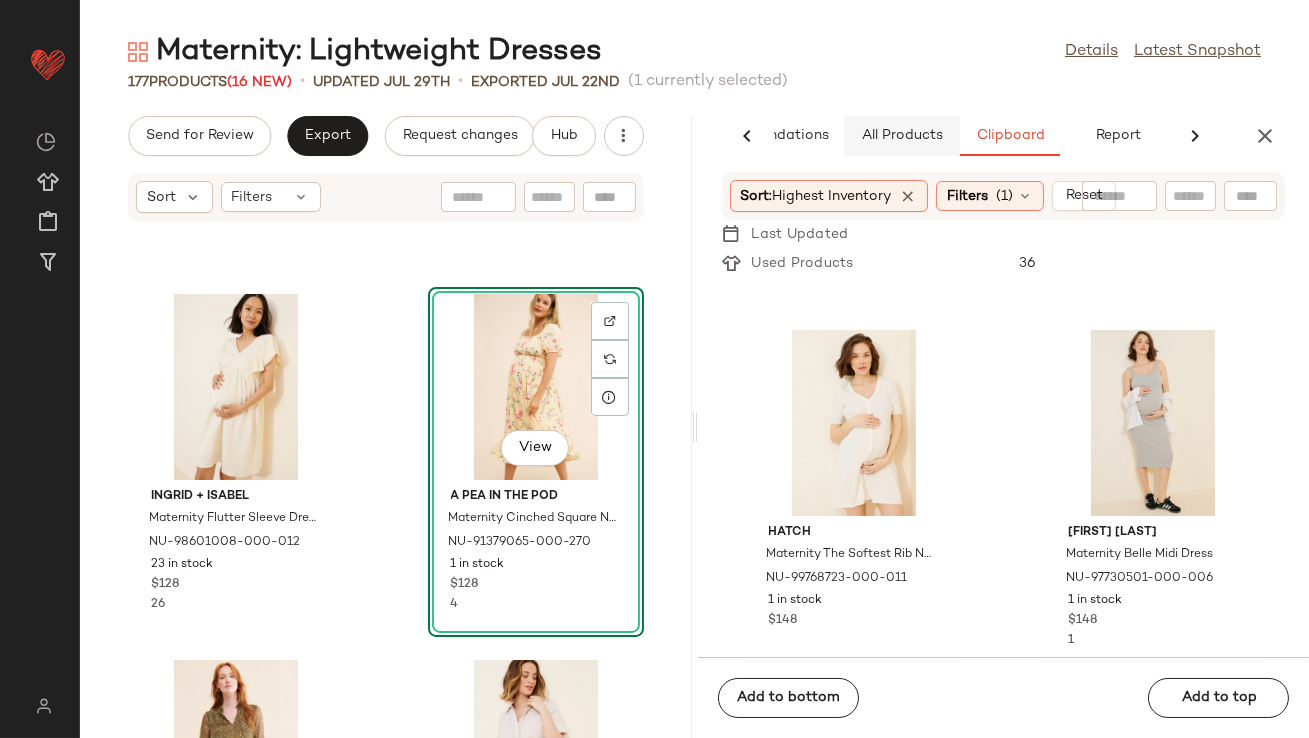 click on "All Products" 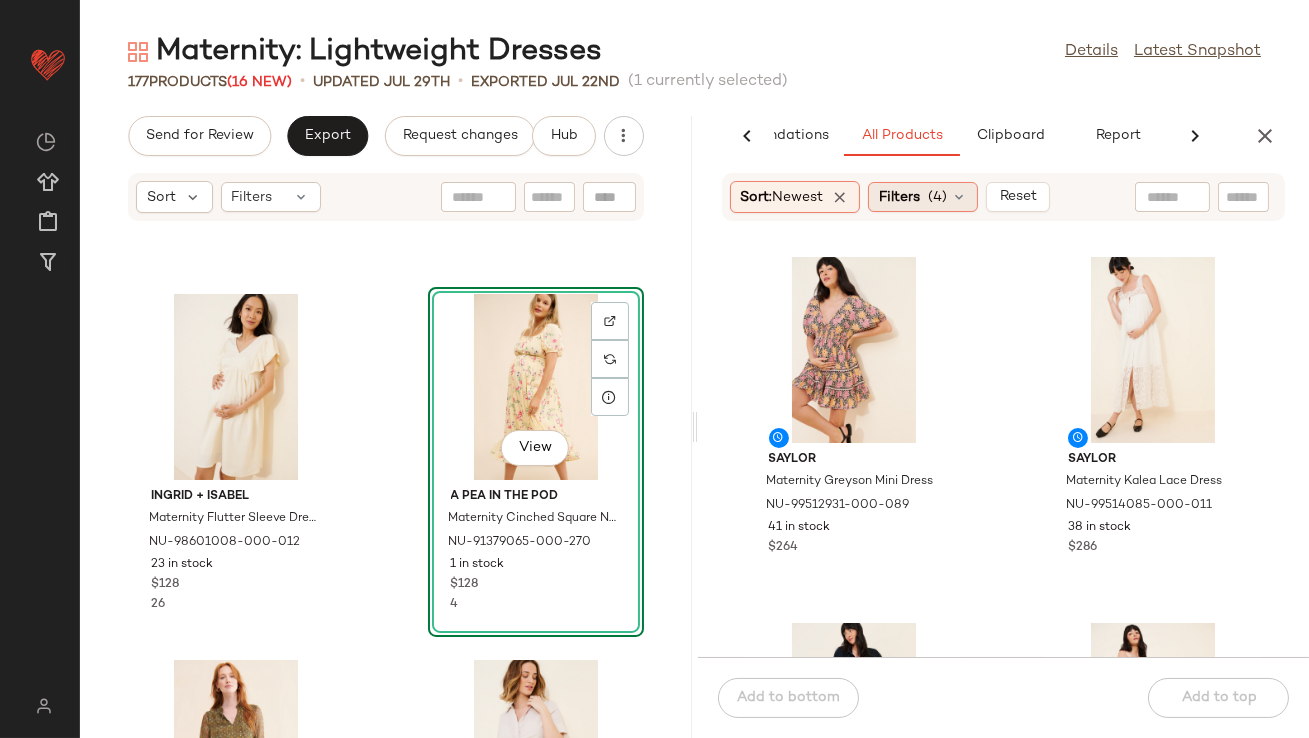 click on "Filters" at bounding box center (899, 197) 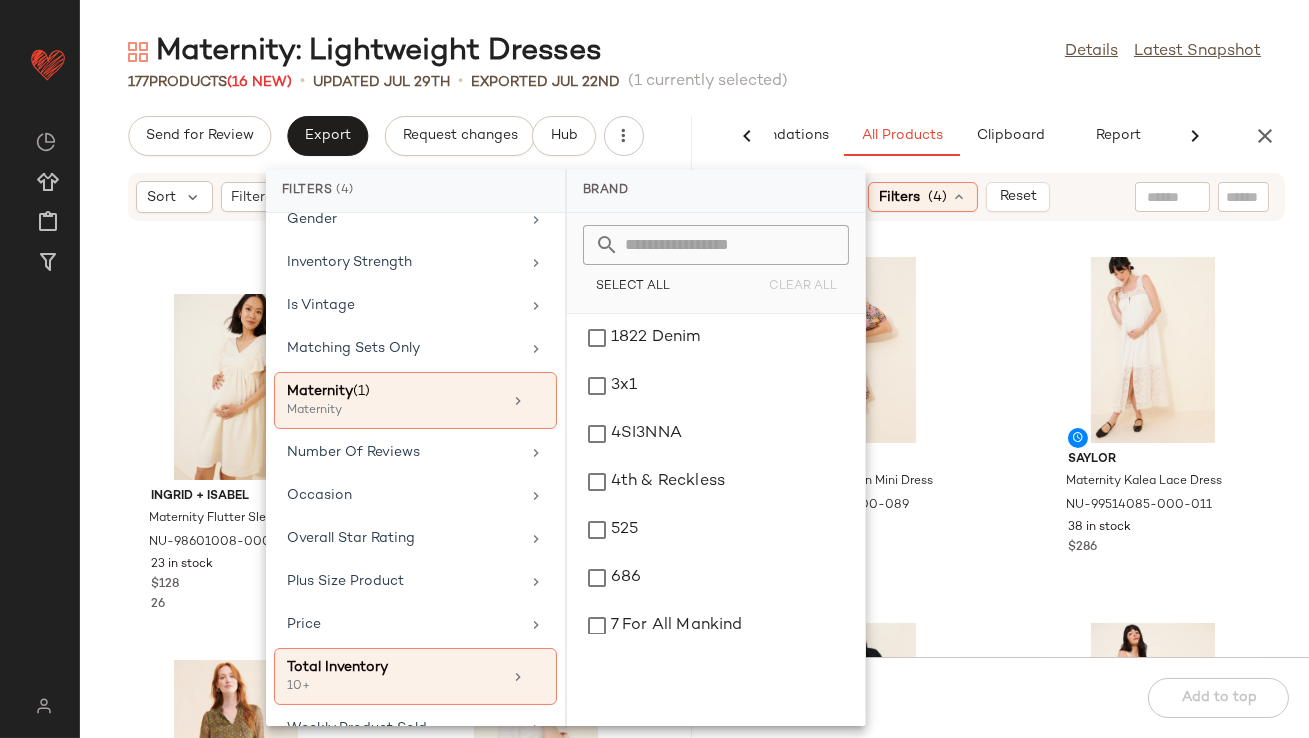 scroll, scrollTop: 516, scrollLeft: 0, axis: vertical 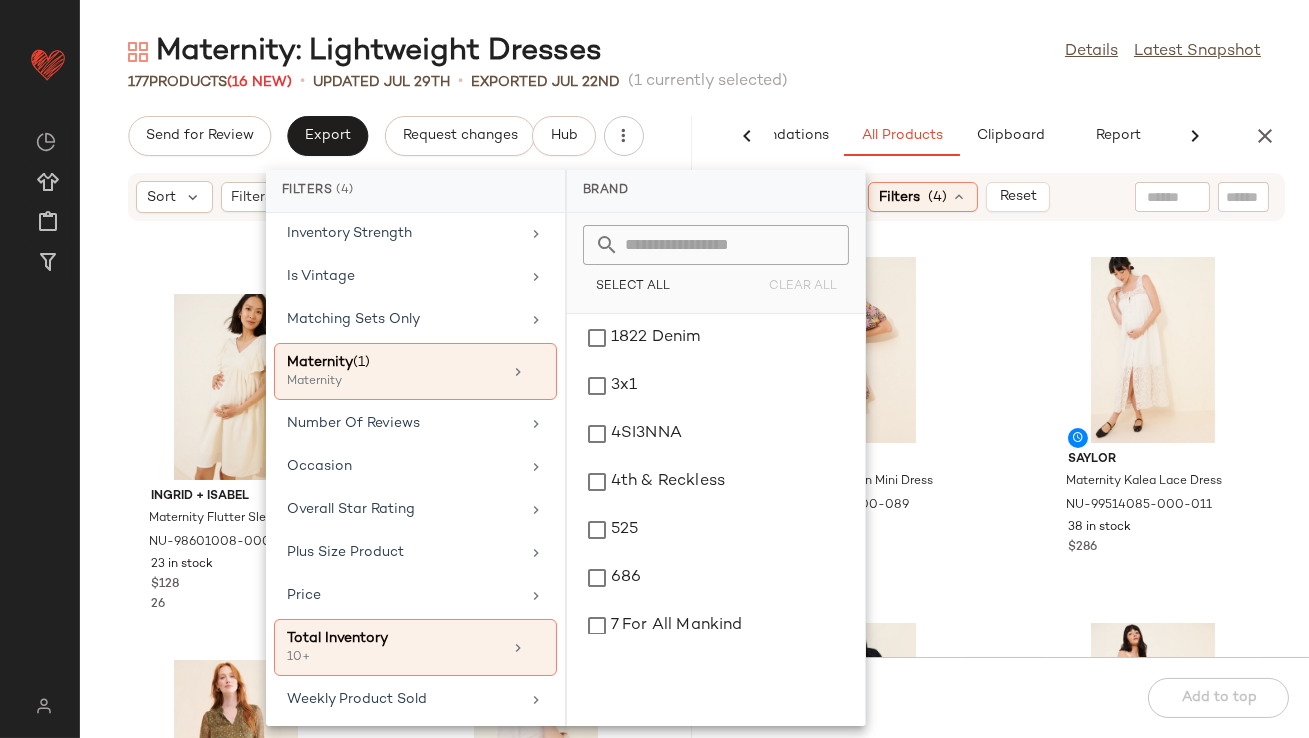 click on "Maternity: Lightweight Dresses  Details   Latest Snapshot" 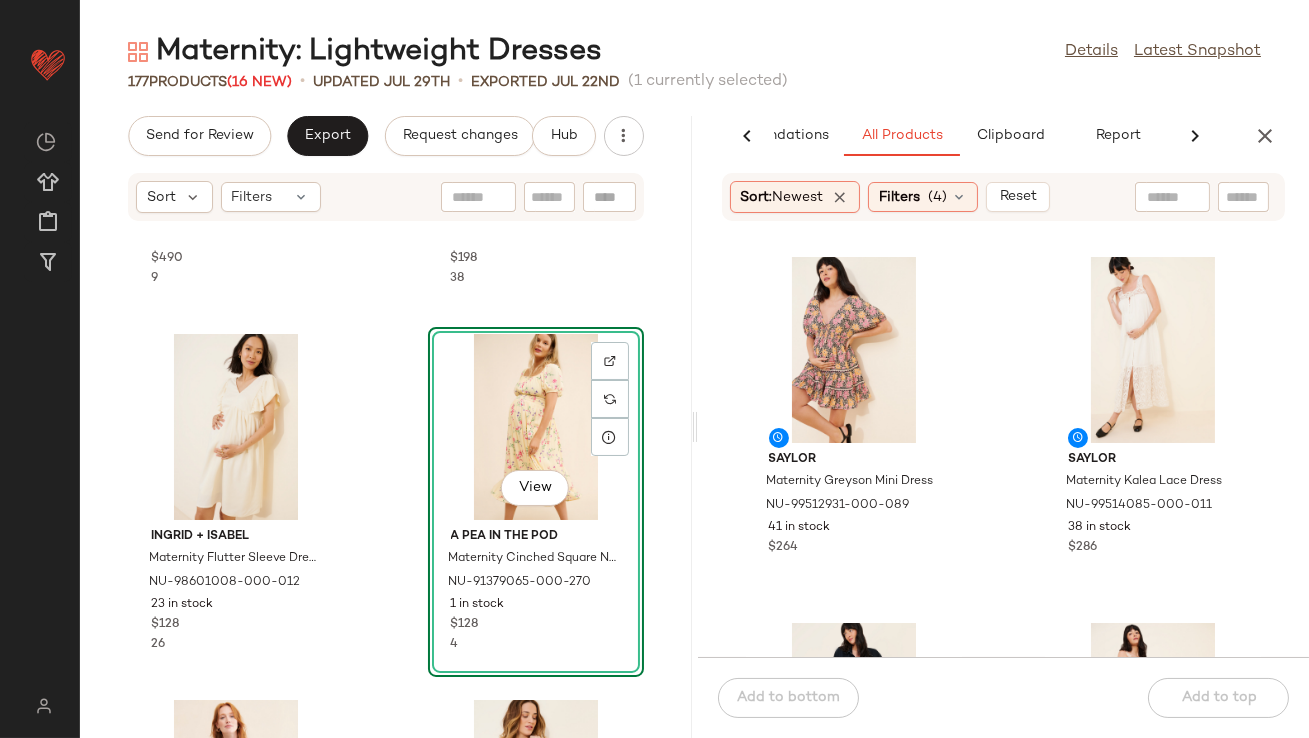 scroll, scrollTop: 1723, scrollLeft: 0, axis: vertical 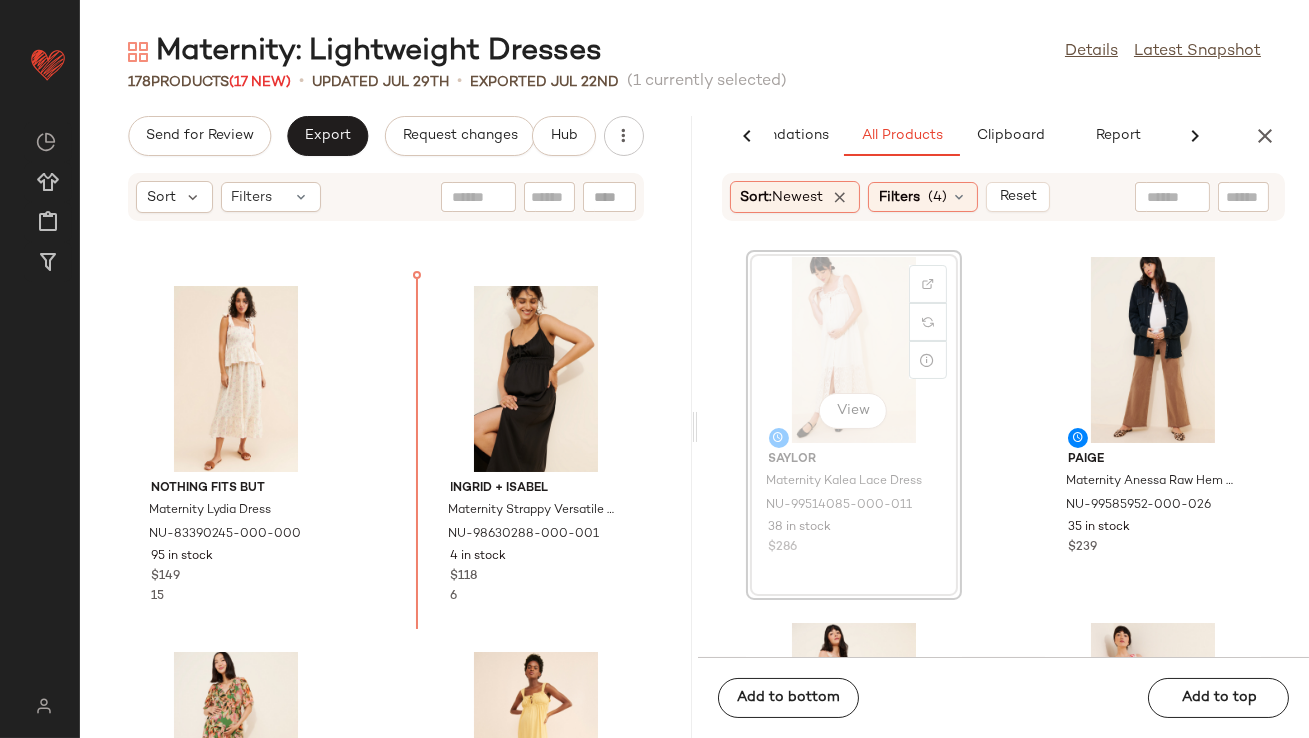 drag, startPoint x: 833, startPoint y: 344, endPoint x: 820, endPoint y: 350, distance: 14.3178215 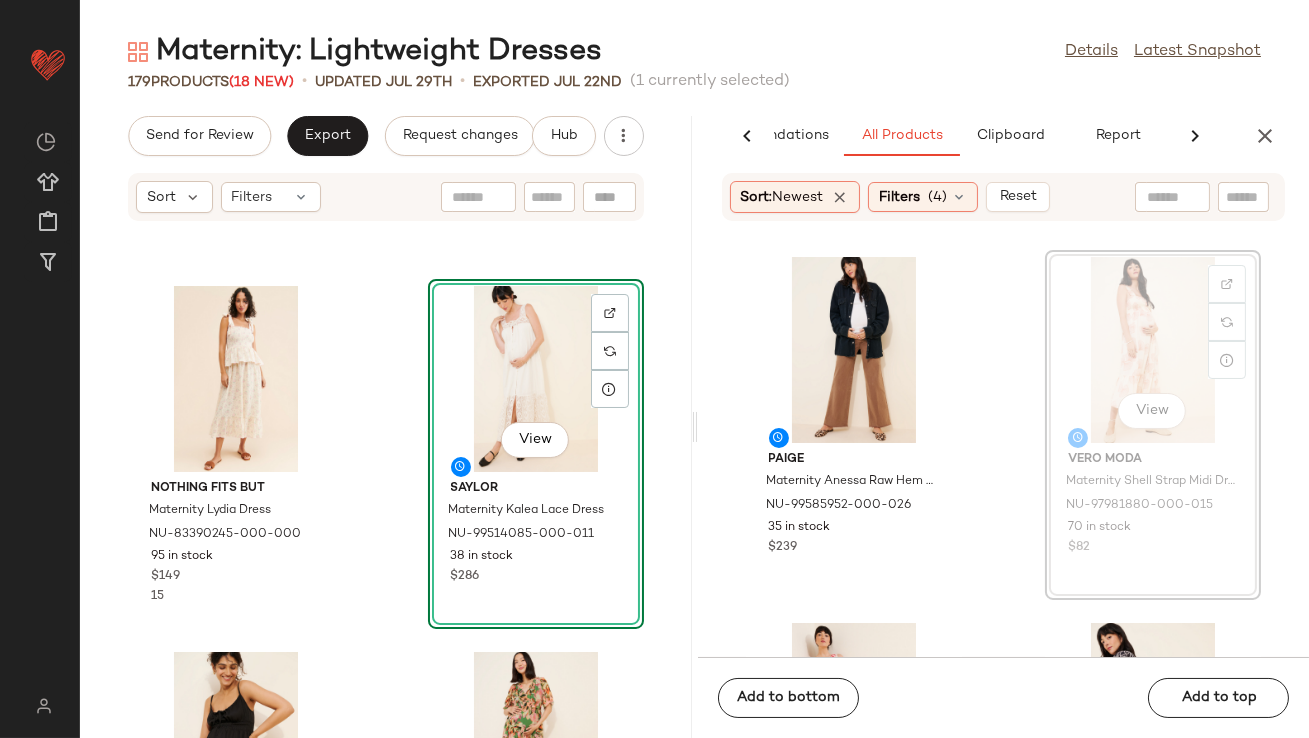 scroll, scrollTop: 2914, scrollLeft: 0, axis: vertical 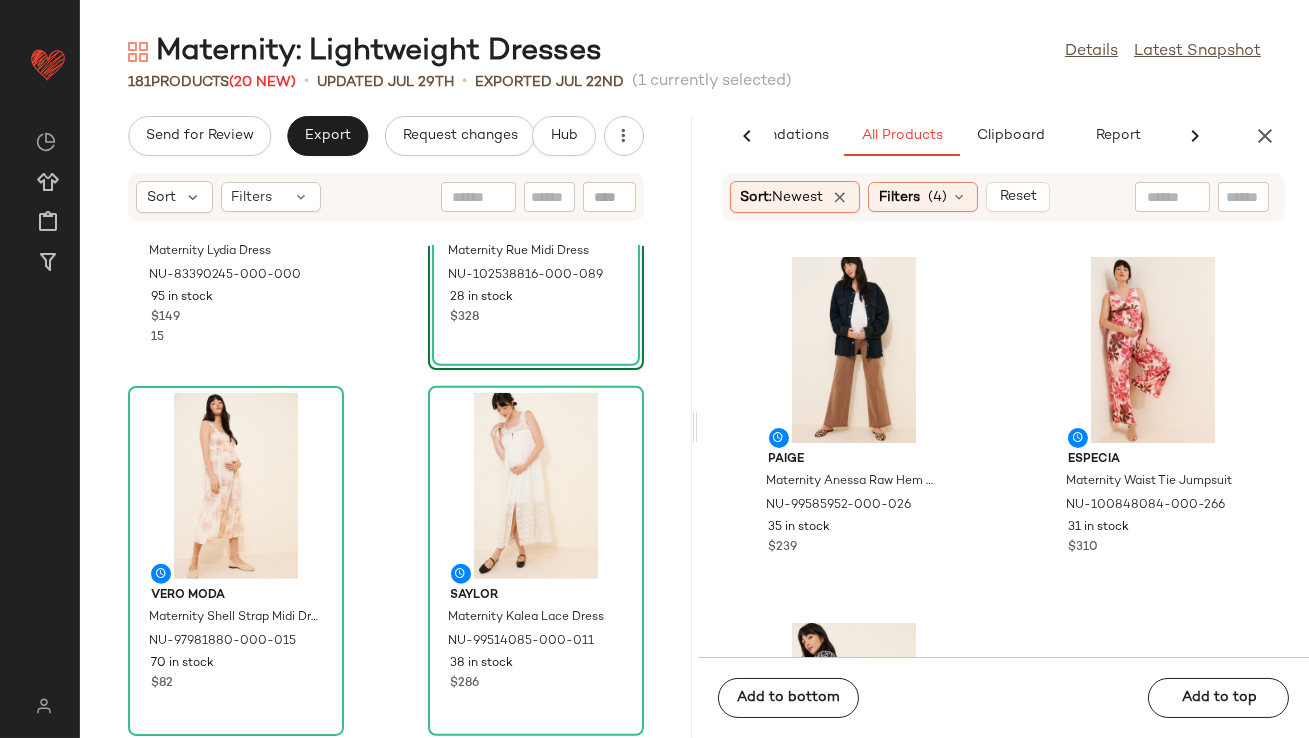 click on "Maternity: Lightweight Dresses  Details   Latest Snapshot  181   Products  (20 New)  •   updated Jul 29th  •  Exported Jul 22nd   (1 currently selected)   Send for Review   Export   Request changes   Hub  Sort  Filters Nothing Fits But Maternity Lydia Dress NU-83390245-000-000 95 in stock $149 15  View  Nothing Fits But Maternity Rue Midi Dress NU-102538816-000-089 28 in stock $328 Vero Moda Maternity Shell Strap Midi Dress NU-97981880-000-015 70 in stock $82 Saylor Maternity Kalea Lace Dress NU-99514085-000-011 38 in stock $286 Ingrid + Isabel Maternity Strappy Versatile Midi Dress NU-98630288-000-001 4 in stock $118 6 Hutch Maternity Puff Sleeve Wrap Maxi Dress NU-100590892-000-038 31 in stock $248 16 The Frolic Maternity Tiki Dress NU-89313332-000-072 23 in stock $66 23 ripe Maternity Molly Shirt Dress NU-89221782-000-010 11 in stock $135 12  AI Recommendations   All Products   Clipboard   Report  Sort:   Newest Filters  (4)   Reset  Paige Maternity Anessa Raw Hem Jeans NU-99585952-000-026 $239 2 4" at bounding box center [694, 385] 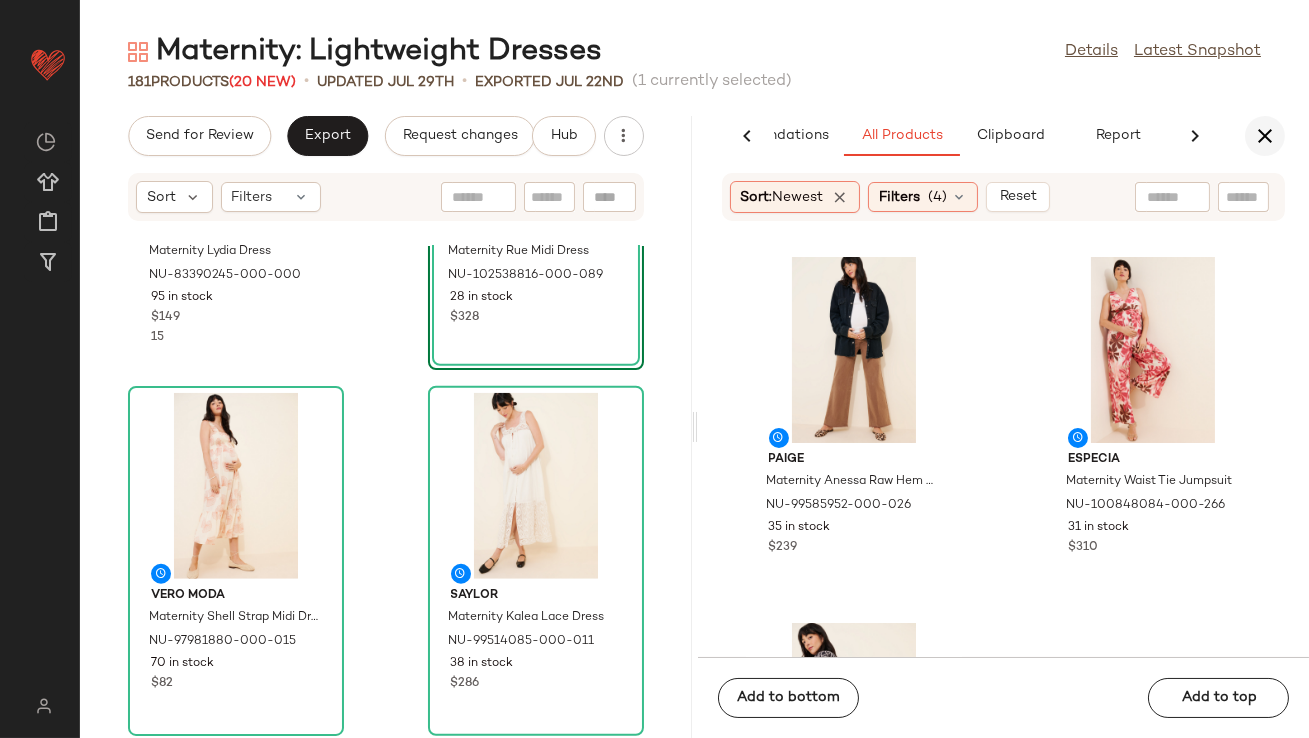click 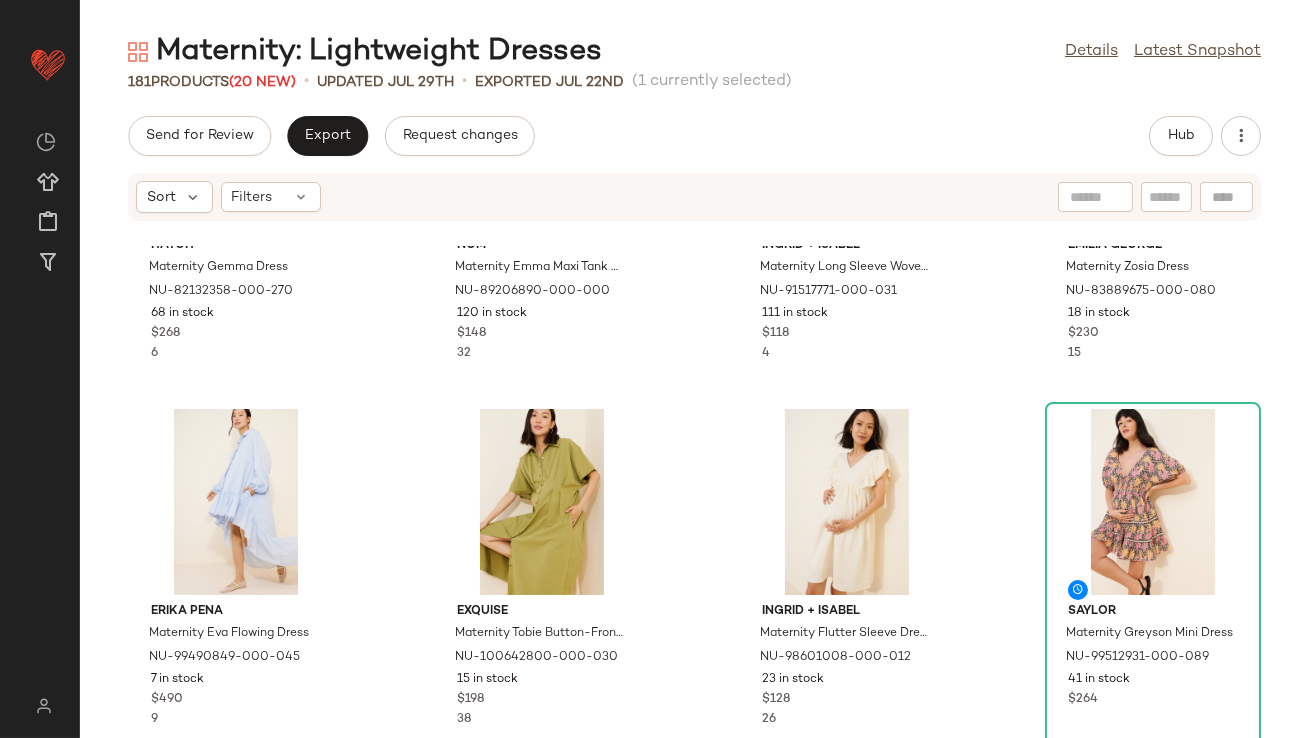 scroll, scrollTop: 661, scrollLeft: 0, axis: vertical 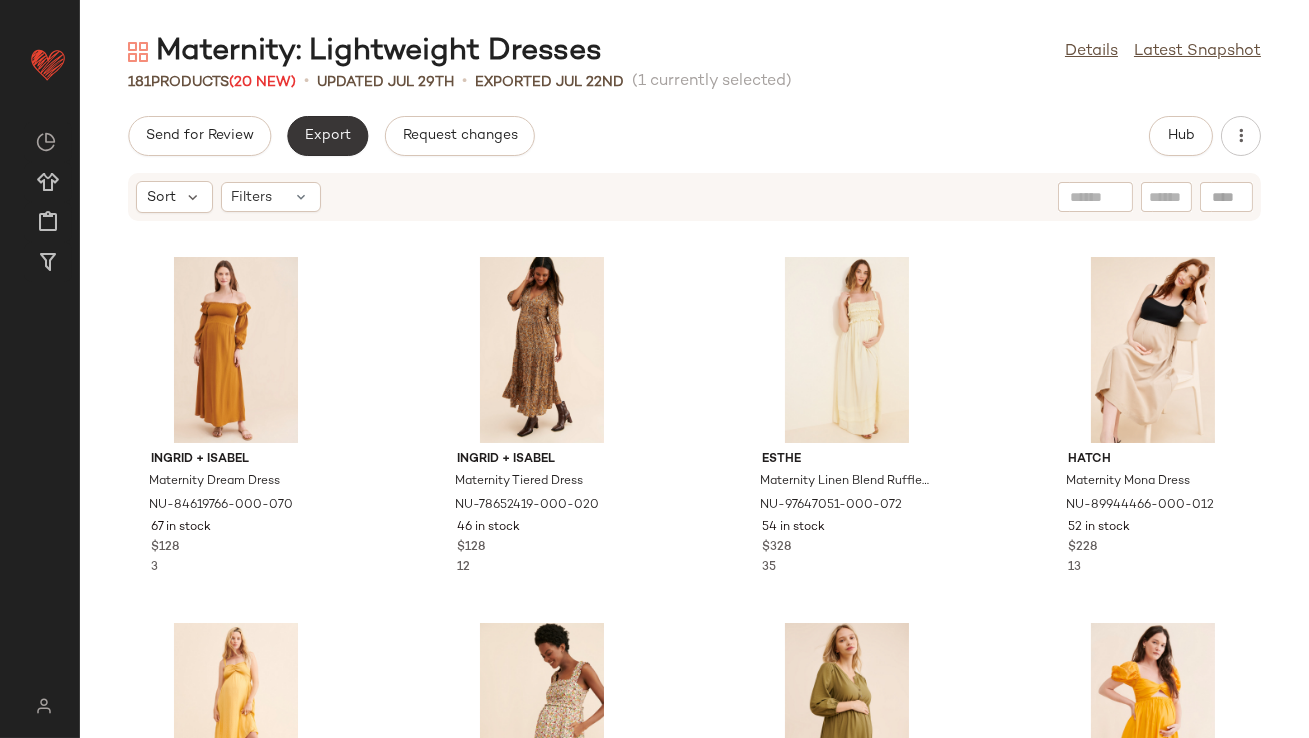 click on "Export" at bounding box center (327, 136) 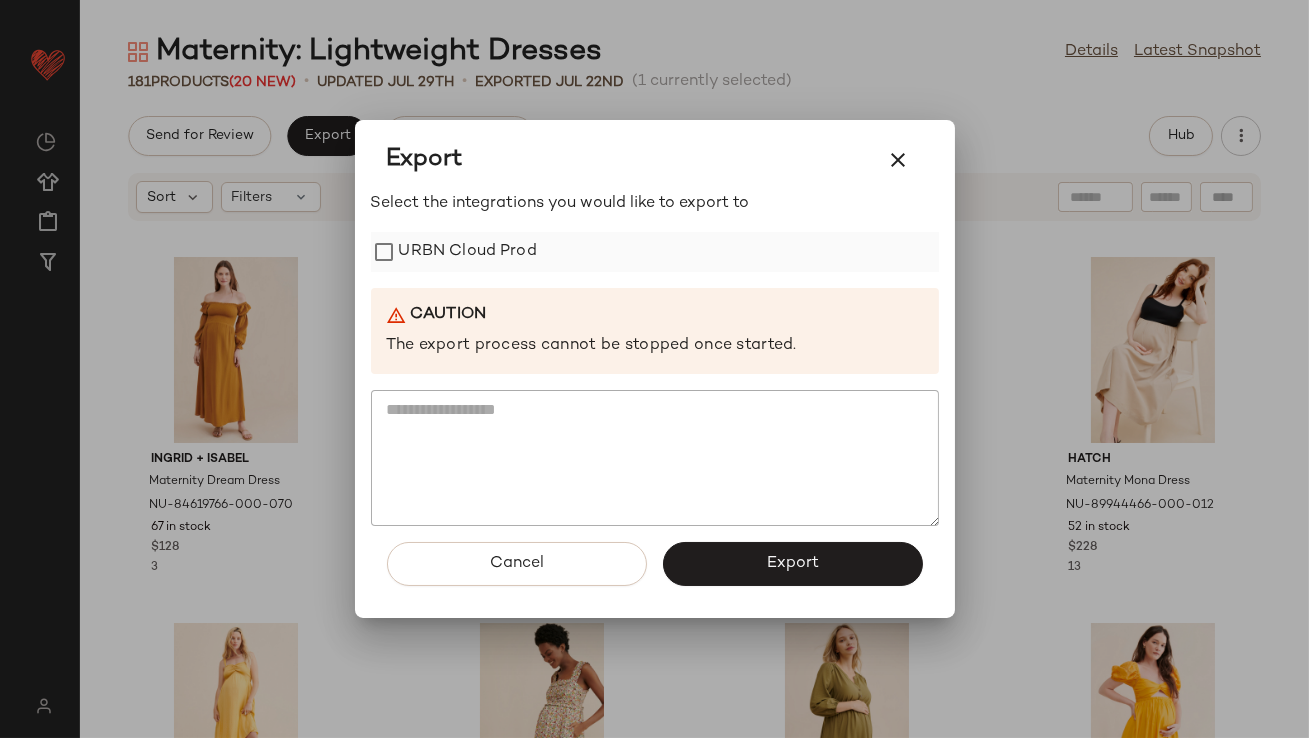 click on "URBN Cloud Prod" at bounding box center [468, 252] 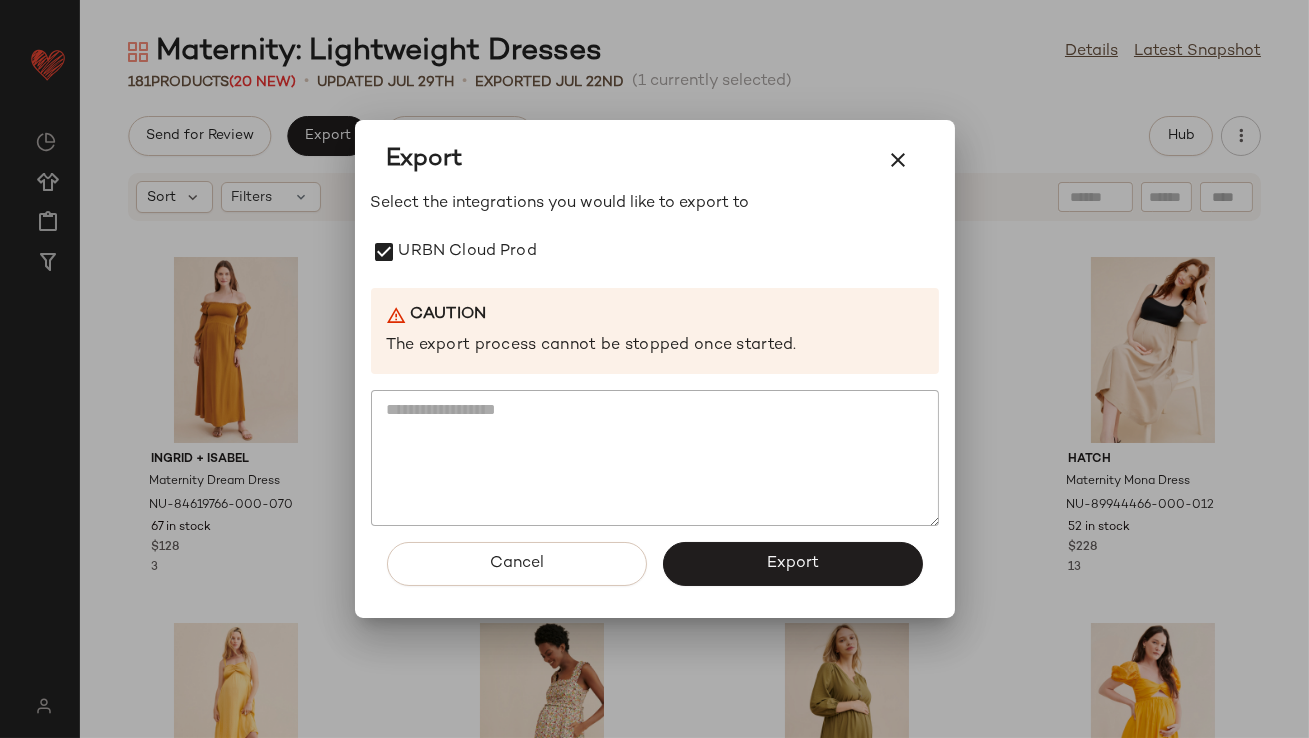 click on "Export" at bounding box center (793, 564) 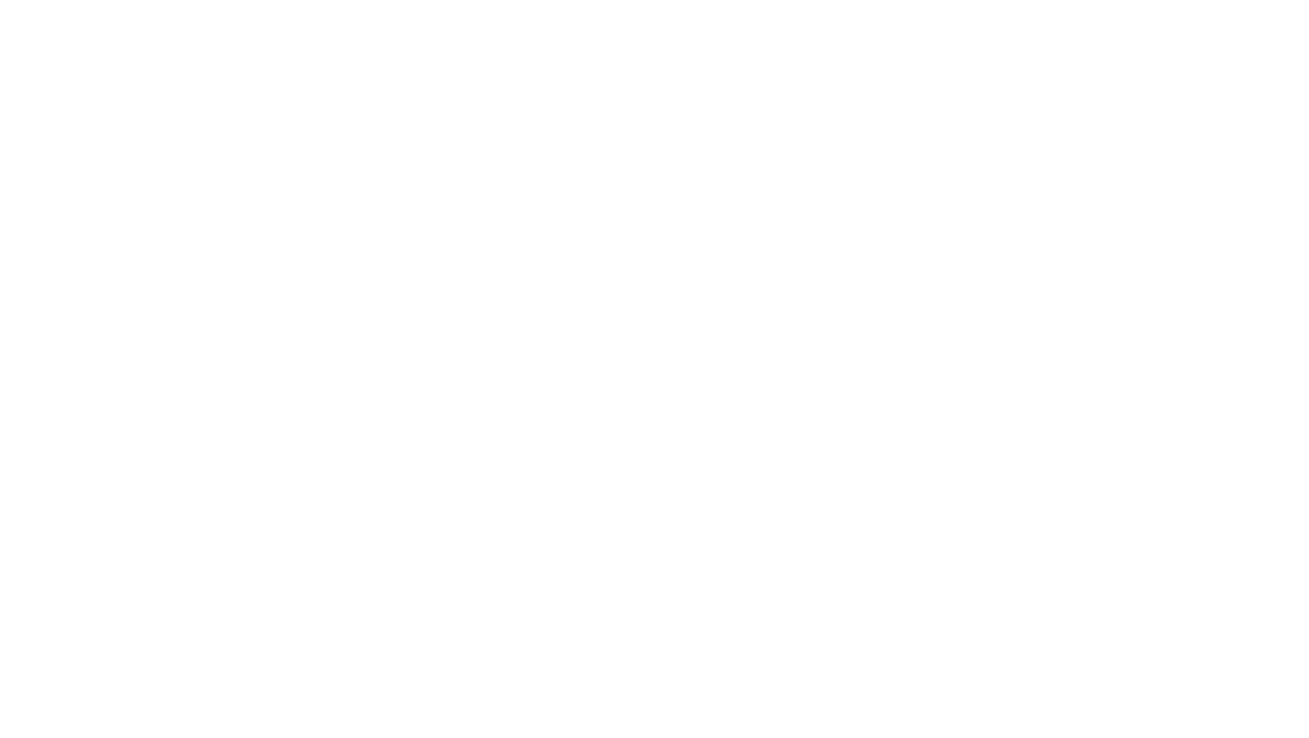 scroll, scrollTop: 0, scrollLeft: 0, axis: both 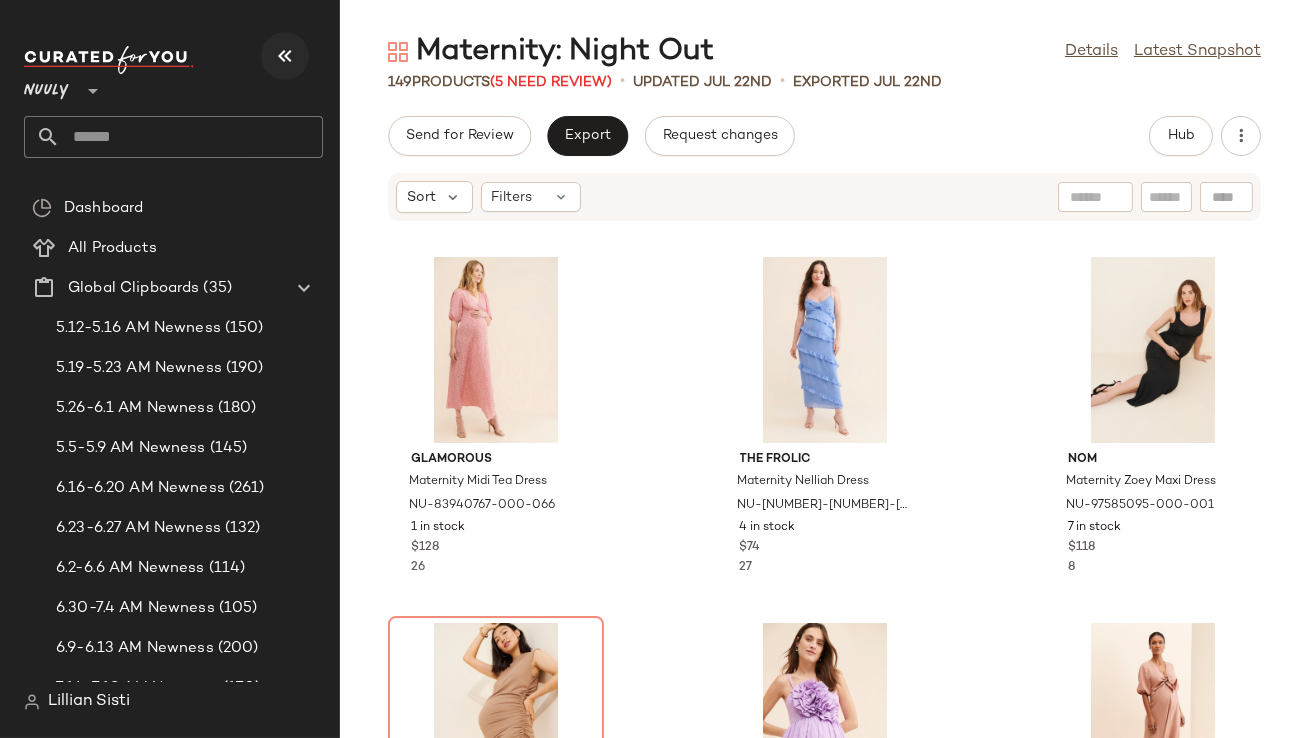 click at bounding box center (285, 56) 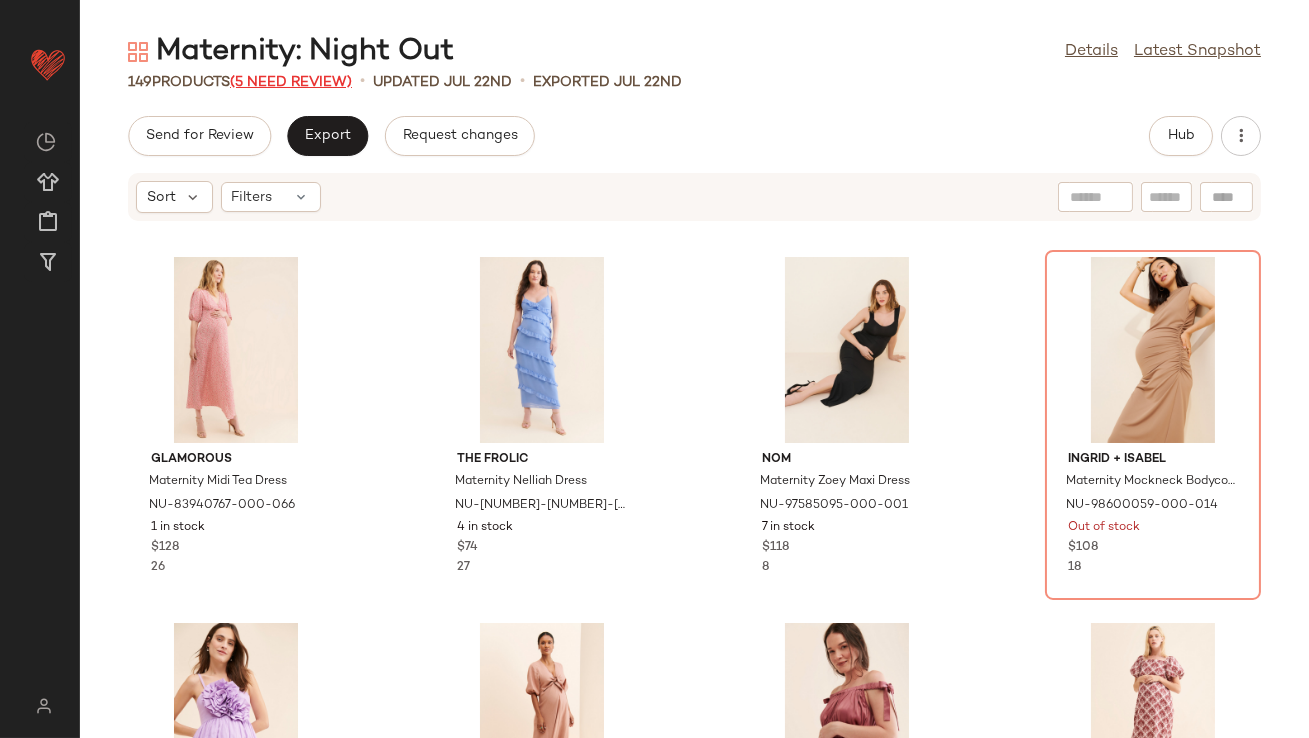 click on "(5 Need Review)" at bounding box center (291, 82) 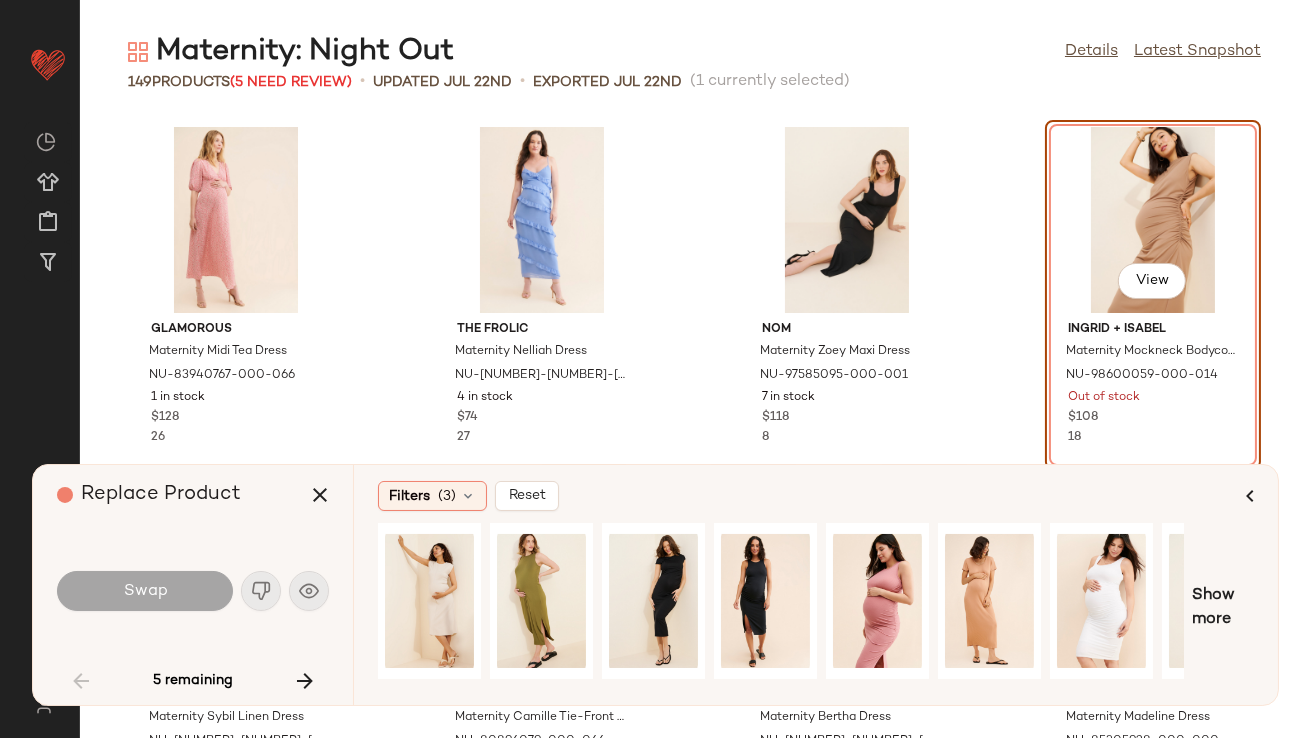 click on "Filters  (3)   Reset   Show more" at bounding box center [815, 585] 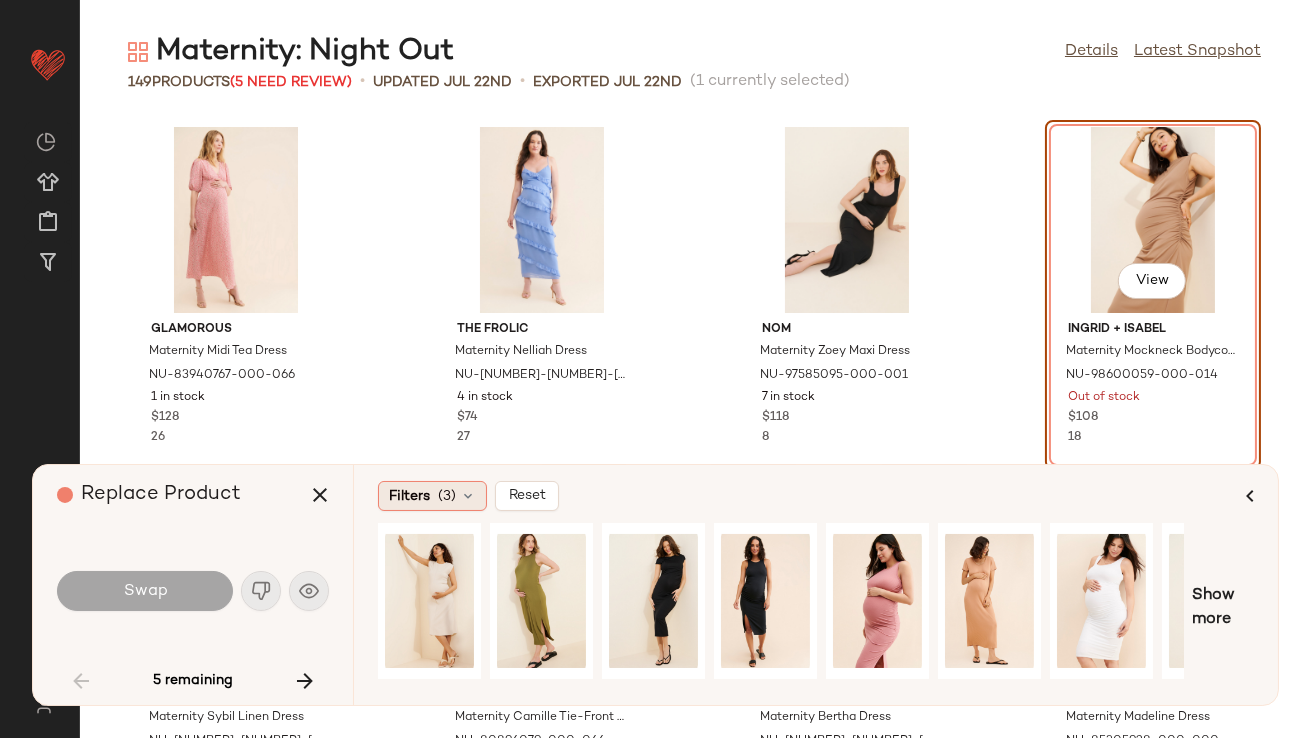 click at bounding box center [468, 496] 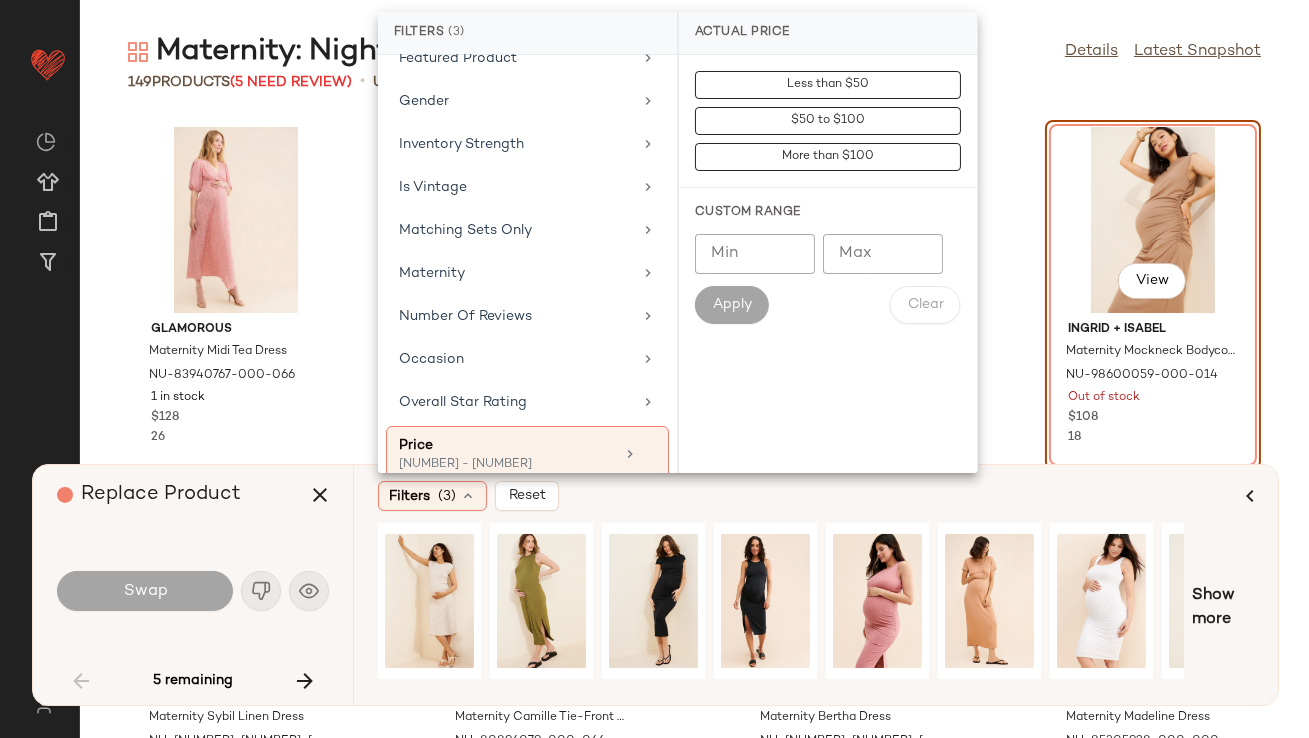 scroll, scrollTop: 432, scrollLeft: 0, axis: vertical 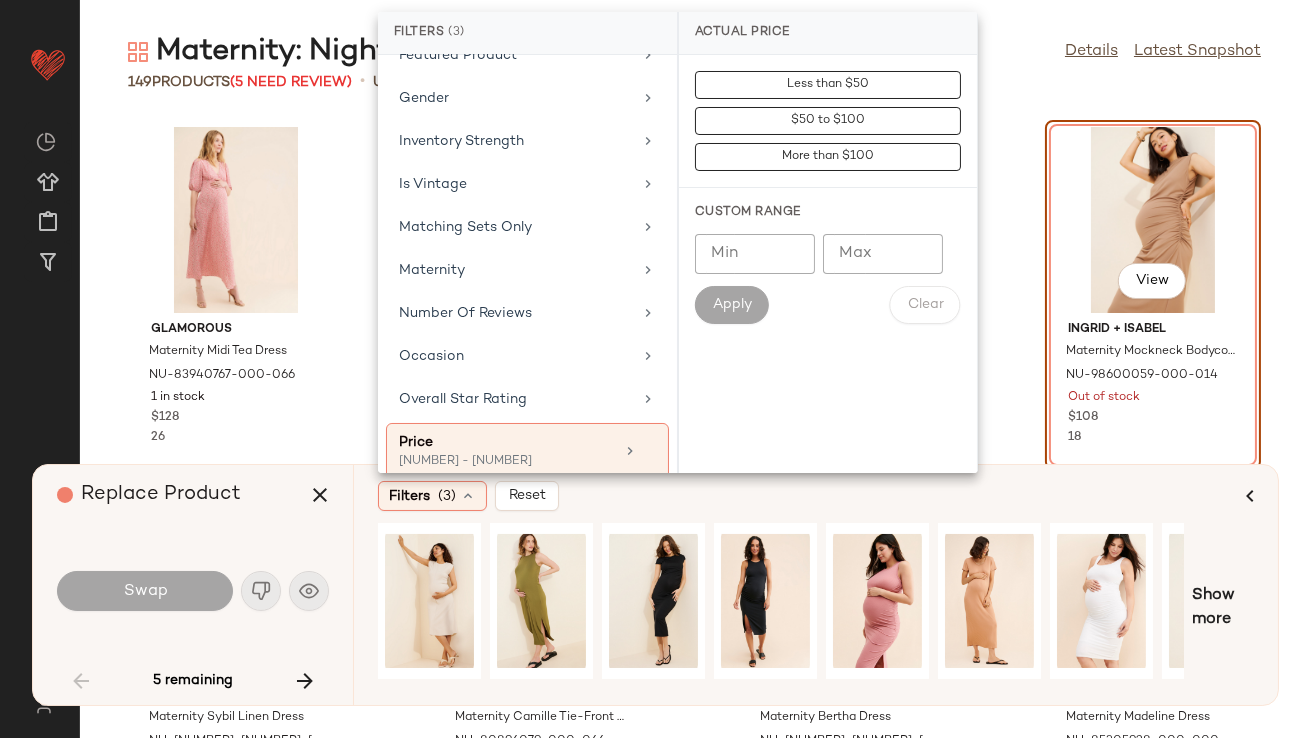click on "Replace Product" at bounding box center (200, 495) 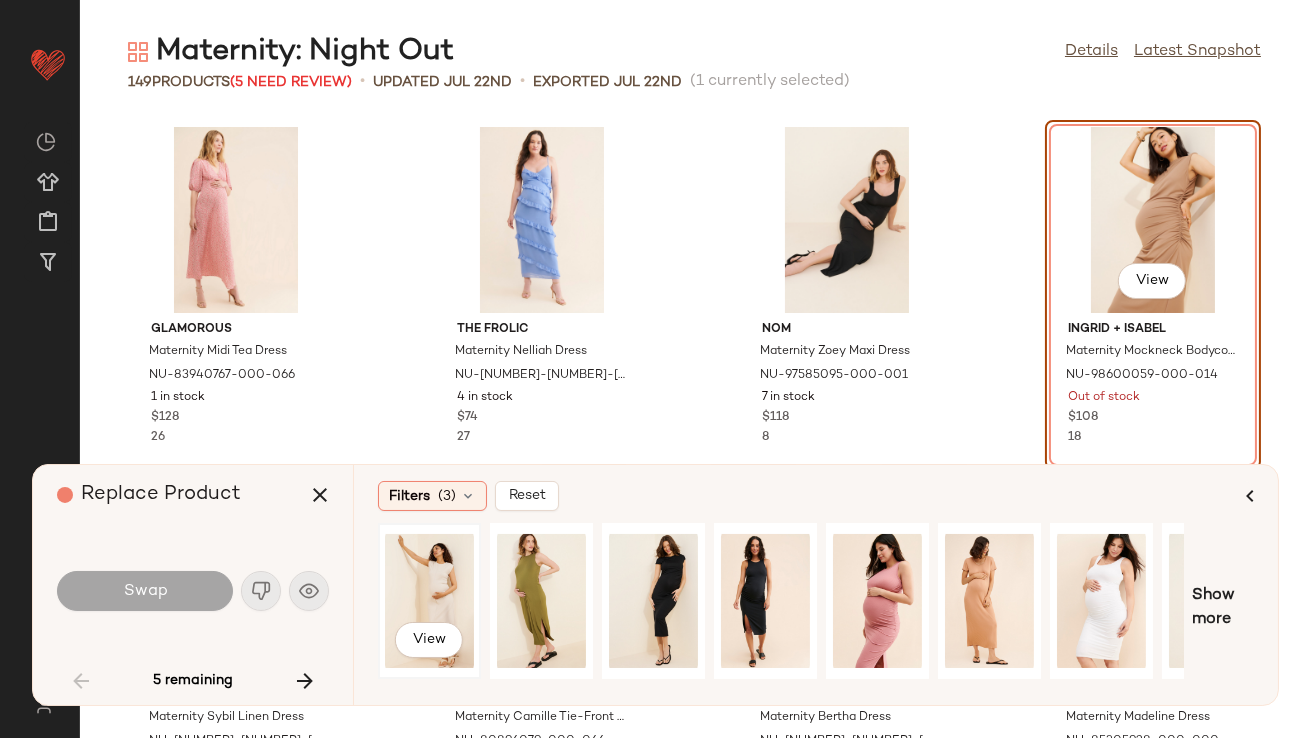 click on "View" 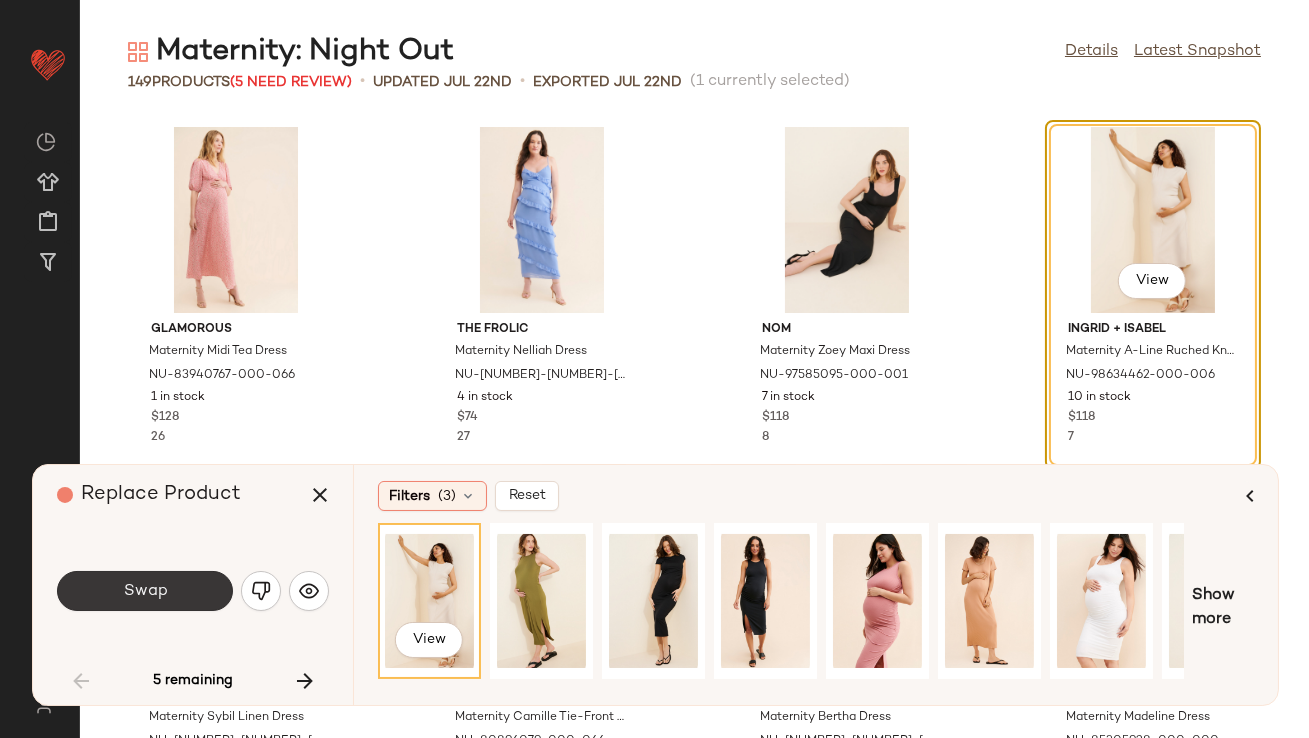 click on "Swap" at bounding box center (145, 591) 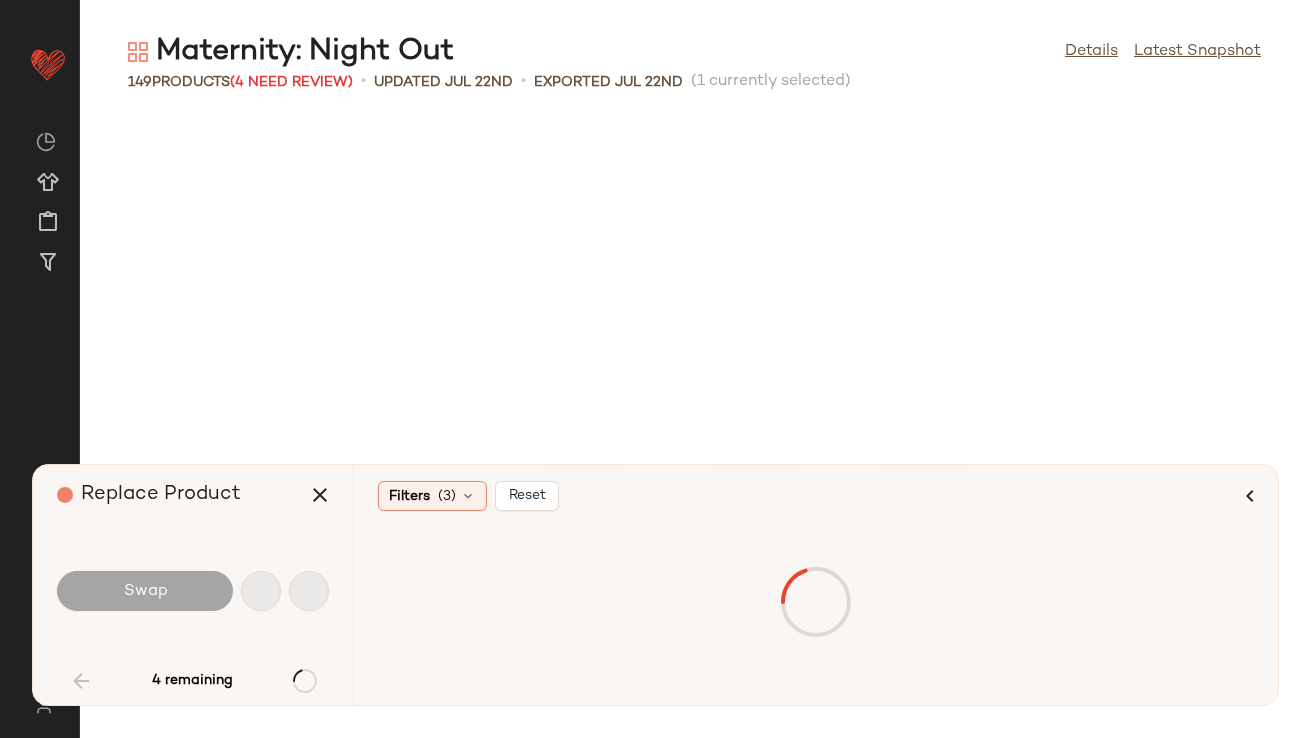 scroll, scrollTop: 1464, scrollLeft: 0, axis: vertical 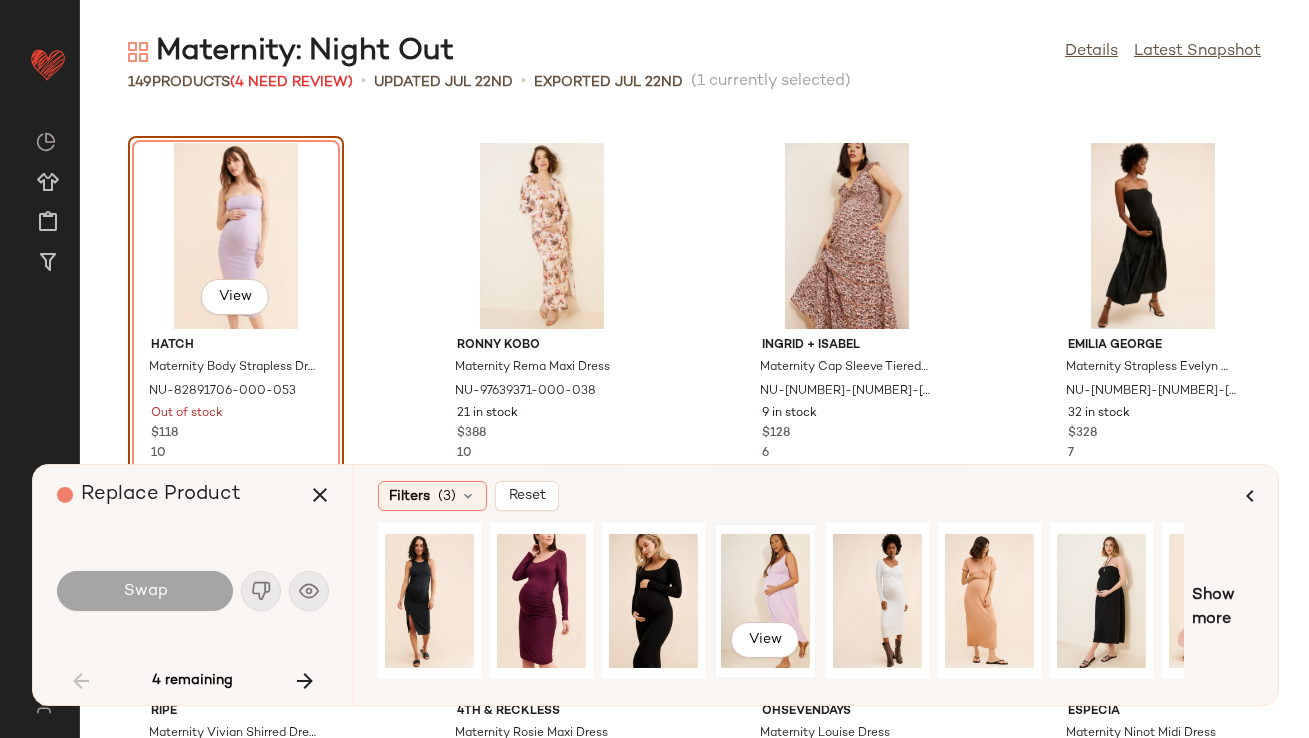 click on "View" 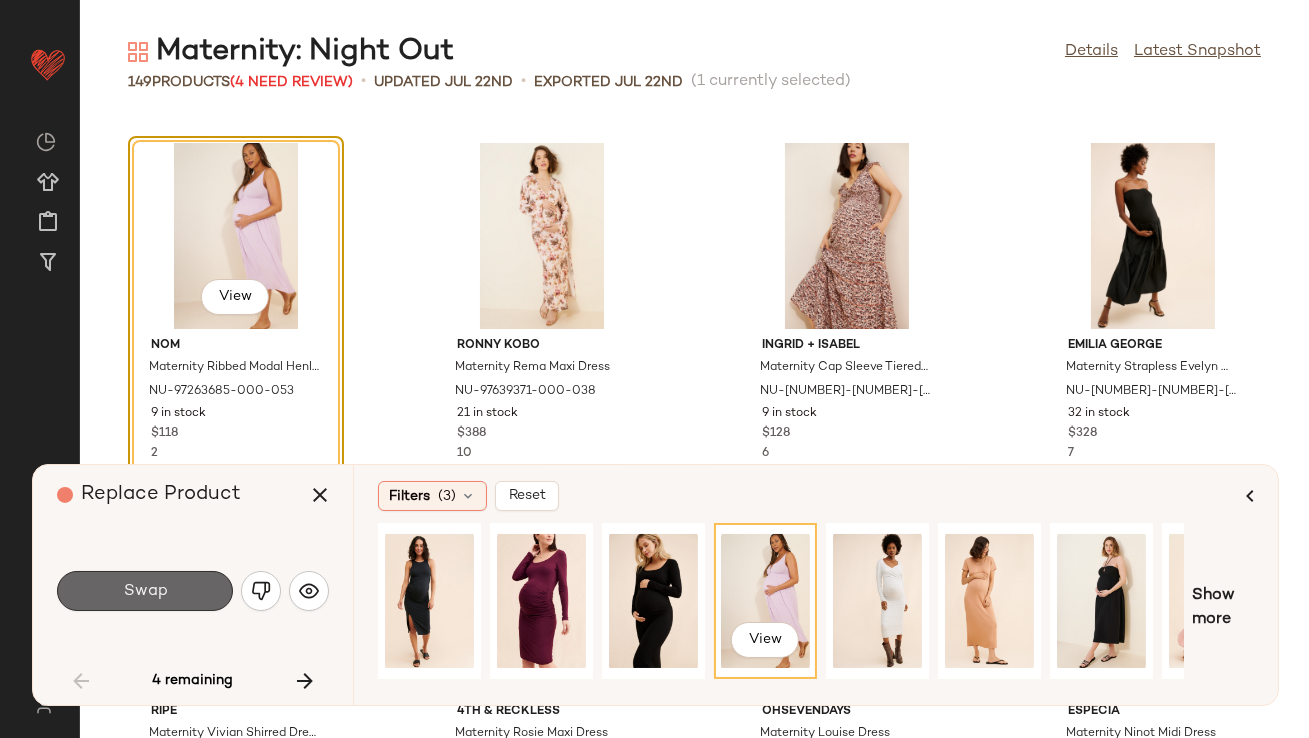 click on "Swap" 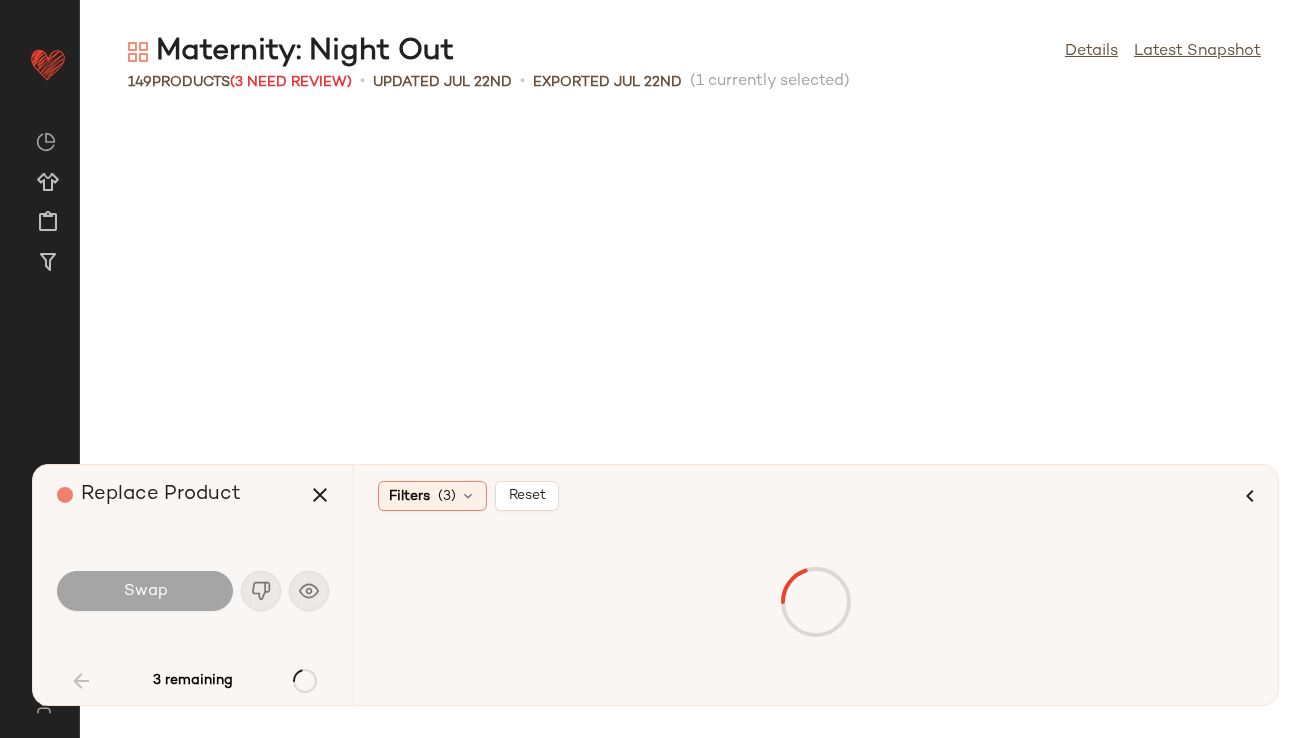 scroll, scrollTop: 2195, scrollLeft: 0, axis: vertical 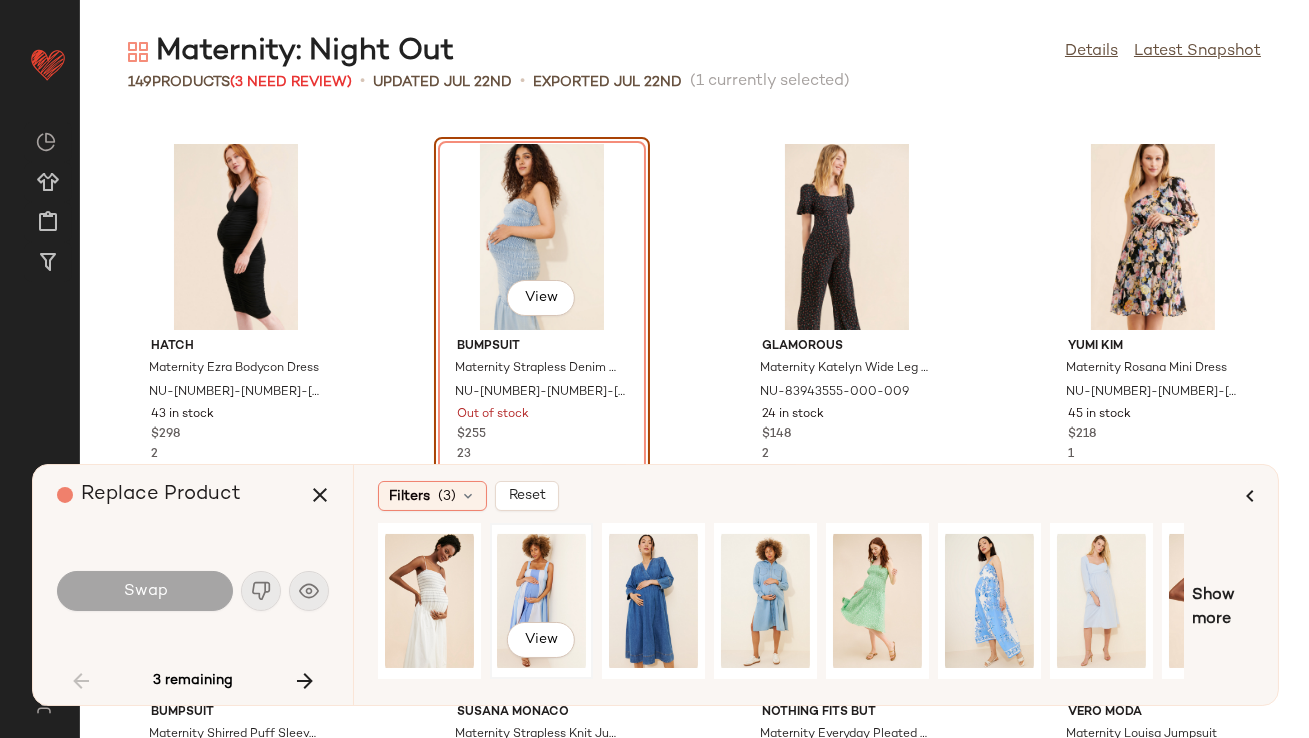click on "View" 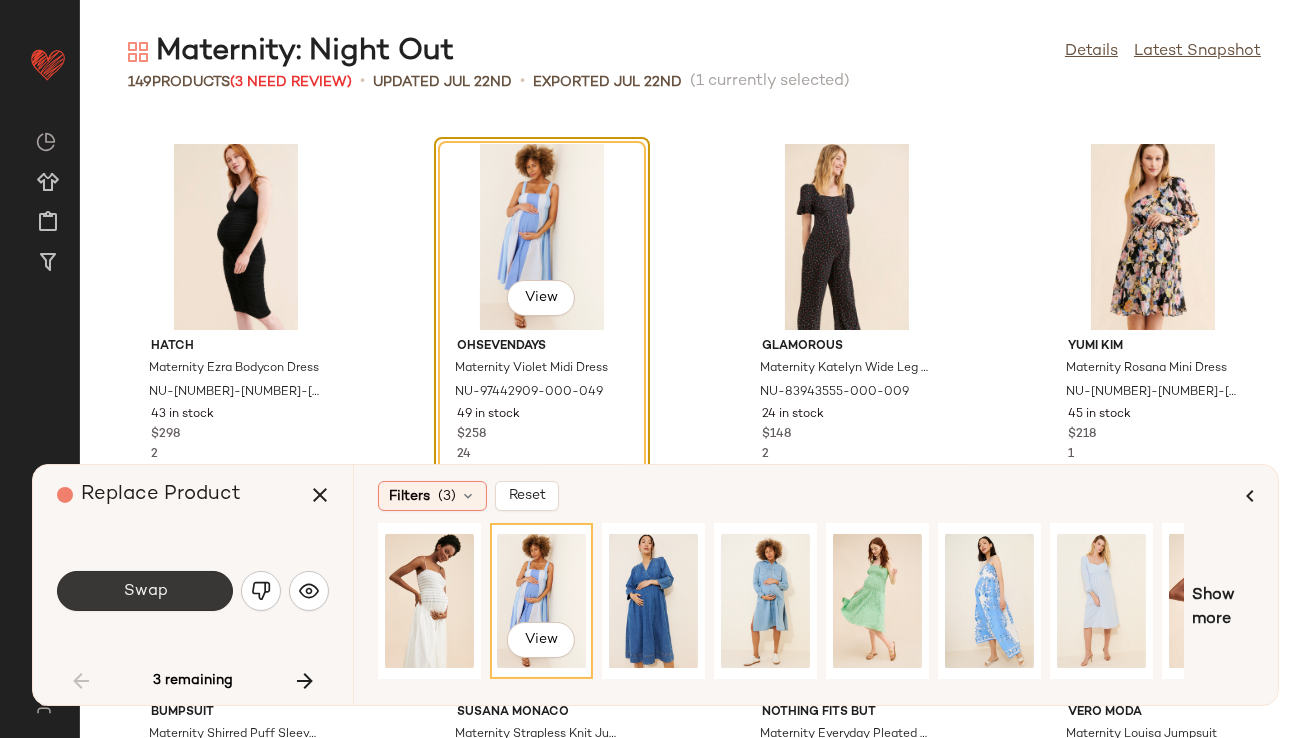 click on "Swap" at bounding box center [145, 591] 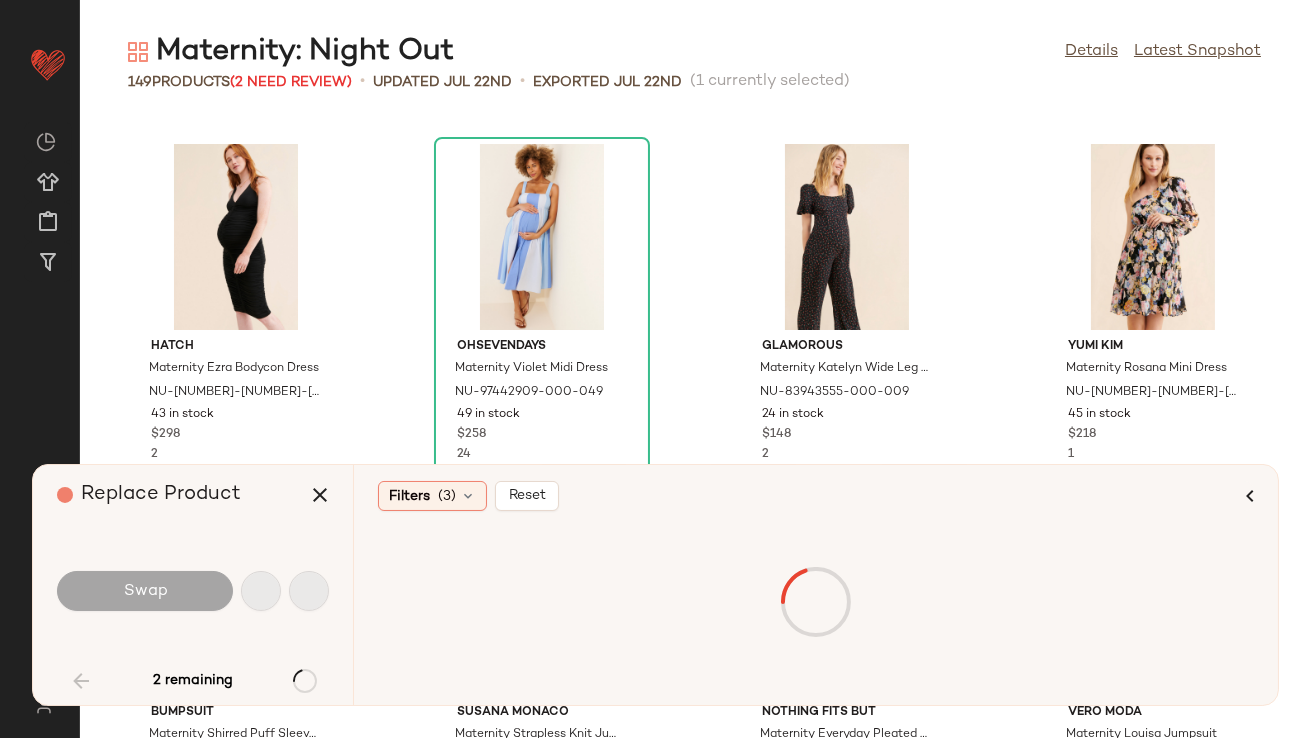scroll, scrollTop: 2928, scrollLeft: 0, axis: vertical 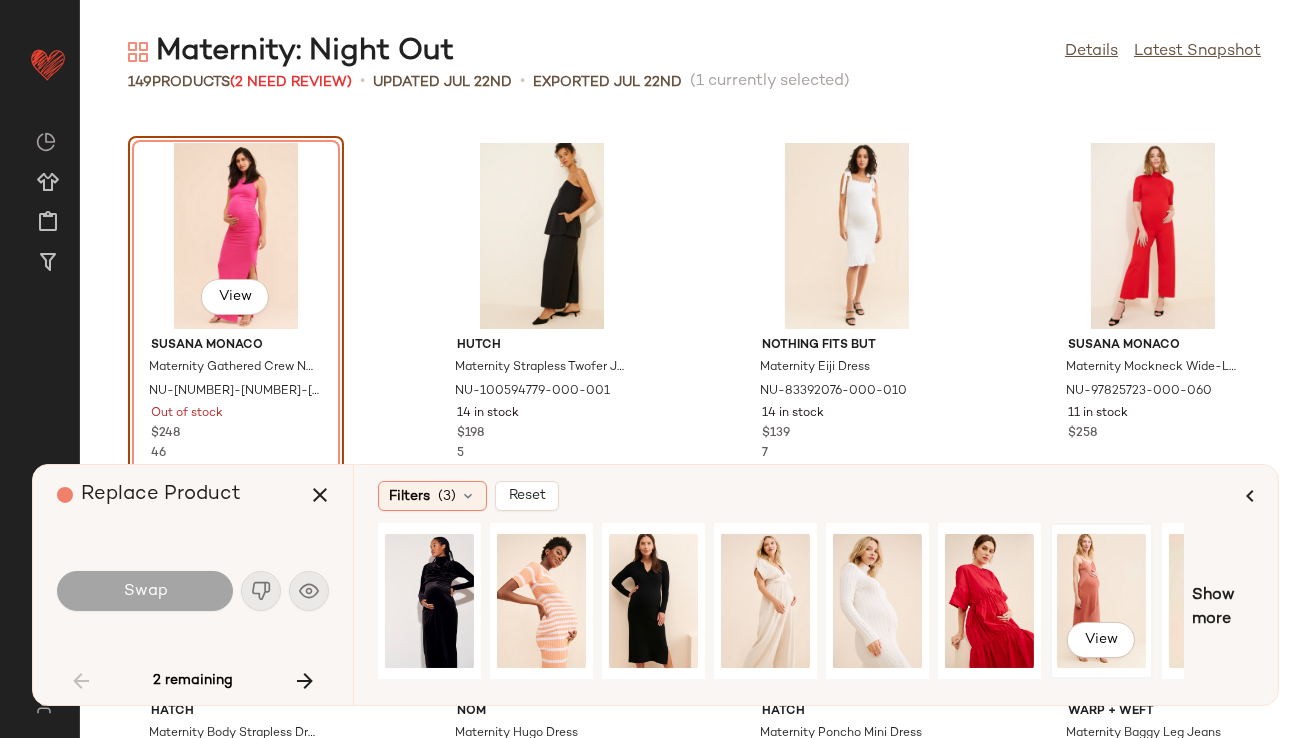 click on "View" 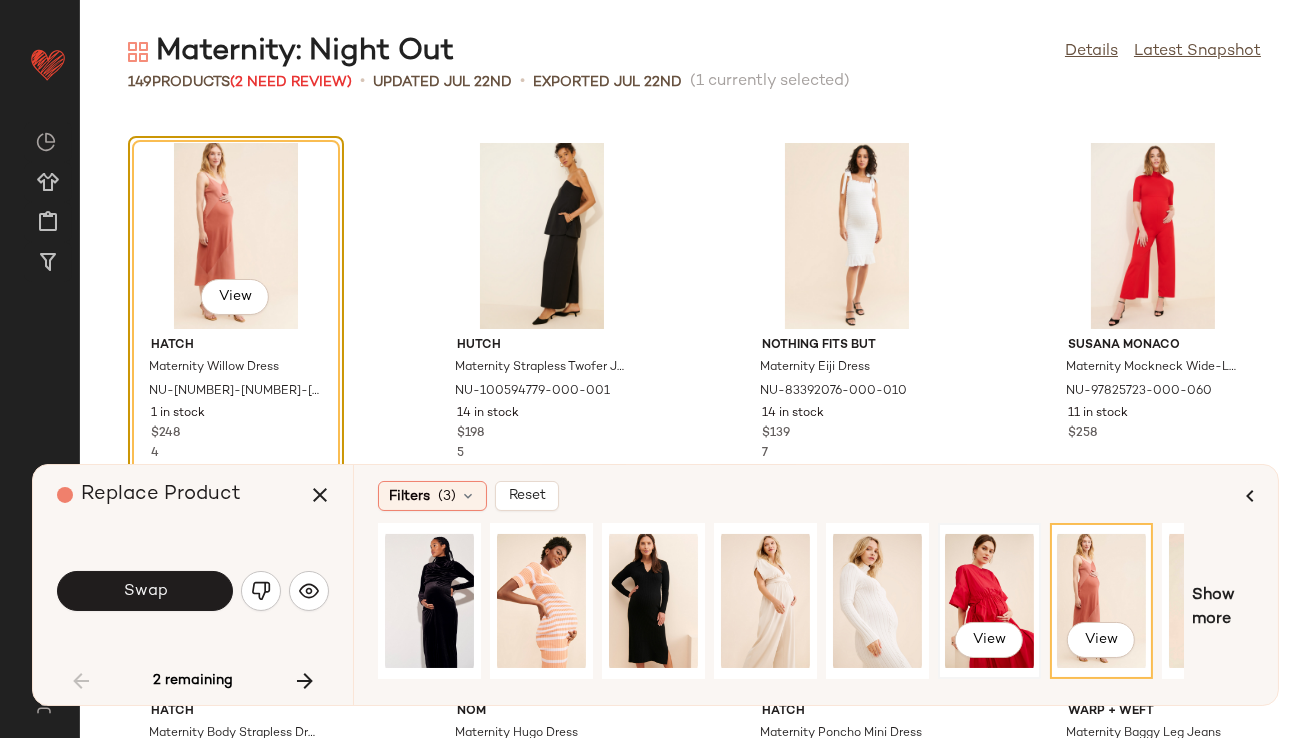 click on "View" 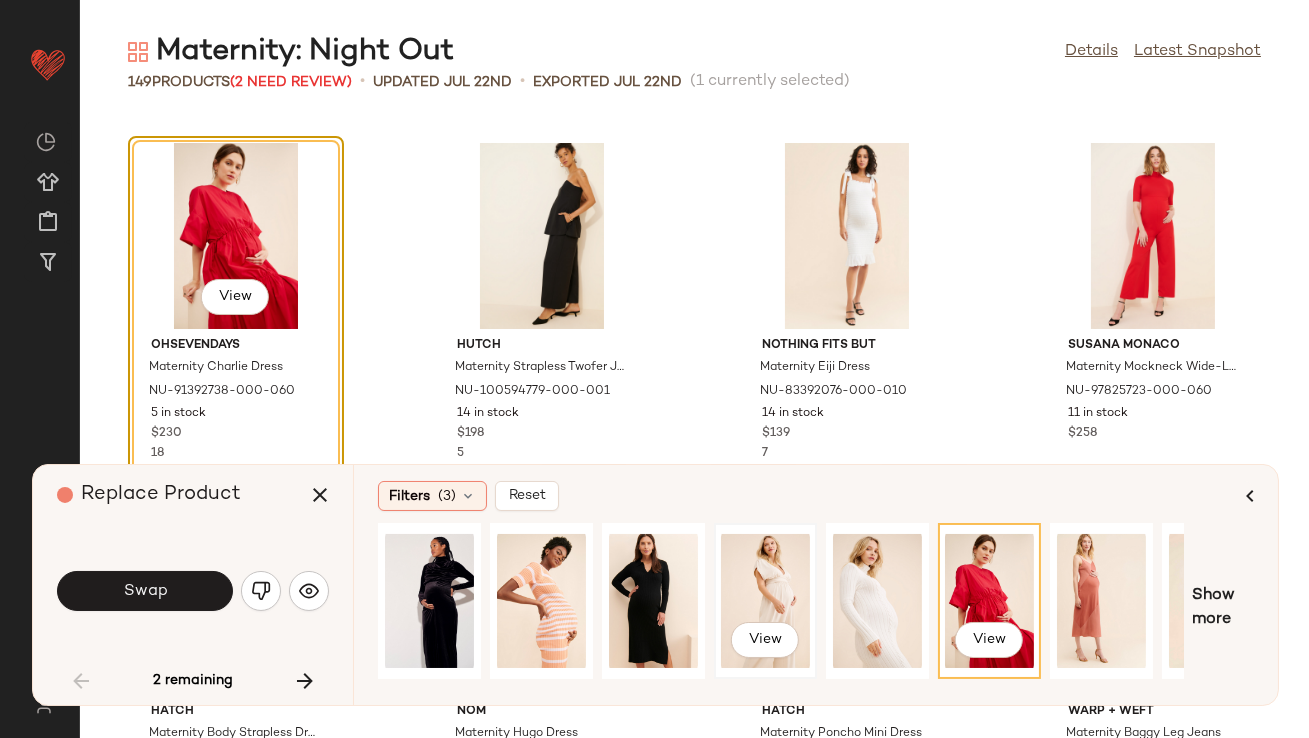 click on "View" 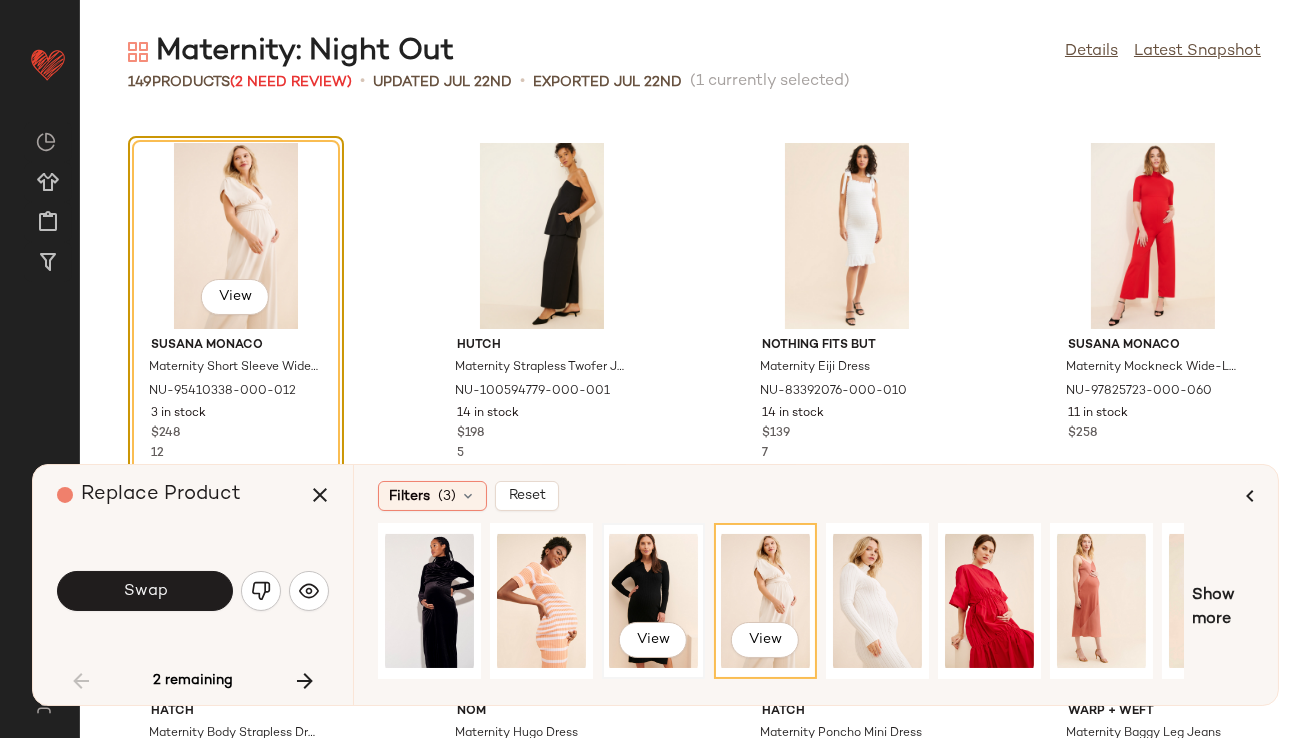 click on "View" 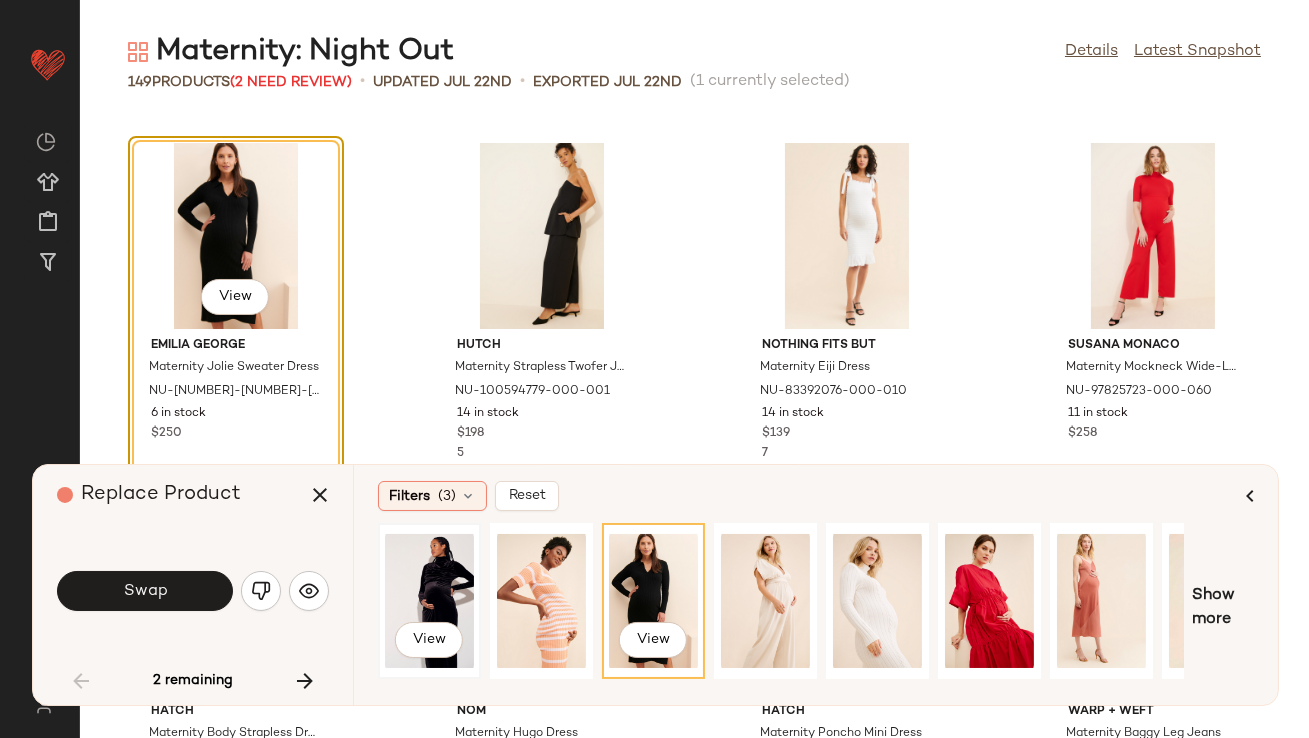 click on "View" 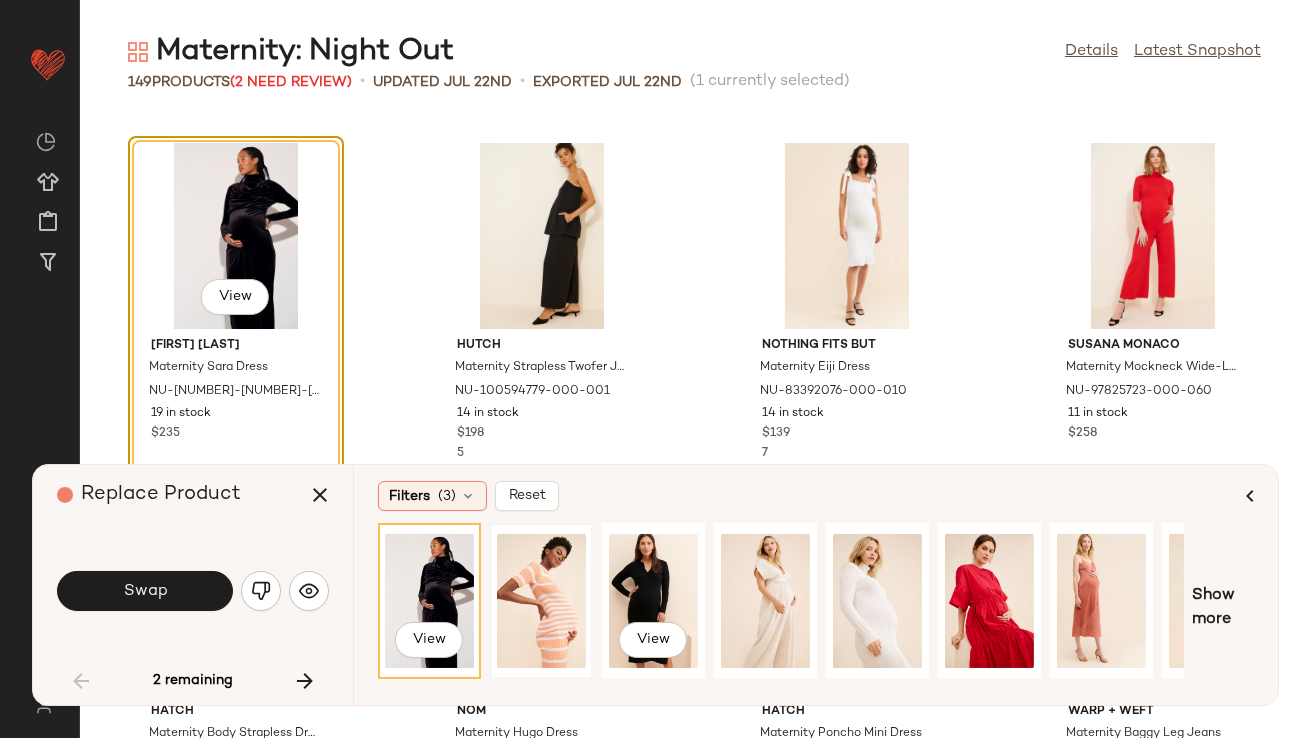 click 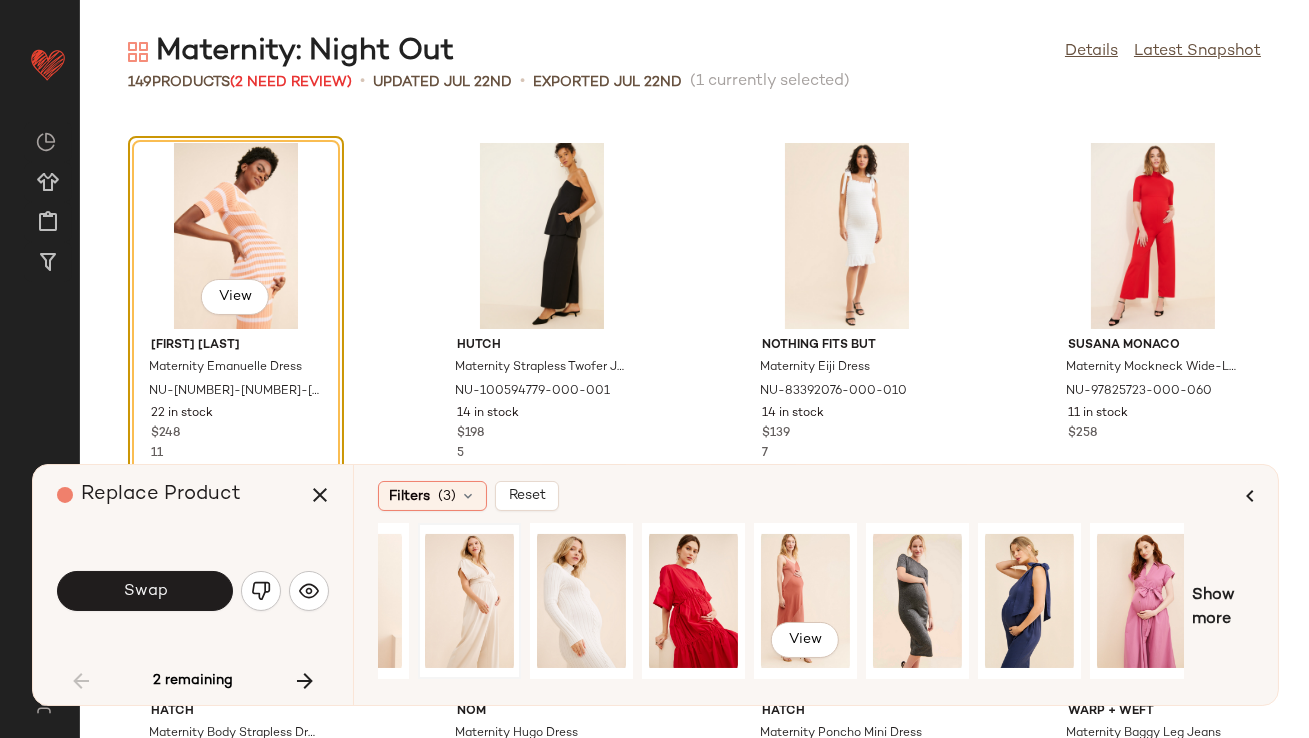 scroll, scrollTop: 0, scrollLeft: 303, axis: horizontal 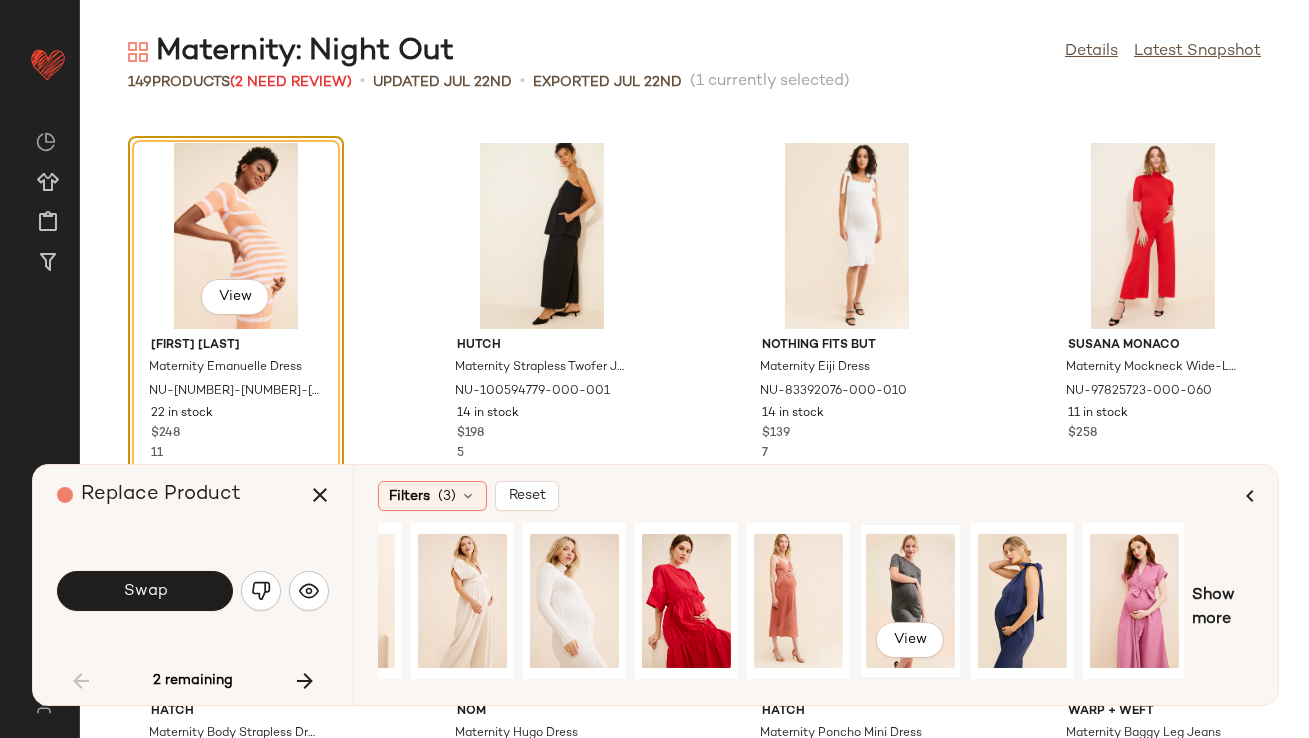 click on "View" 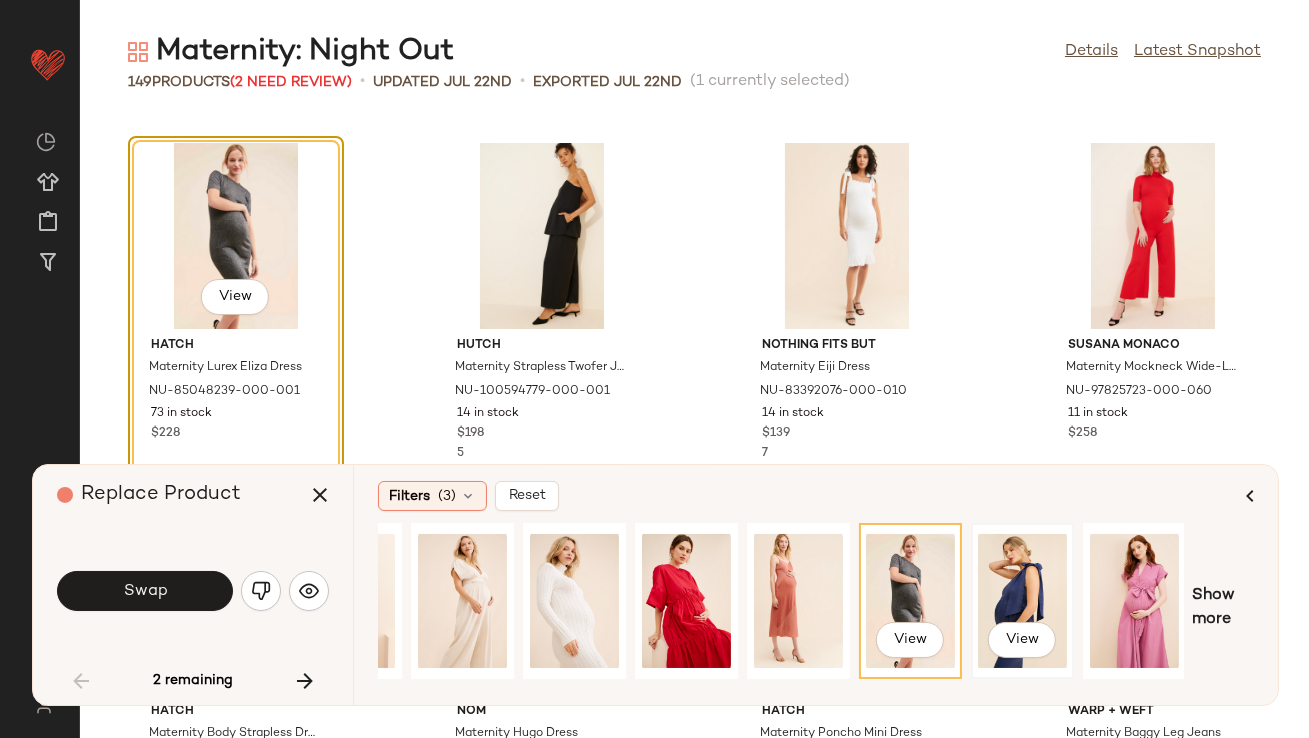 click on "View" 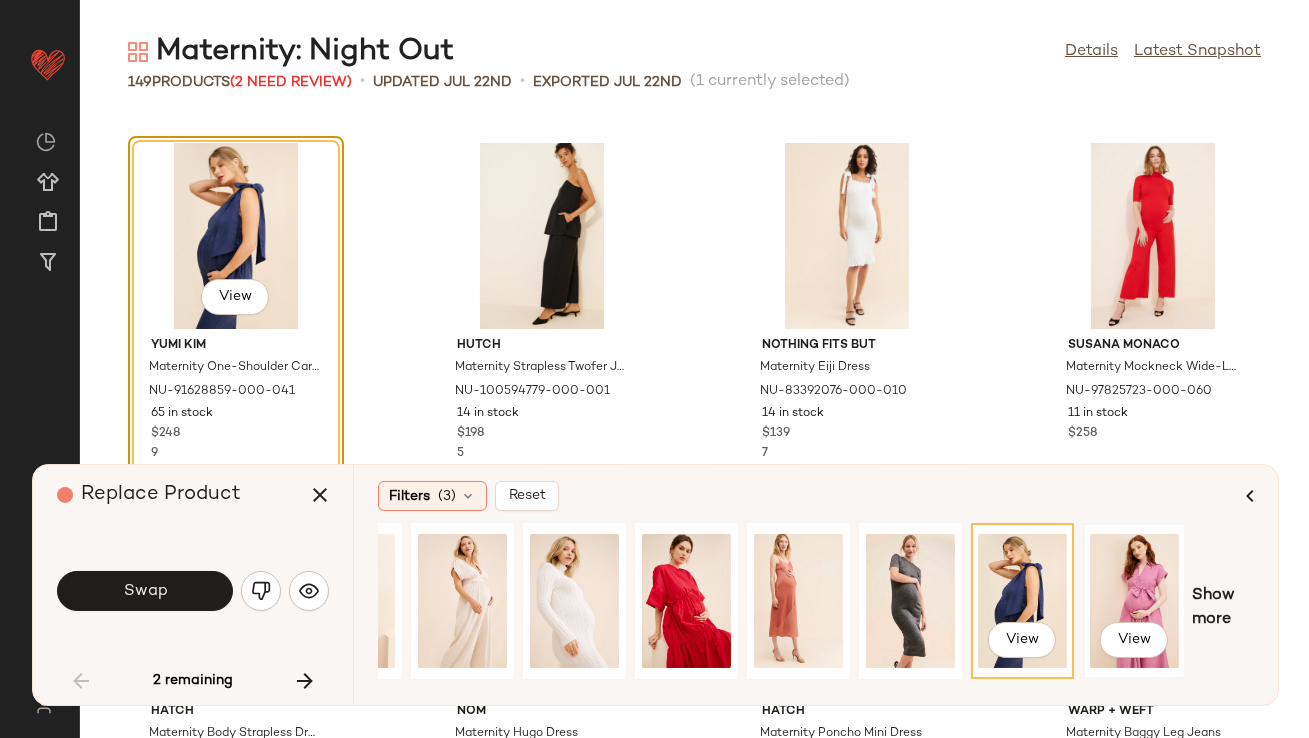 click on "View" 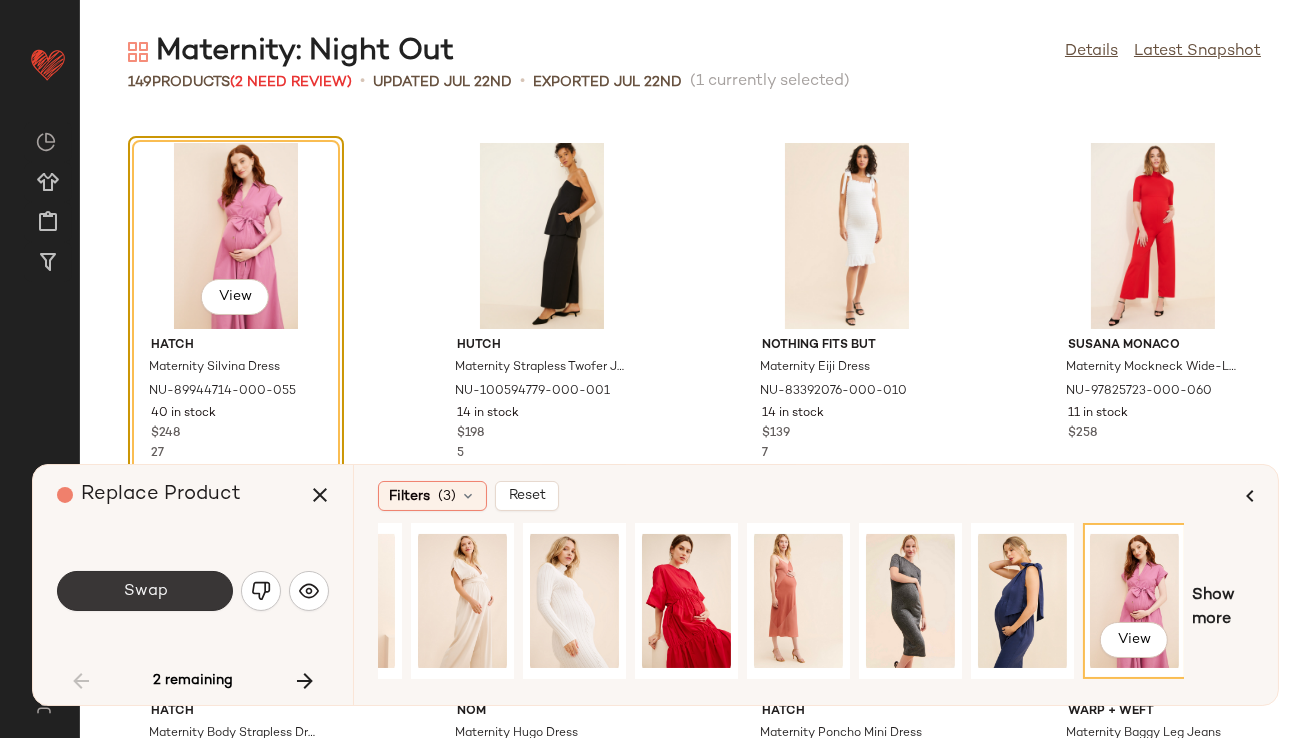 click on "Swap" 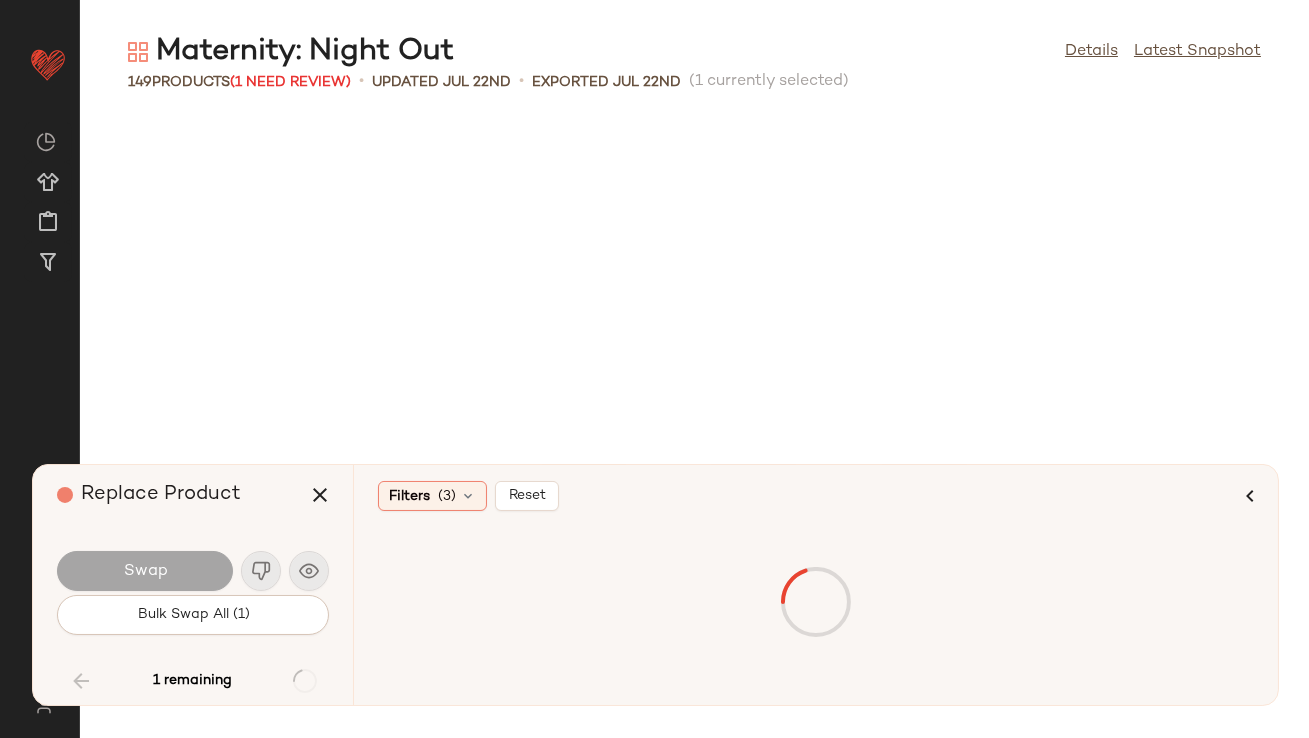 scroll, scrollTop: 7685, scrollLeft: 0, axis: vertical 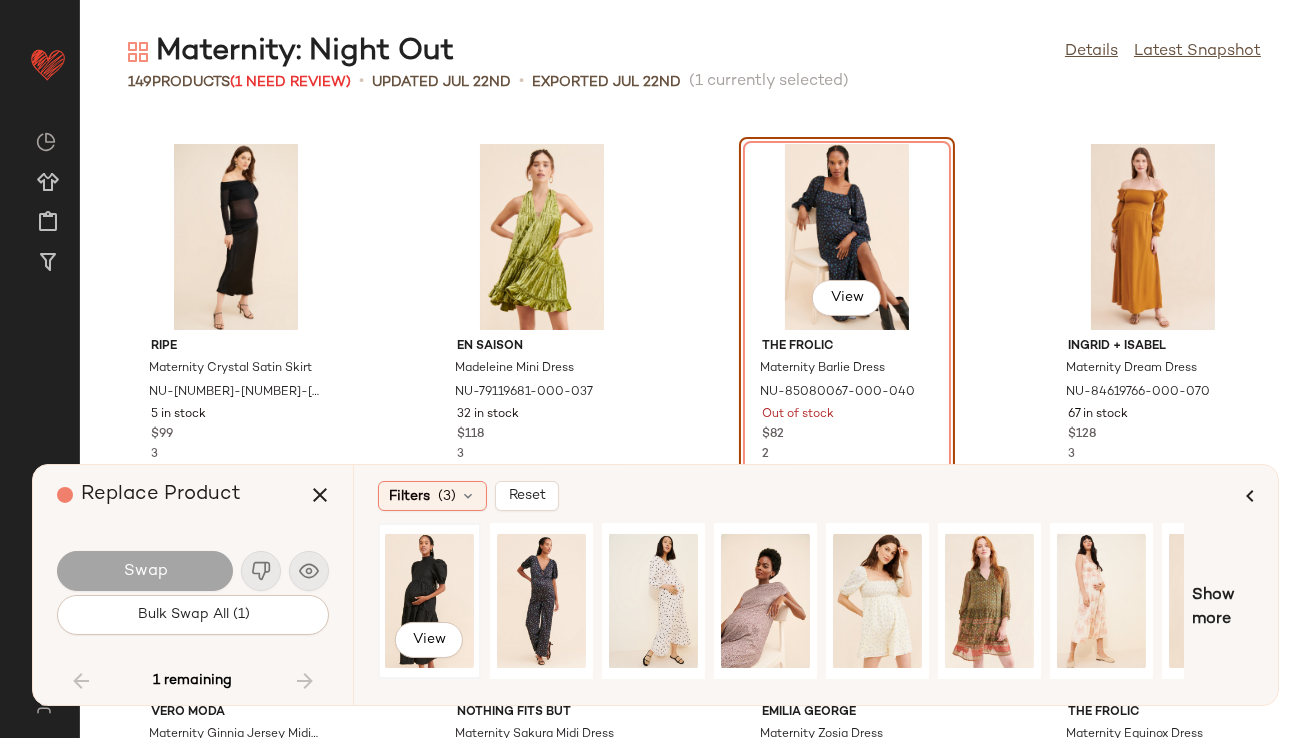 click on "View" 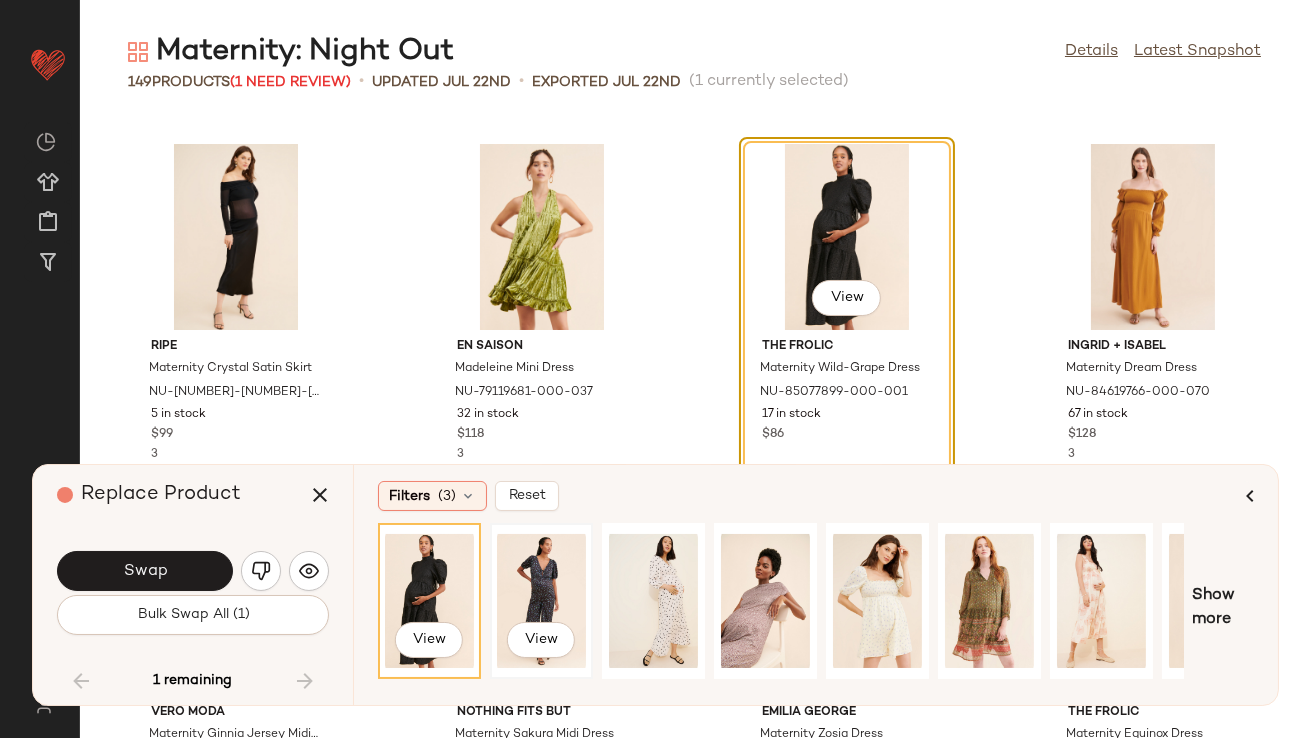 click on "View" 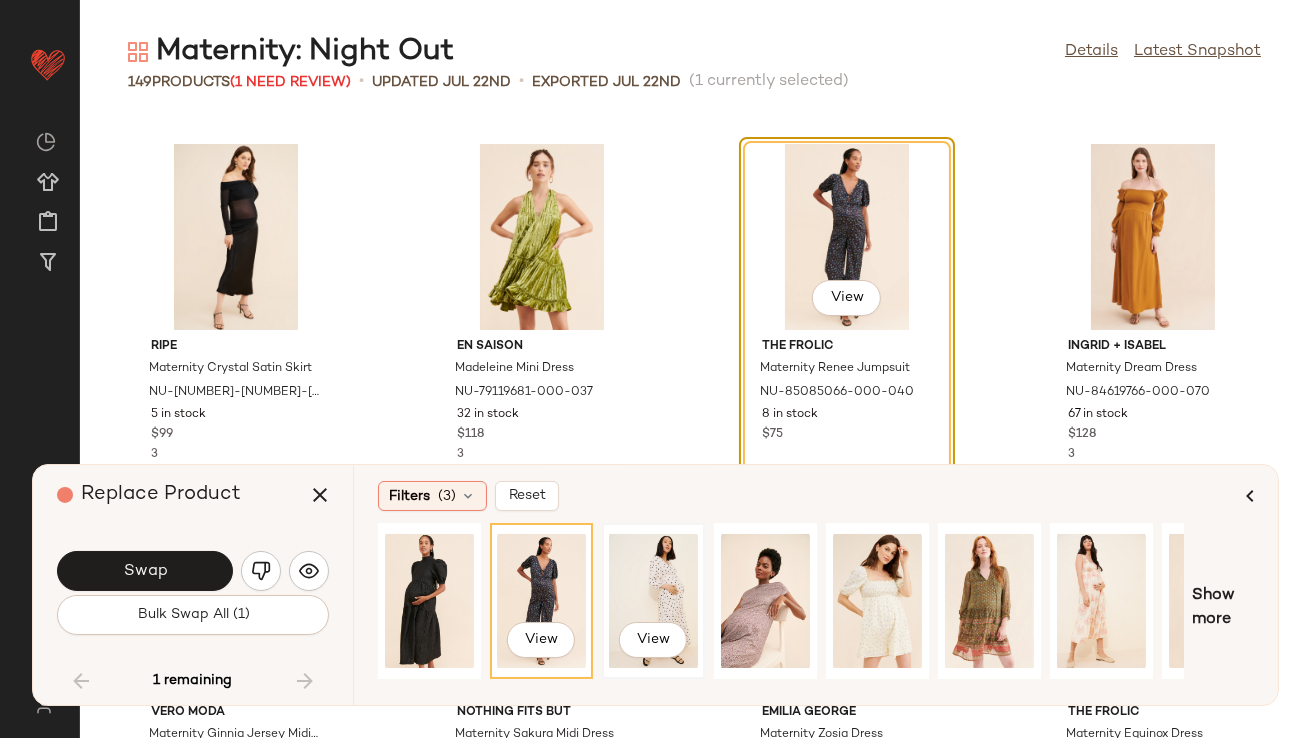 click on "View" 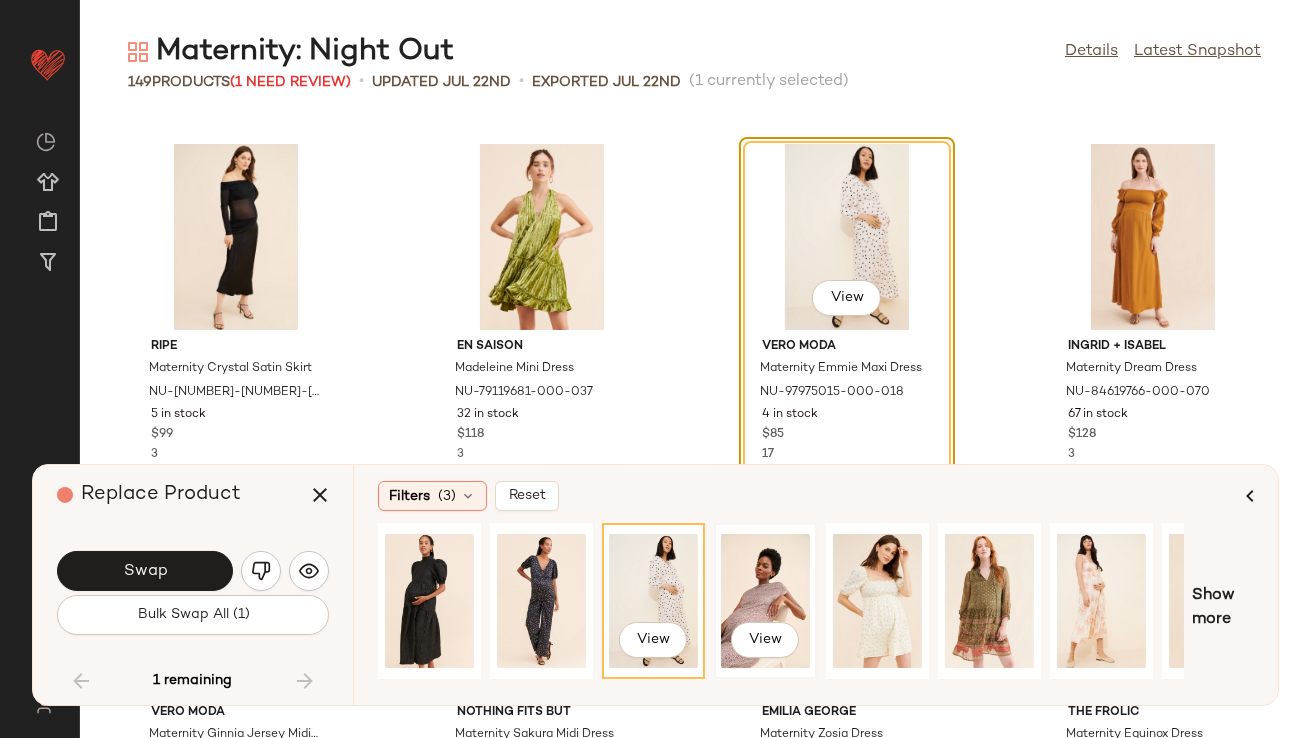 click on "View" 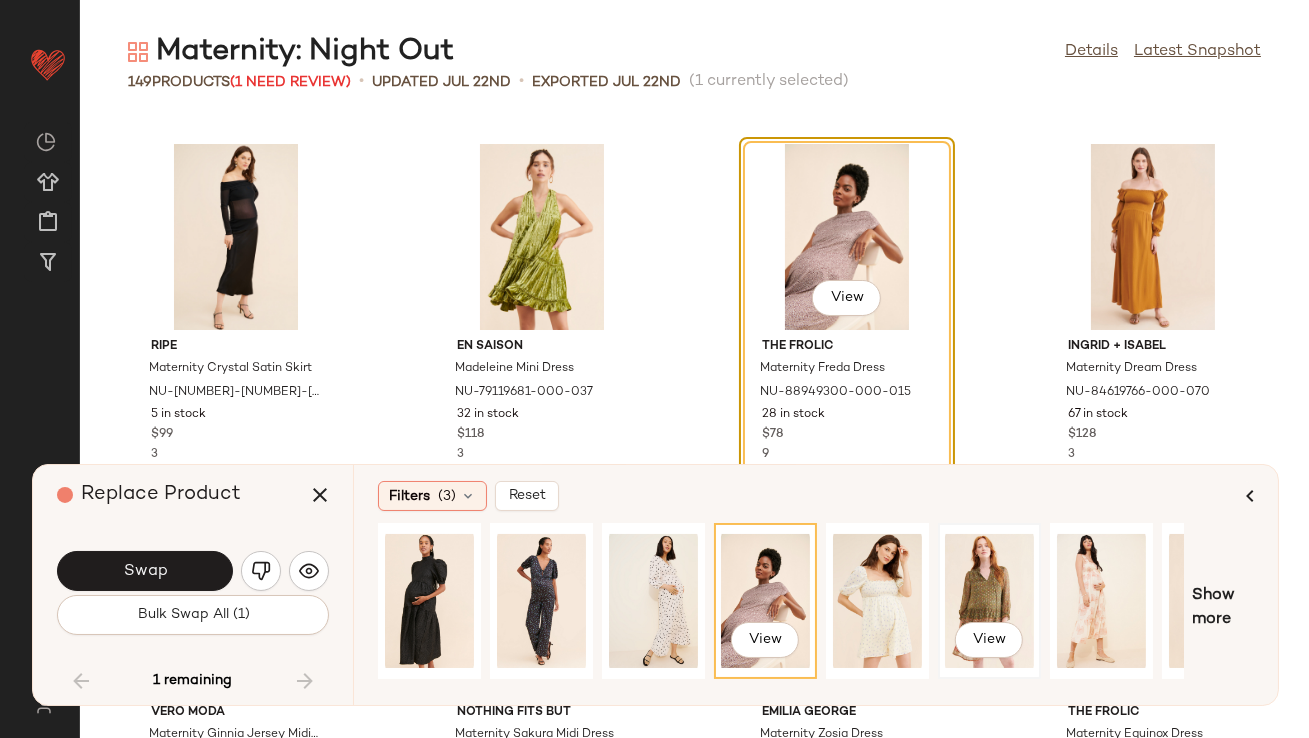 click on "View" 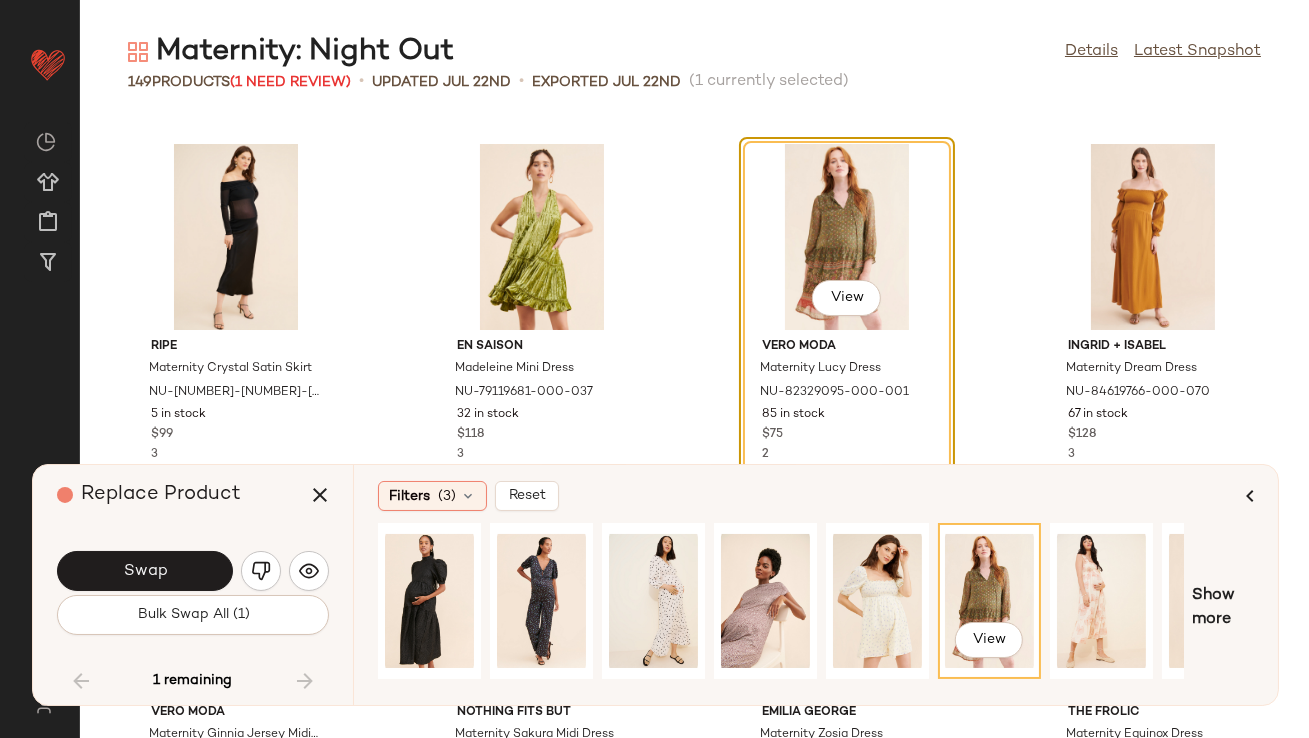 click on "Swap" 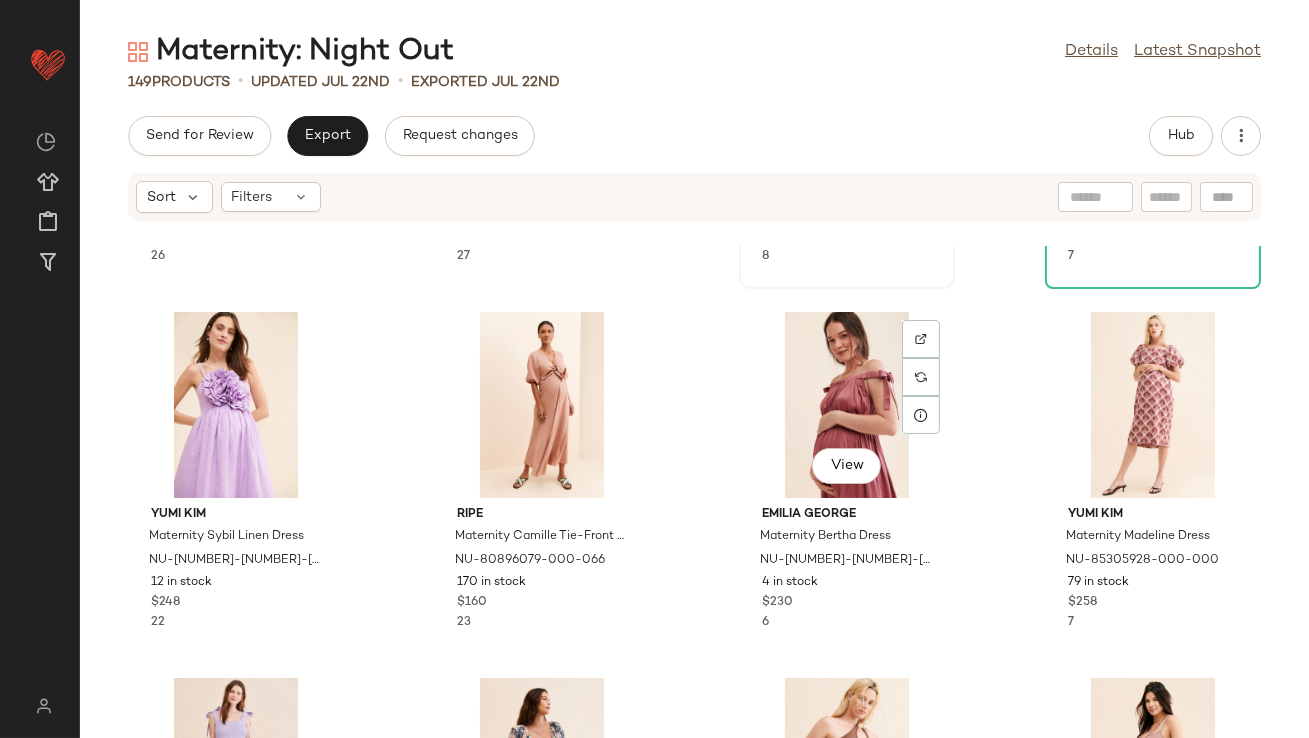scroll, scrollTop: 314, scrollLeft: 0, axis: vertical 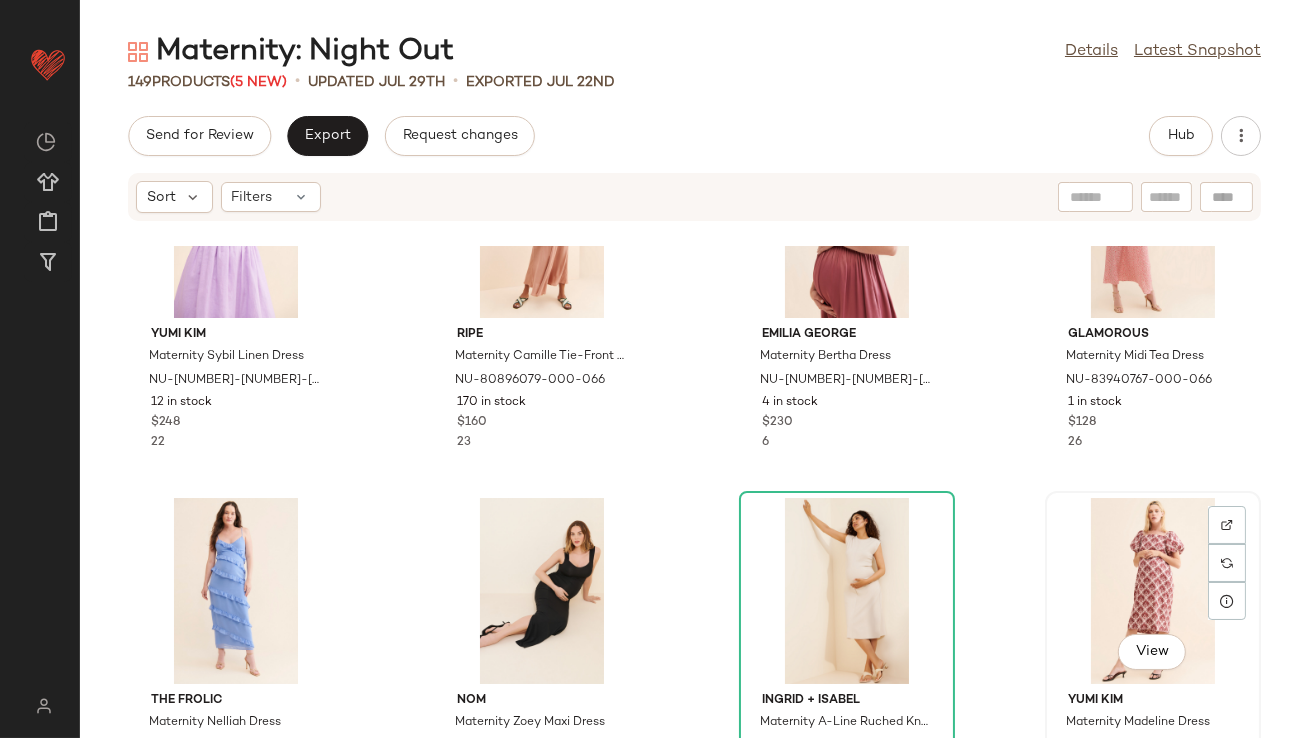 click on "View" 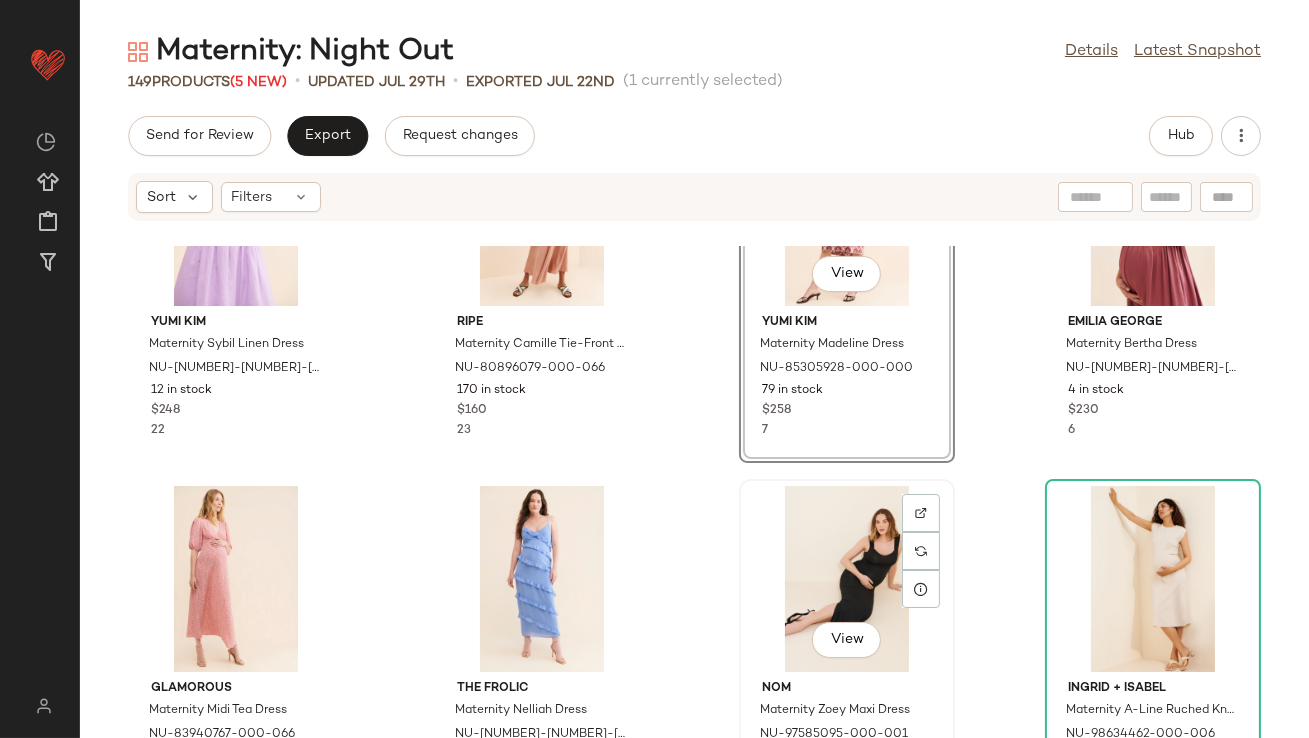 scroll, scrollTop: 105, scrollLeft: 0, axis: vertical 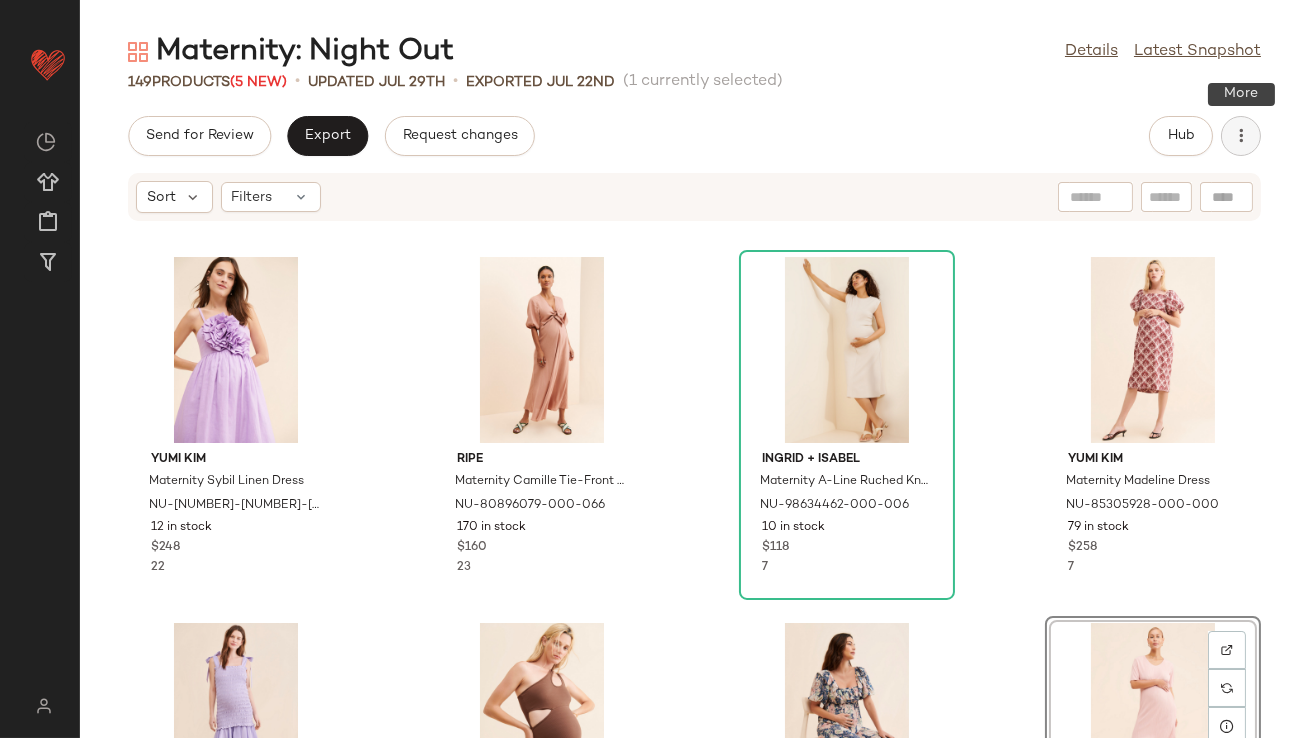 click 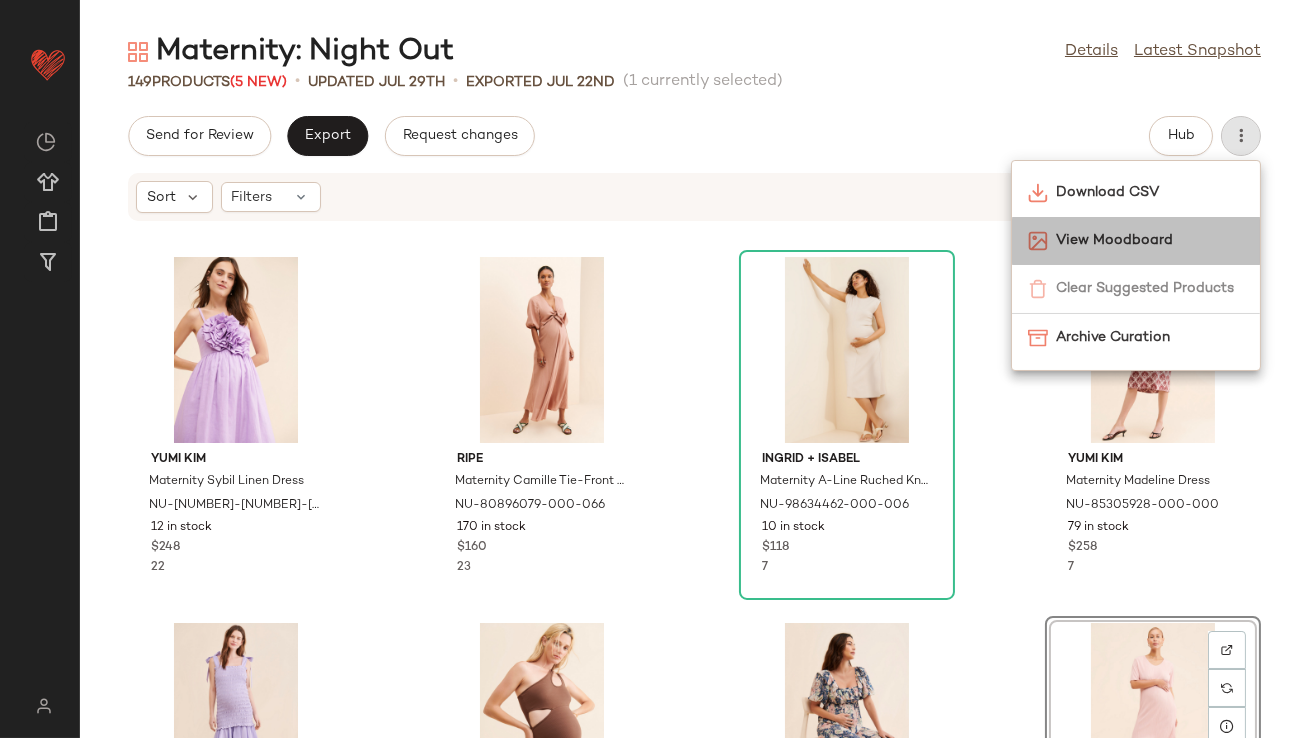 click on "View Moodboard" at bounding box center (1150, 240) 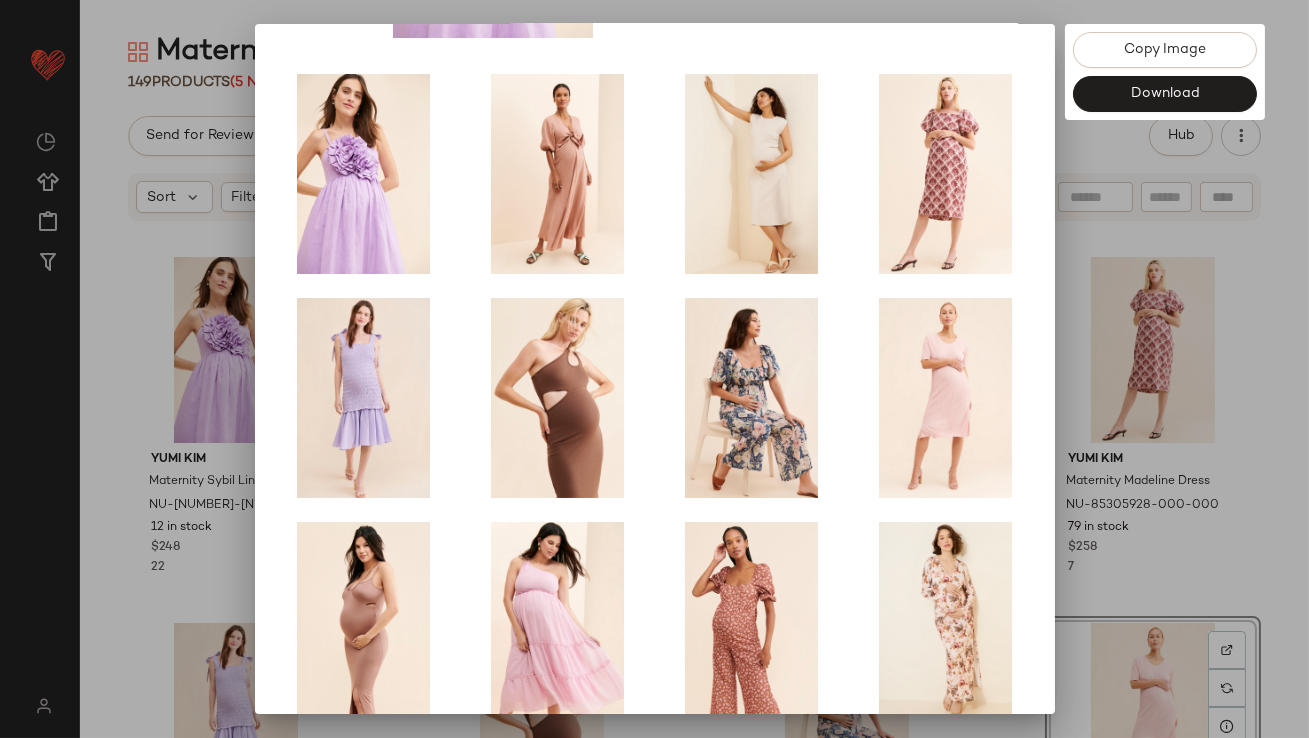 scroll, scrollTop: 341, scrollLeft: 0, axis: vertical 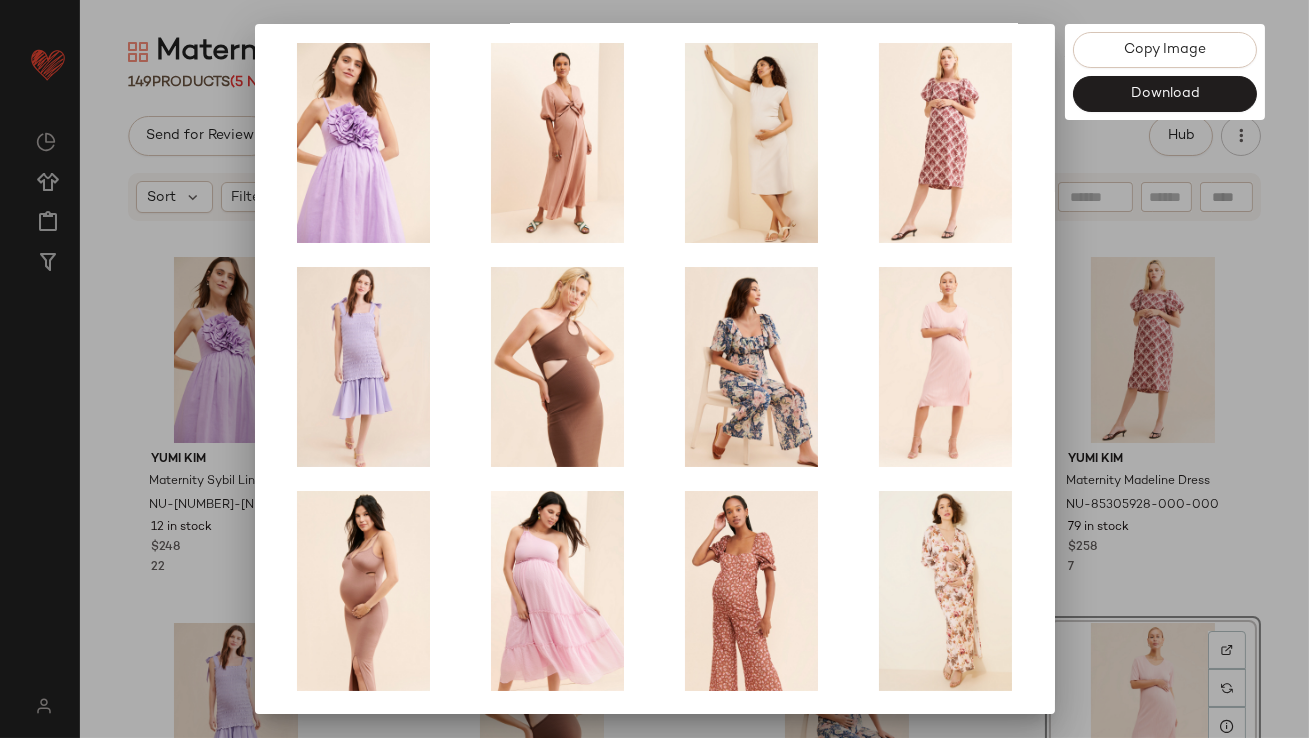 click at bounding box center [654, 369] 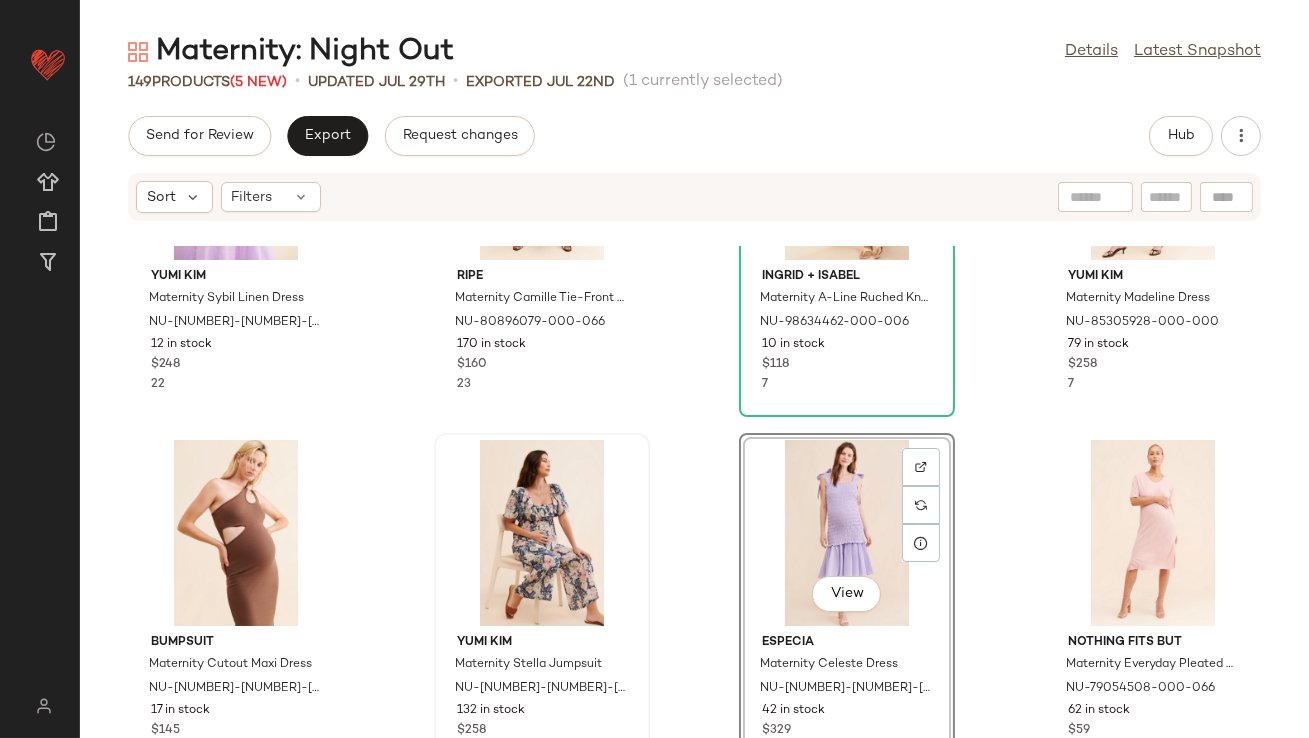scroll, scrollTop: 420, scrollLeft: 0, axis: vertical 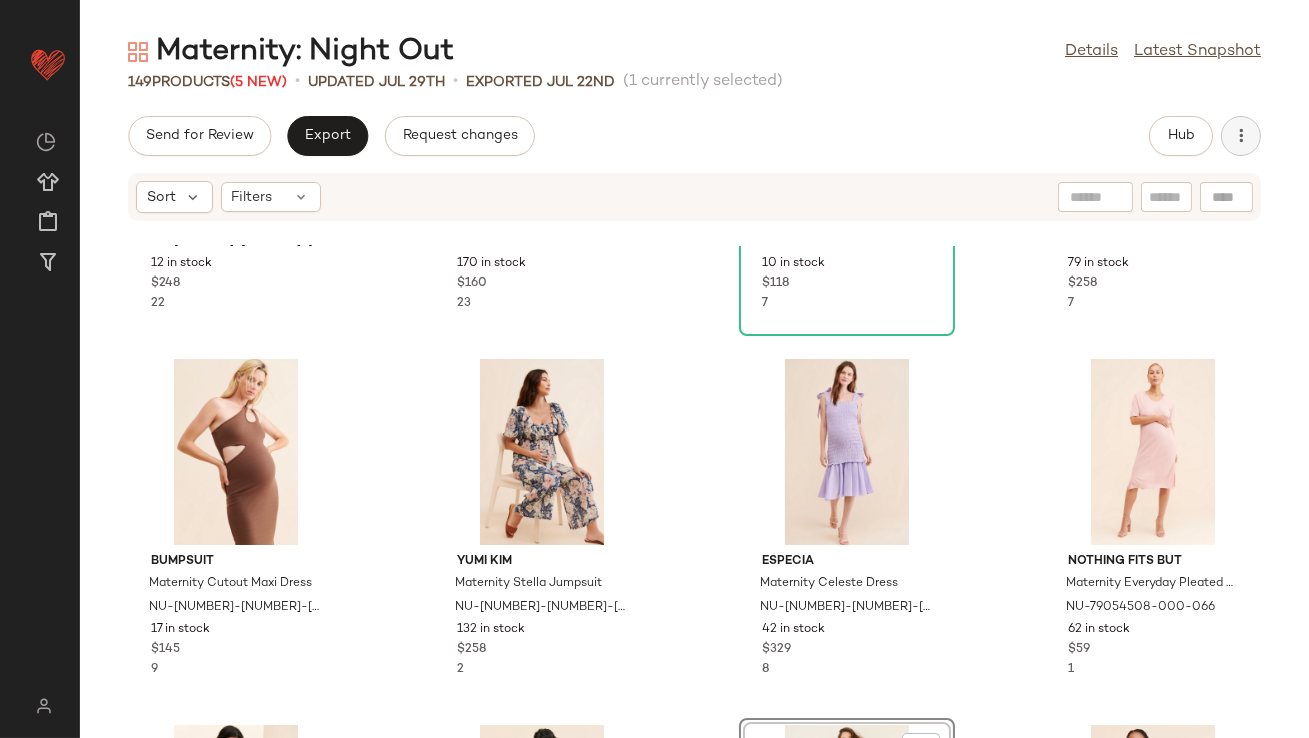 click 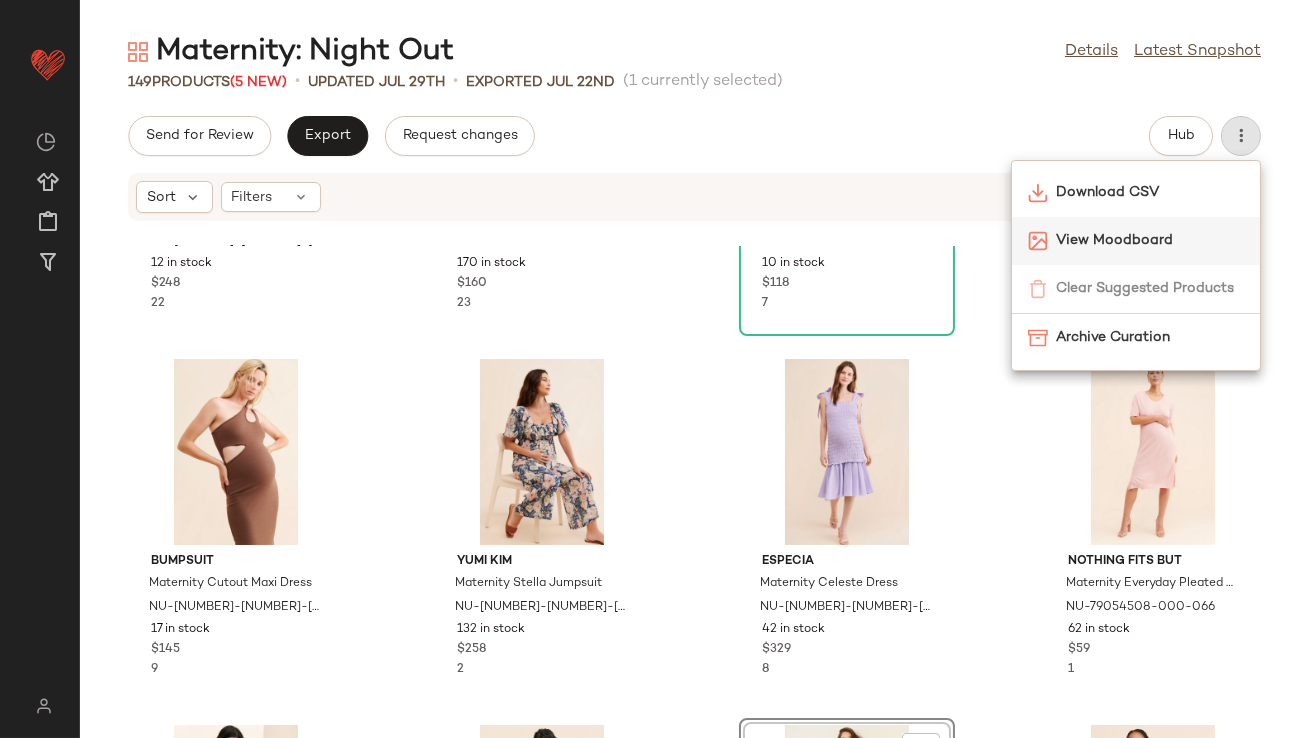 click on "View Moodboard" at bounding box center (1150, 240) 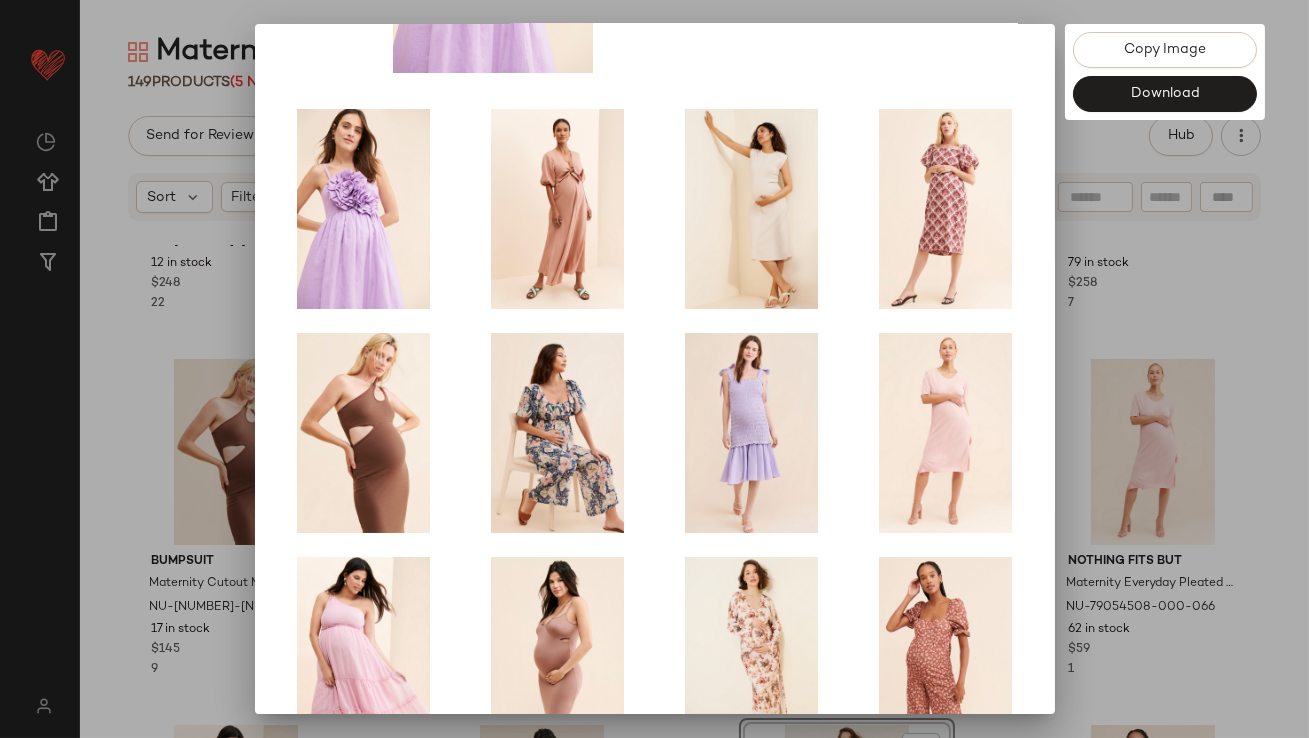 scroll, scrollTop: 341, scrollLeft: 0, axis: vertical 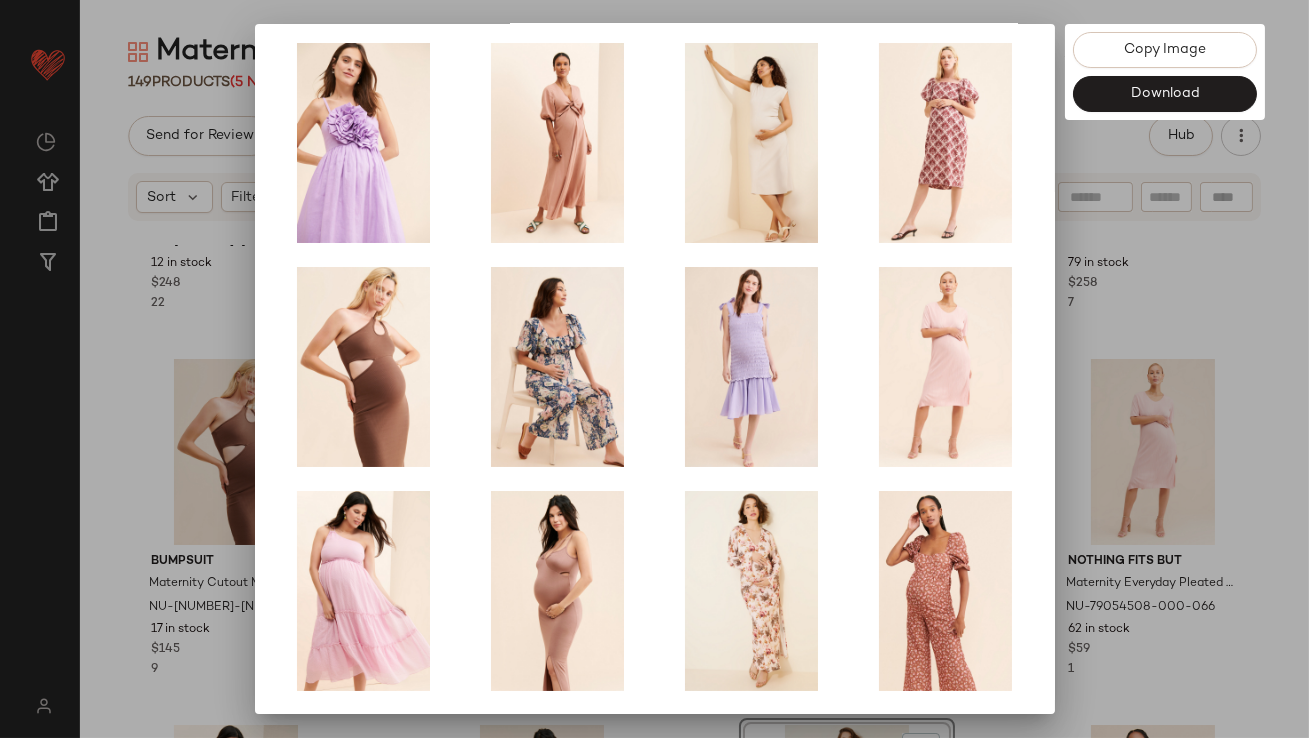 click at bounding box center [654, 369] 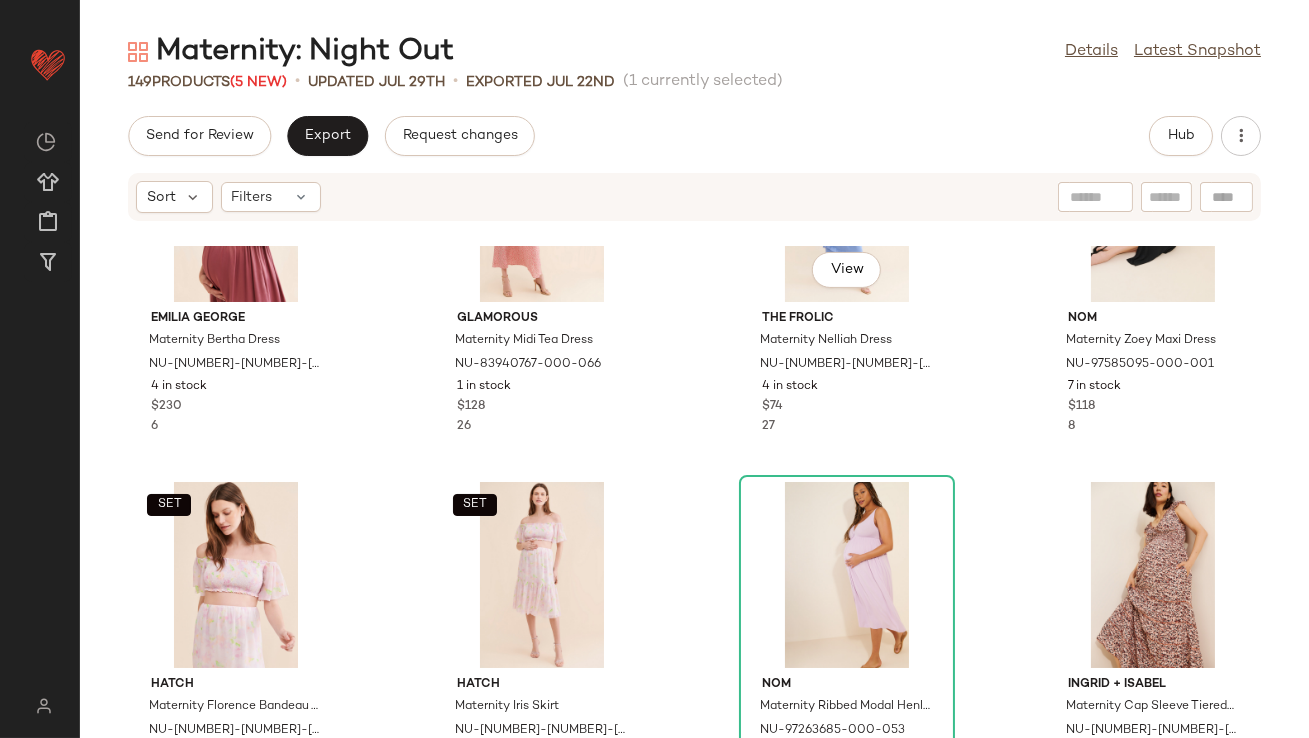 scroll, scrollTop: 1271, scrollLeft: 0, axis: vertical 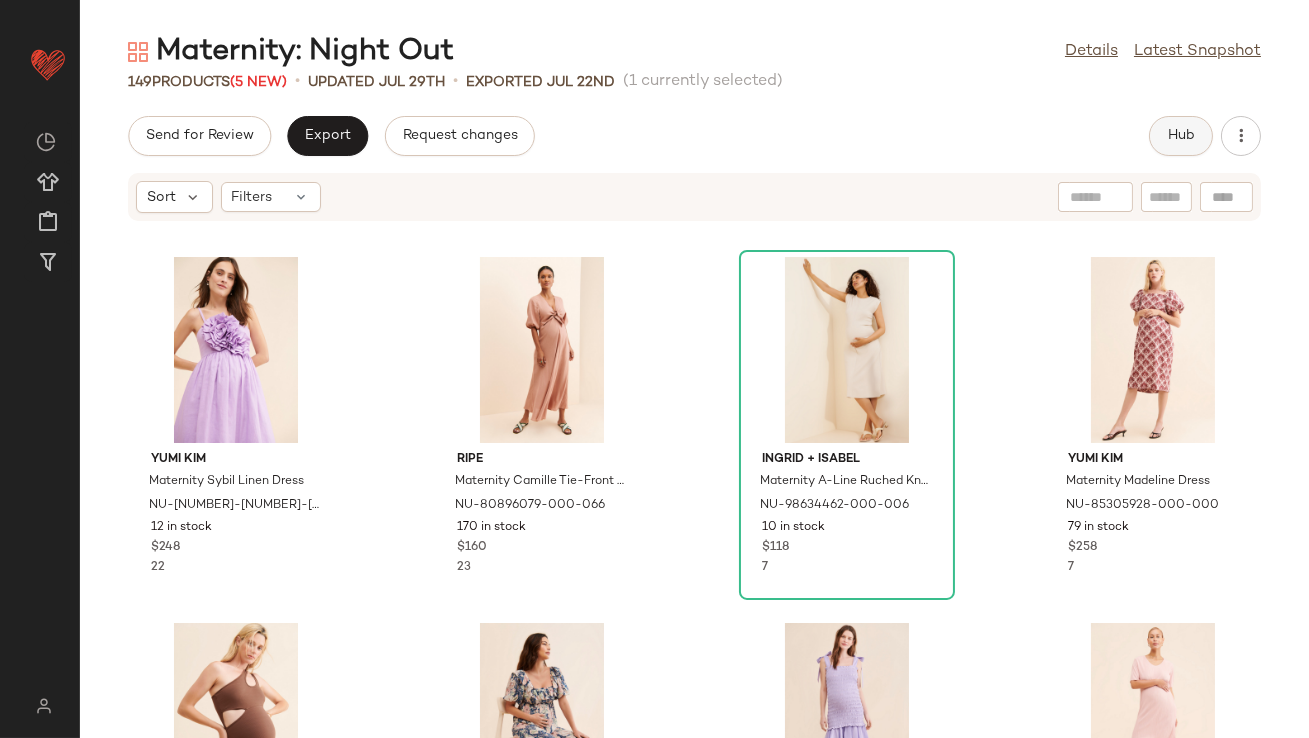 click on "Hub" 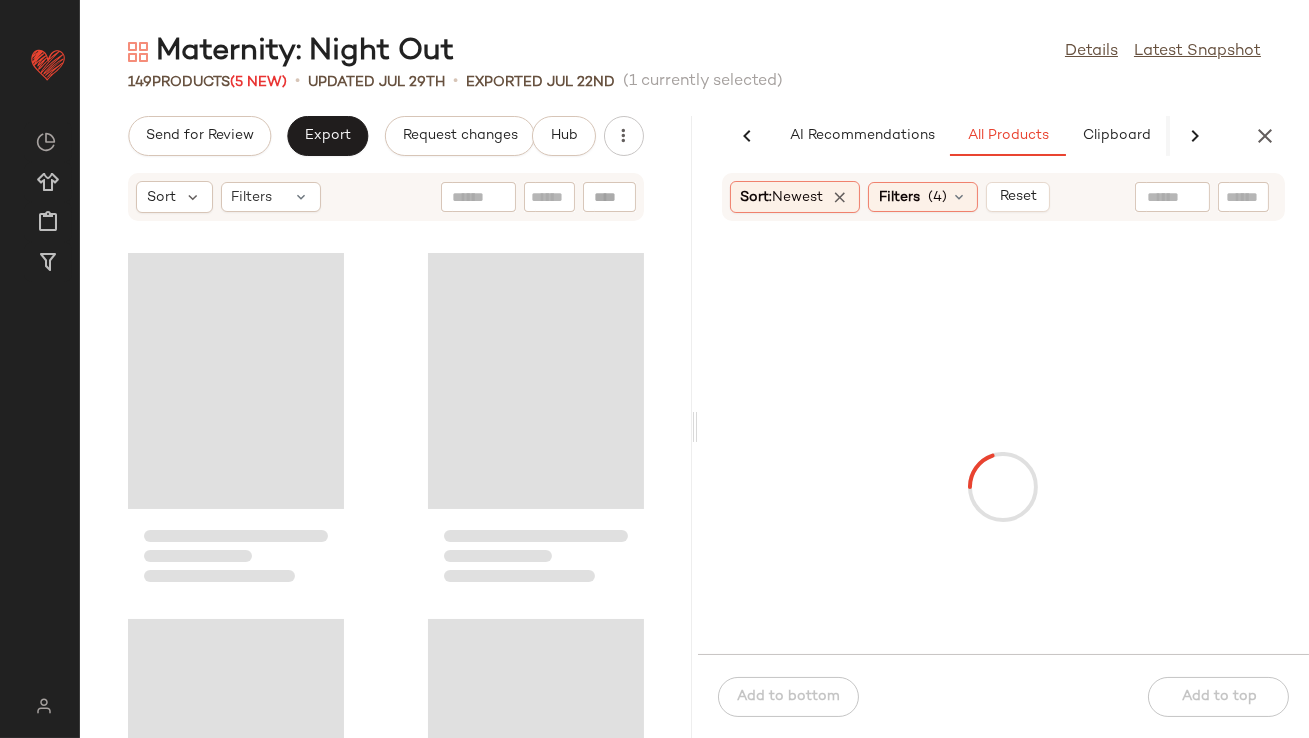 scroll, scrollTop: 0, scrollLeft: 112, axis: horizontal 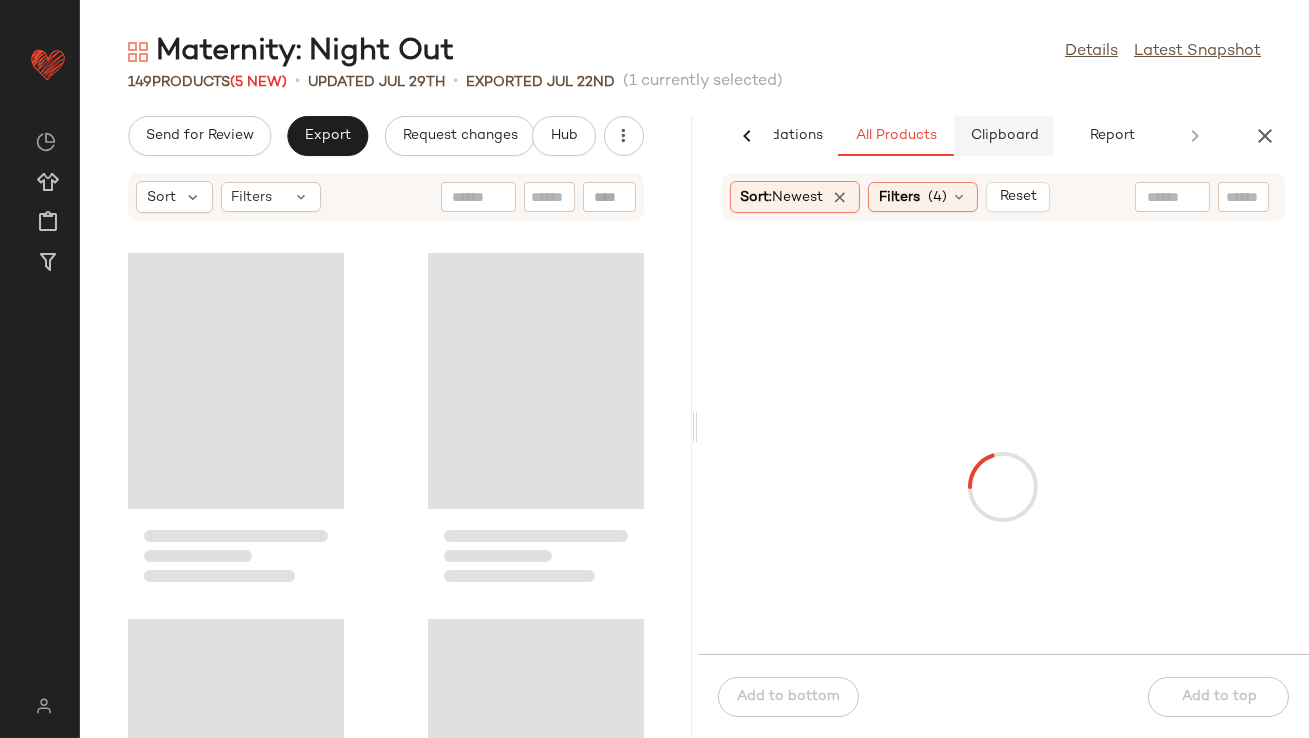click on "Clipboard" at bounding box center (1004, 136) 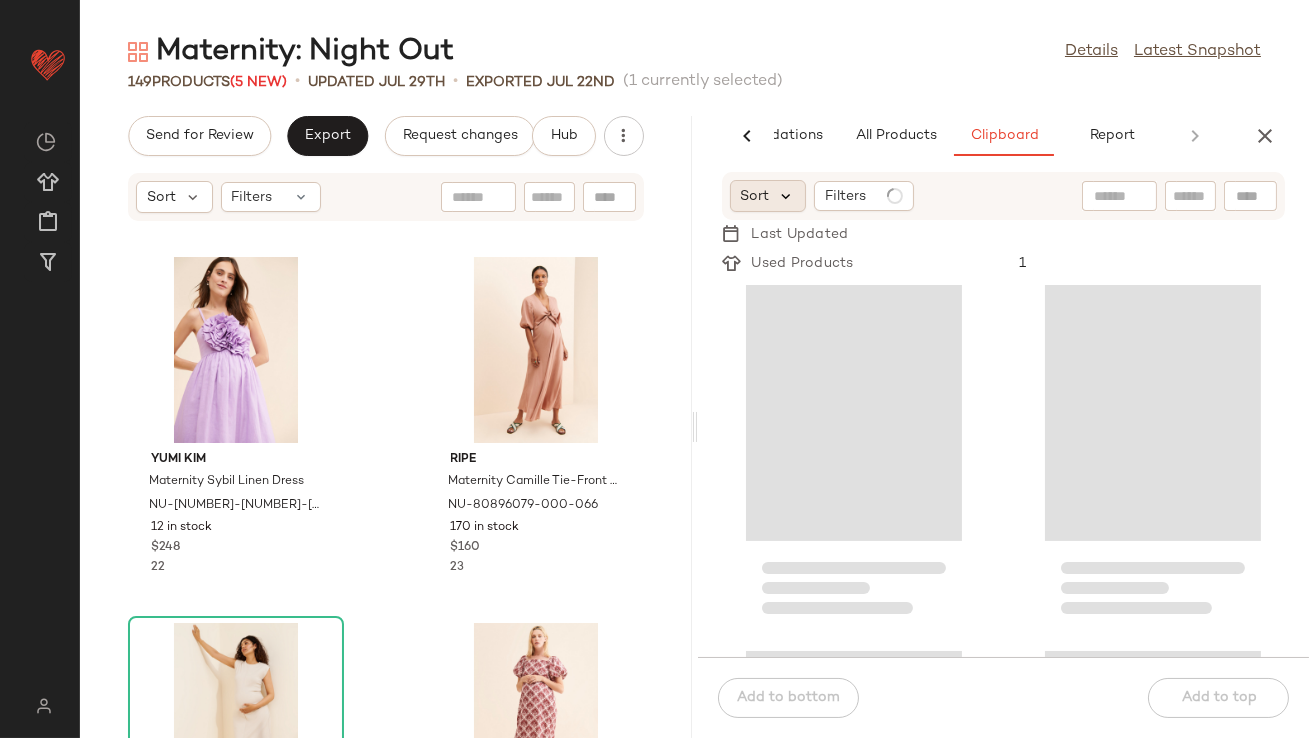 click at bounding box center [787, 196] 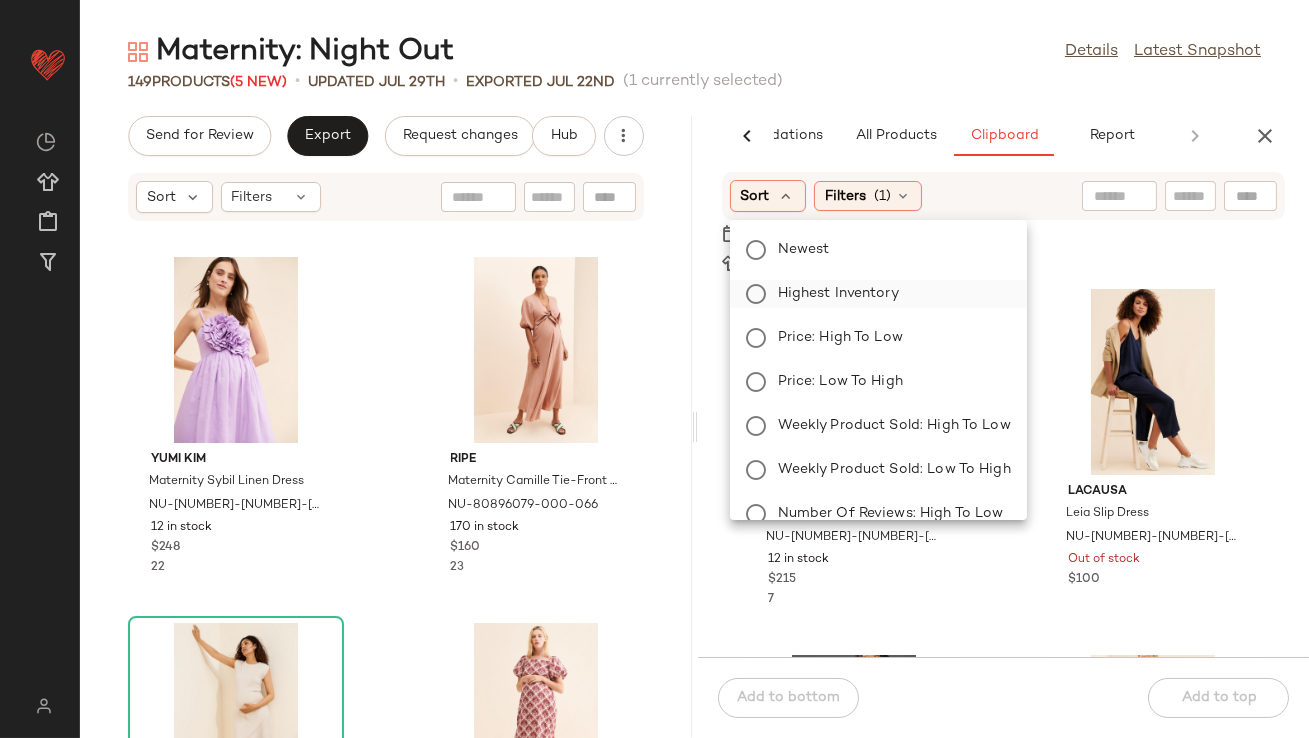 click on "Highest Inventory" 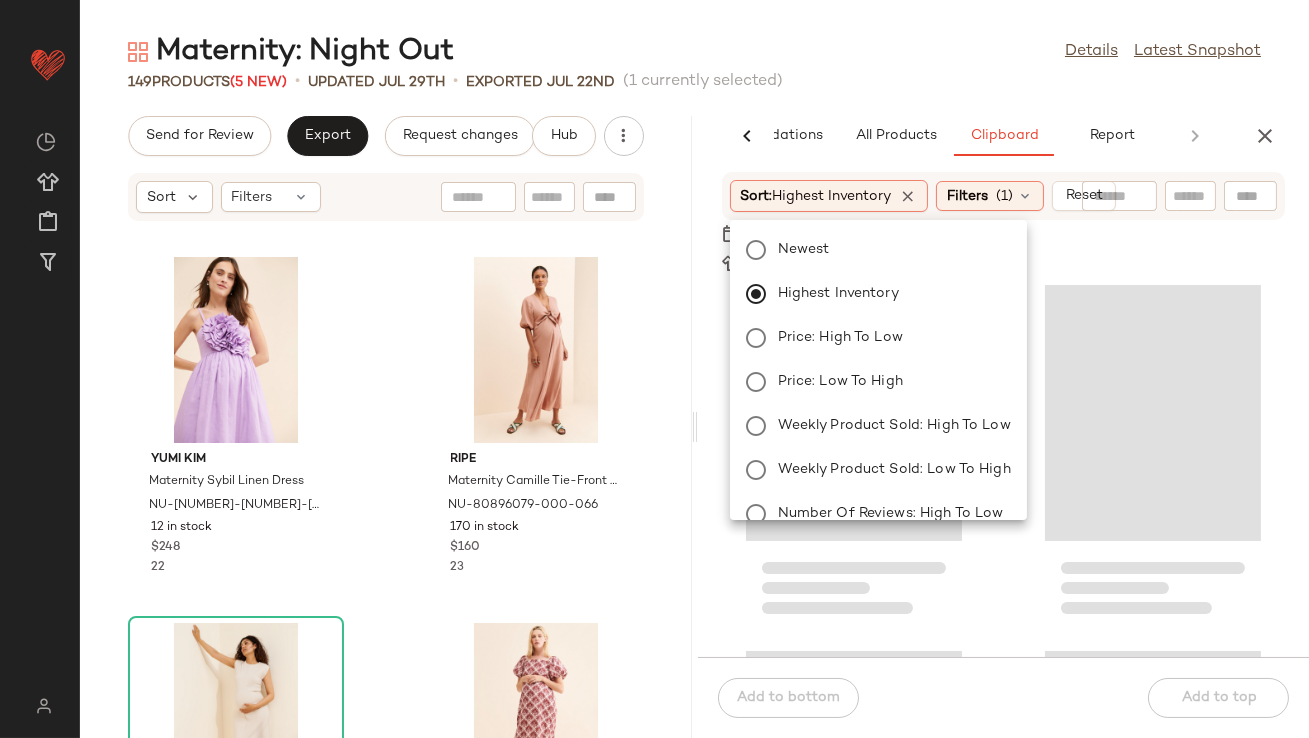 click on "149   Products  (5 New)  •   updated Jul 29th  •  Exported Jul 22nd   (1 currently selected)" 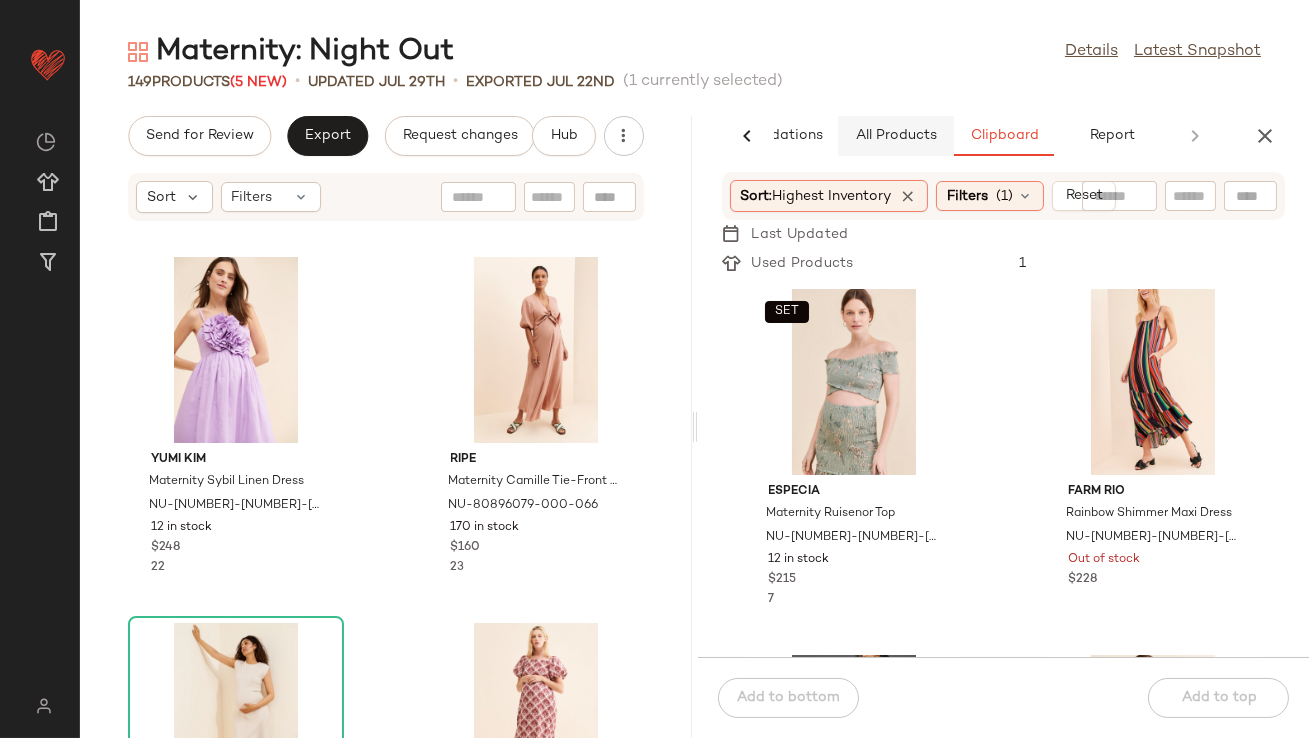 click on "All Products" 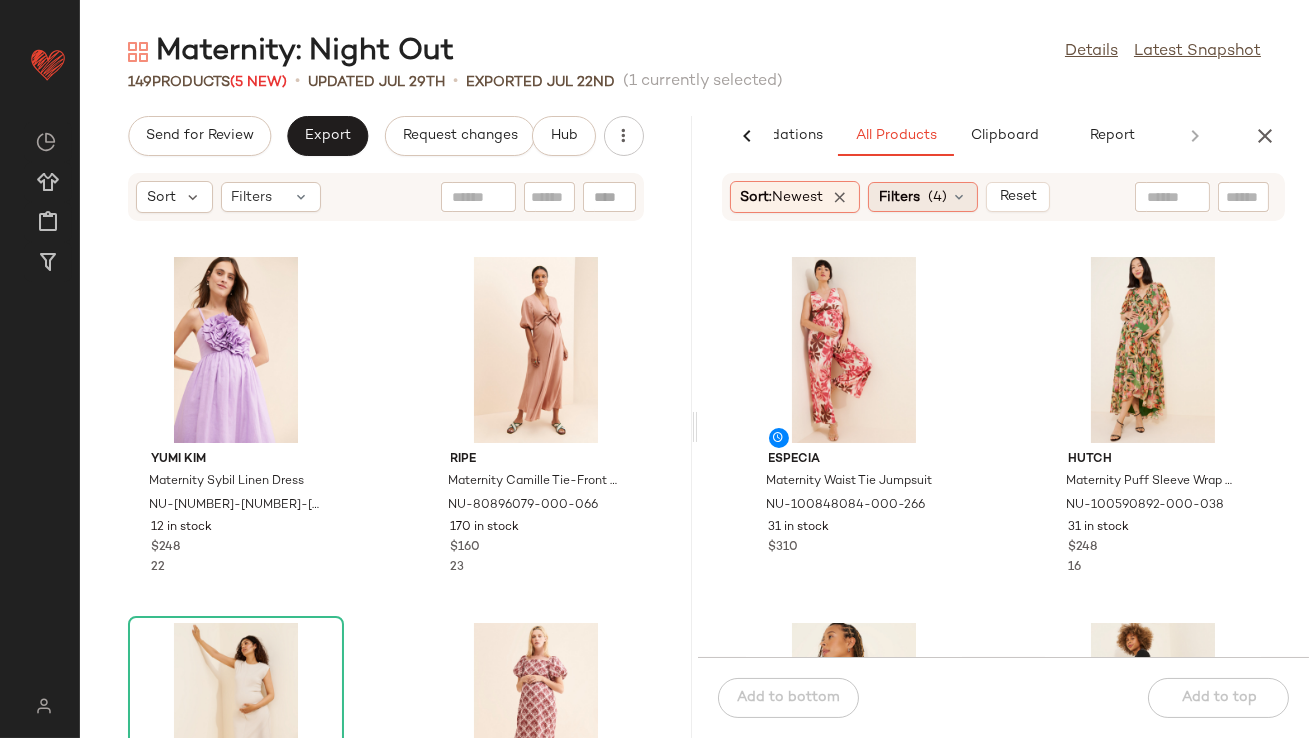 click on "Filters  (4)" 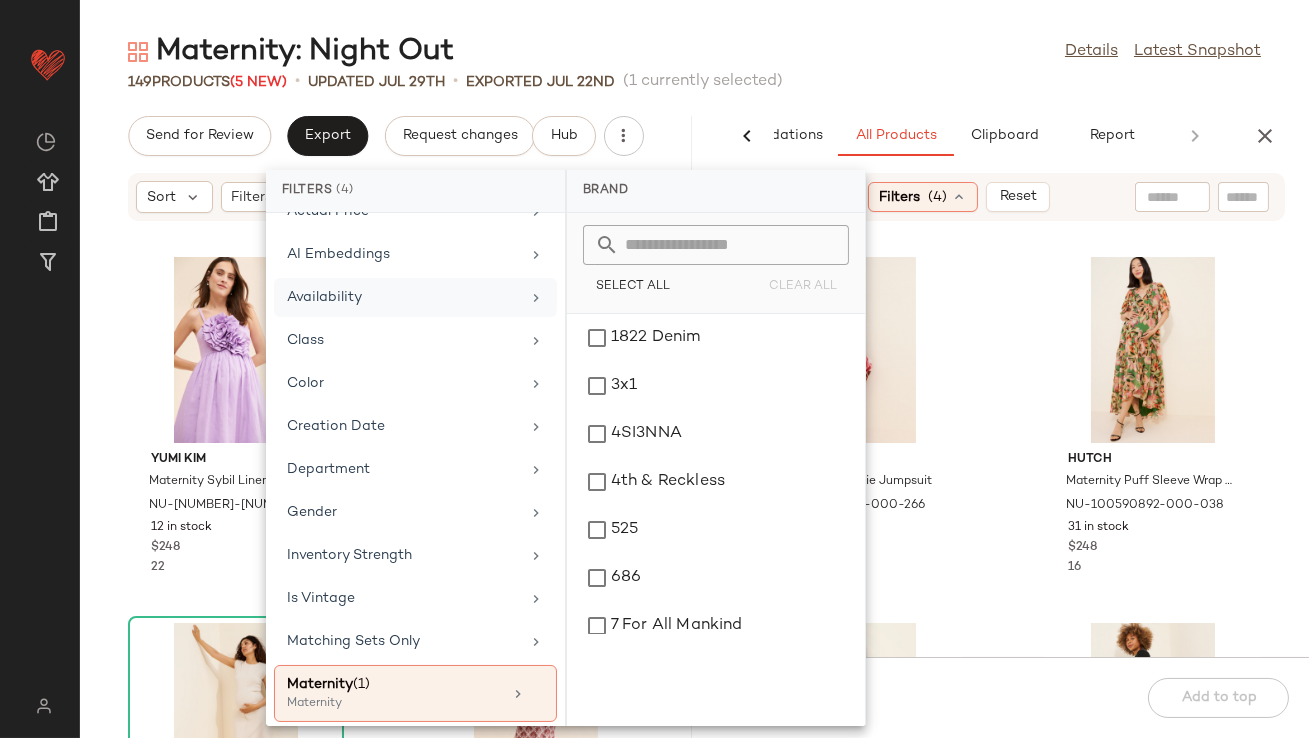 scroll, scrollTop: 170, scrollLeft: 0, axis: vertical 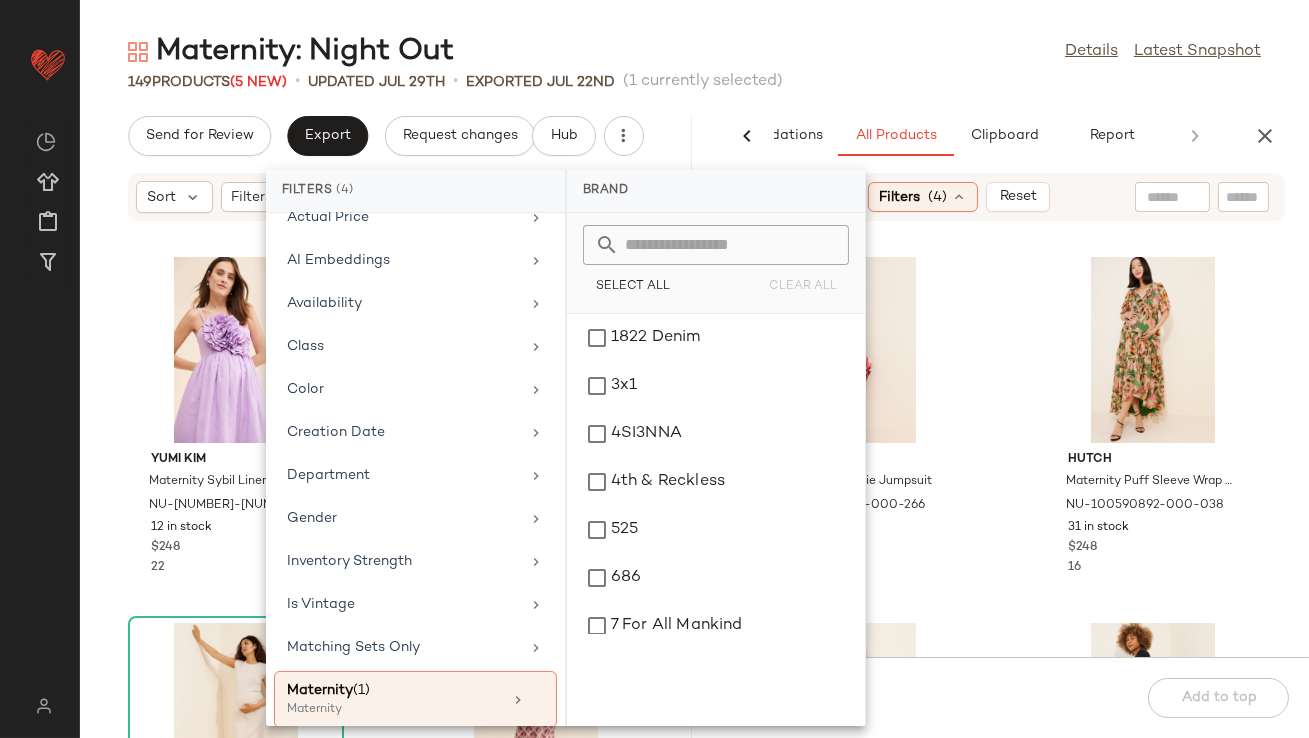 click on "Brand Category In Curation? No Actual Price AI Embeddings Availability Class Color Creation Date Department Gender Inventory Strength Is Vintage Matching Sets Only Maternity  (1)  Maternity Number Of Reviews Occasion  (3)  Cocktail, Formal, Going Out Overall Star Rating Plus Size Product Price Total Inventory 10+ Weekly Product Sold" at bounding box center (415, 469) 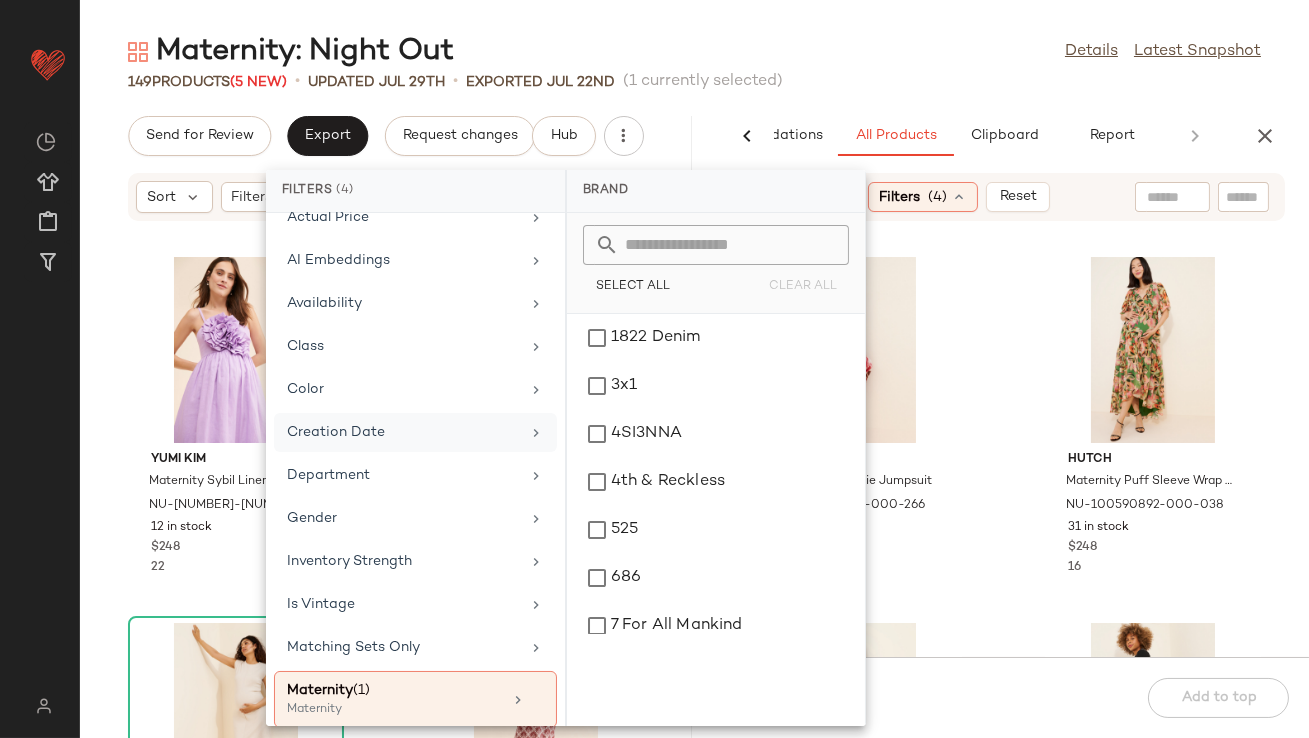 click on "Creation Date" at bounding box center (403, 432) 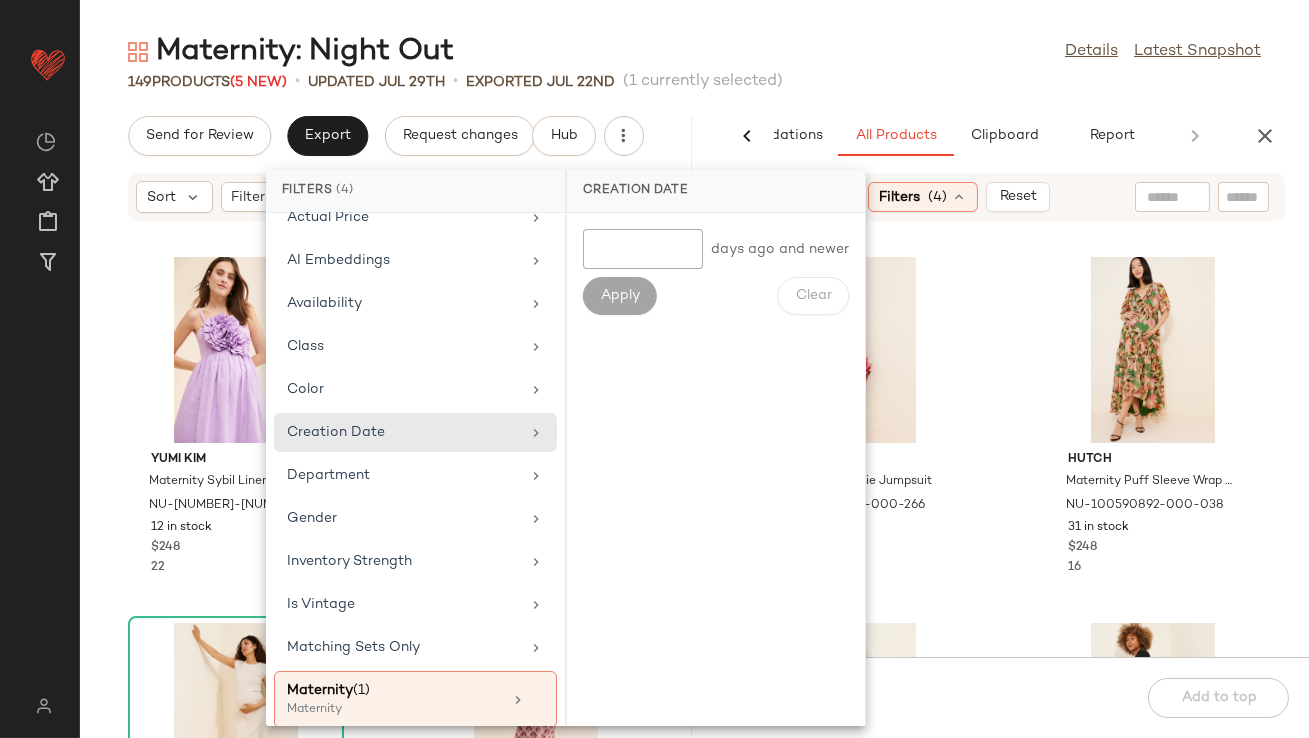 click 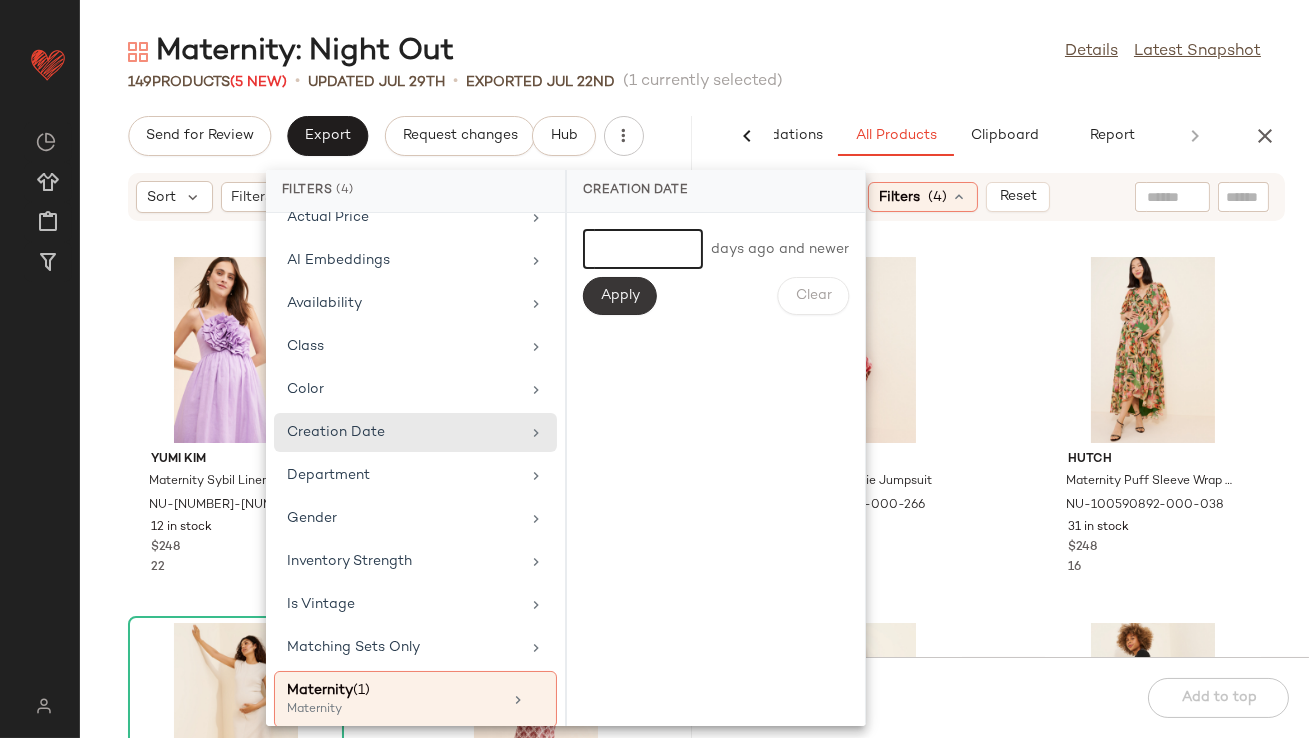 type on "**" 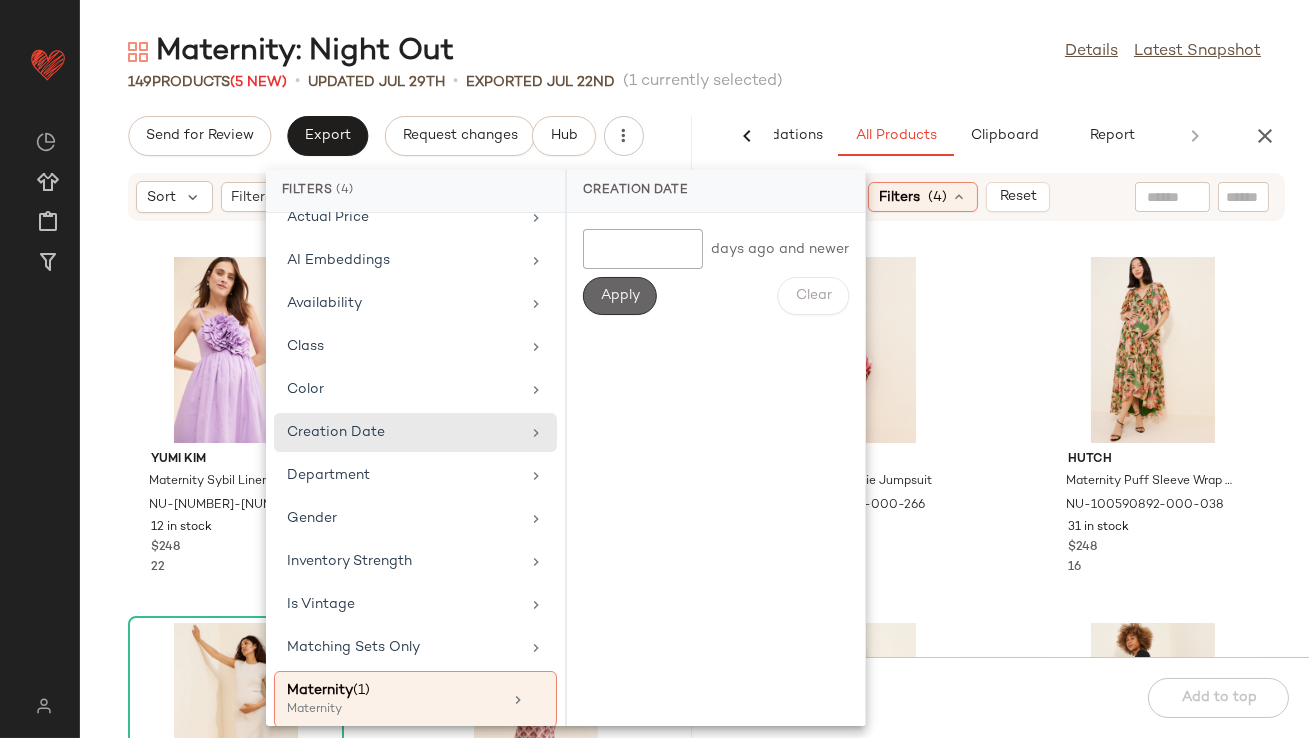 click on "Apply" 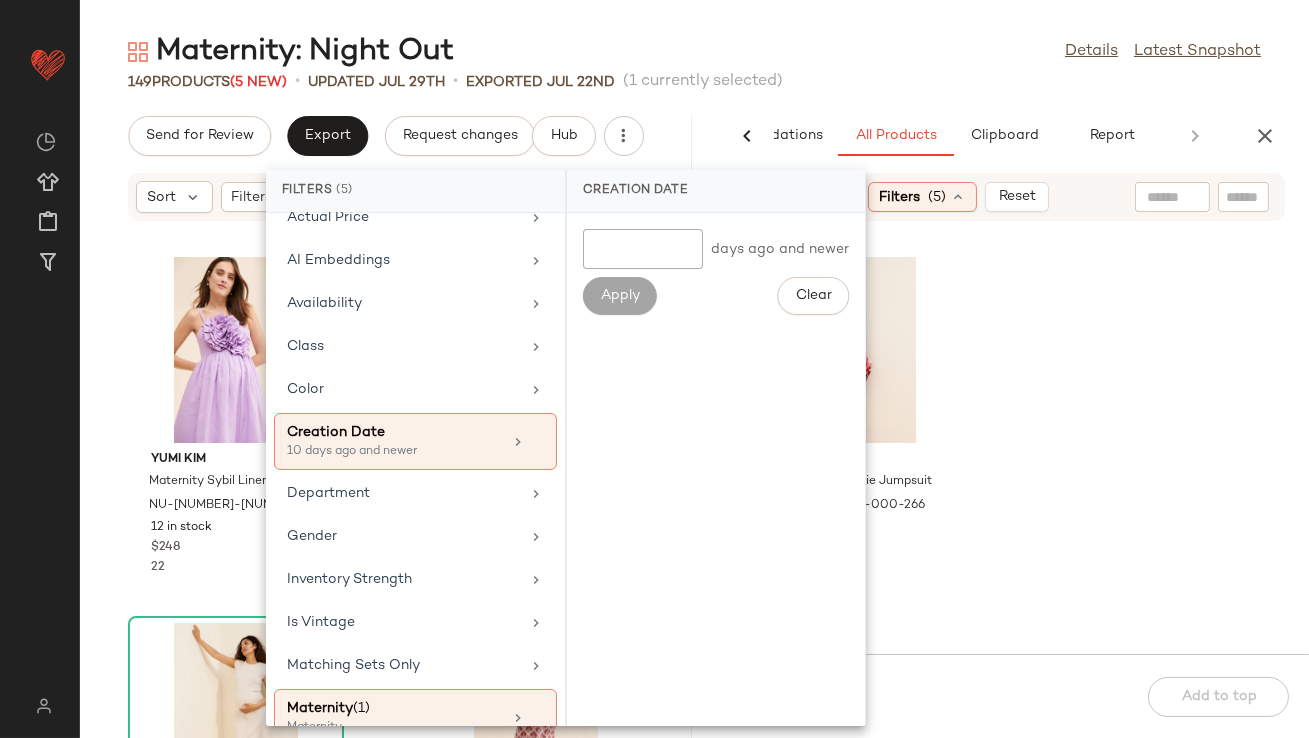 click on "Maternity: Night Out  Details   Latest Snapshot" 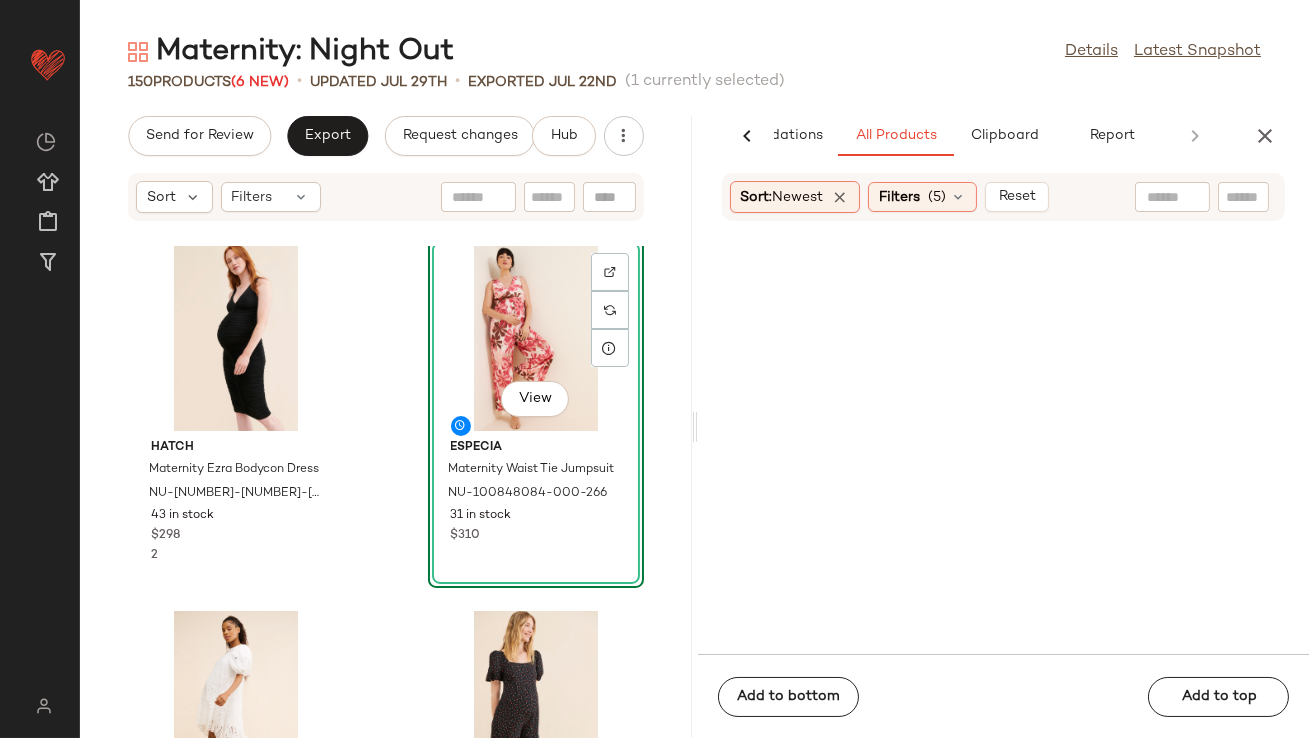 scroll, scrollTop: 4660, scrollLeft: 0, axis: vertical 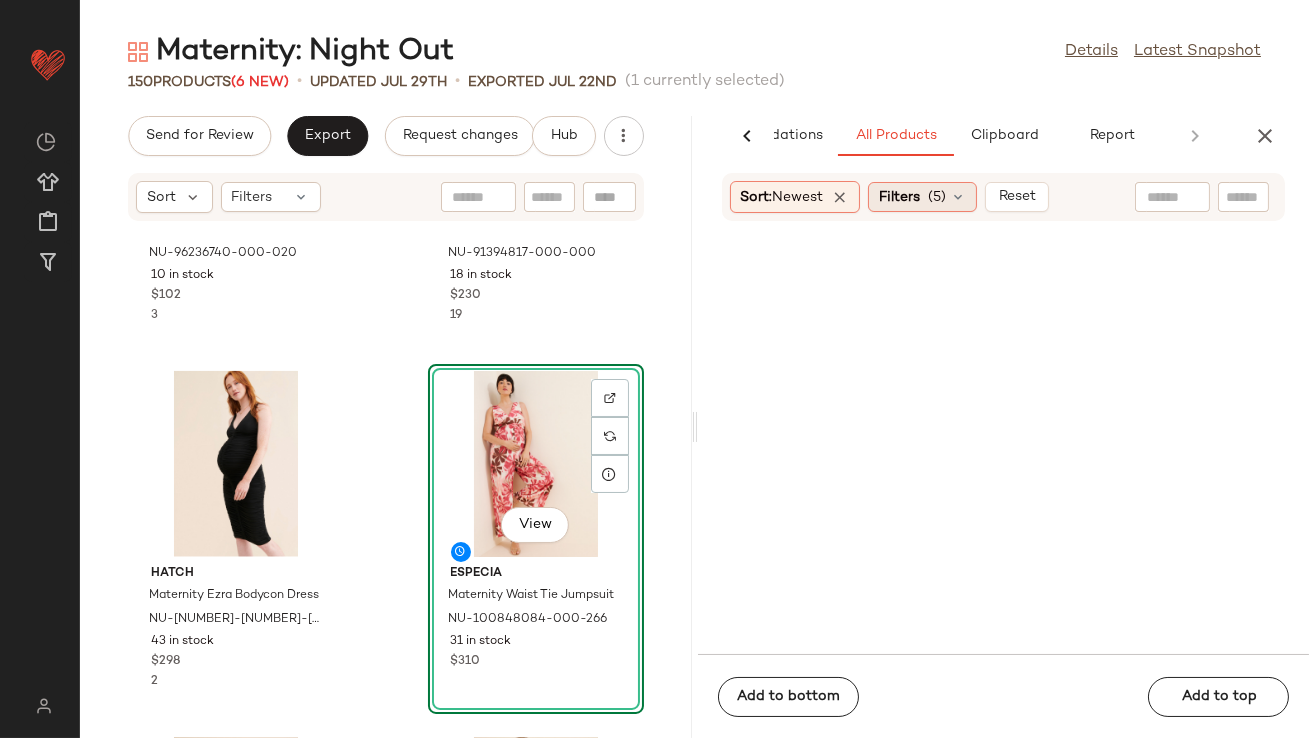 click on "Filters  (5)" 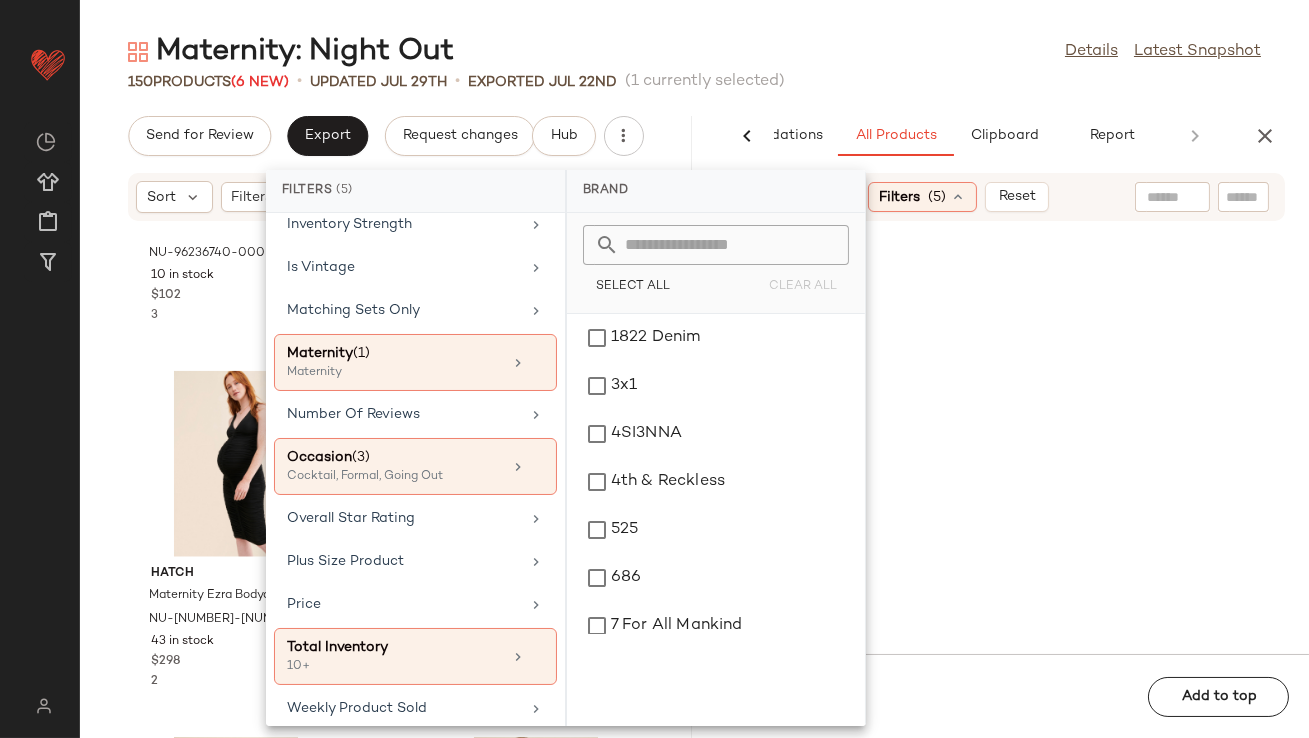 scroll, scrollTop: 534, scrollLeft: 0, axis: vertical 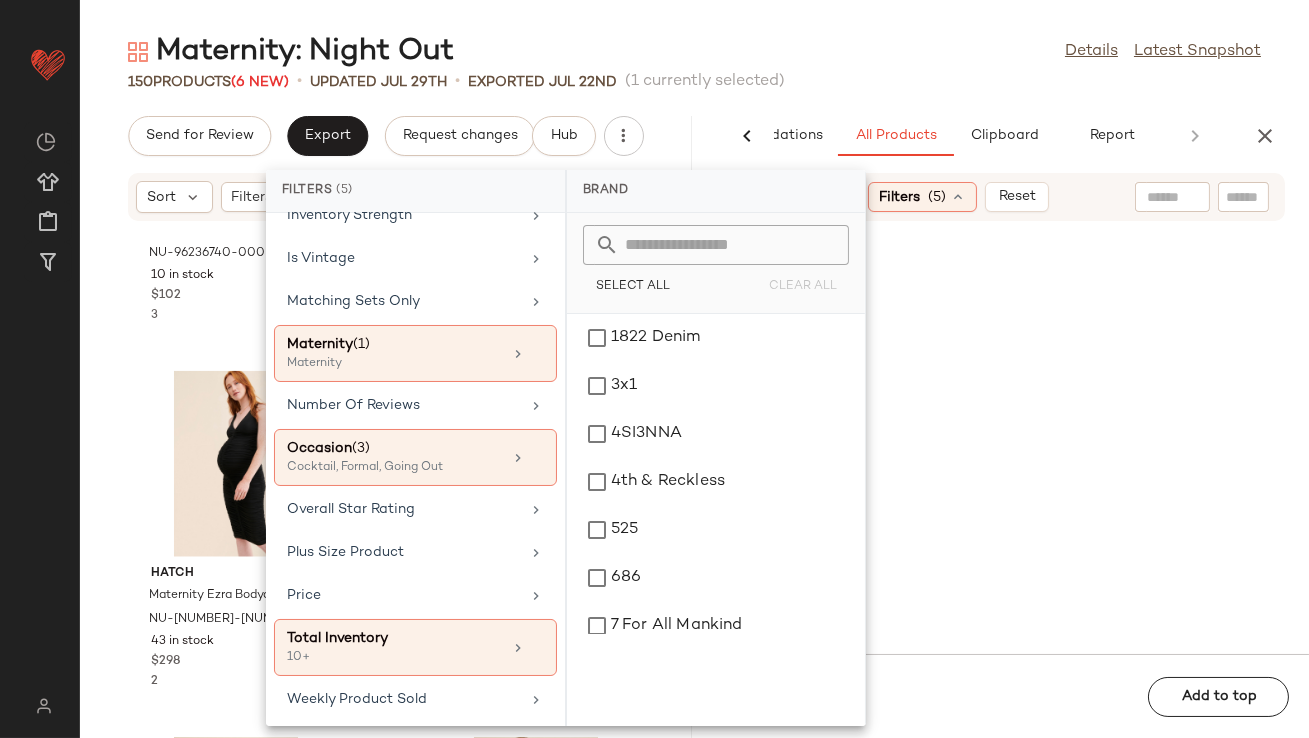 click 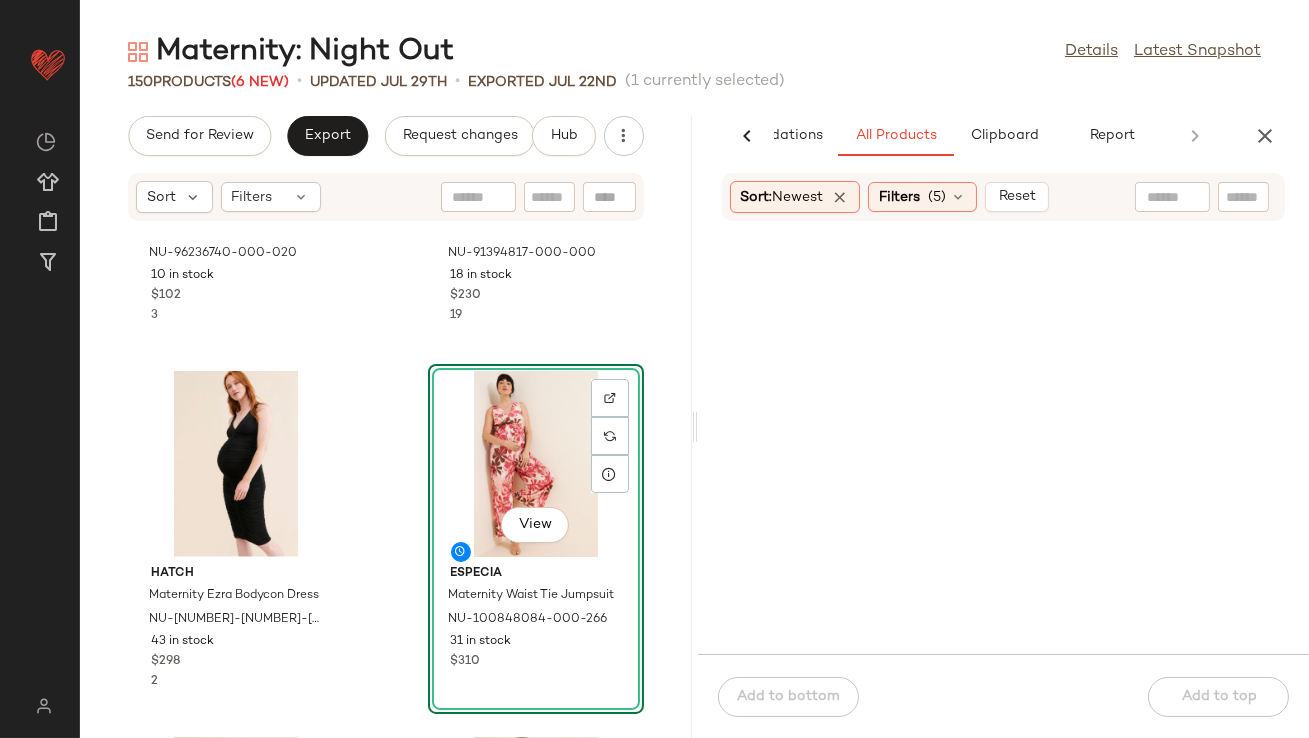 click at bounding box center (1265, 136) 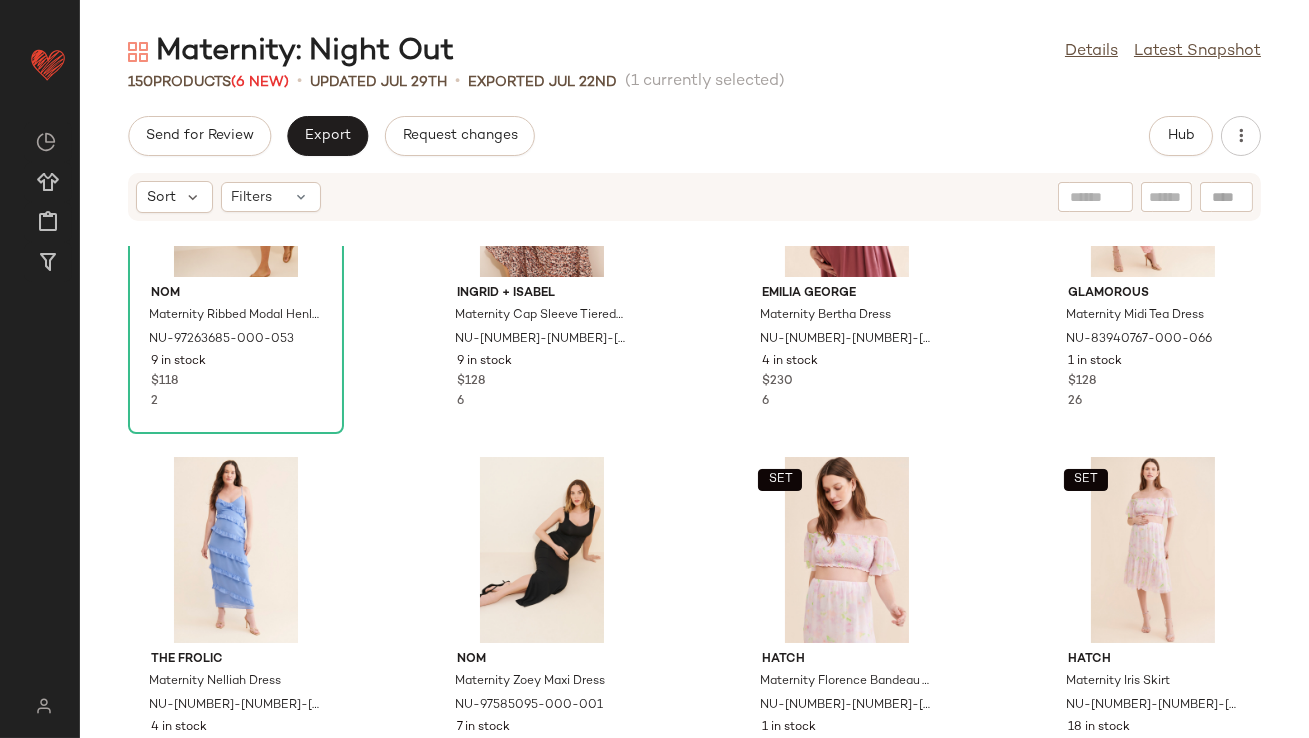 scroll, scrollTop: 1303, scrollLeft: 0, axis: vertical 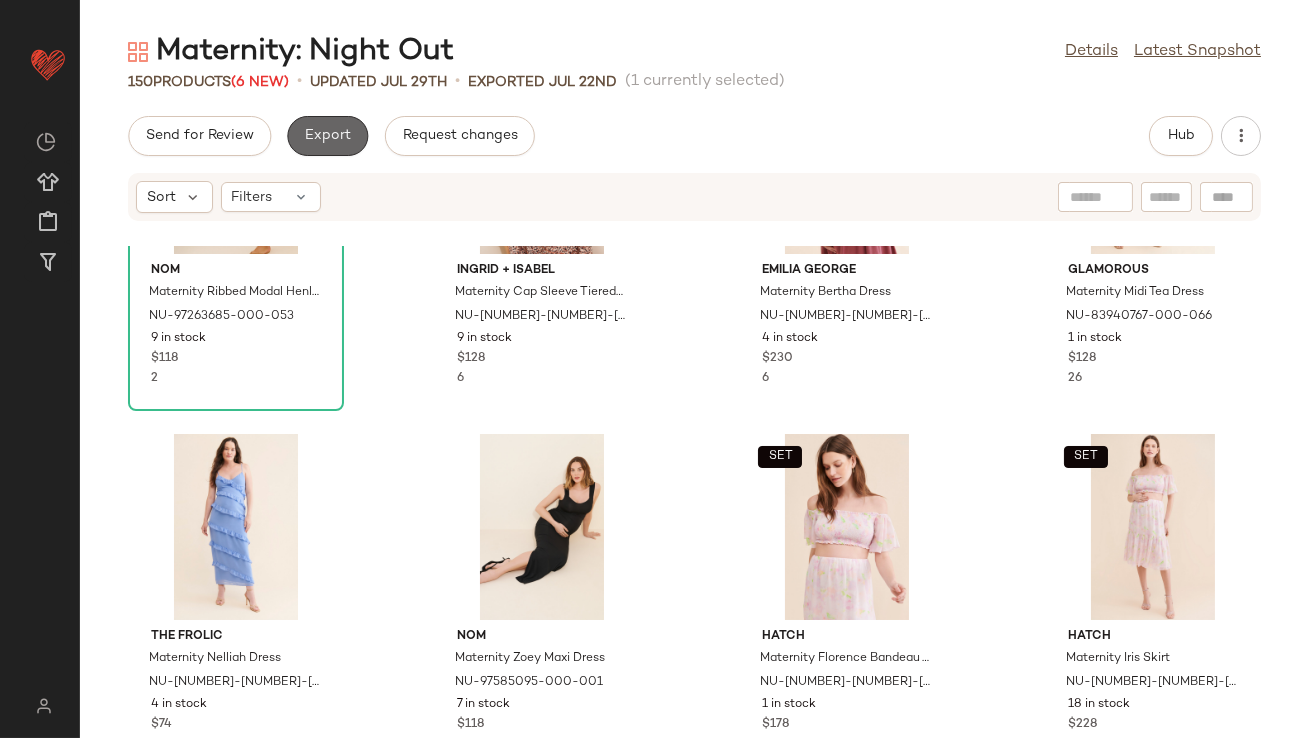 click on "Export" at bounding box center [327, 136] 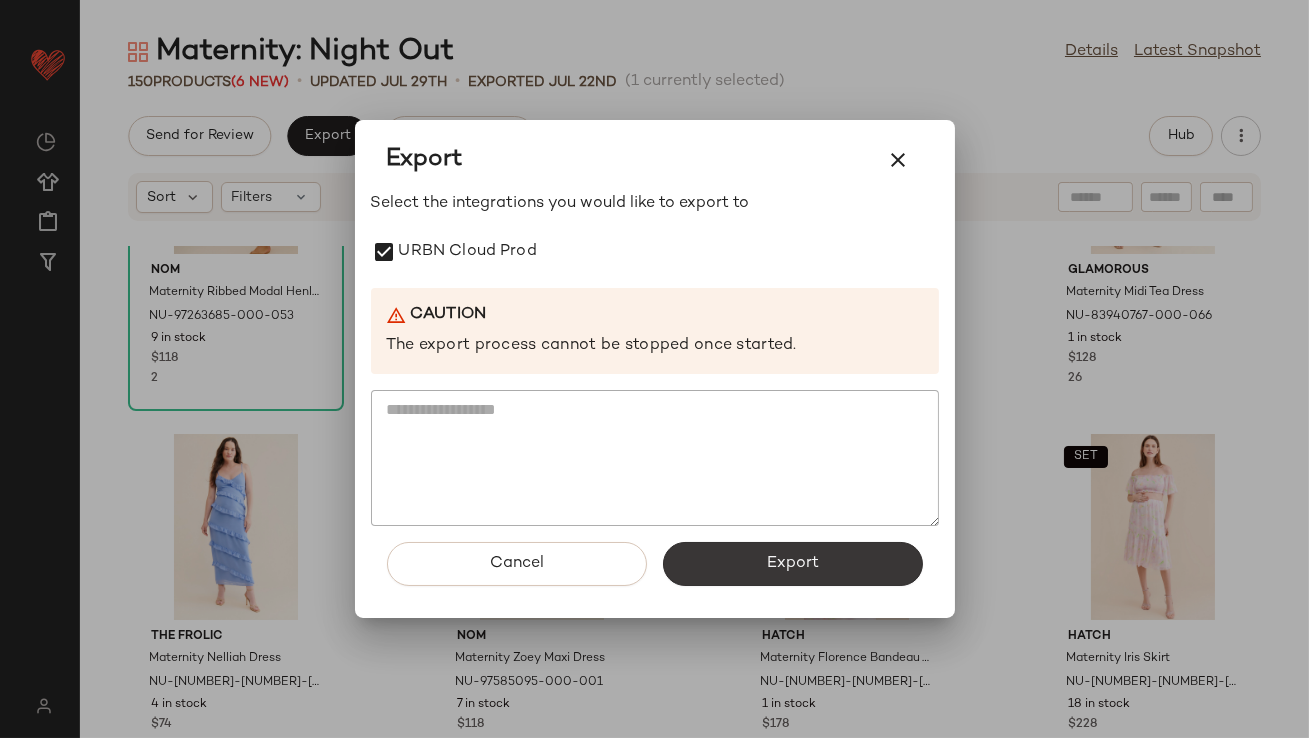 click on "Export" at bounding box center [793, 564] 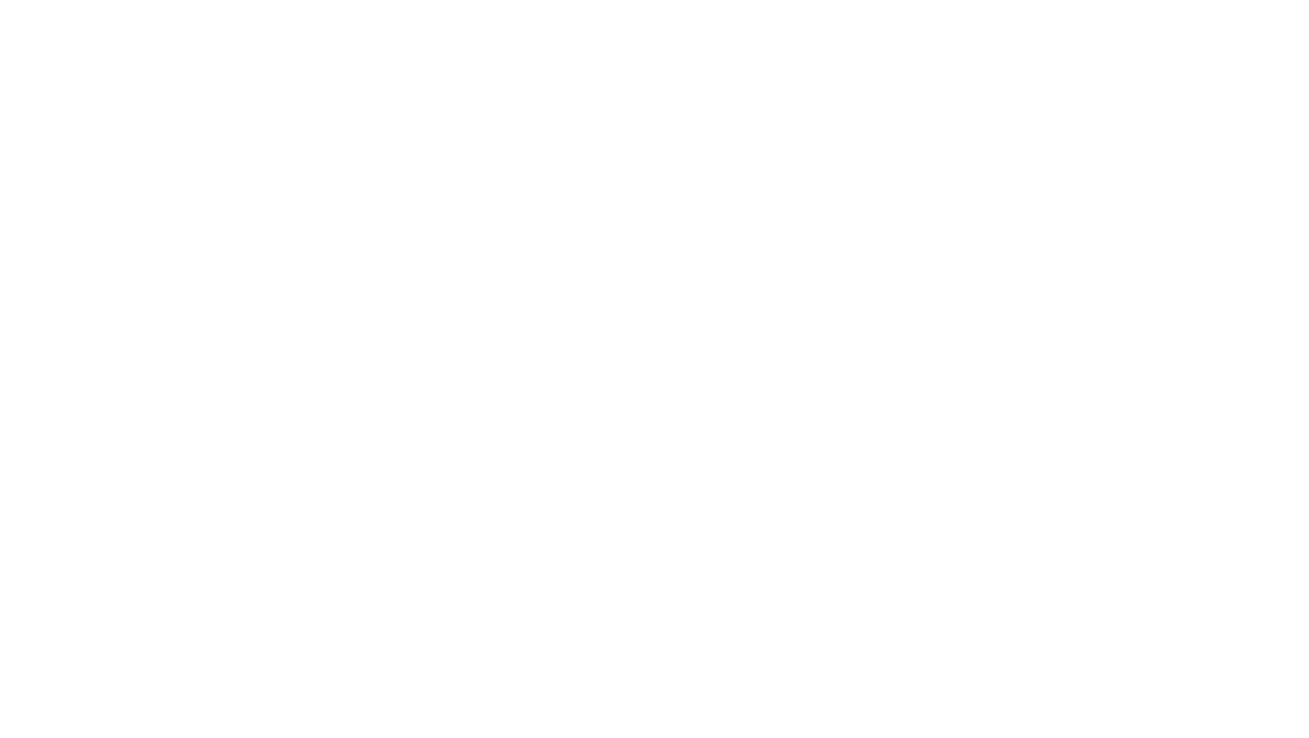 scroll, scrollTop: 0, scrollLeft: 0, axis: both 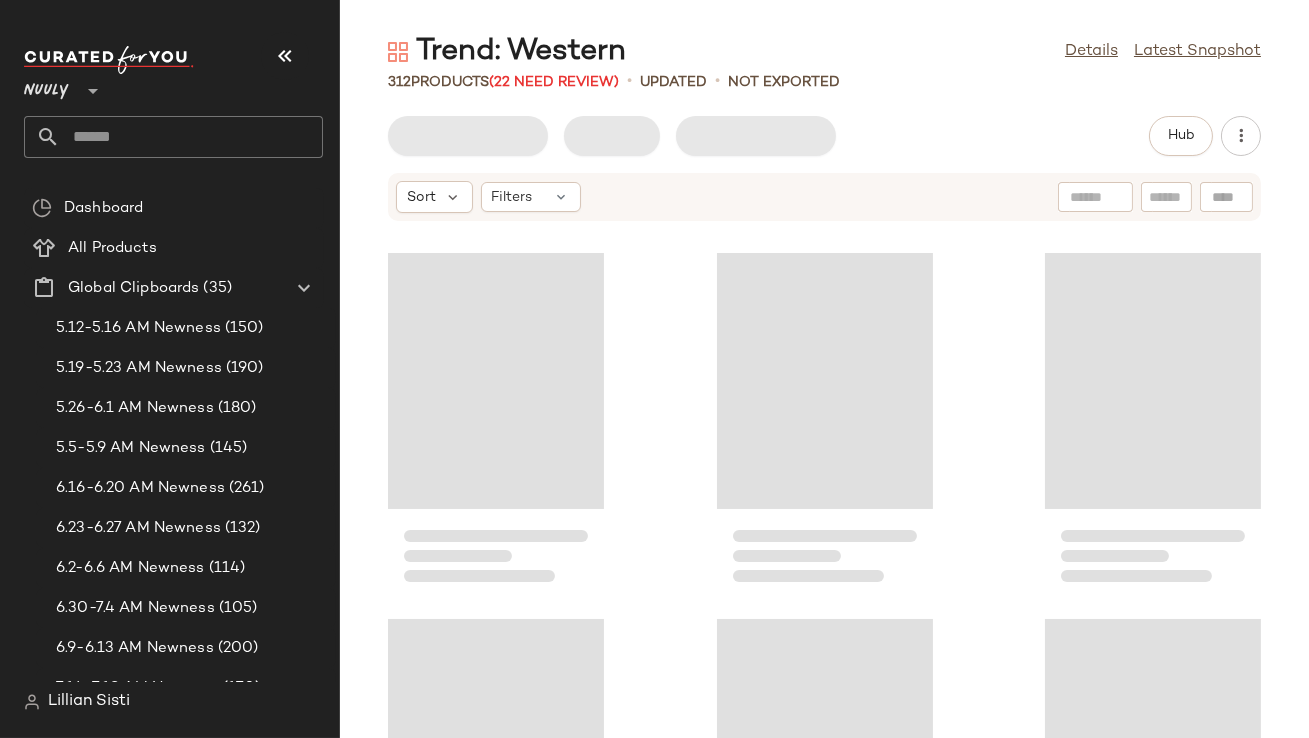 click at bounding box center (285, 56) 